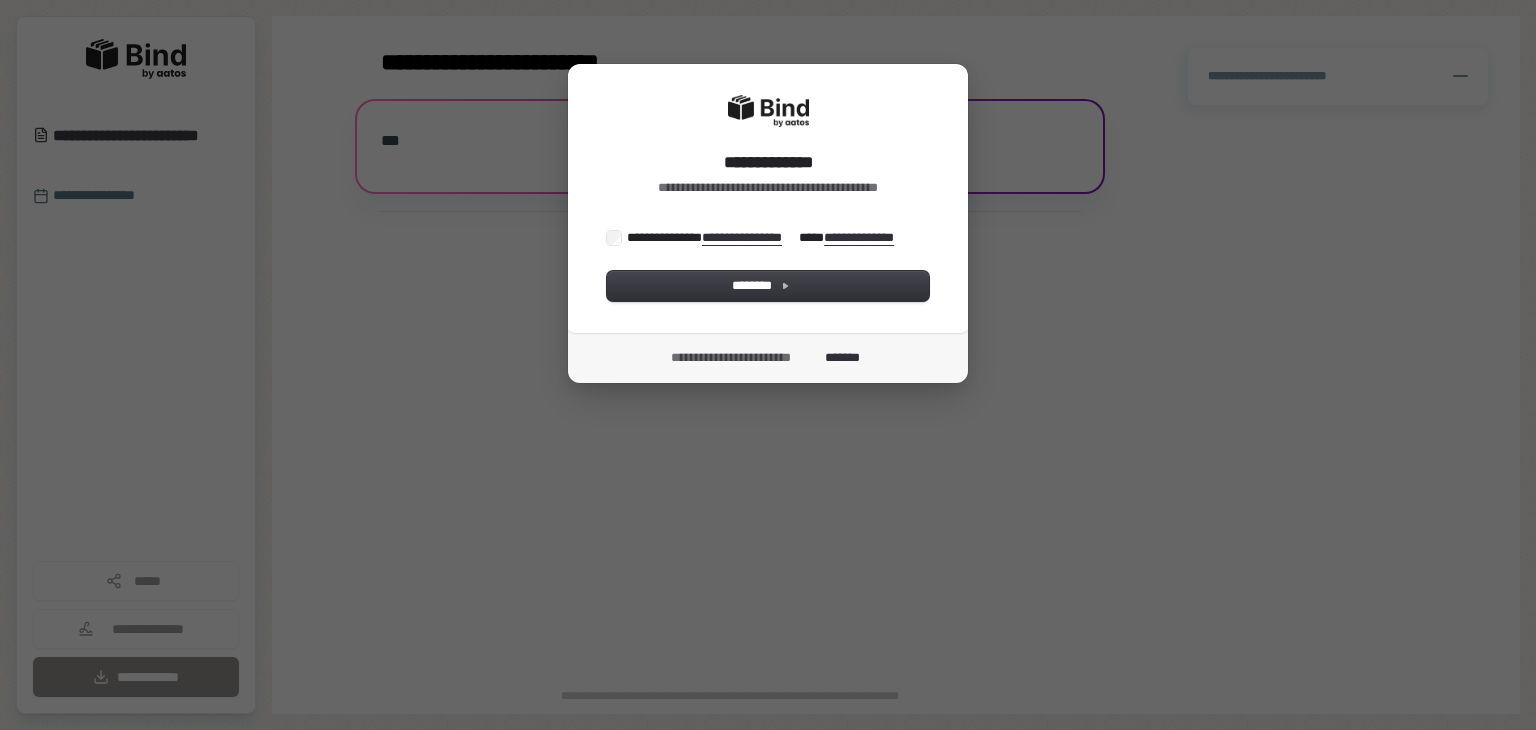 scroll, scrollTop: 0, scrollLeft: 0, axis: both 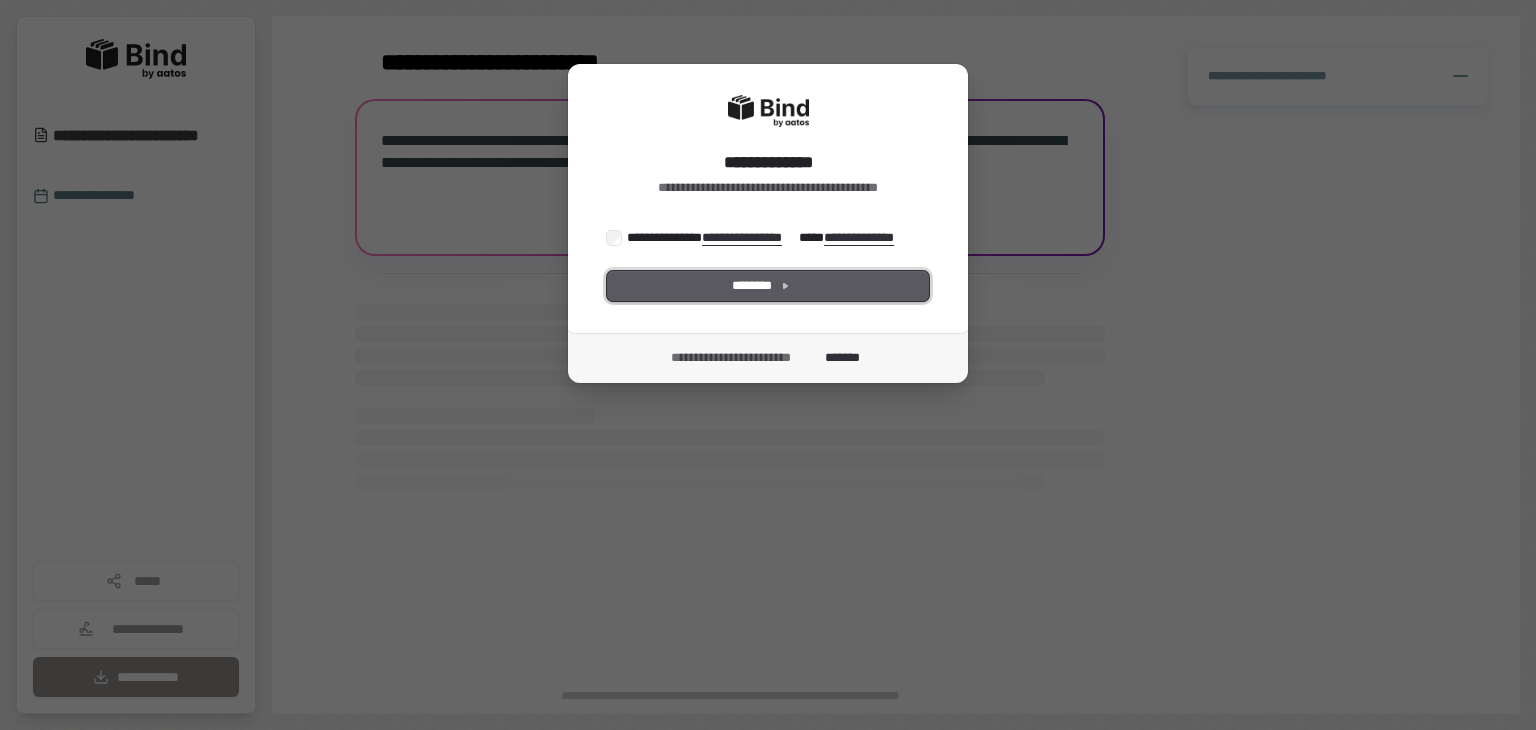 click on "********" at bounding box center [768, 286] 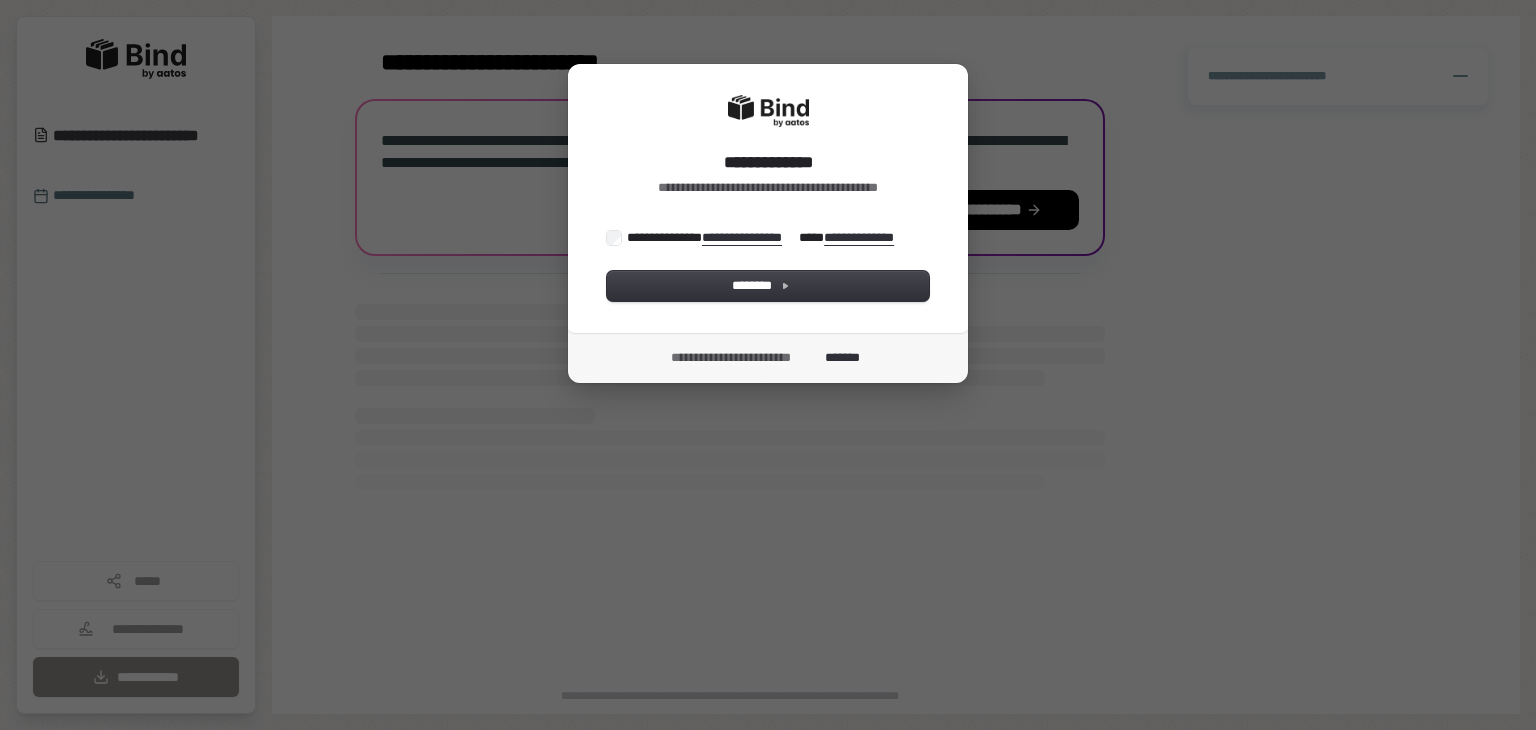 click on "**********" at bounding box center (762, 238) 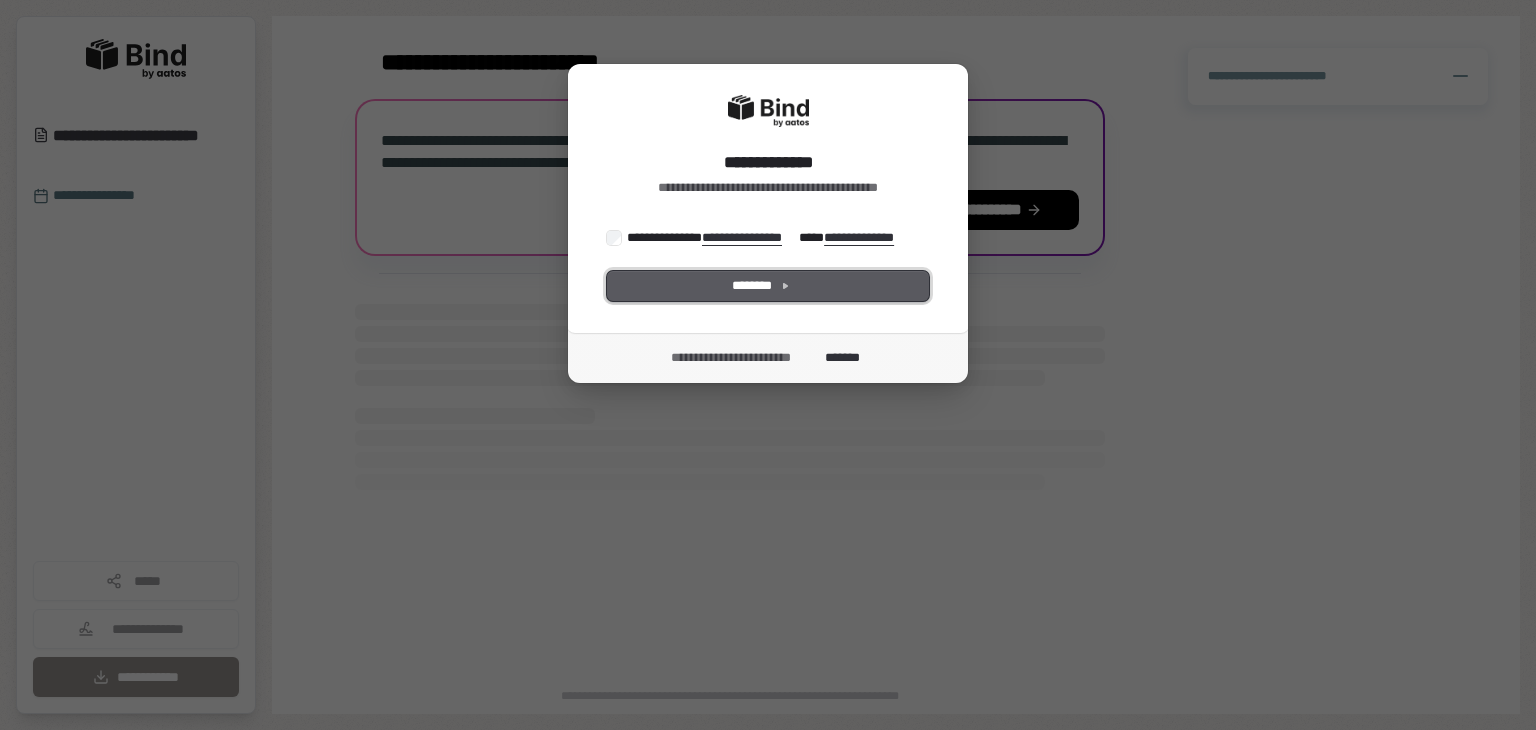 click on "********" at bounding box center [768, 286] 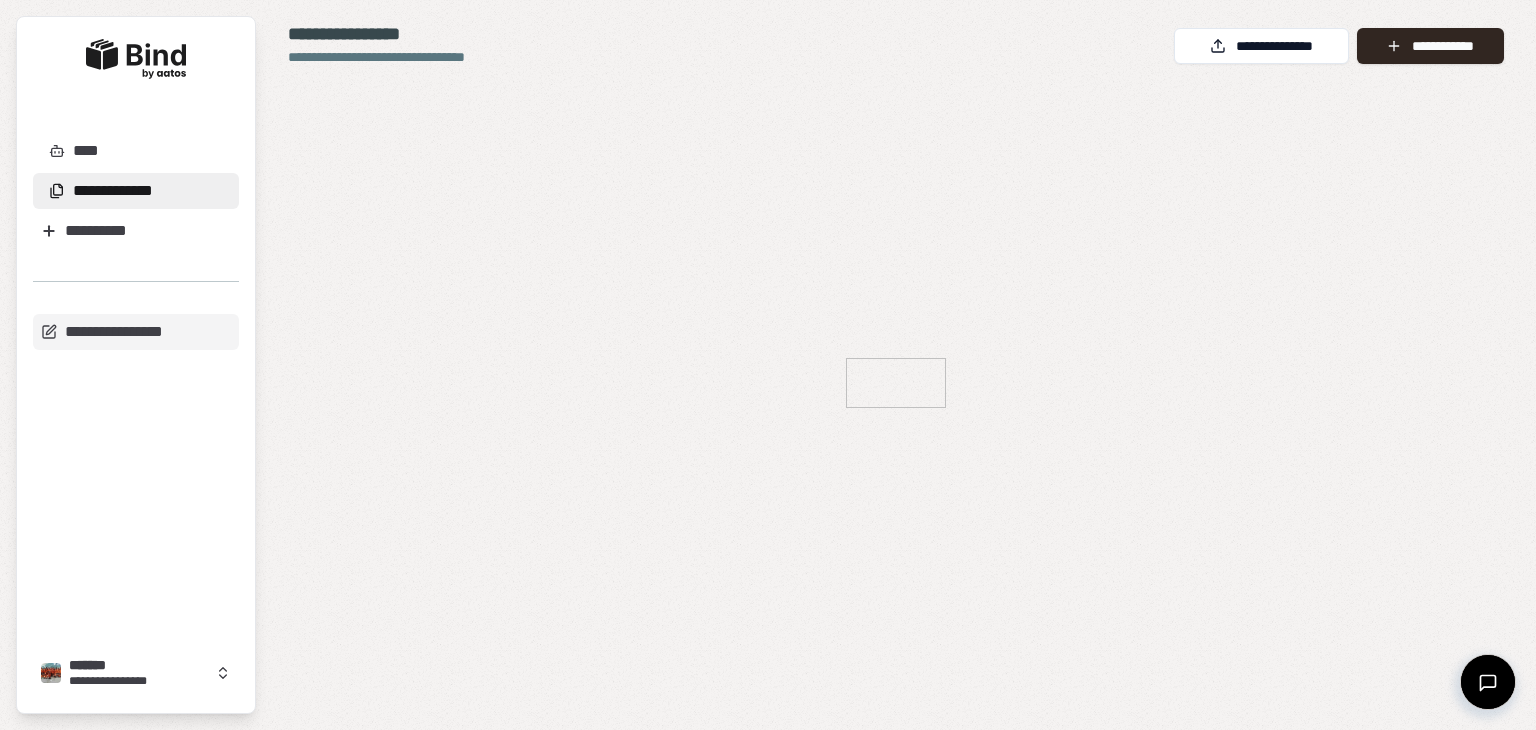 scroll, scrollTop: 0, scrollLeft: 0, axis: both 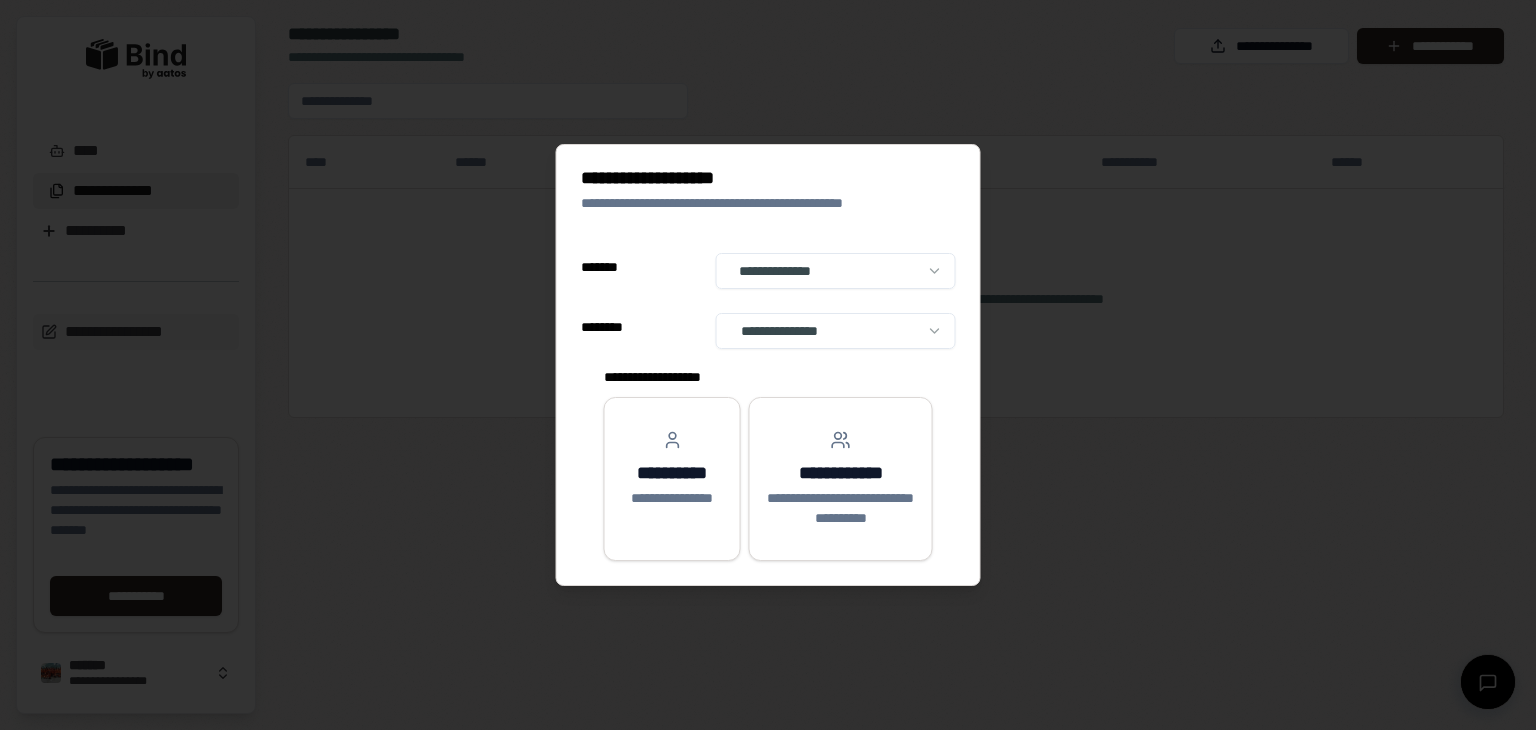 select on "**" 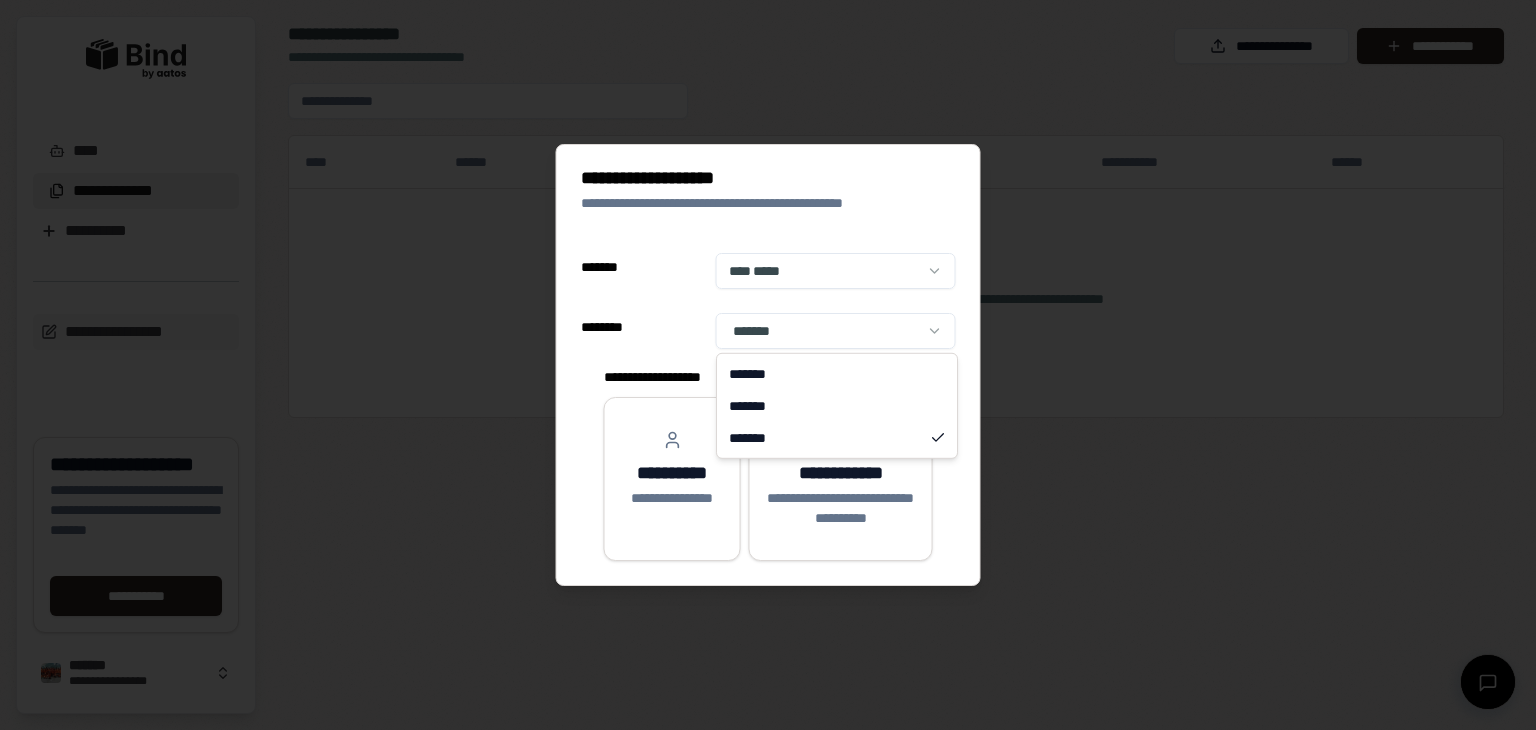 click on "**********" at bounding box center (768, 365) 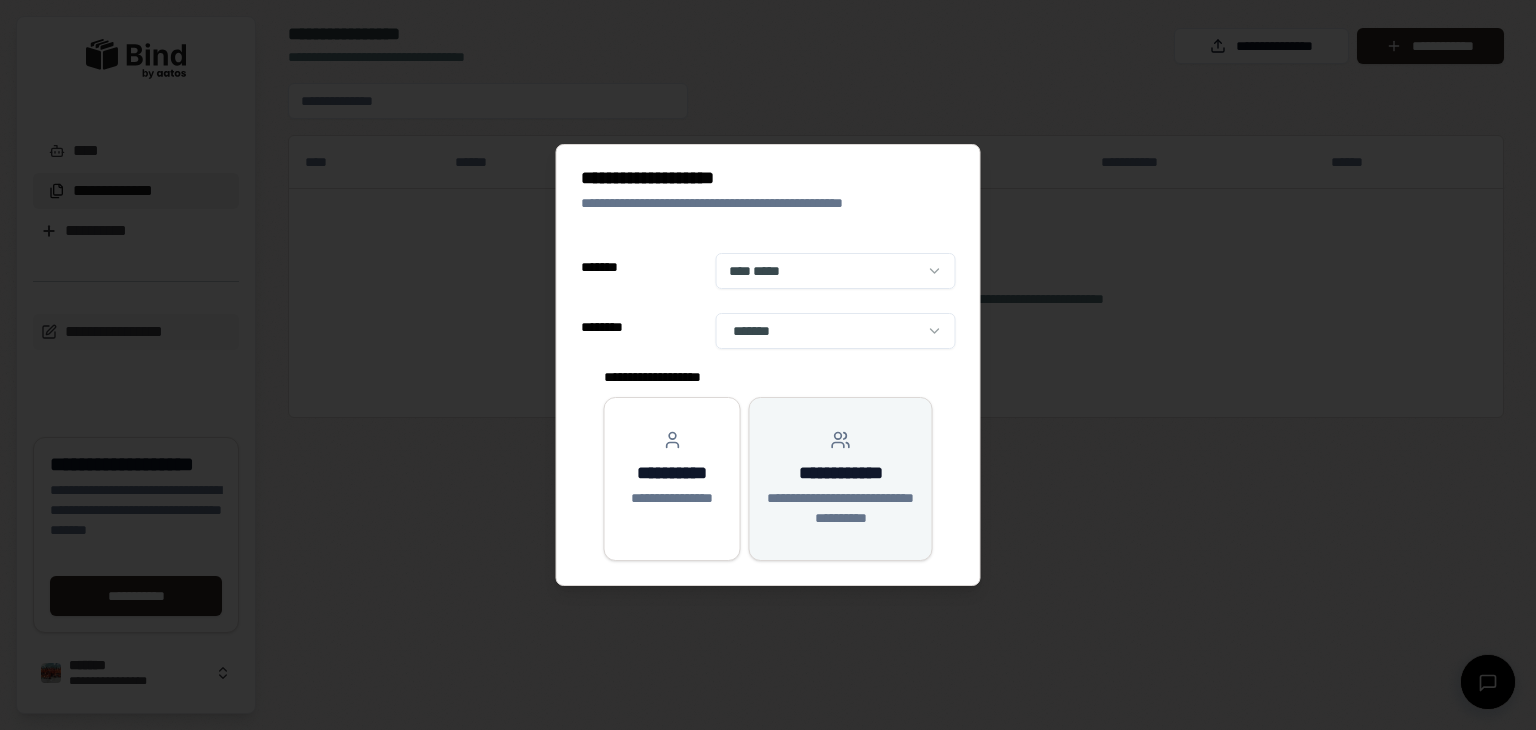 click on "**********" at bounding box center [841, 479] 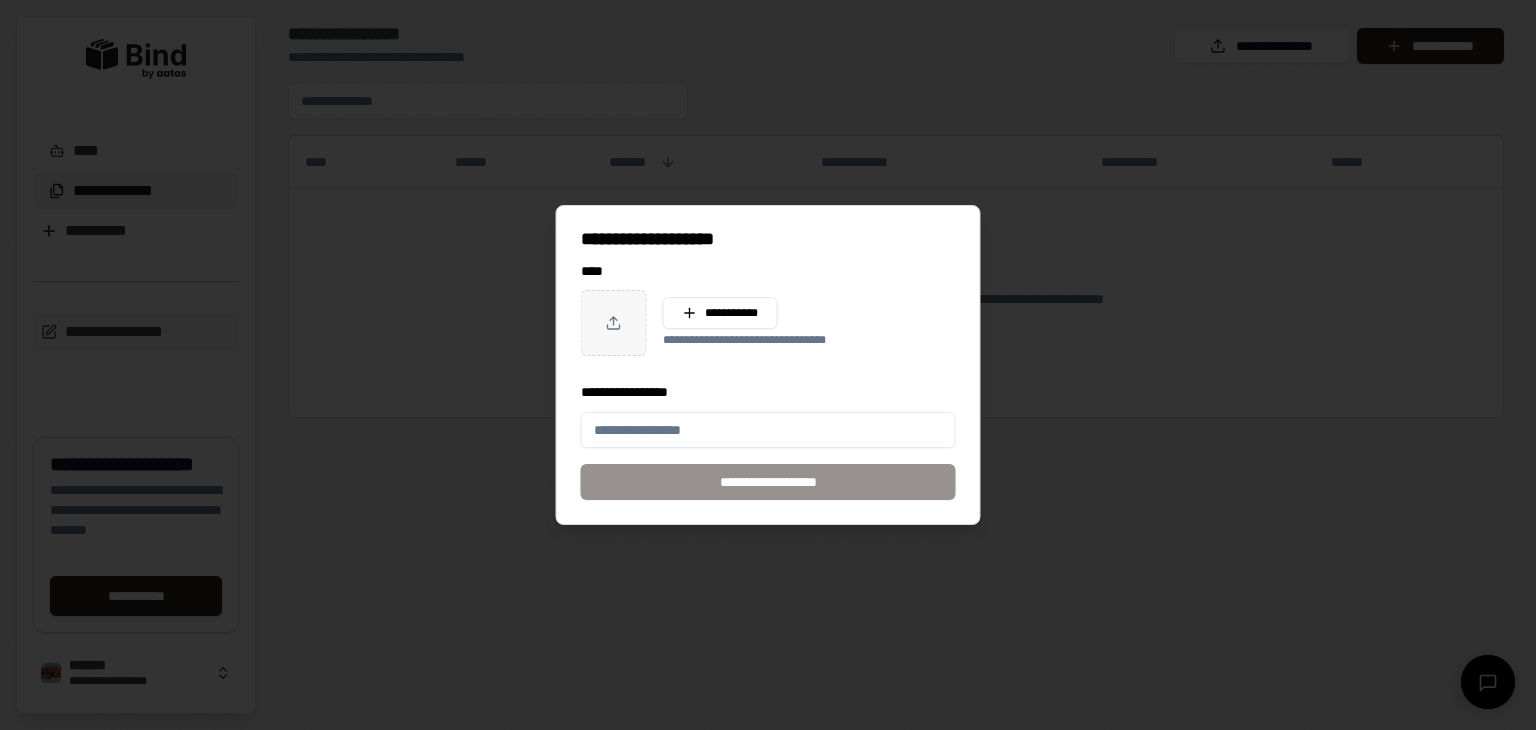 click at bounding box center (614, 323) 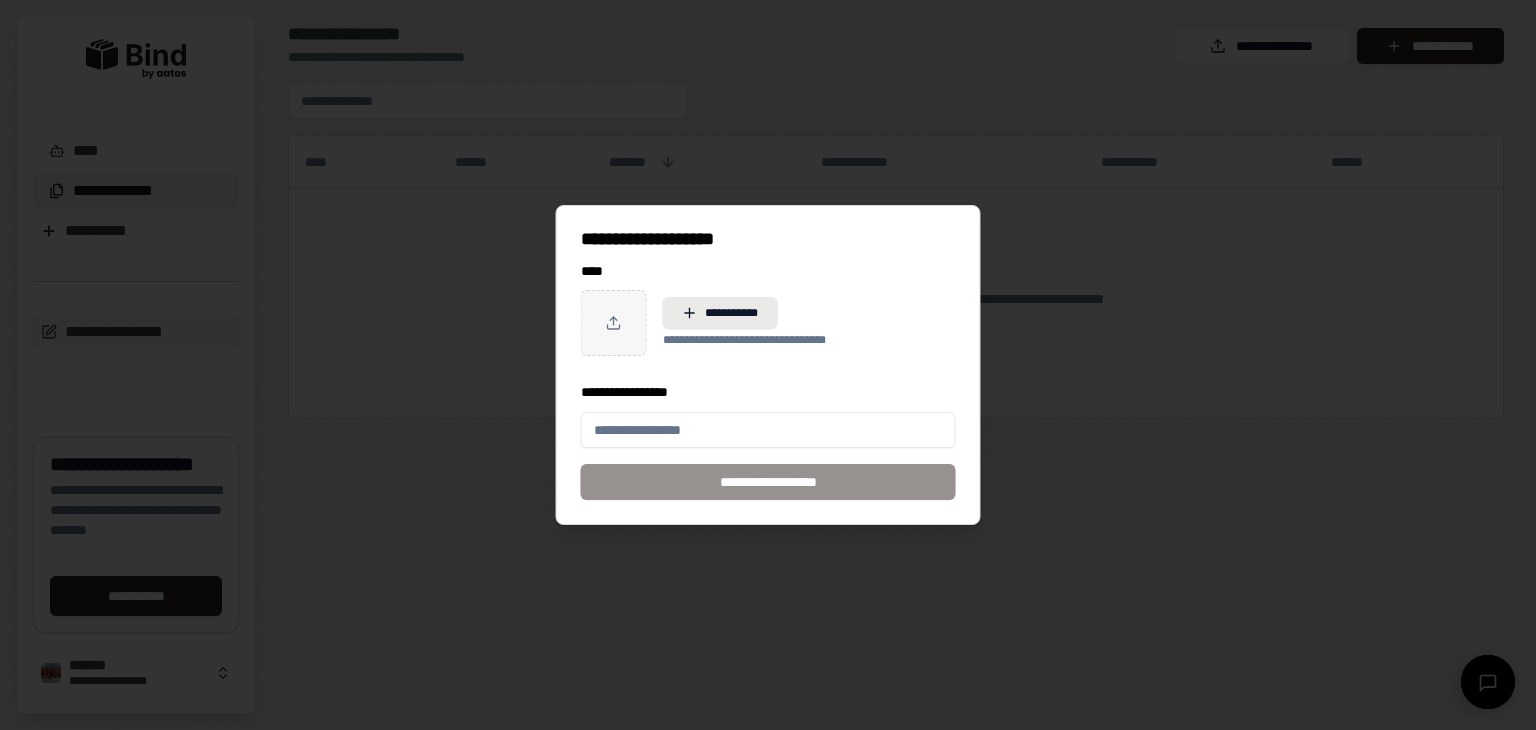 click on "**********" at bounding box center (720, 313) 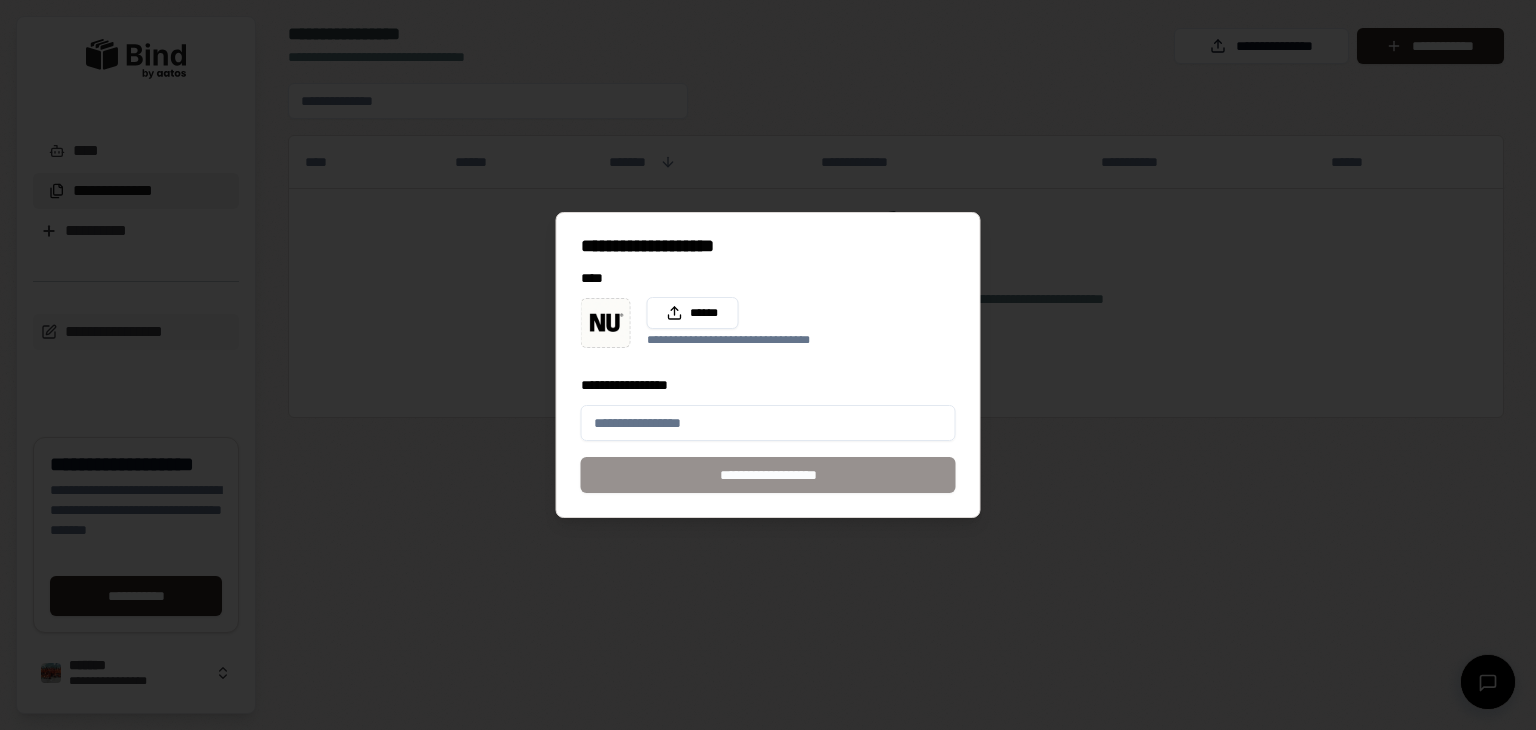 click on "**********" at bounding box center (768, 423) 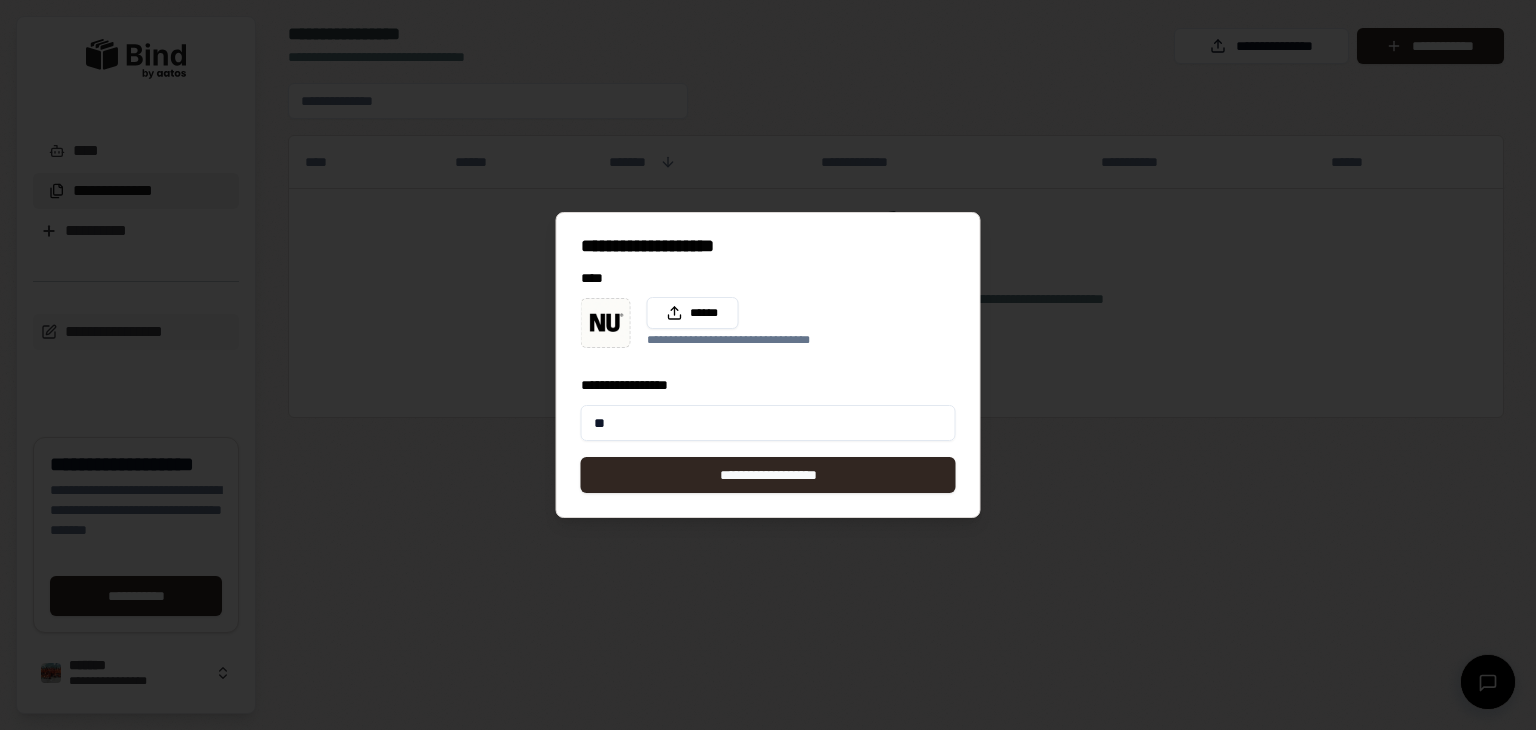 type on "**" 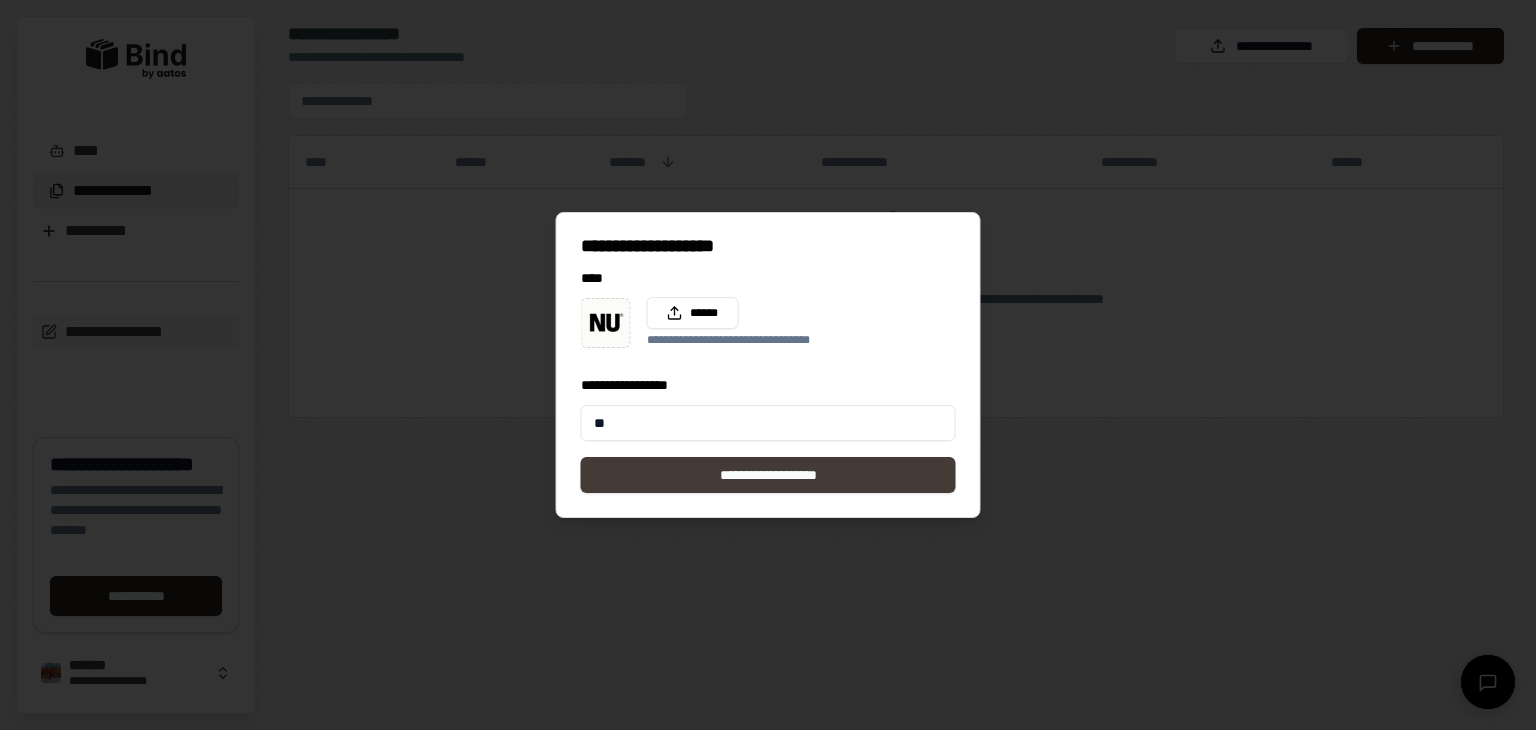 click on "**********" at bounding box center (768, 475) 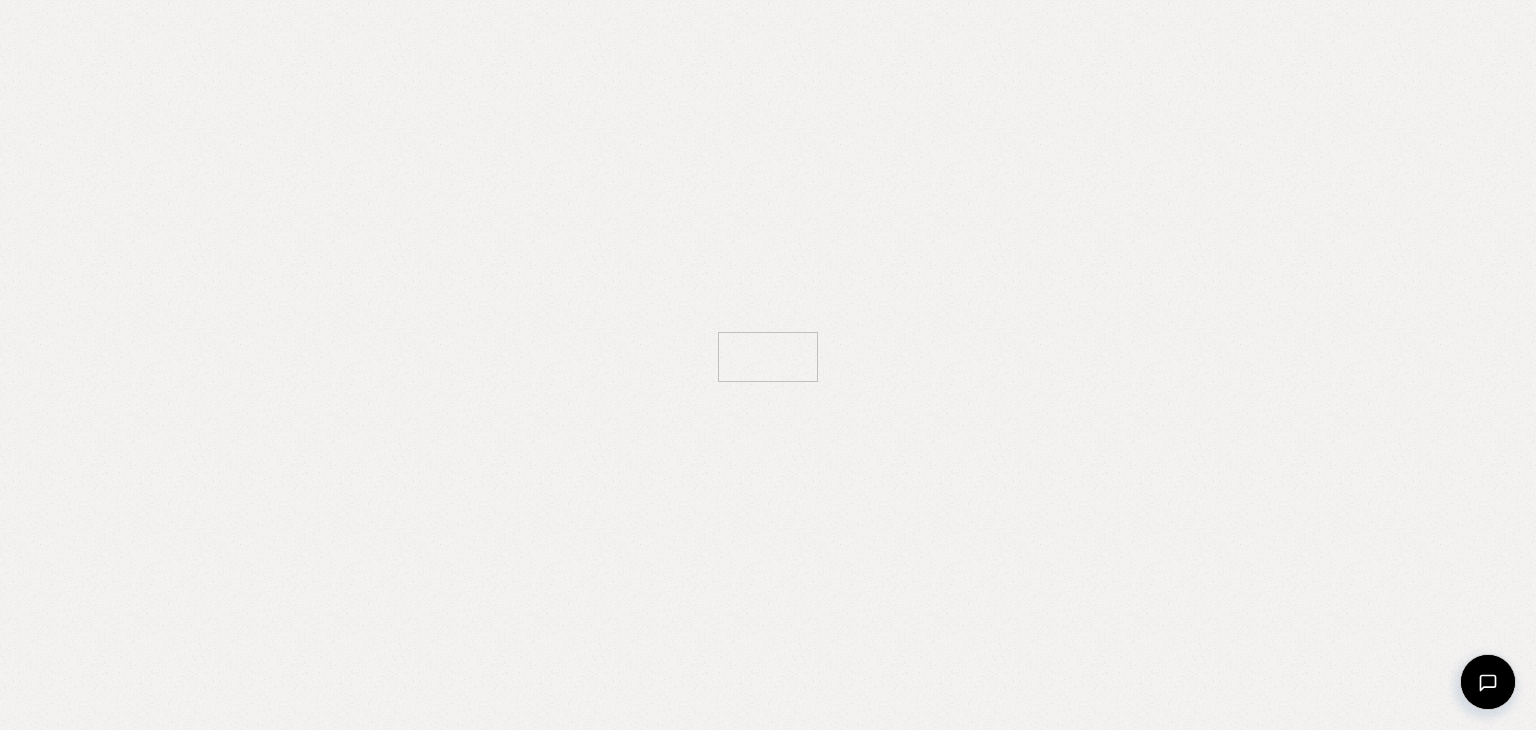 scroll, scrollTop: 0, scrollLeft: 0, axis: both 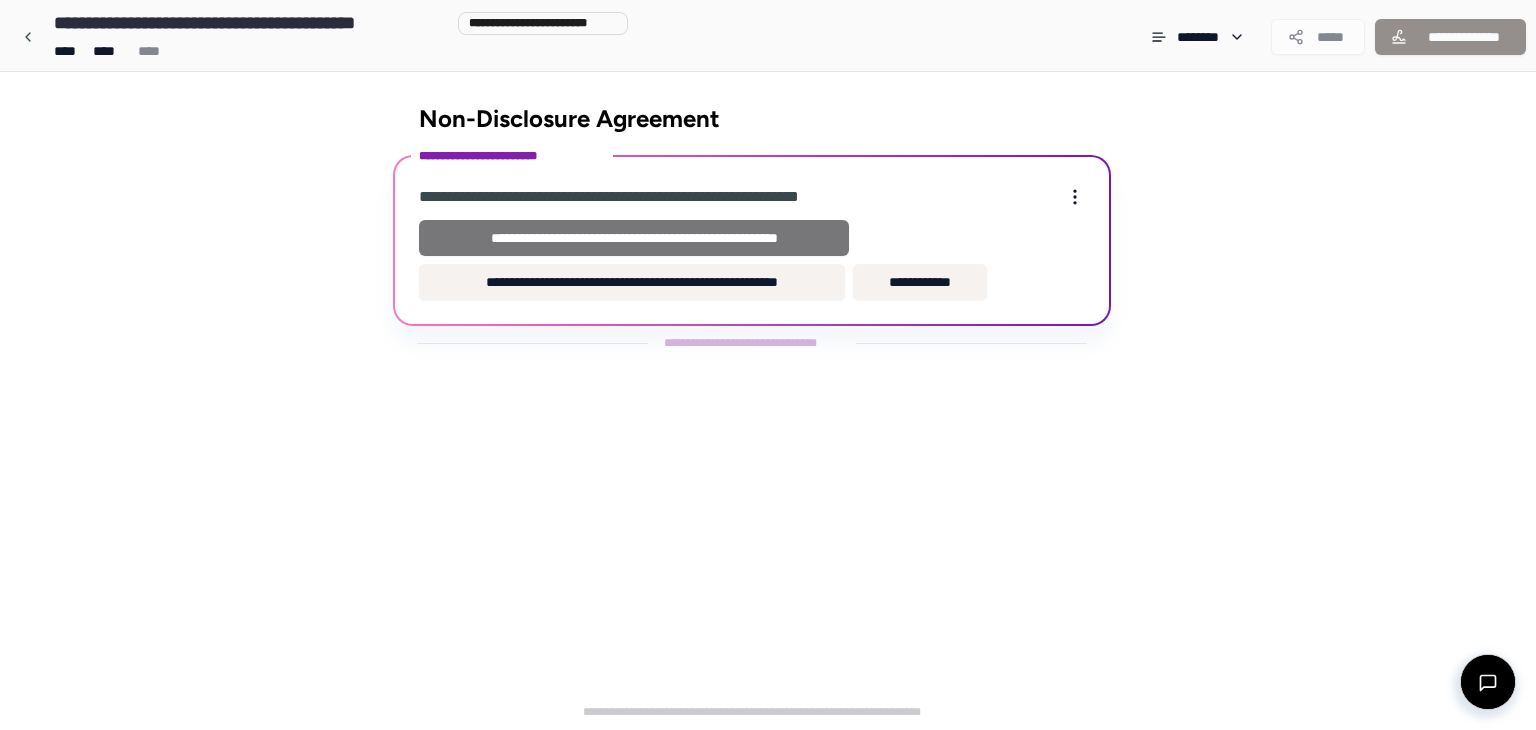 click on "**********" at bounding box center [634, 238] 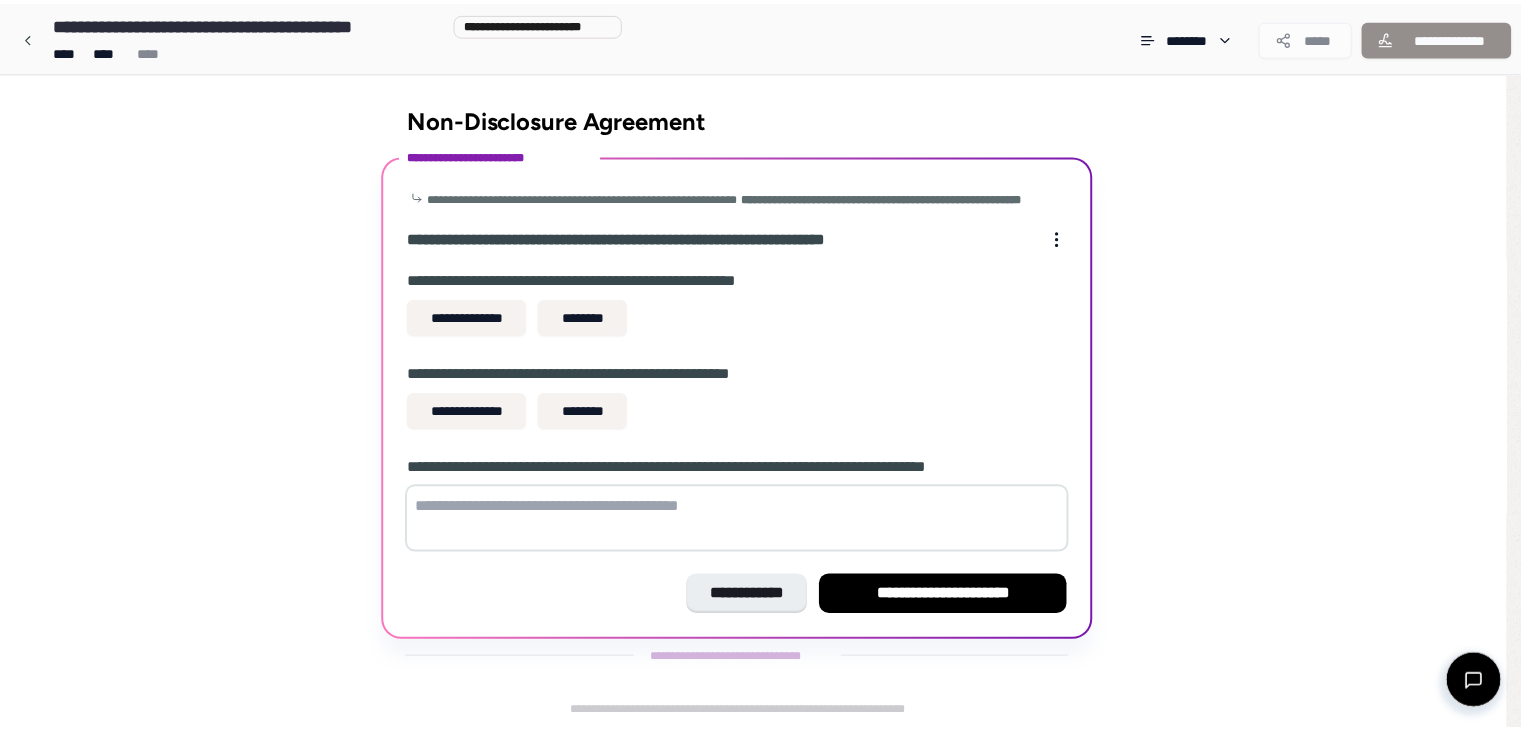 scroll, scrollTop: 4, scrollLeft: 0, axis: vertical 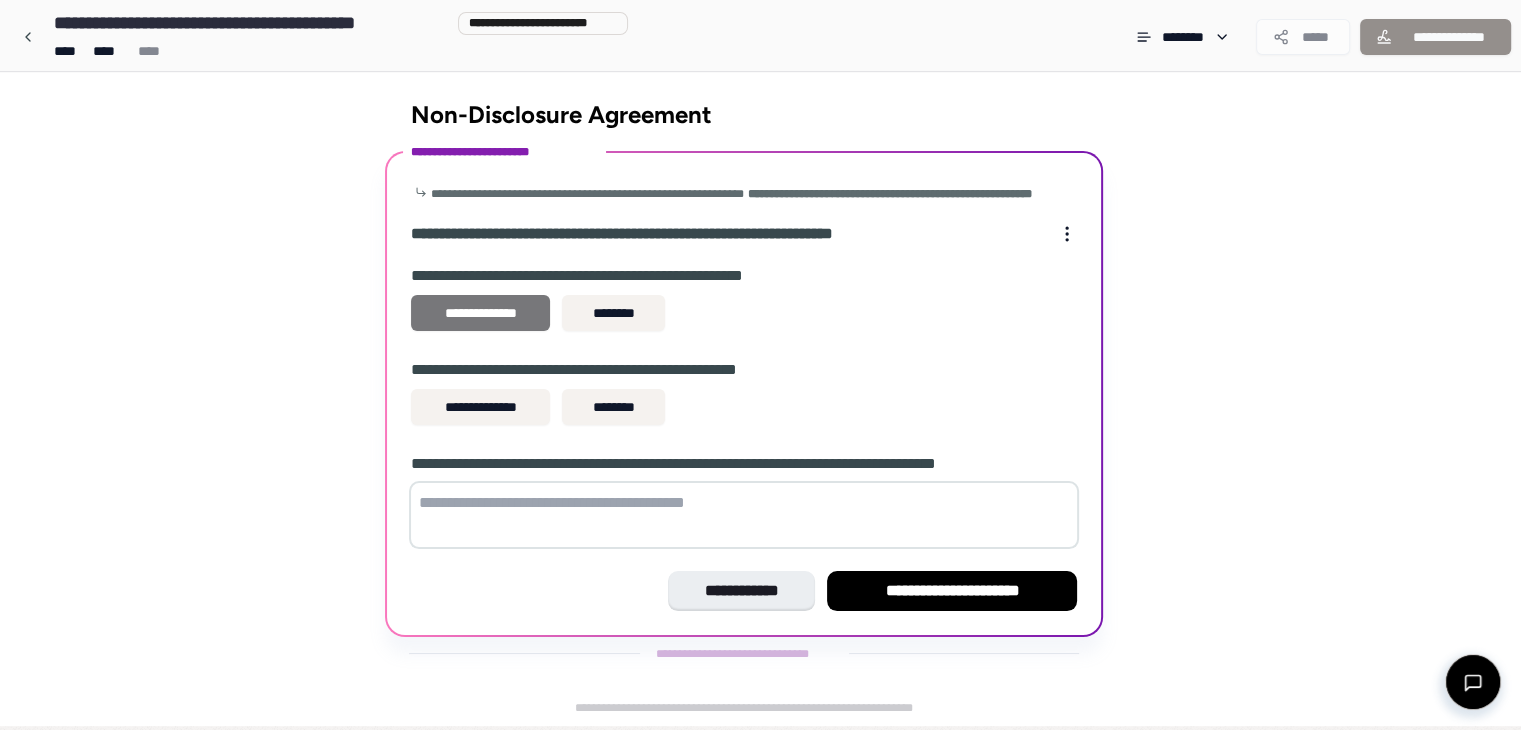 click on "**********" at bounding box center (480, 313) 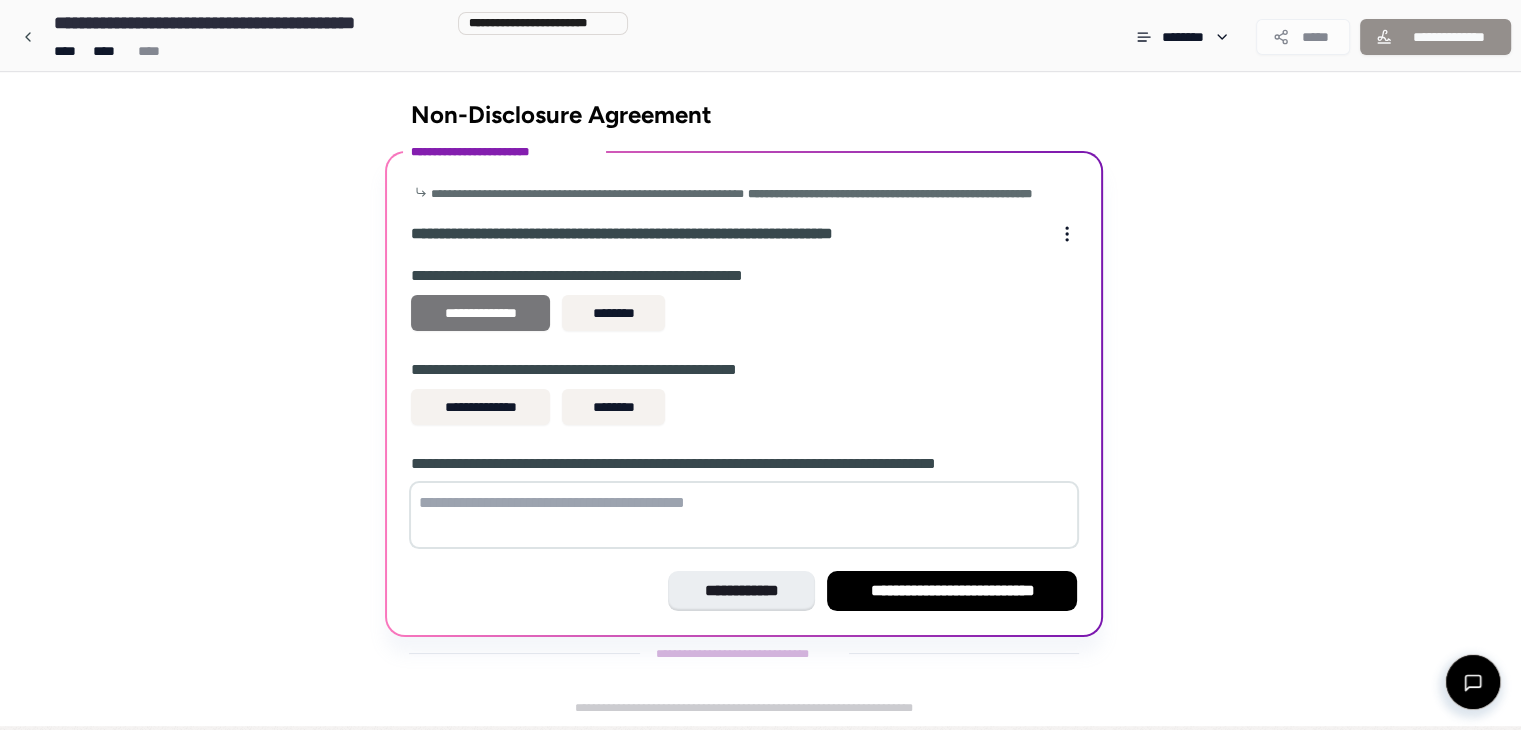 type 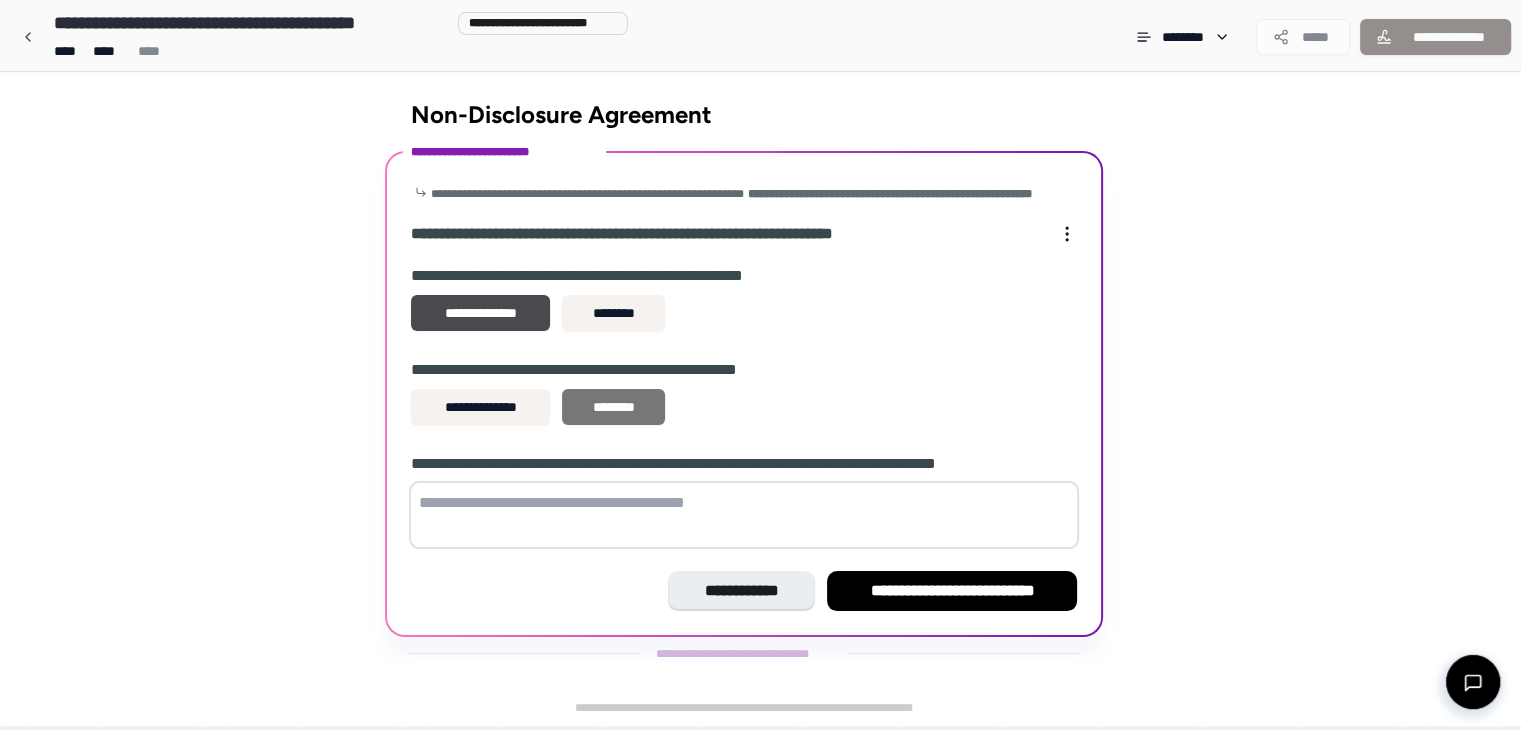 click on "********" at bounding box center [613, 407] 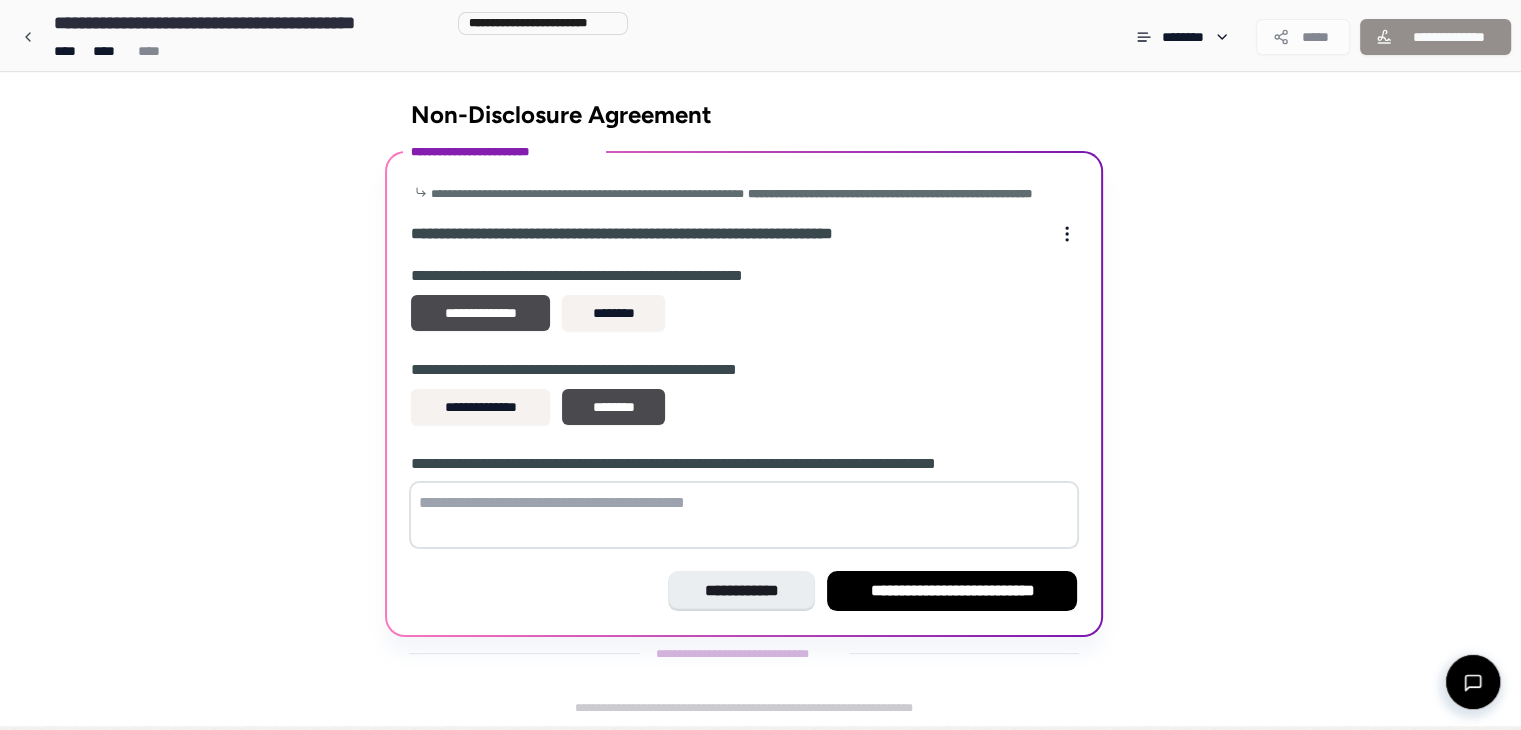 click at bounding box center (744, 515) 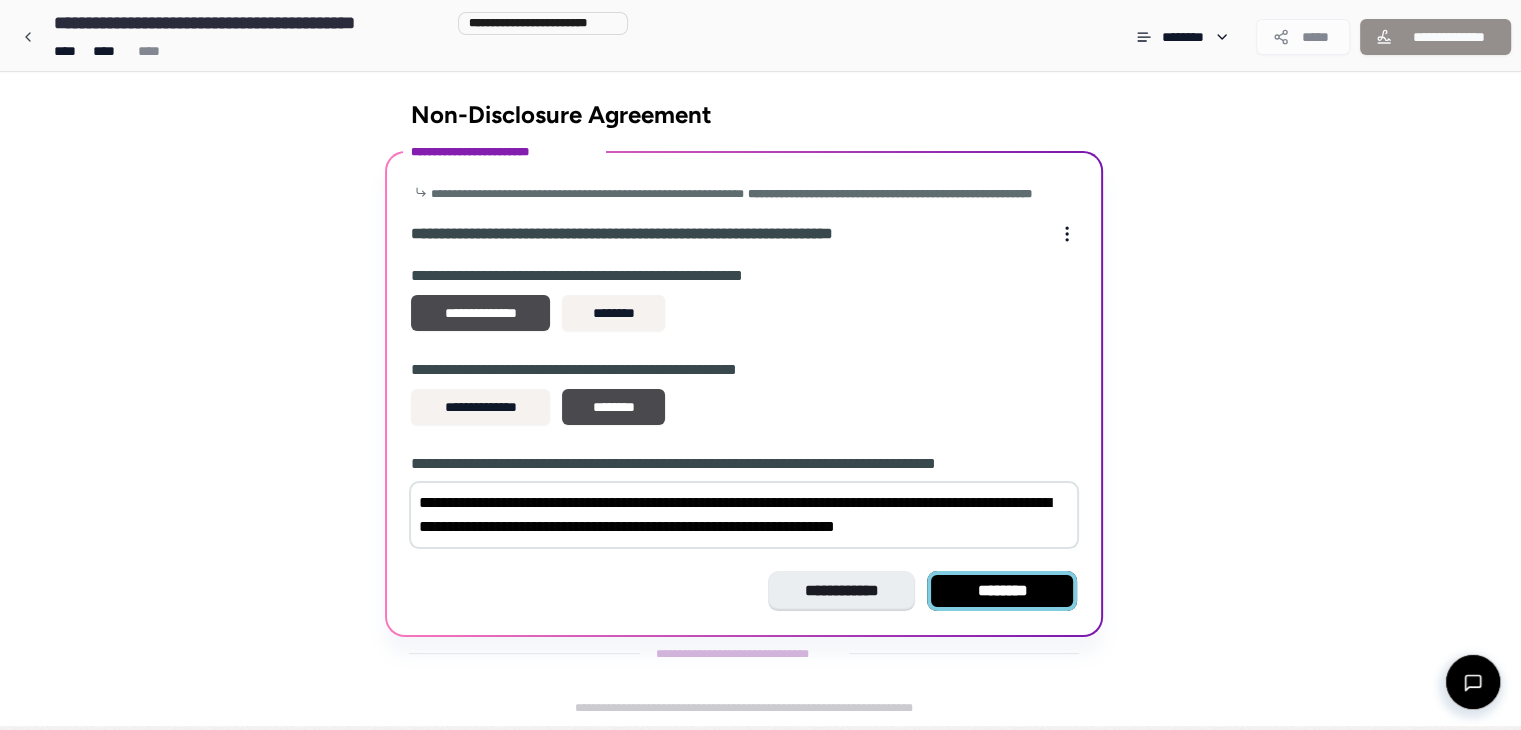 type on "**********" 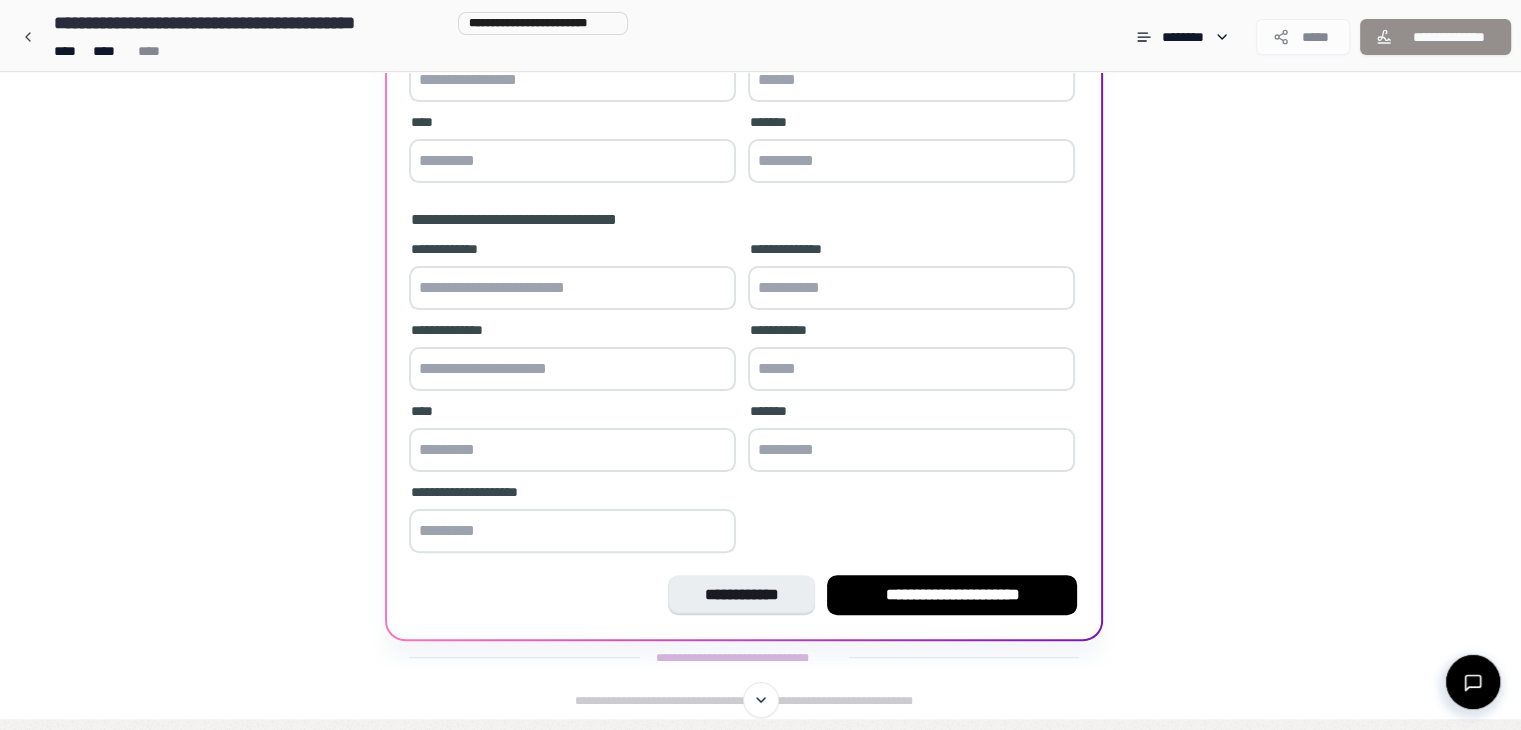 scroll, scrollTop: 412, scrollLeft: 0, axis: vertical 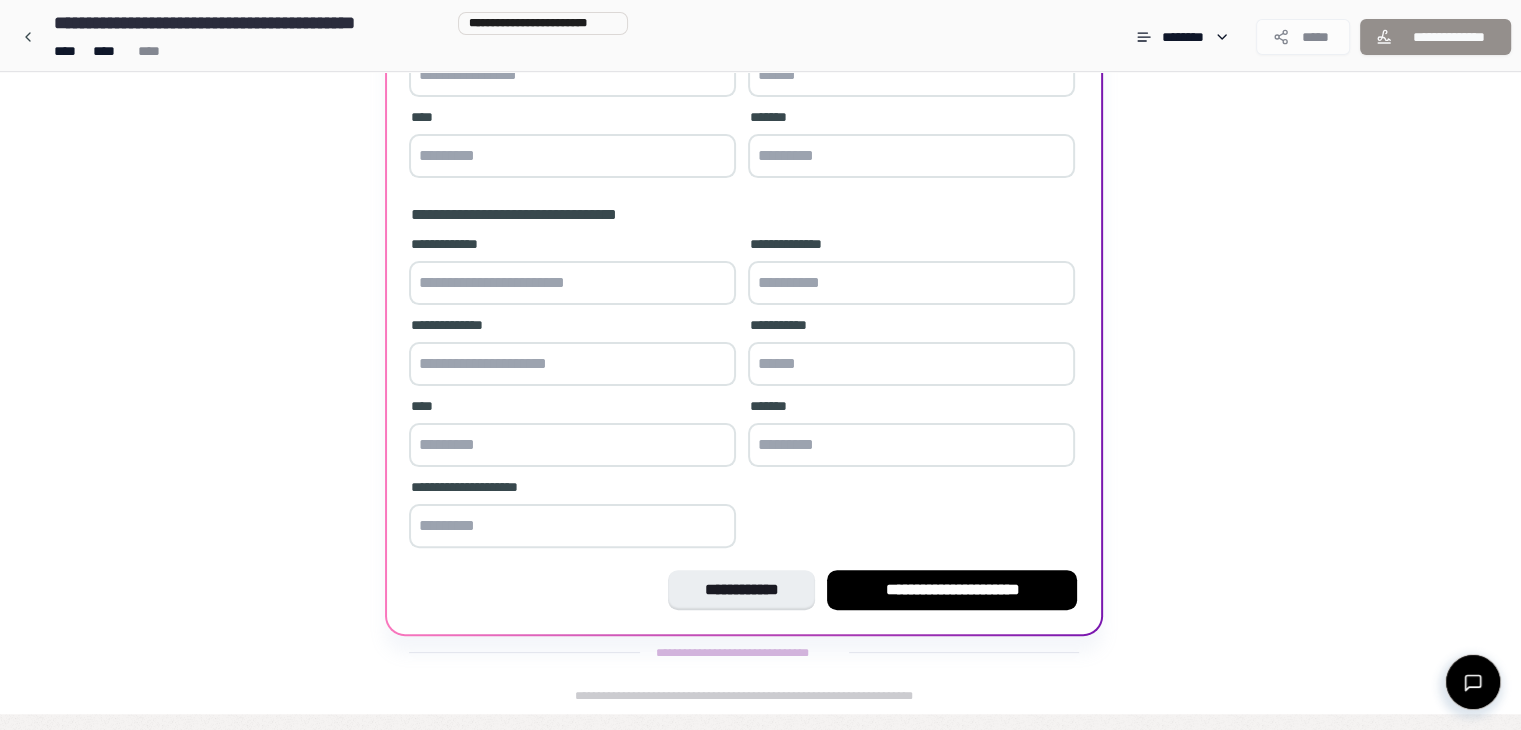 click on "**********" at bounding box center [952, 590] 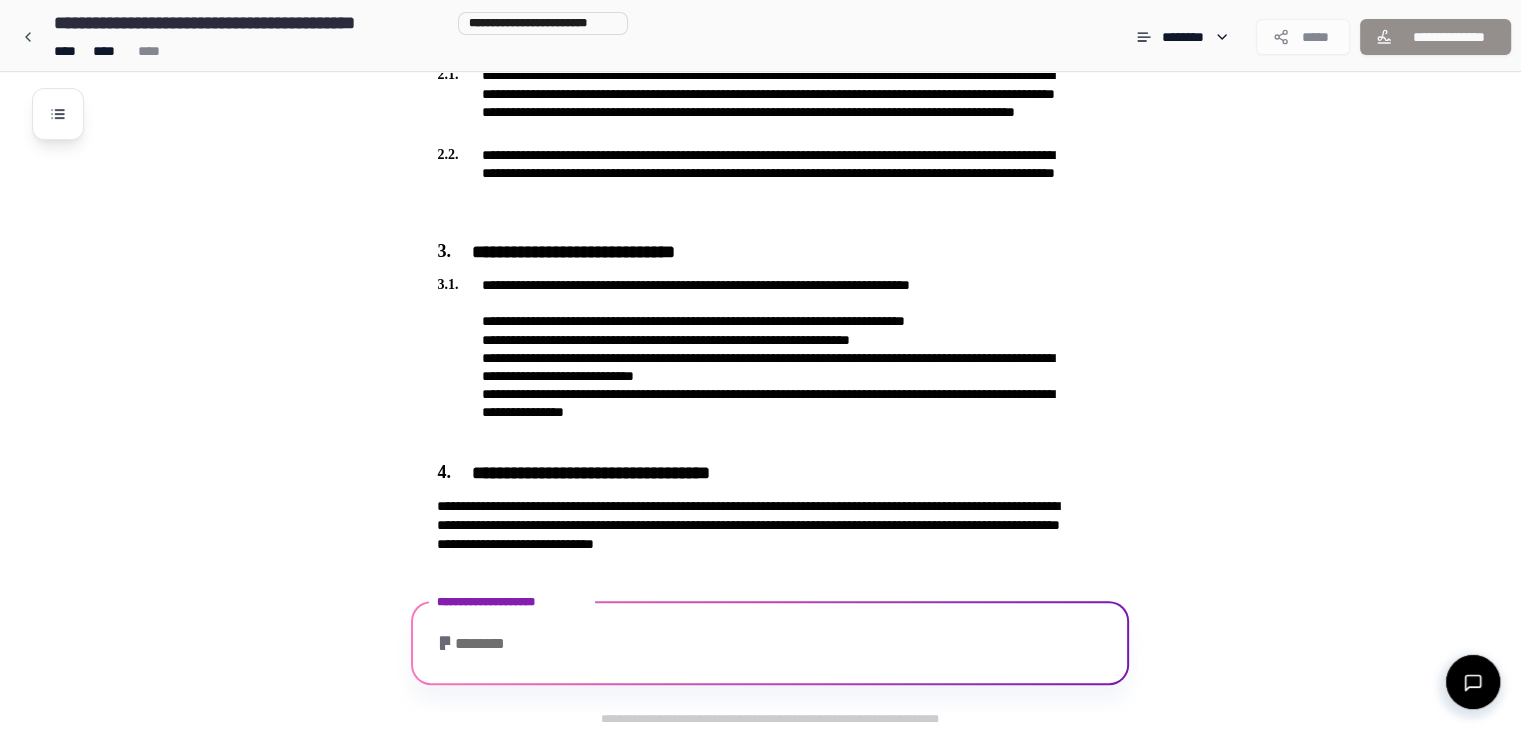 scroll, scrollTop: 828, scrollLeft: 0, axis: vertical 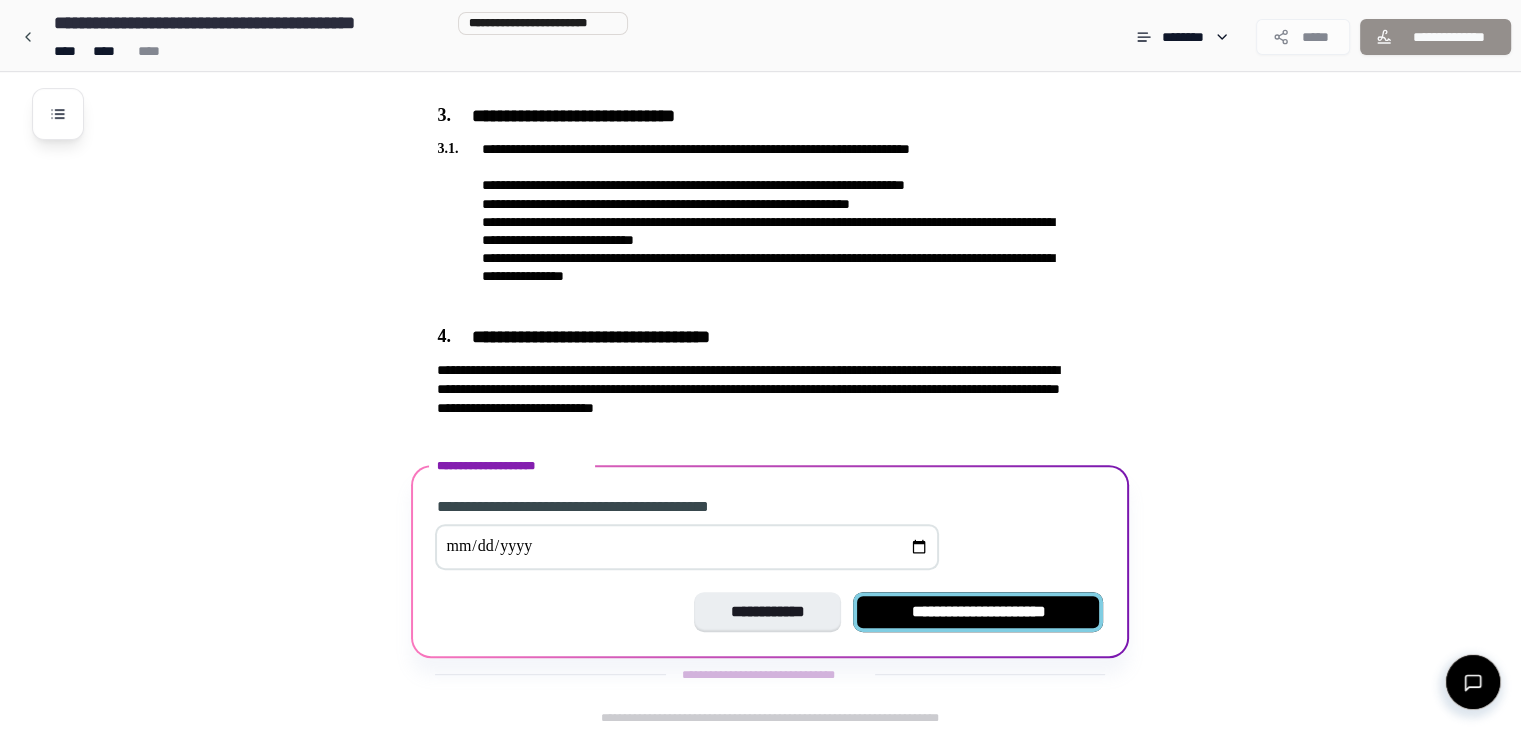 click on "**********" at bounding box center [978, 612] 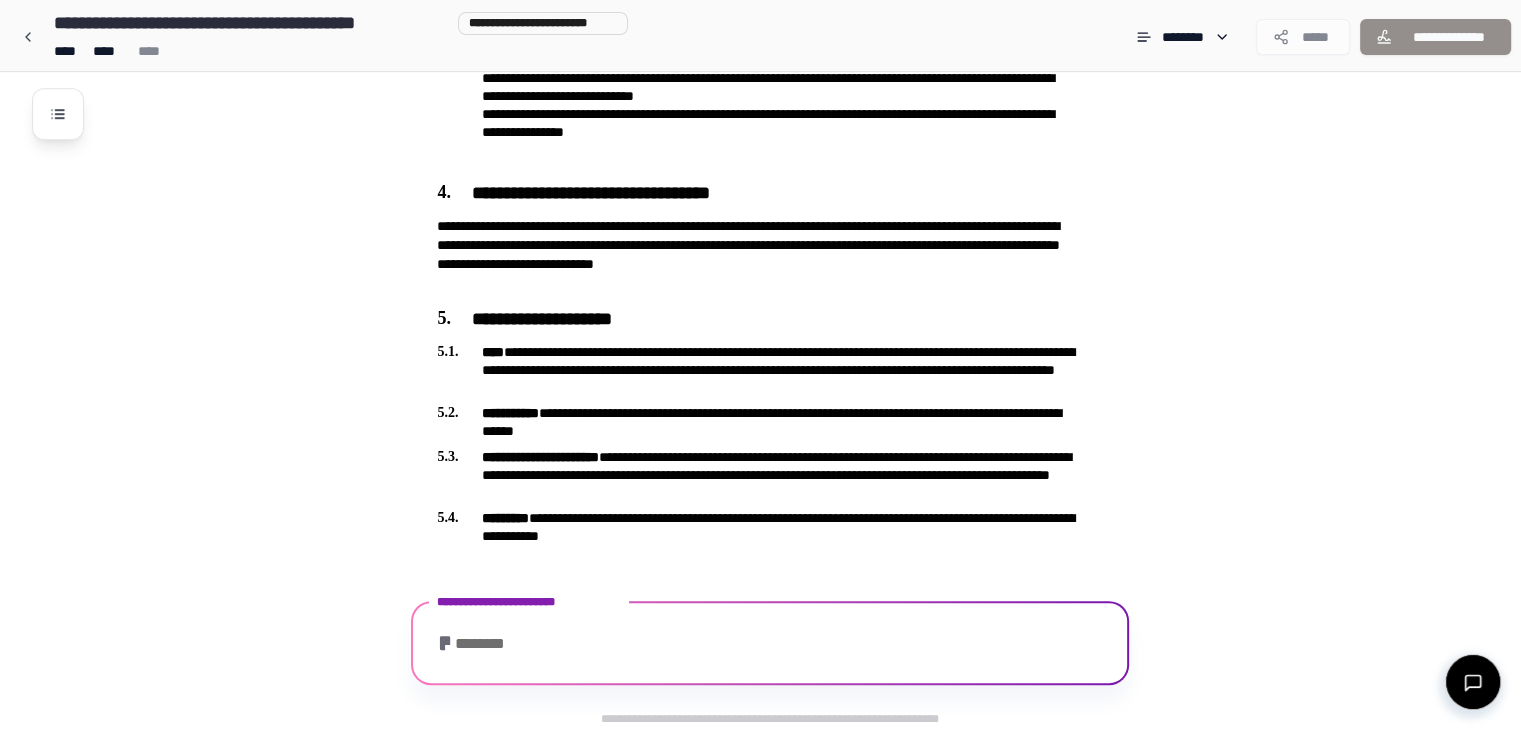 scroll, scrollTop: 1112, scrollLeft: 0, axis: vertical 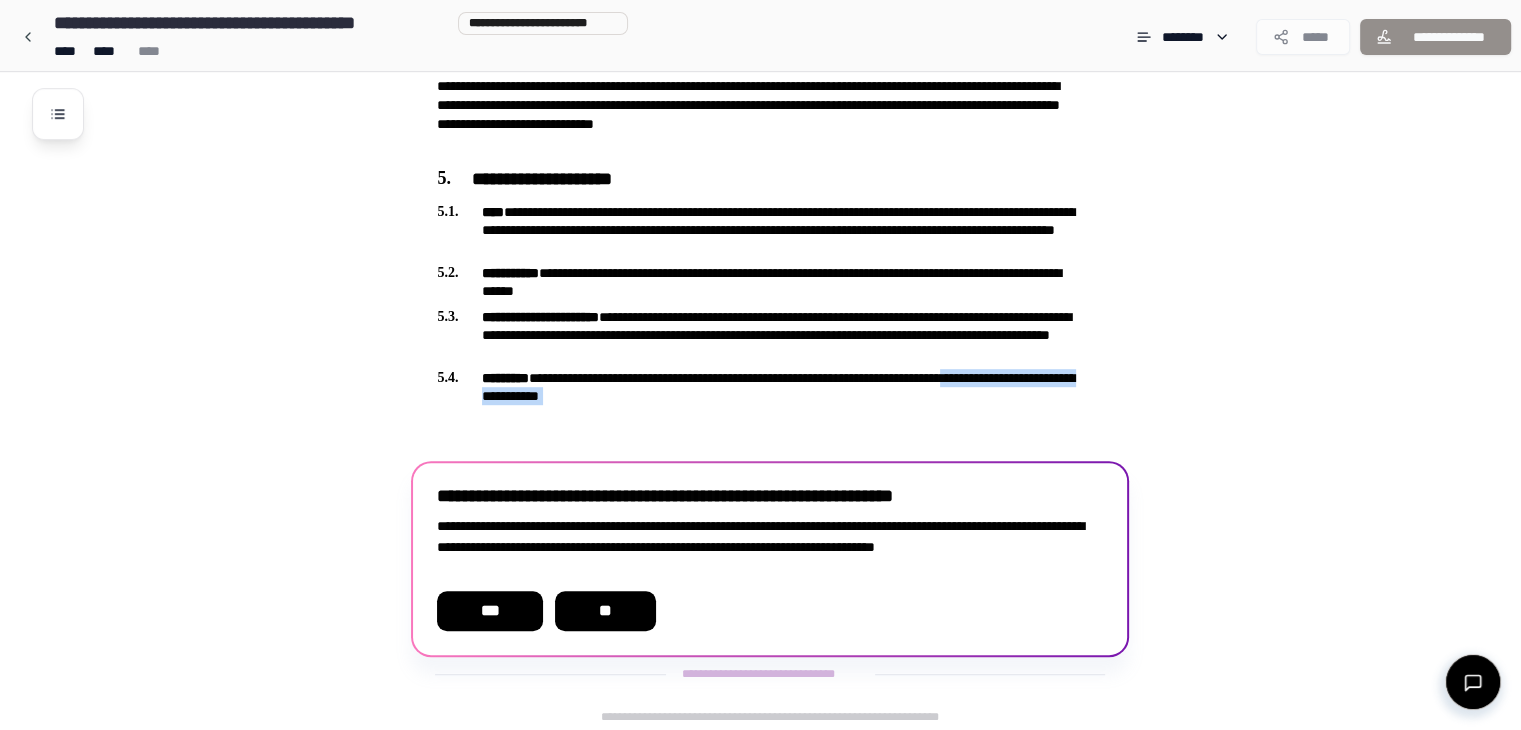 drag, startPoint x: 427, startPoint y: 478, endPoint x: 208, endPoint y: 398, distance: 233.15445 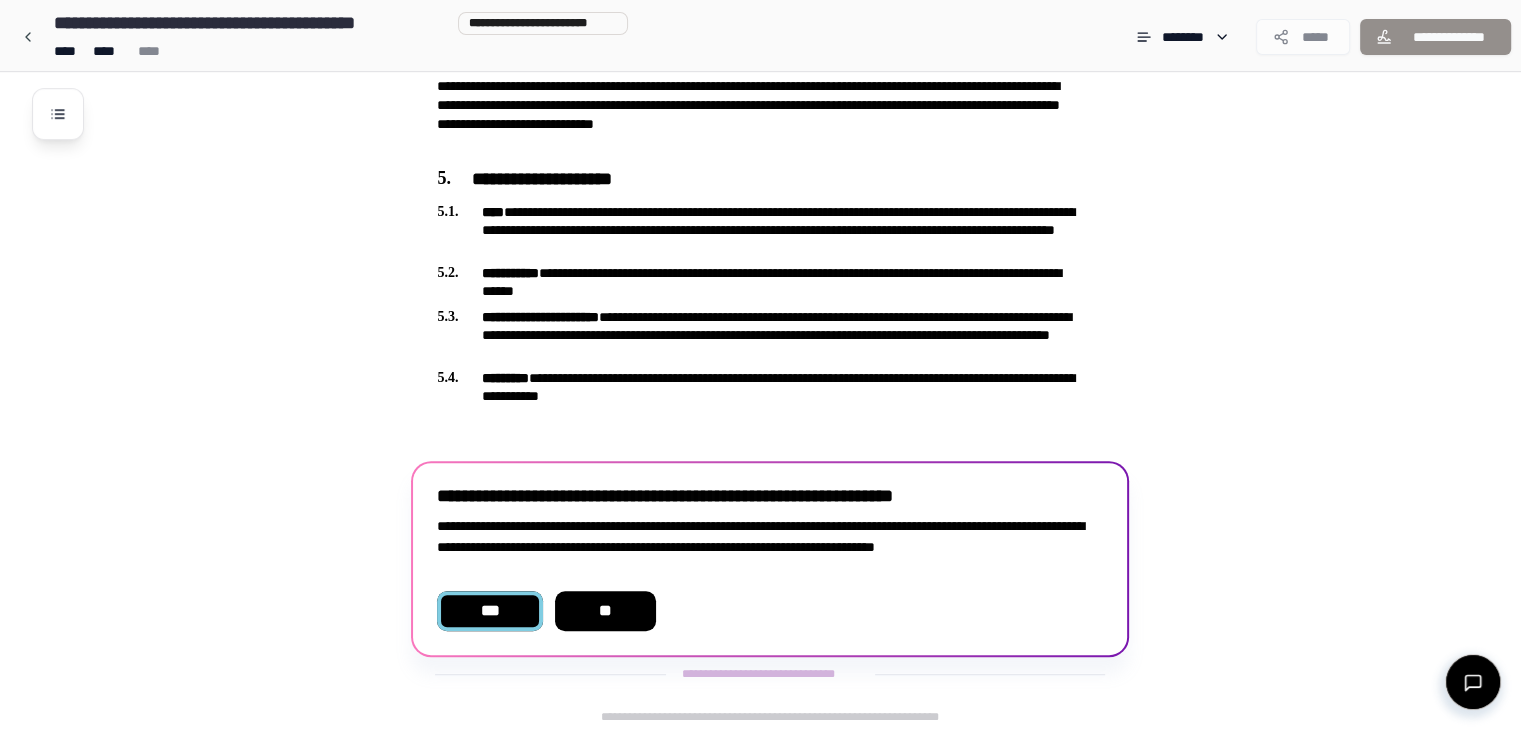 click on "***" at bounding box center (489, 611) 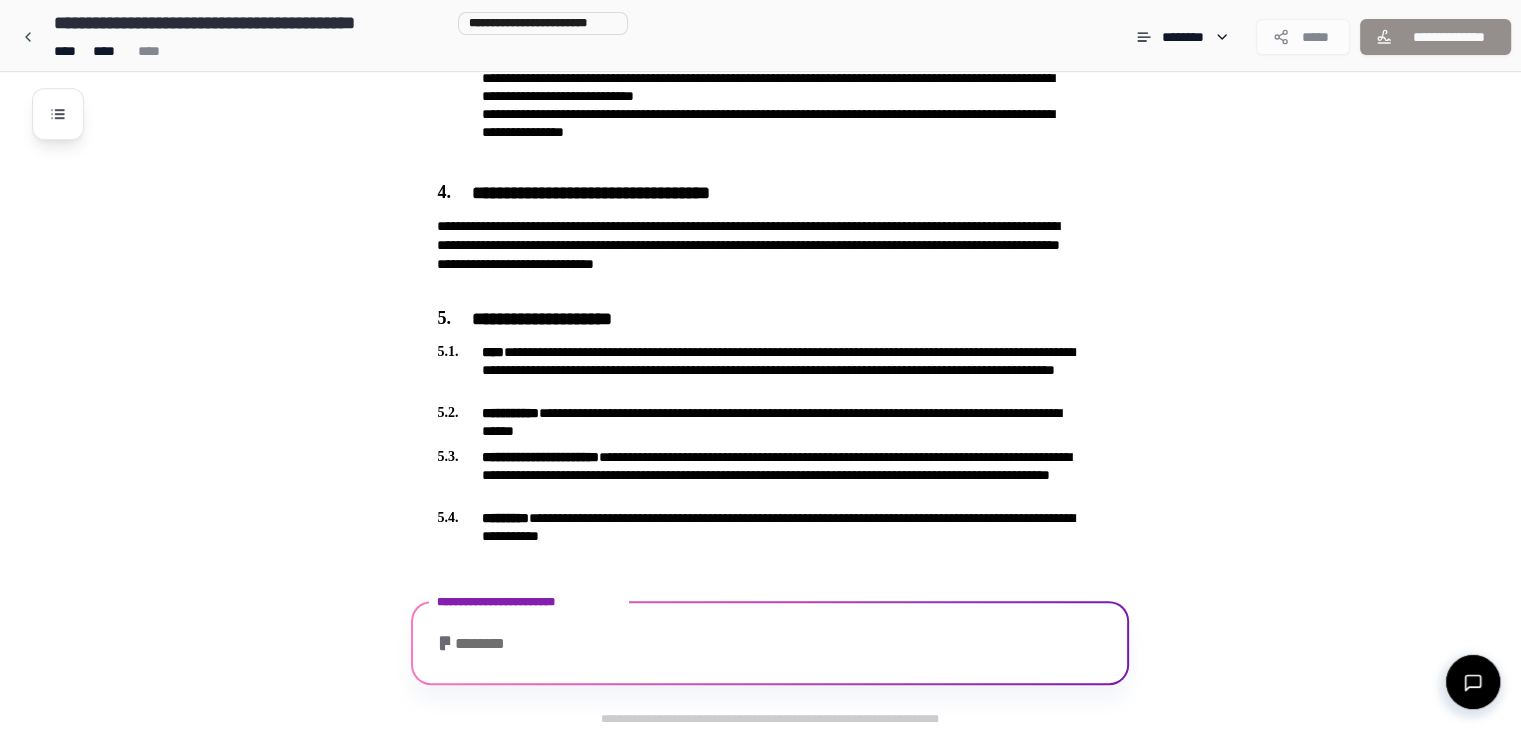 scroll, scrollTop: 1135, scrollLeft: 0, axis: vertical 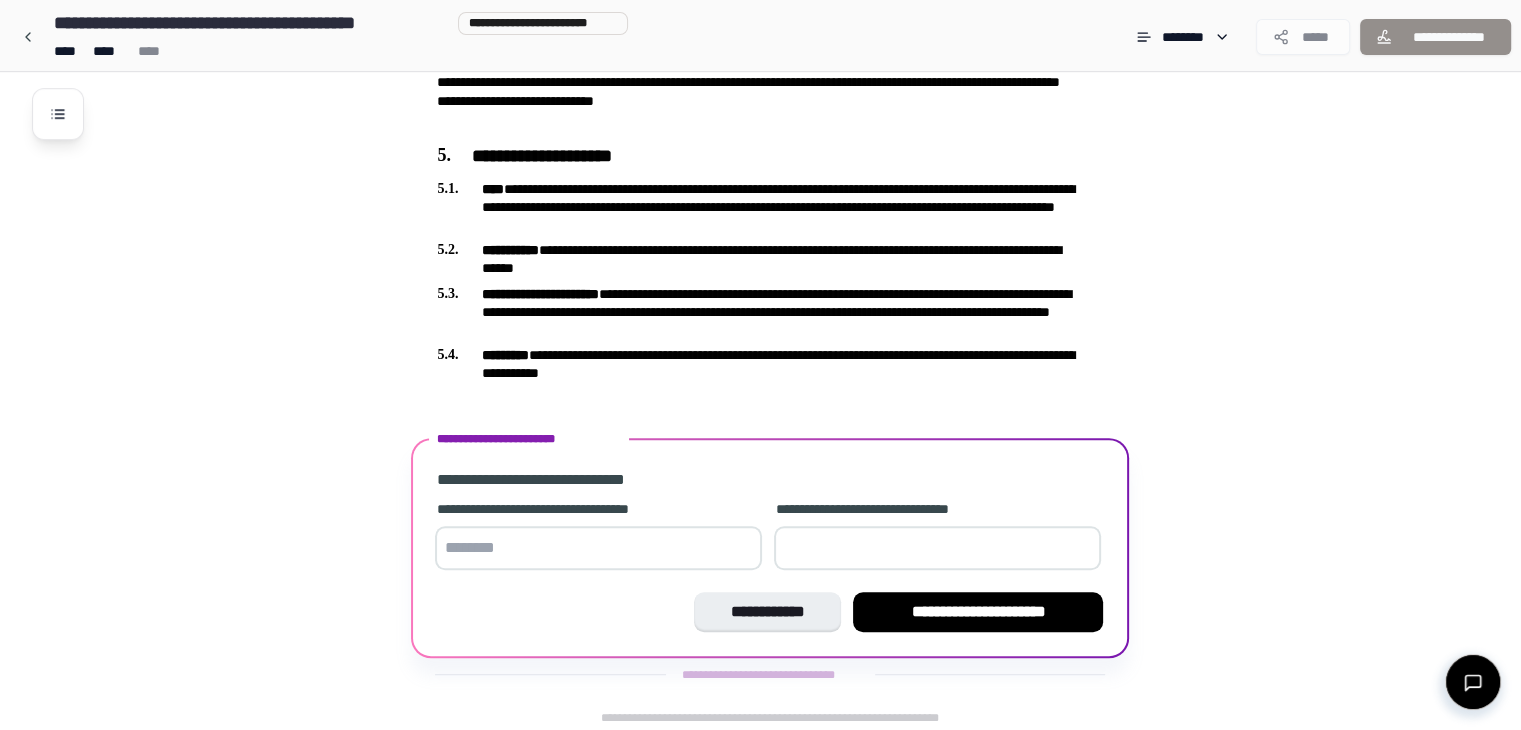 click at bounding box center (598, 548) 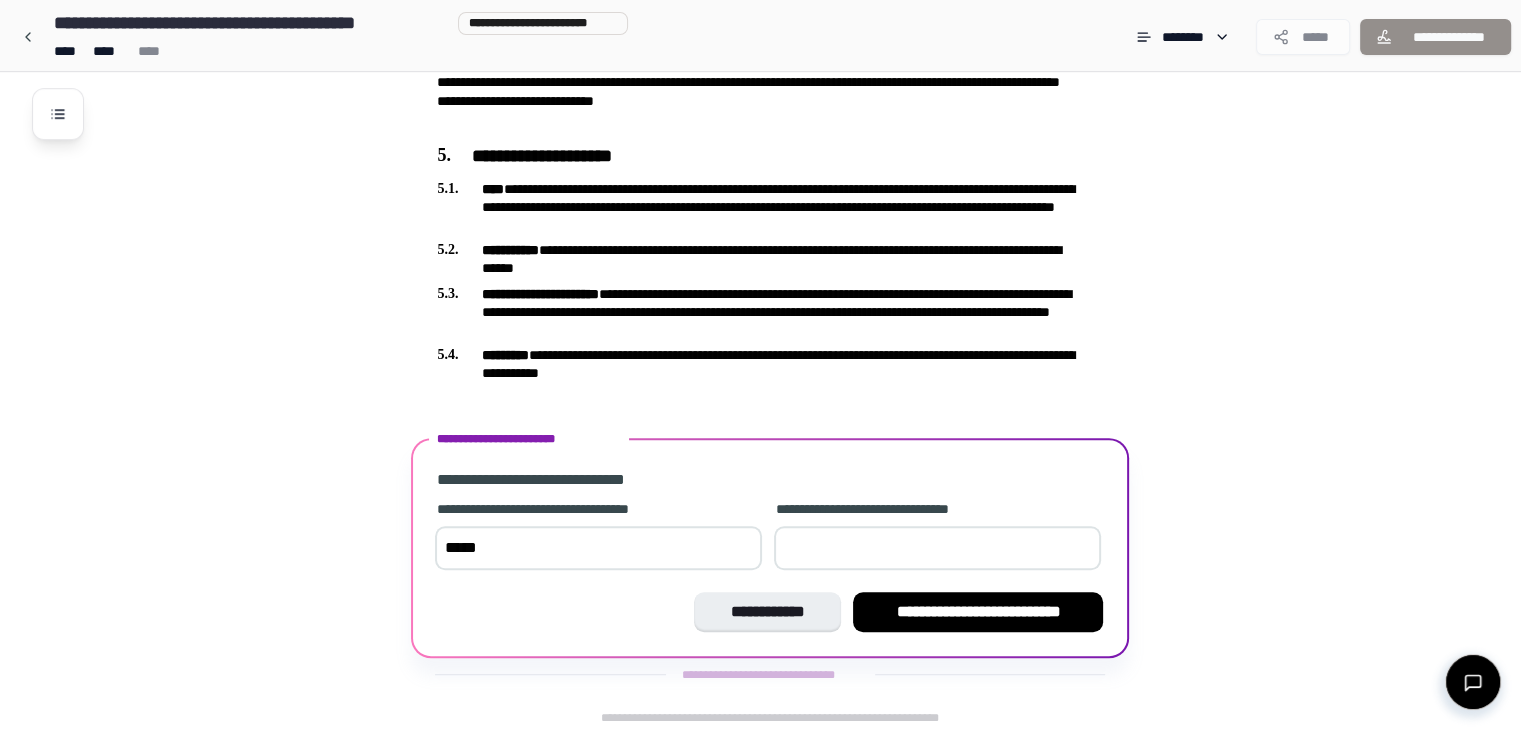 type on "*****" 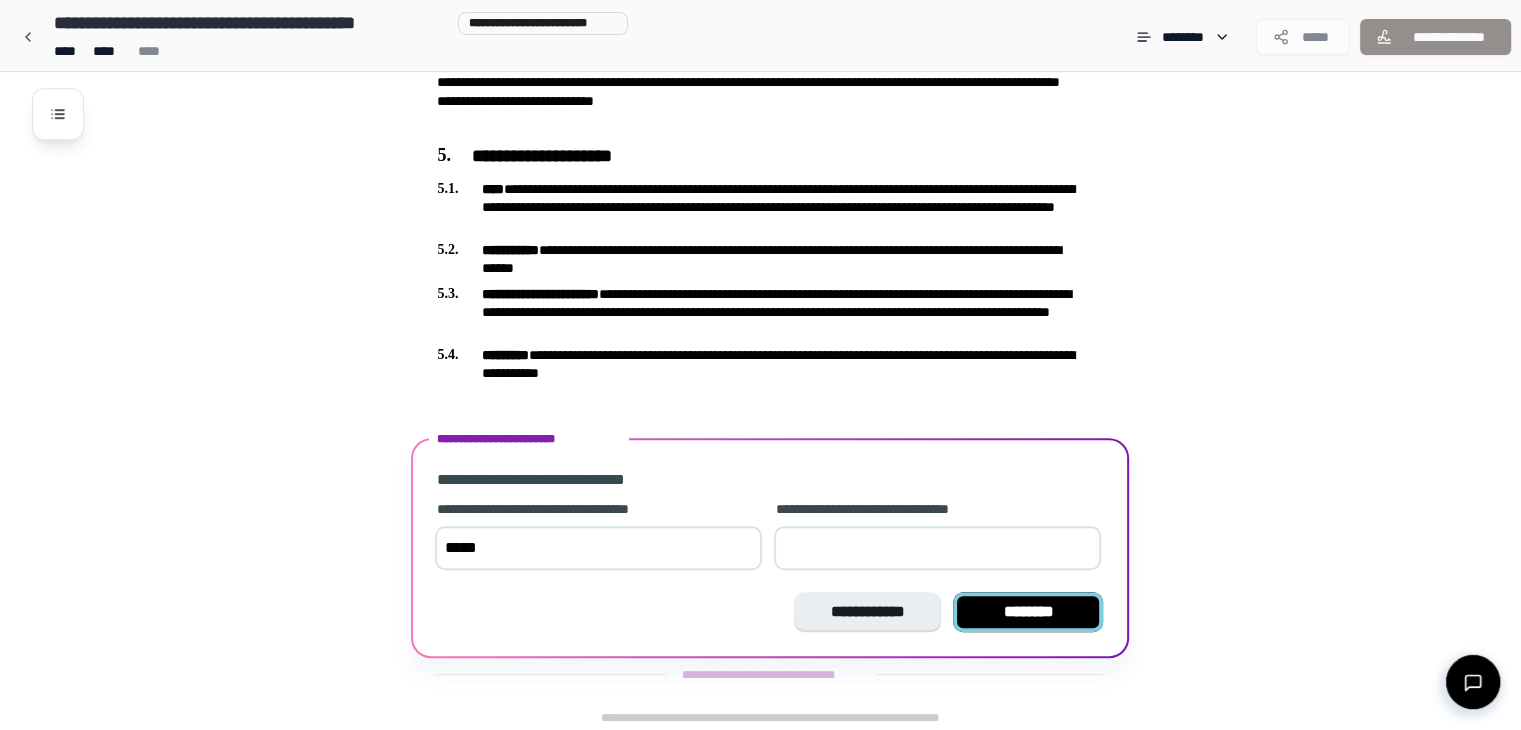 type on "**" 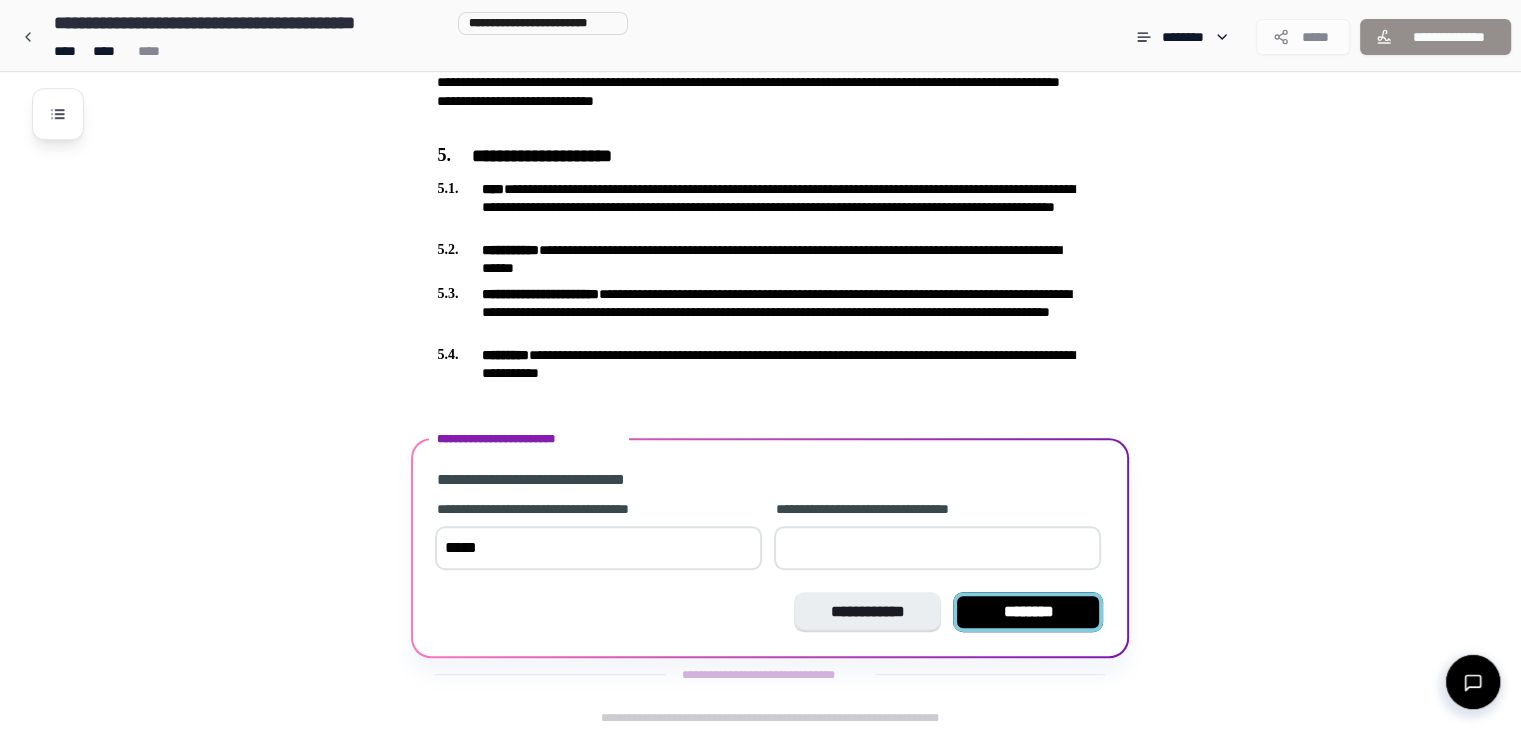 click on "********" at bounding box center (1028, 612) 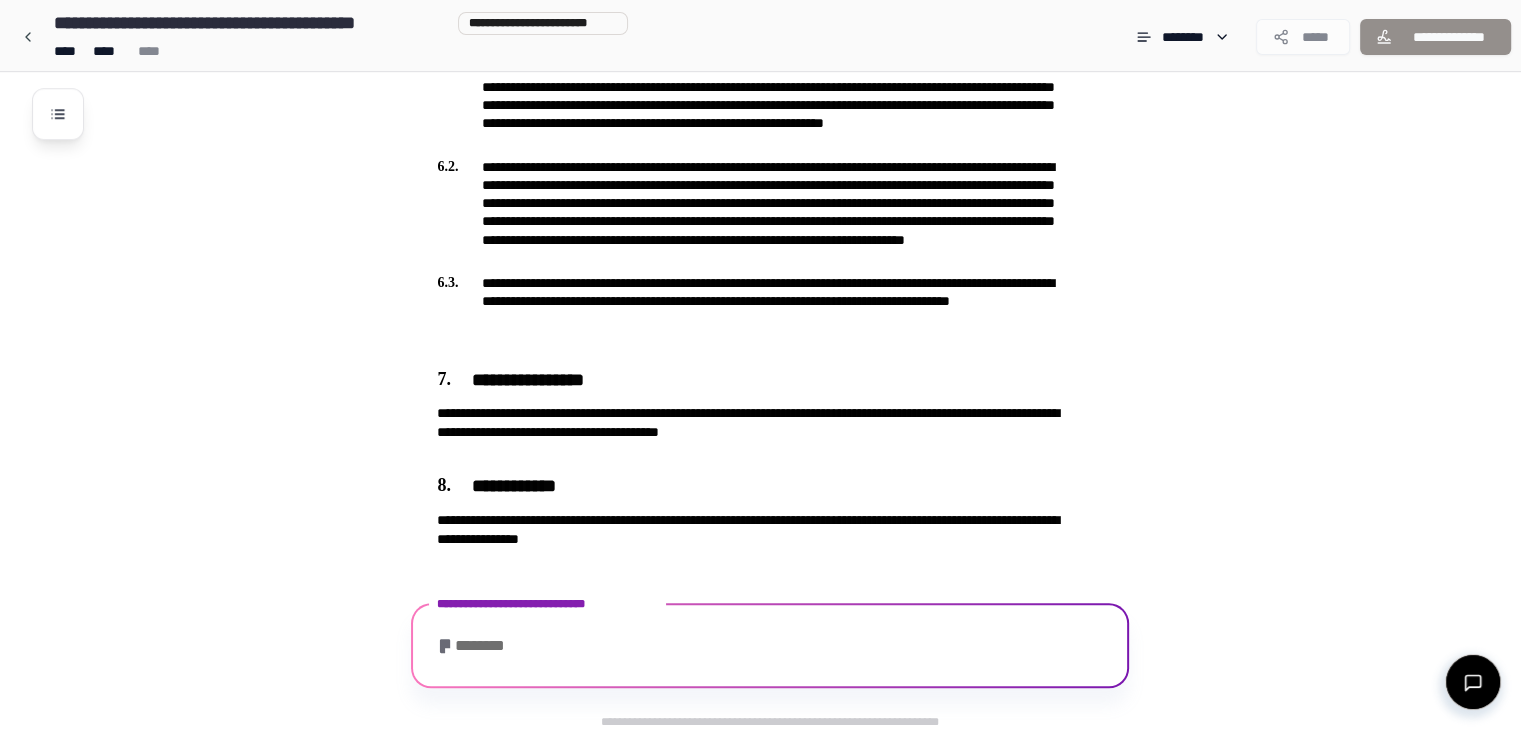 scroll, scrollTop: 1696, scrollLeft: 0, axis: vertical 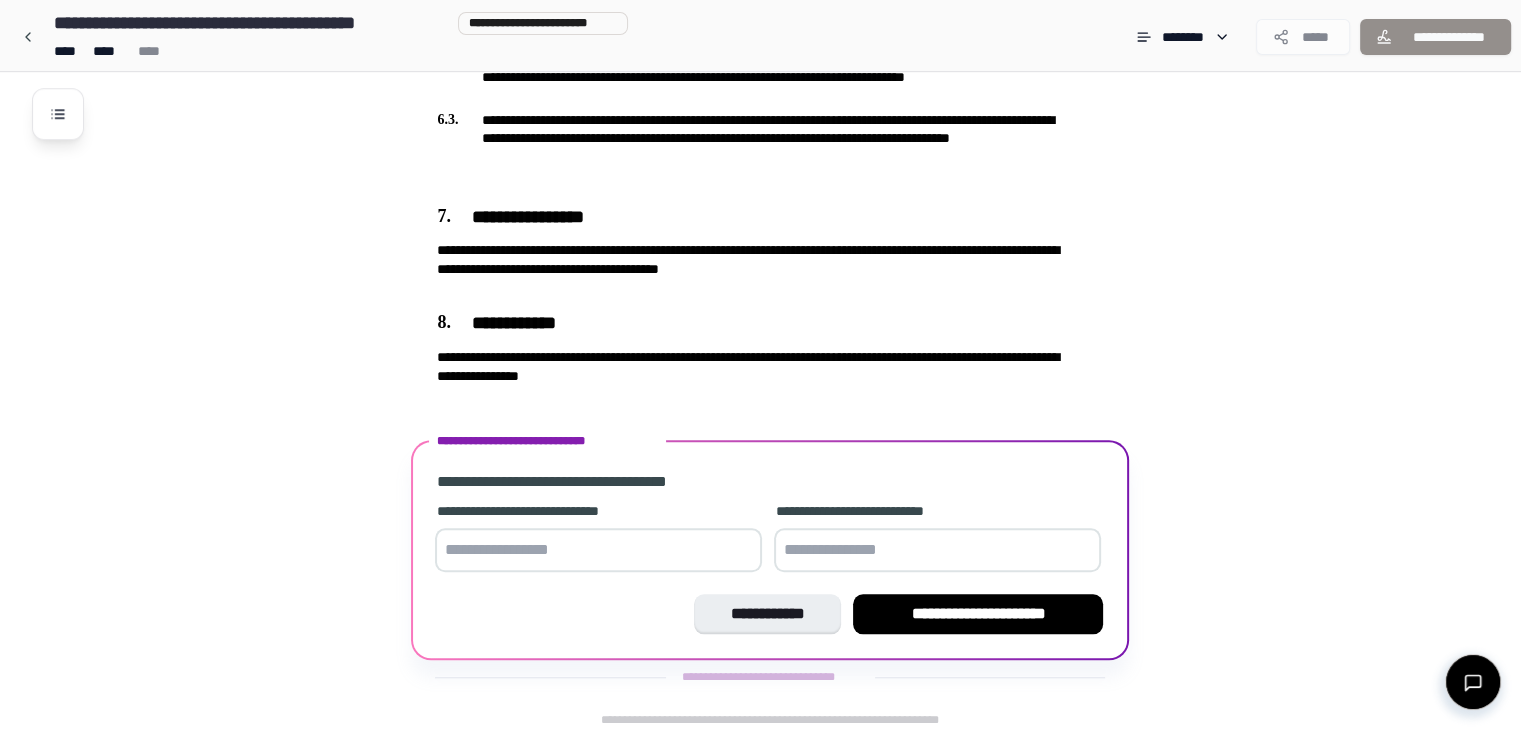 click at bounding box center [598, 550] 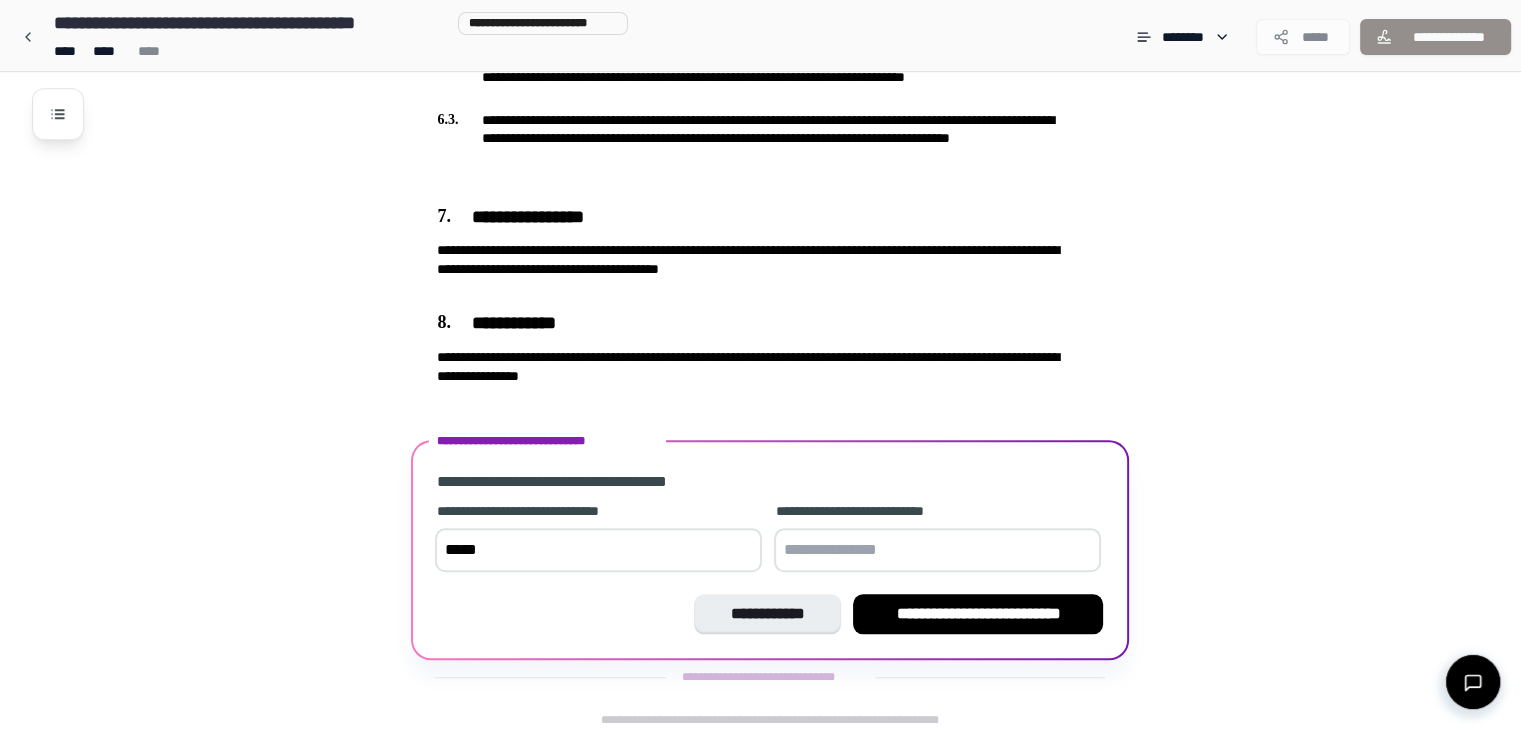 type on "*****" 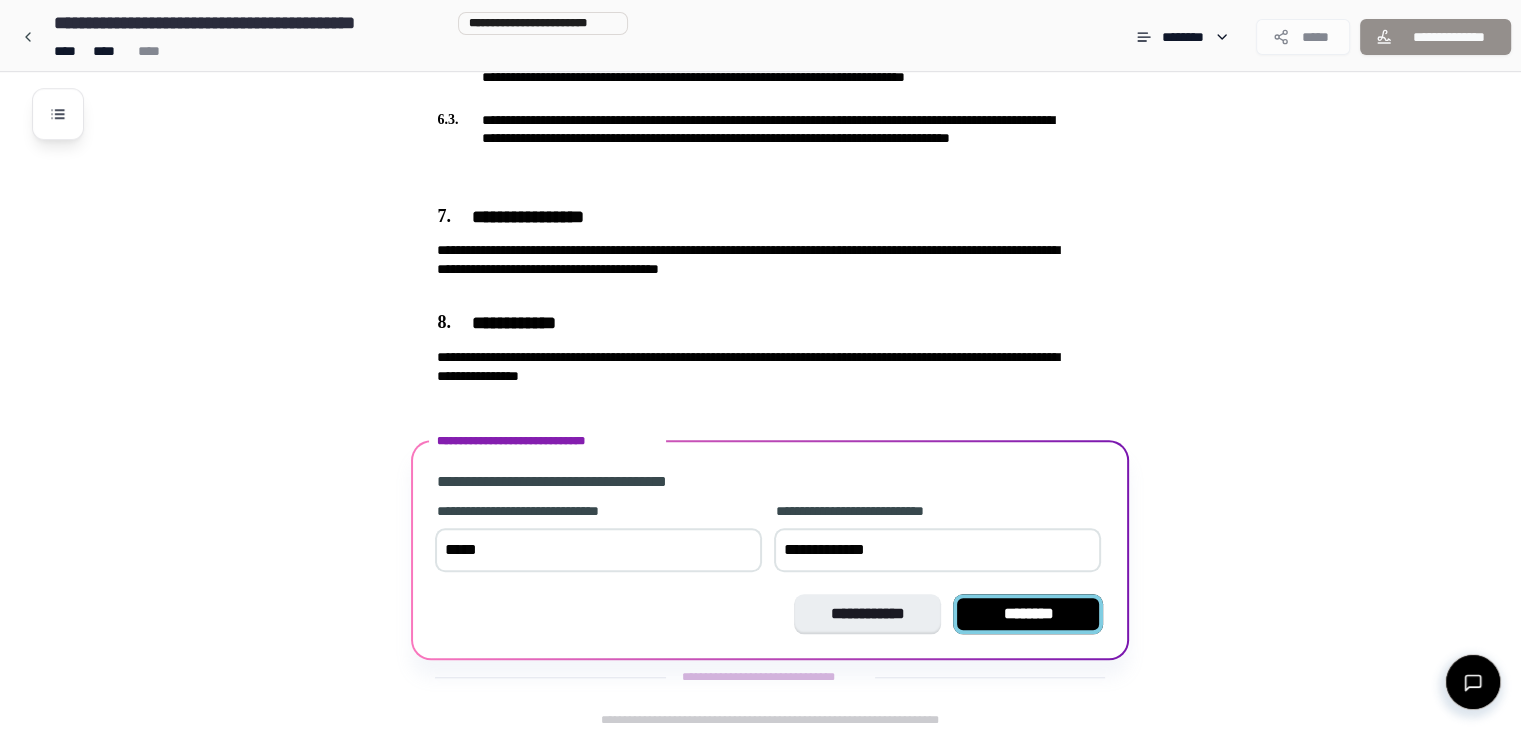 type on "**********" 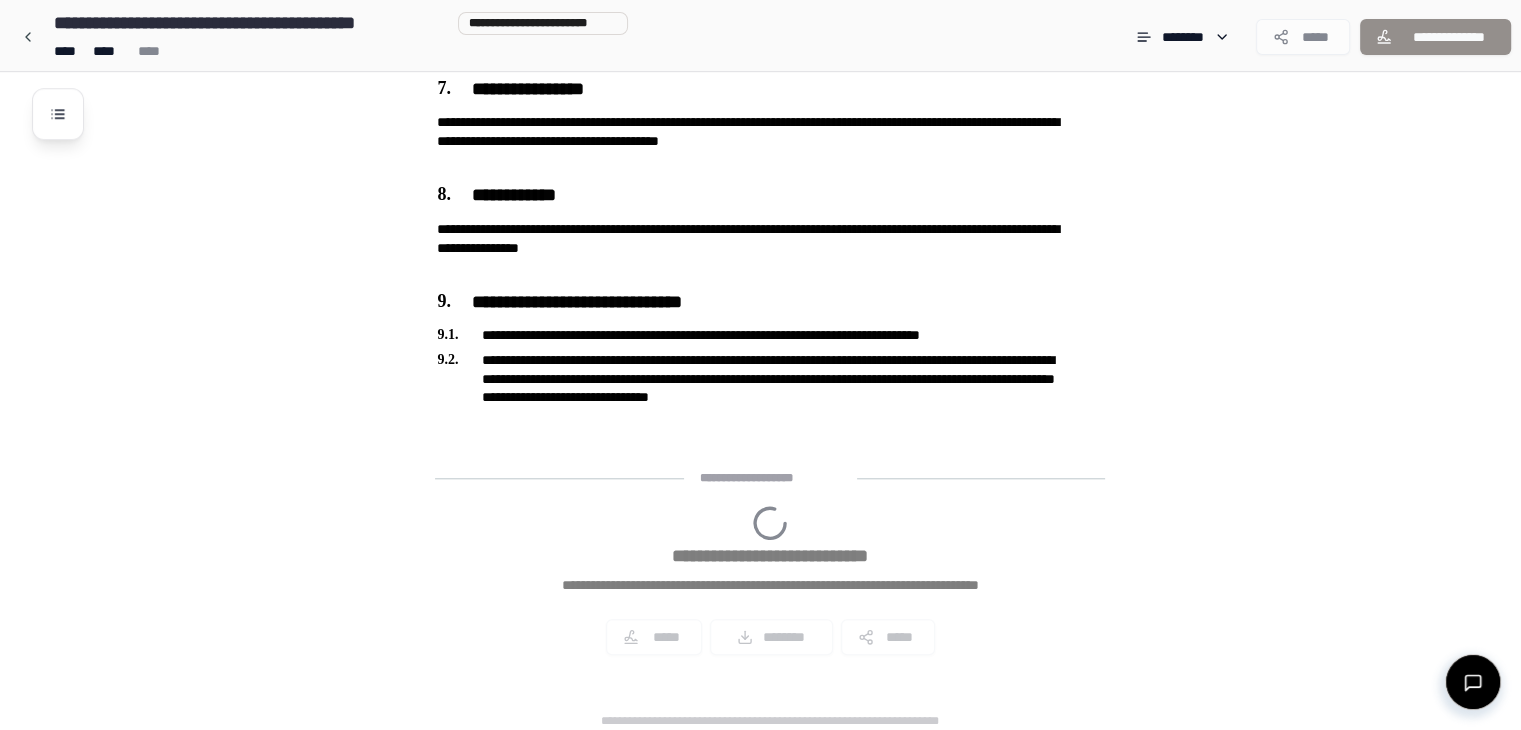 scroll, scrollTop: 1958, scrollLeft: 0, axis: vertical 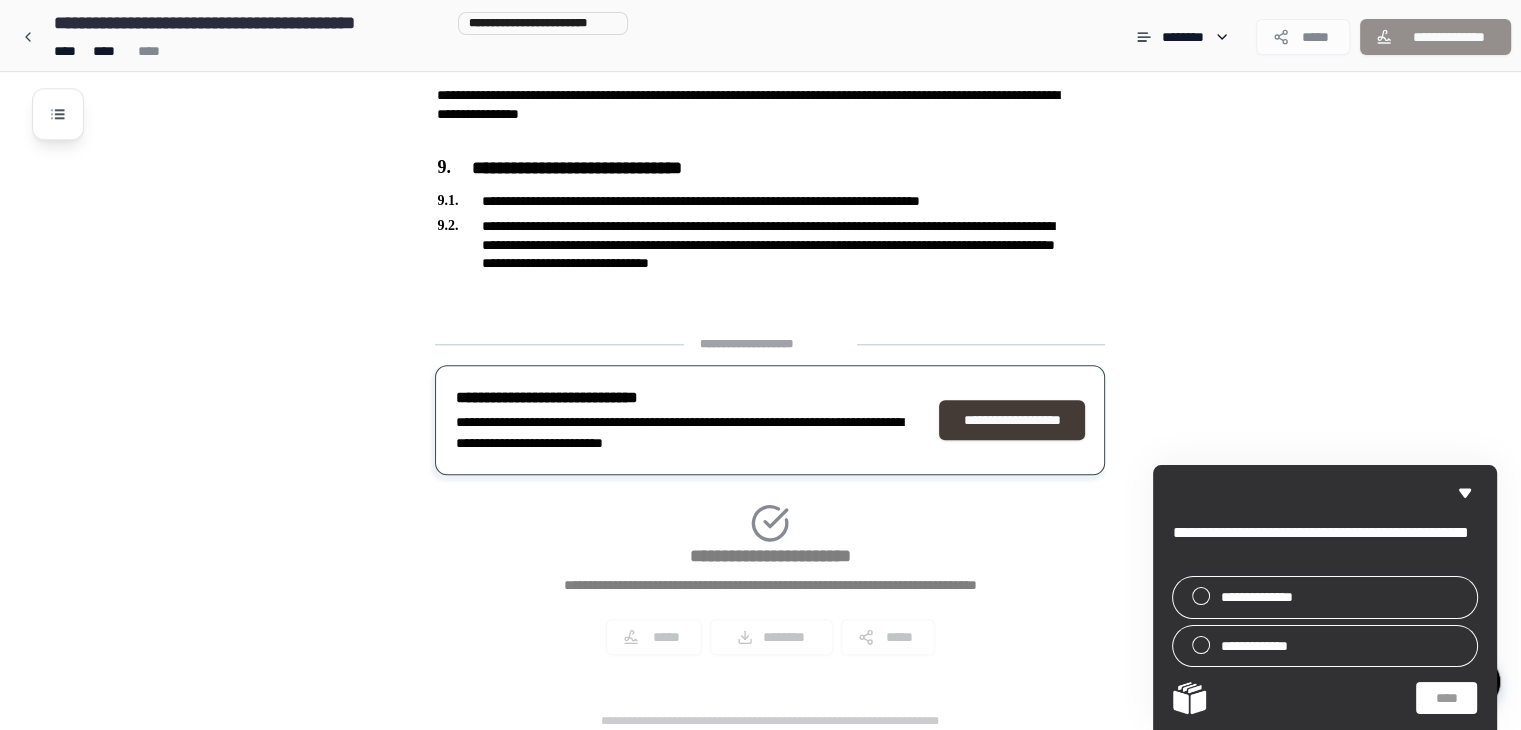 click on "**********" at bounding box center (1012, 420) 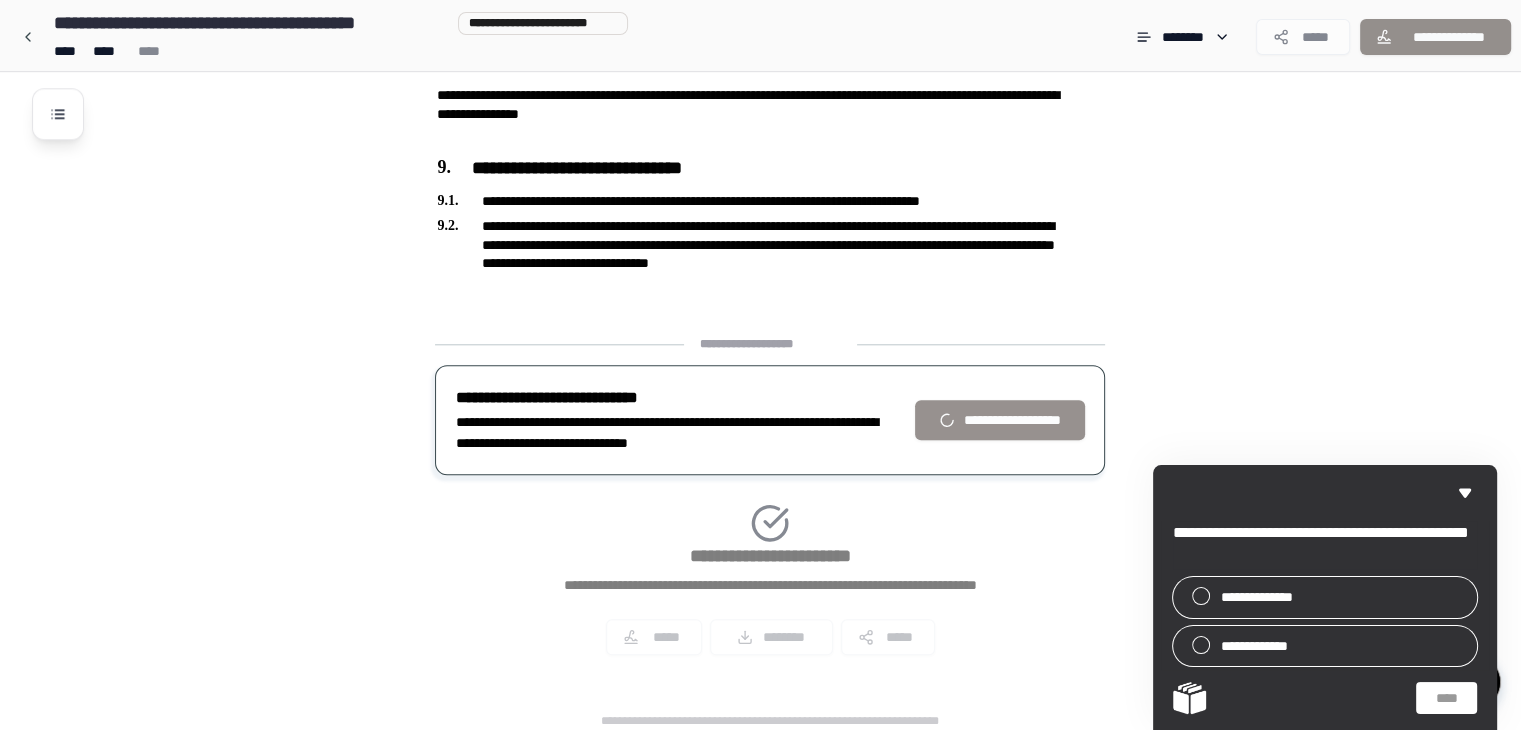 click on "**********" at bounding box center [786, -574] 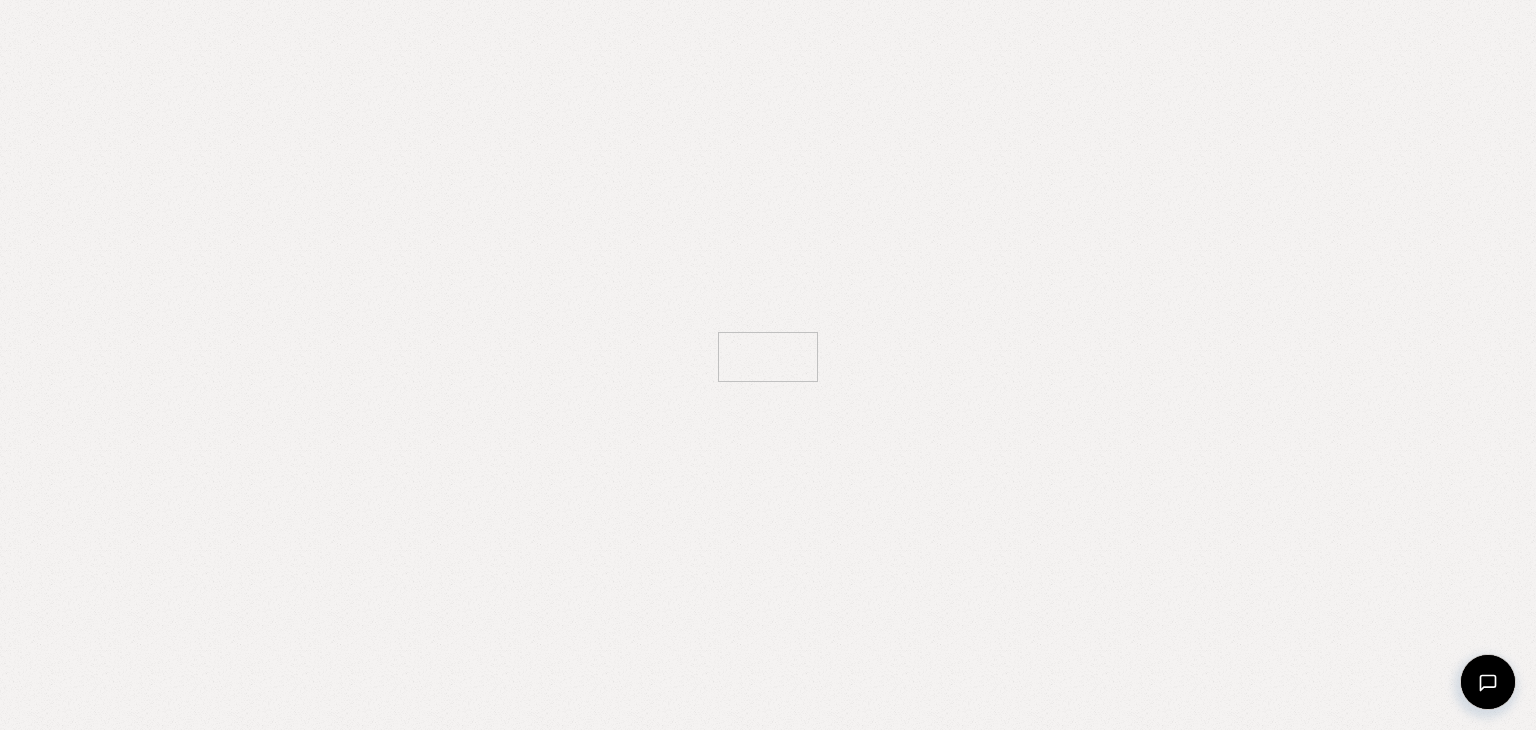 scroll, scrollTop: 0, scrollLeft: 0, axis: both 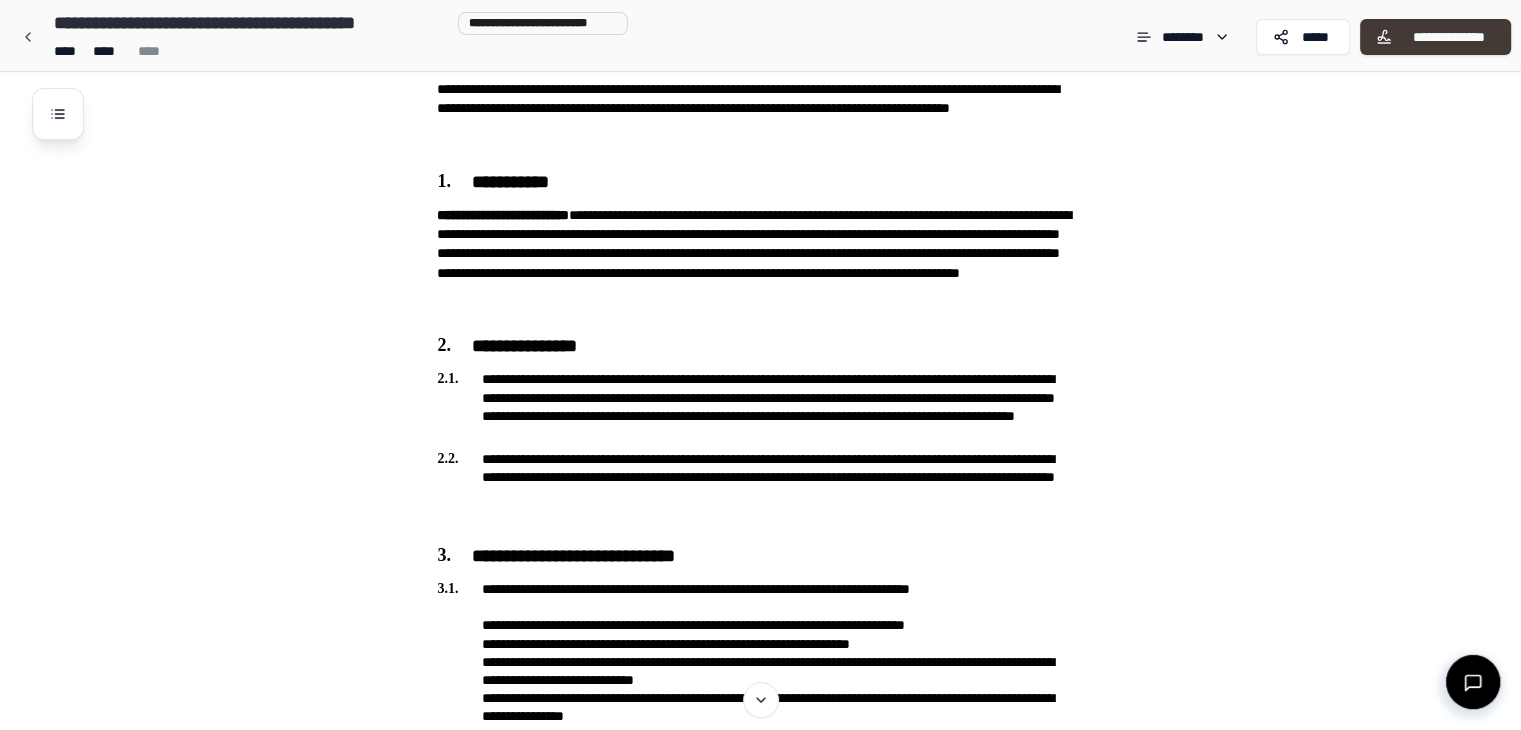 click on "**********" at bounding box center (1448, 37) 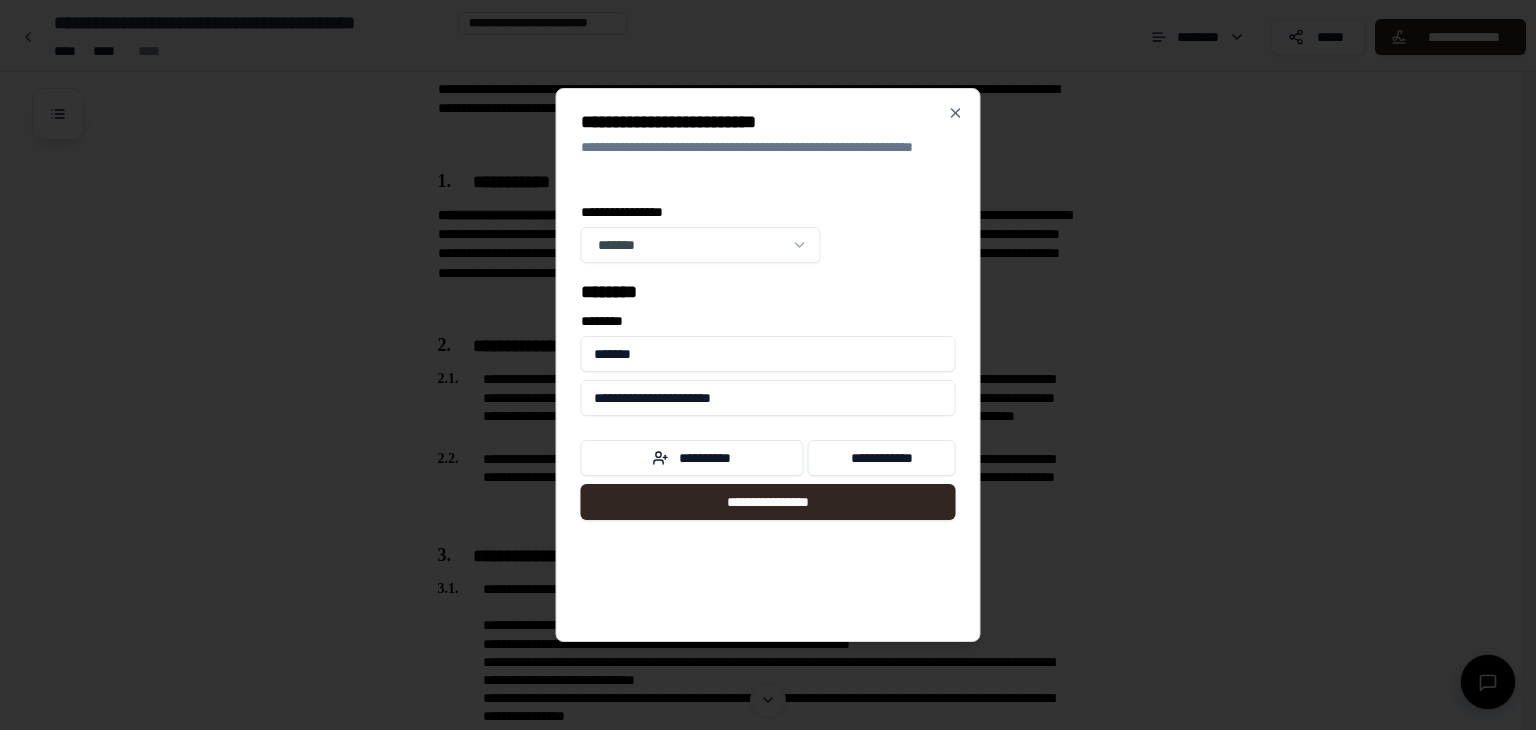 click on "Non-Disclosure Agreement [WEBSITE] [ADDRESS] [CITY] [STATE]
[STRING] [CITY] [STATE]
[STRING] [CITY] [STATE]
[STRING]
[STRING]
[STRING] [CITY] [STATE]
[STRING] [CITY] [STATE]
[STRING] [CITY] [STATE]
[STRING] [CITY] [STATE]" at bounding box center [760, 889] 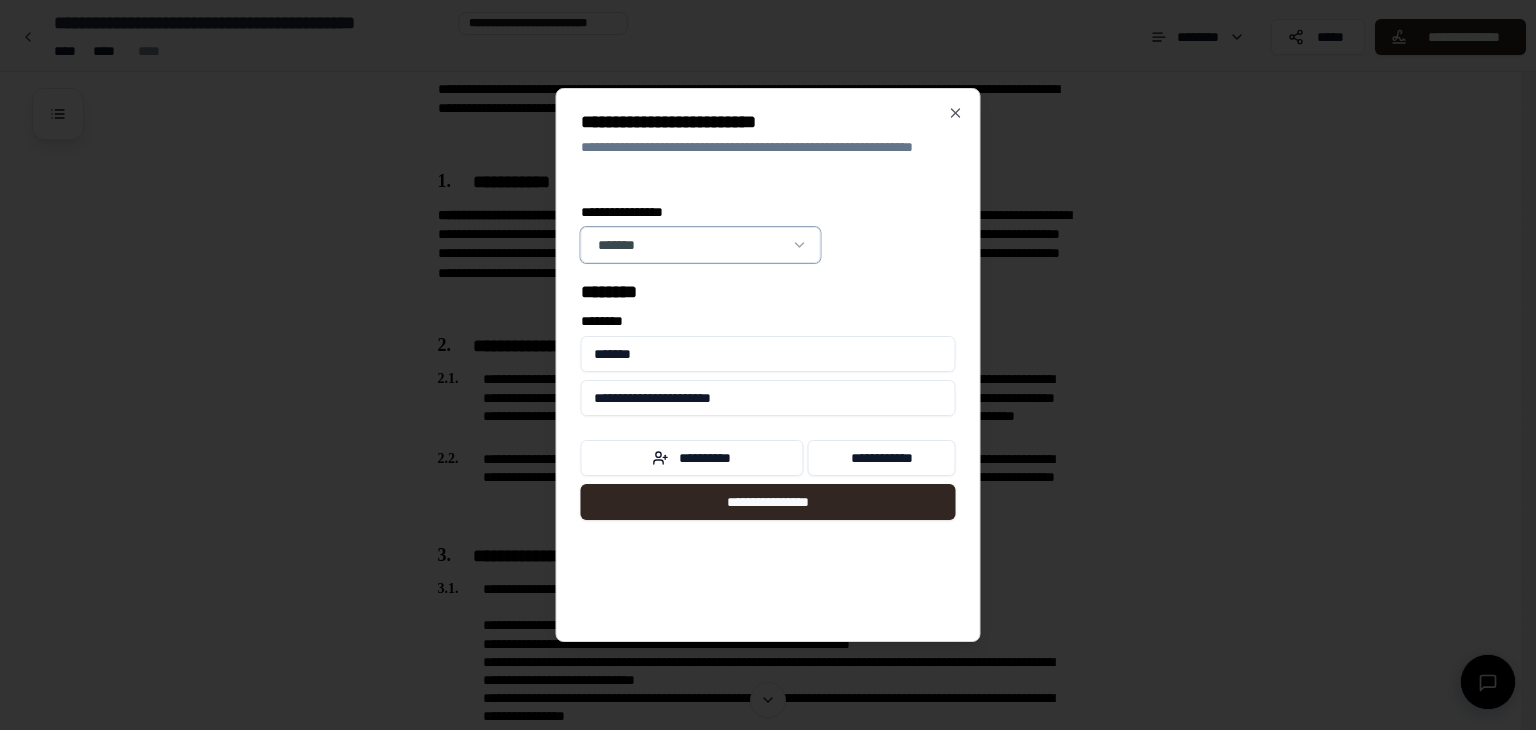 click on "Non-Disclosure Agreement [WEBSITE] [ADDRESS] [CITY] [STATE]
[STRING] [CITY] [STATE]
[STRING] [CITY] [STATE]
[STRING]
[STRING]
[STRING] [CITY] [STATE]
[STRING] [CITY] [STATE]
[STRING] [CITY] [STATE]
[STRING] [CITY] [STATE]" at bounding box center [760, 889] 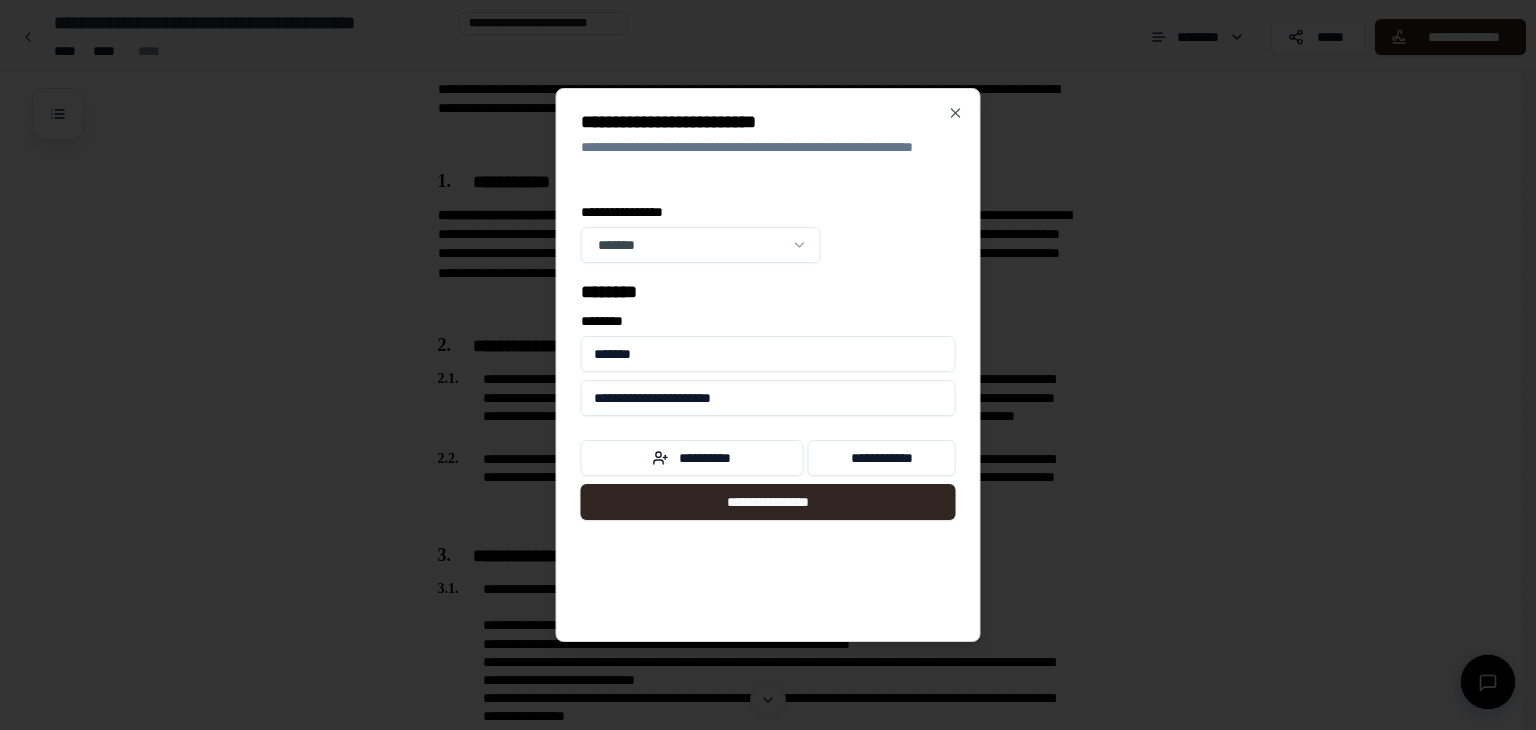 click on "*******" at bounding box center [768, 354] 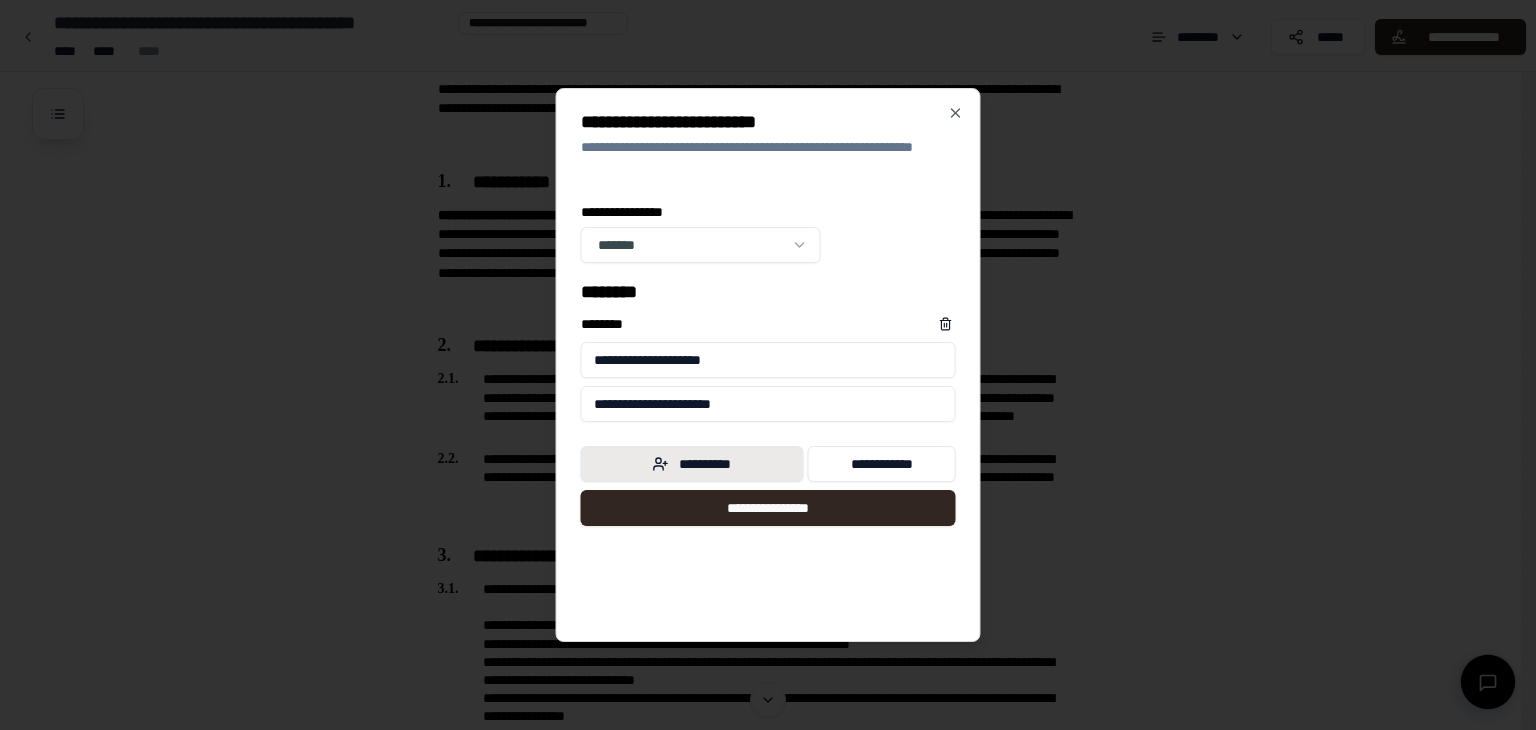 type on "**********" 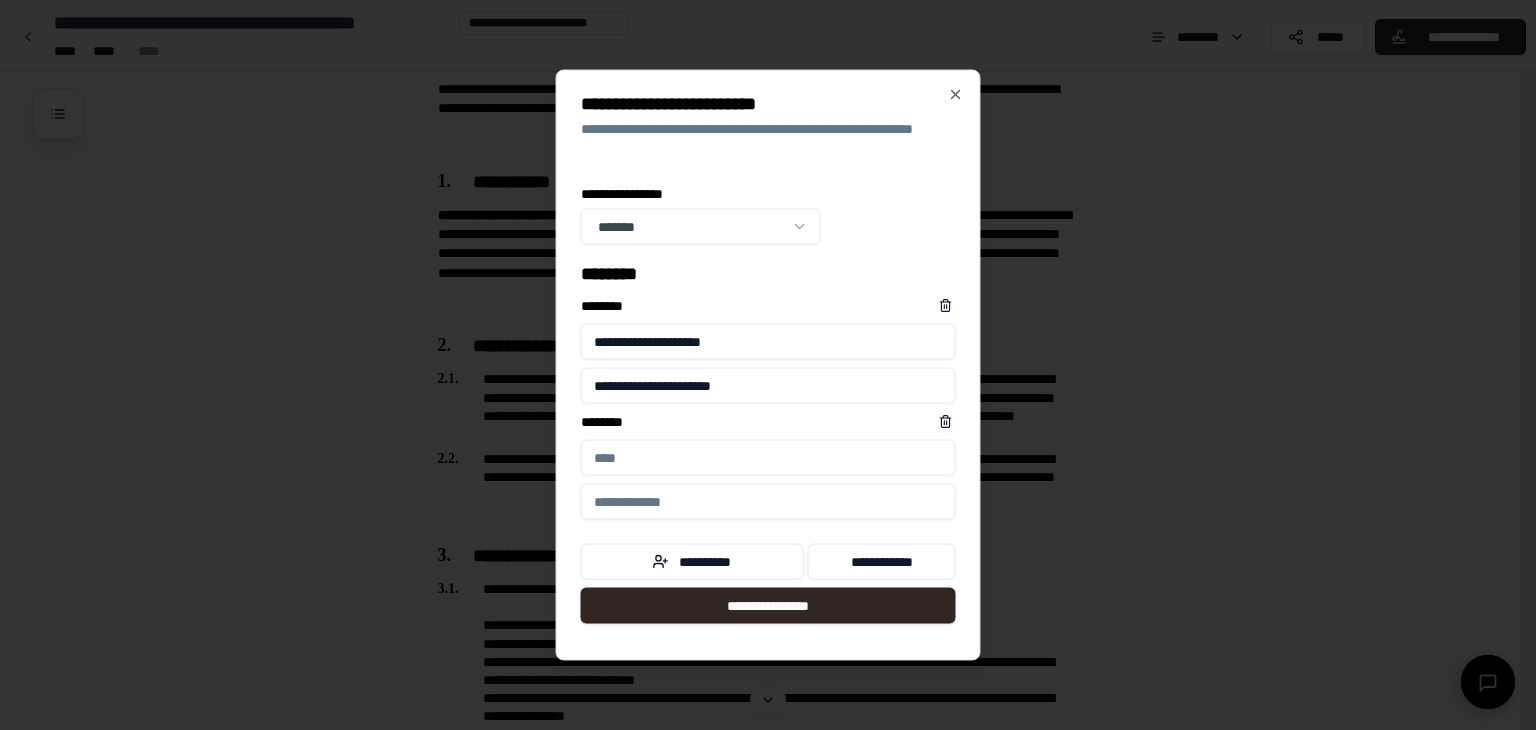 click on "******   *" at bounding box center [768, 458] 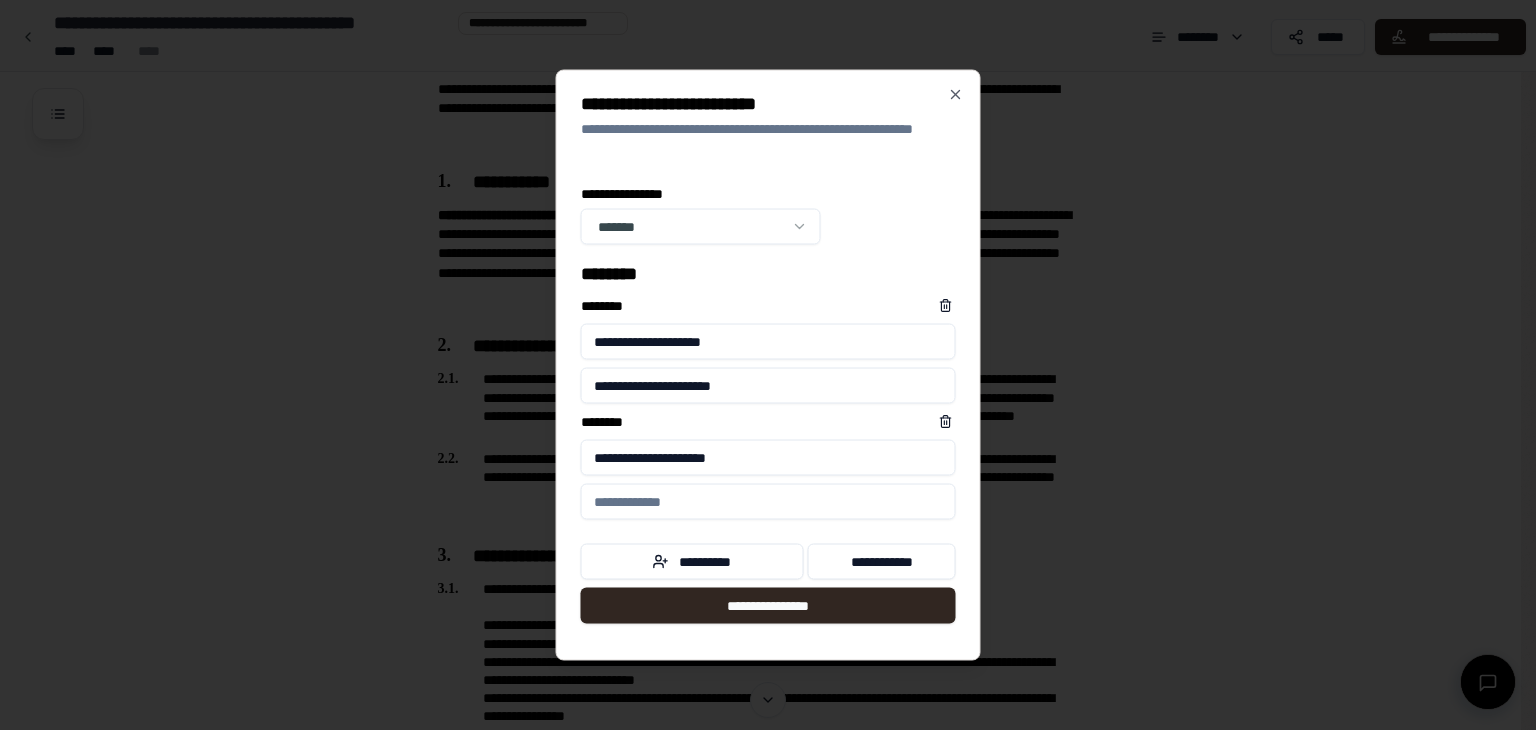 type on "**********" 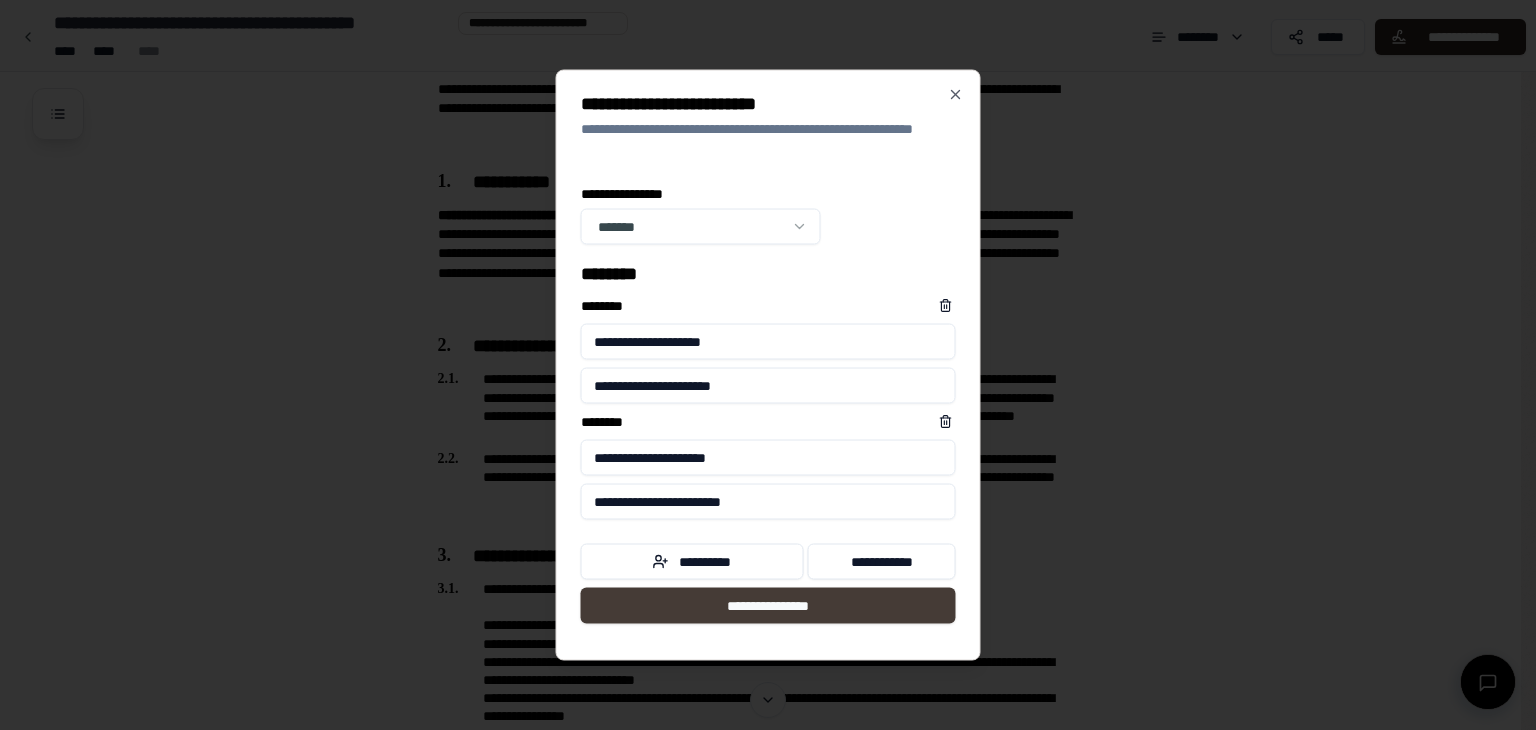 type on "**********" 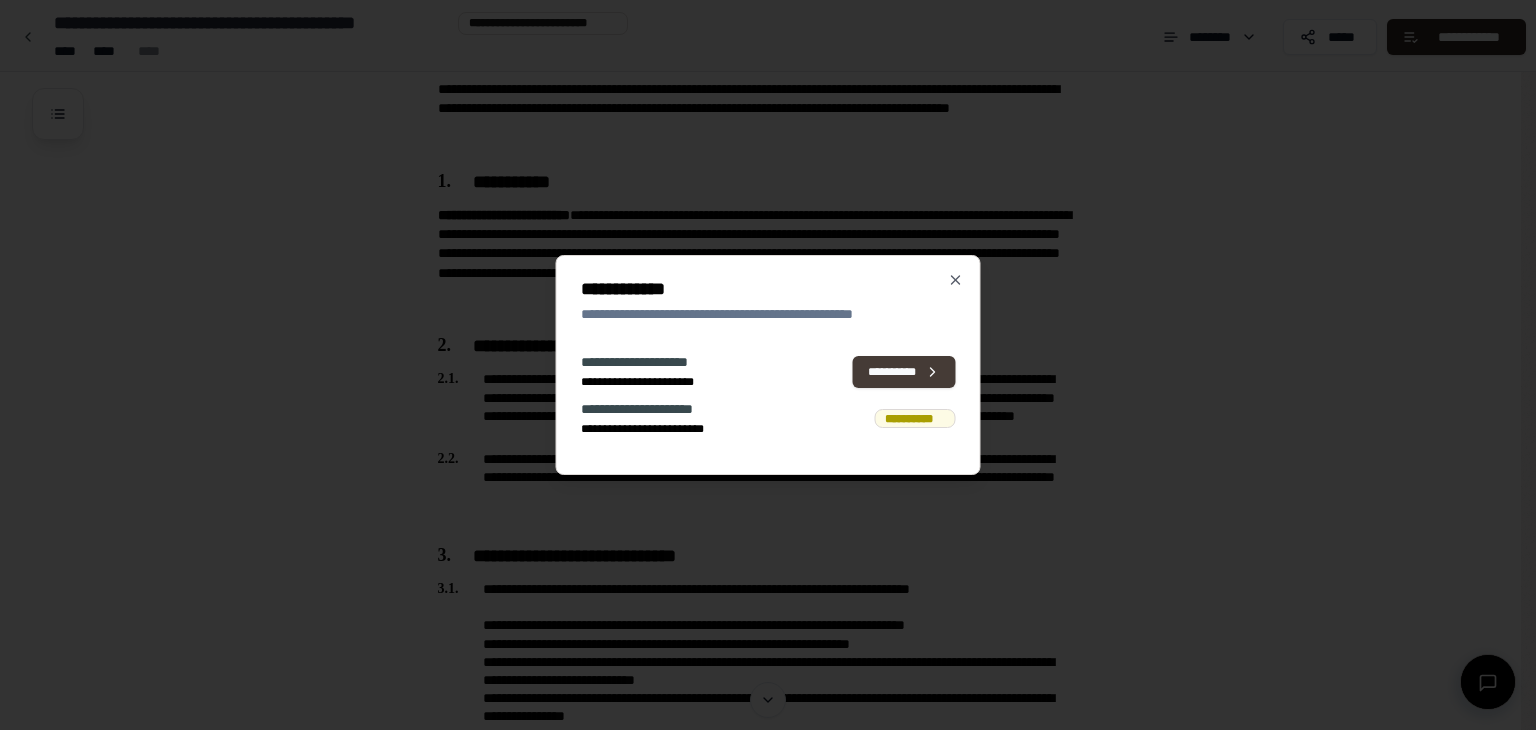 click on "**********" at bounding box center (904, 372) 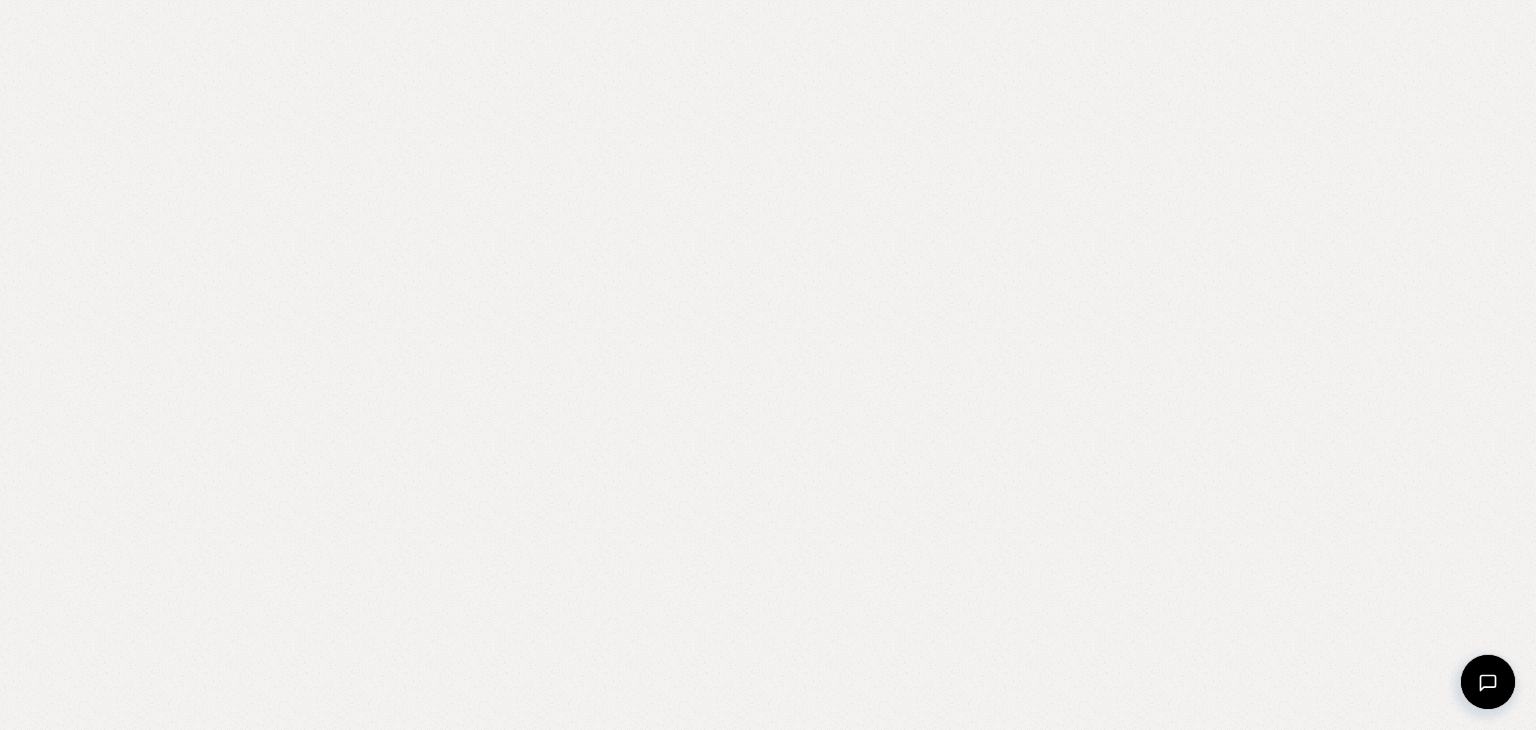 scroll, scrollTop: 0, scrollLeft: 0, axis: both 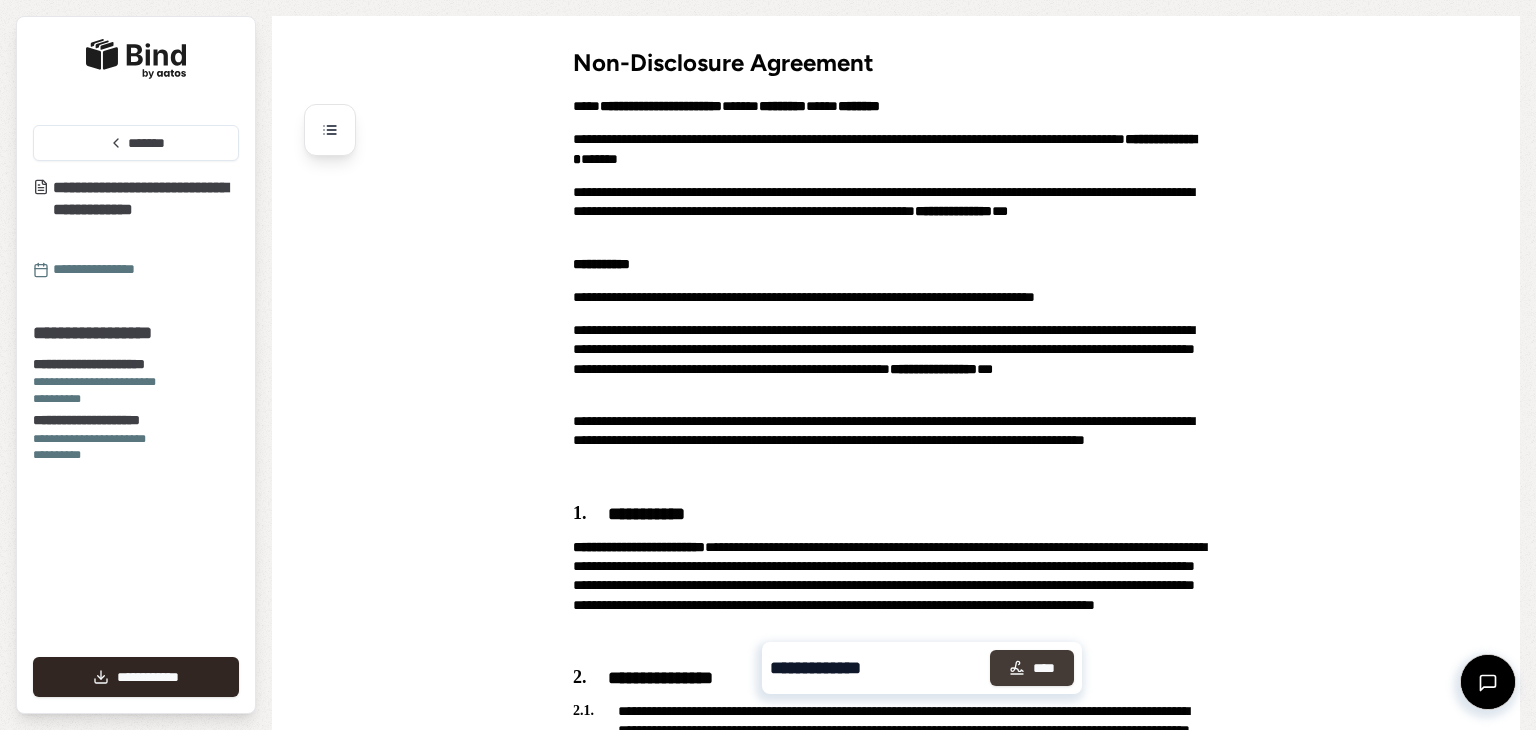 click on "****" at bounding box center [1032, 668] 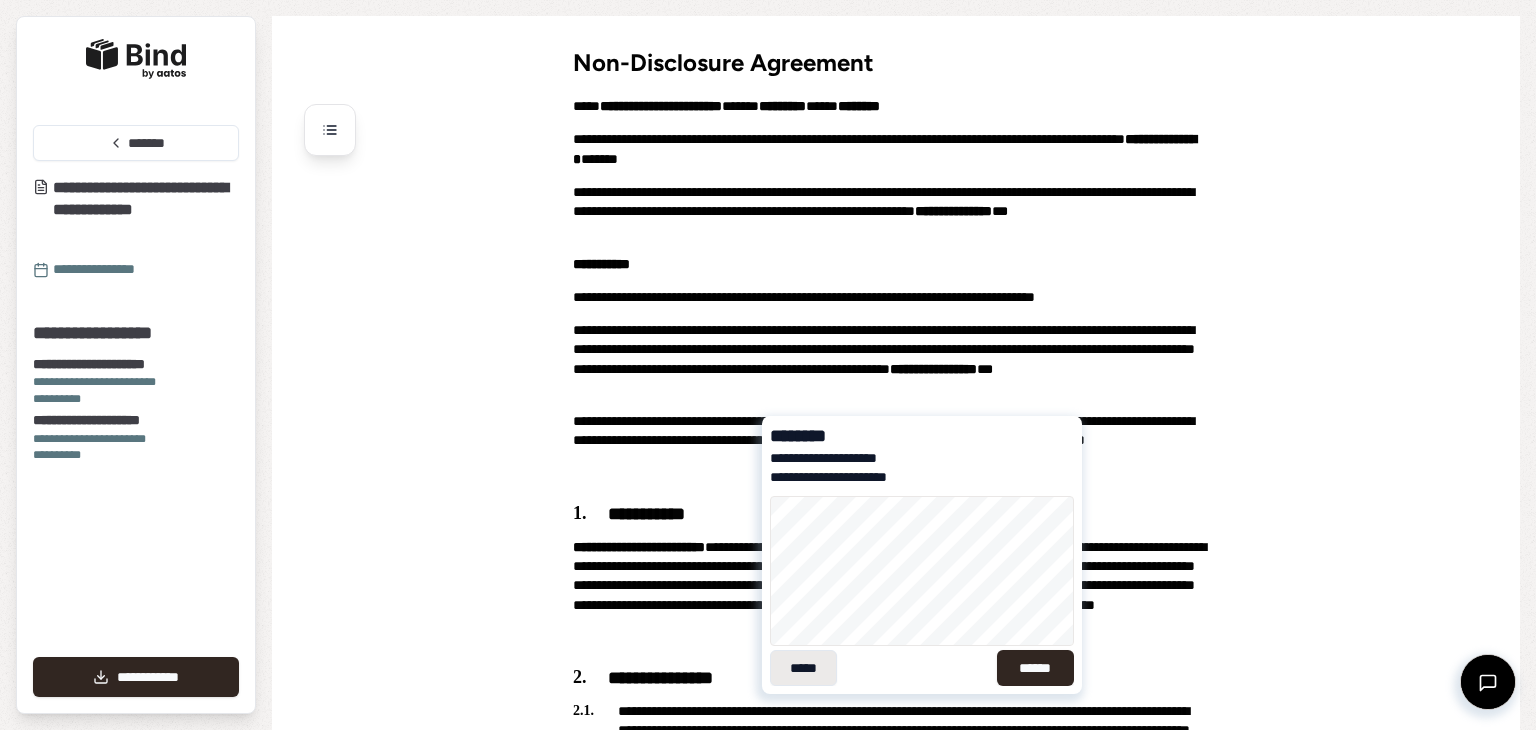 click on "*****" at bounding box center [803, 668] 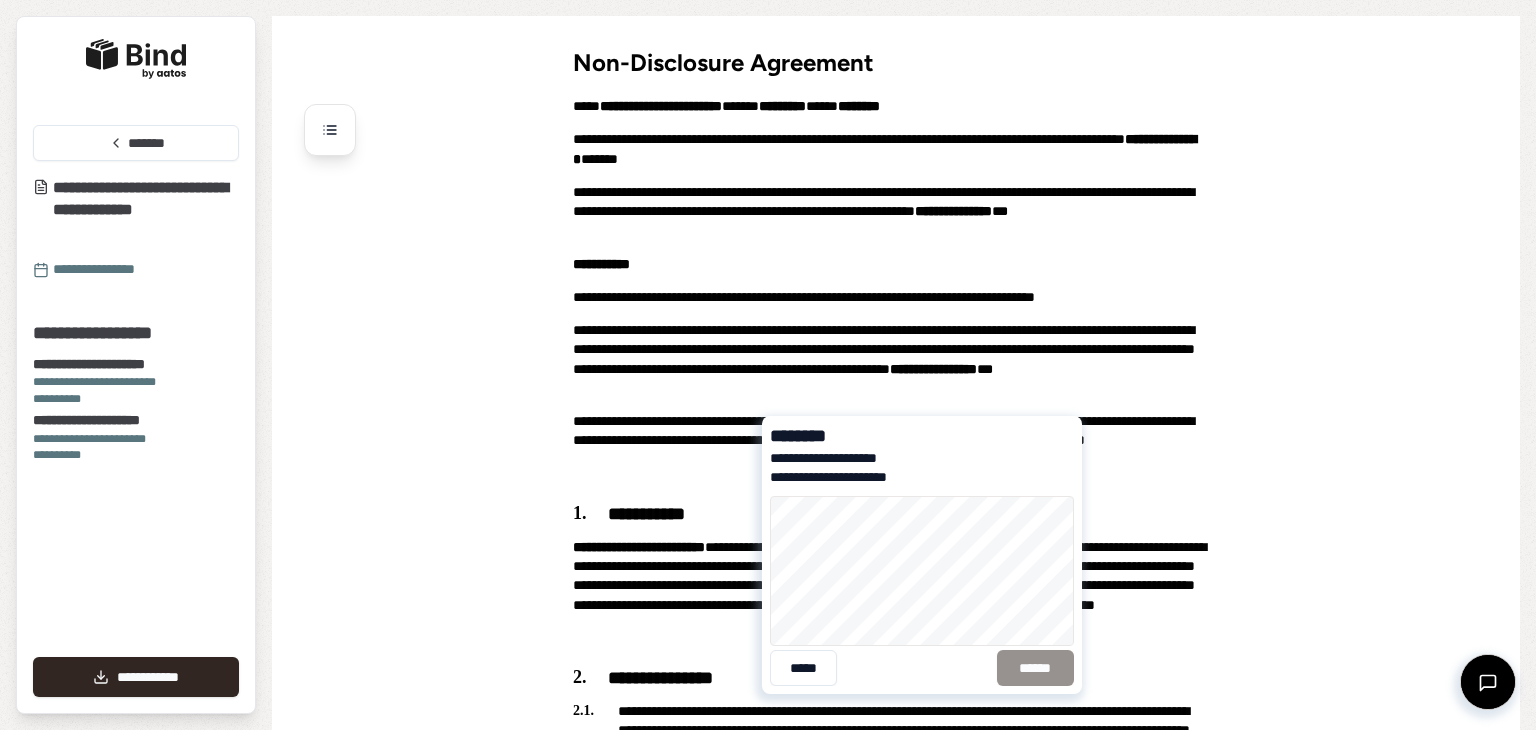 click on "**********" at bounding box center [922, 555] 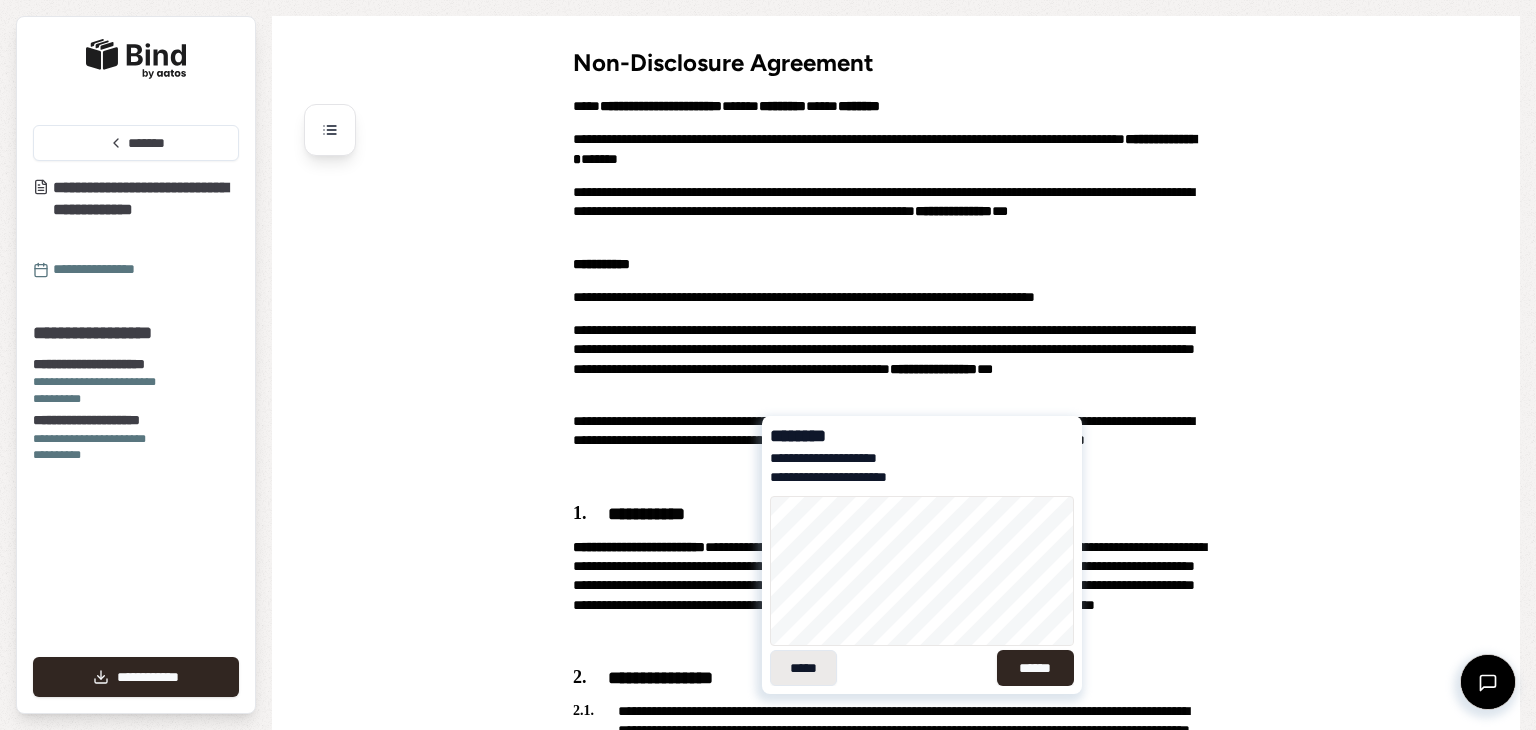 click on "*****" at bounding box center (803, 668) 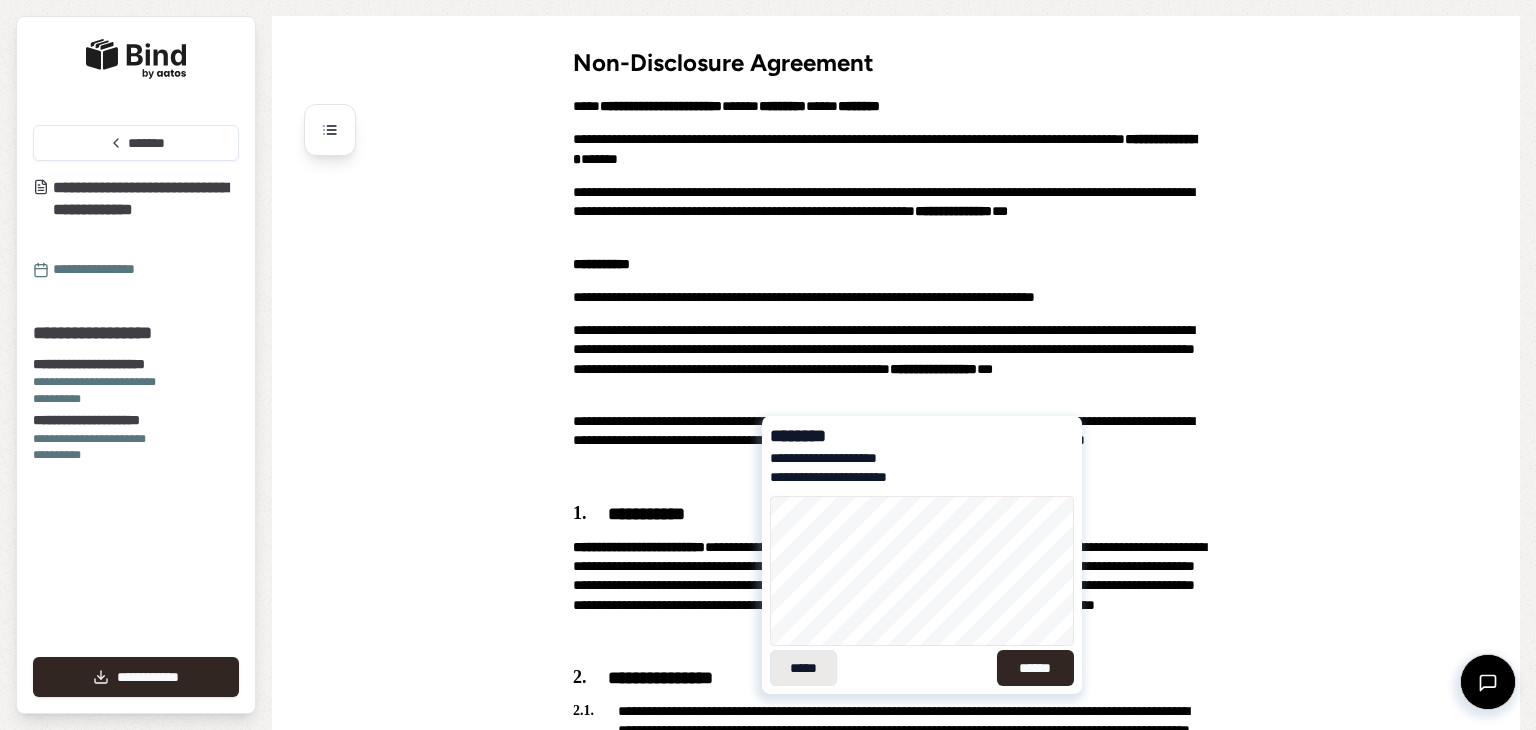 click on "*****" at bounding box center [803, 668] 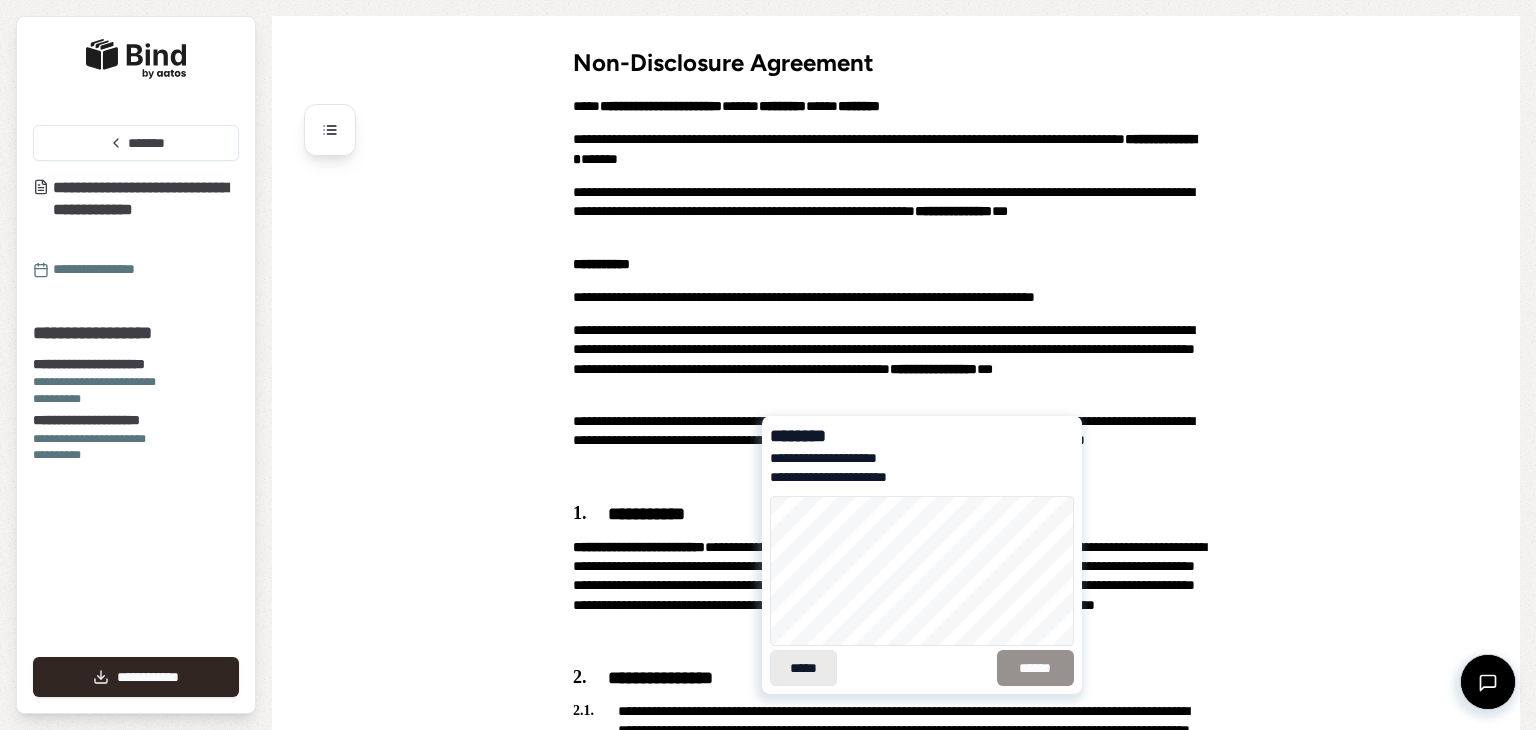 click on "*****" at bounding box center (803, 668) 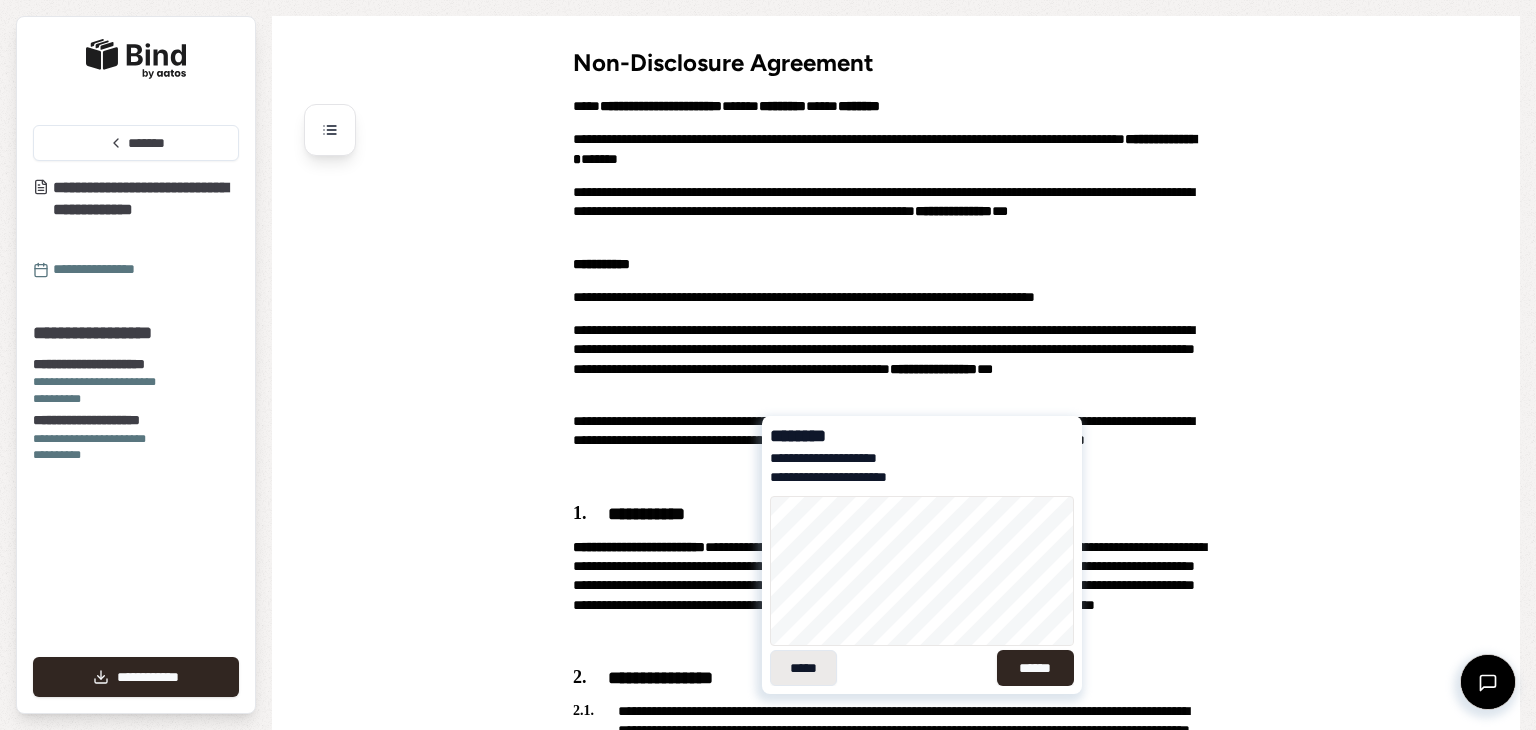 click on "*****" at bounding box center (803, 668) 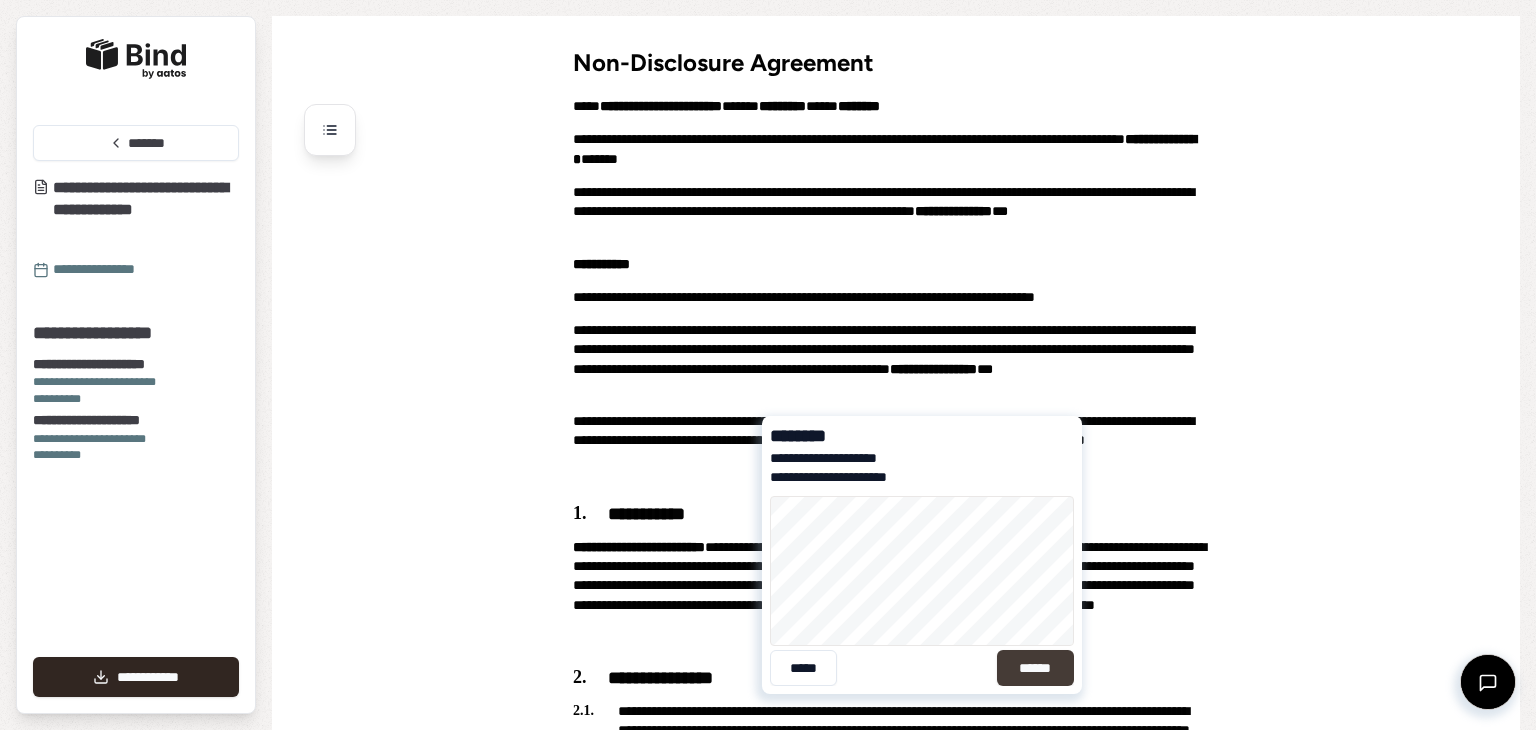 click on "******" at bounding box center (1035, 668) 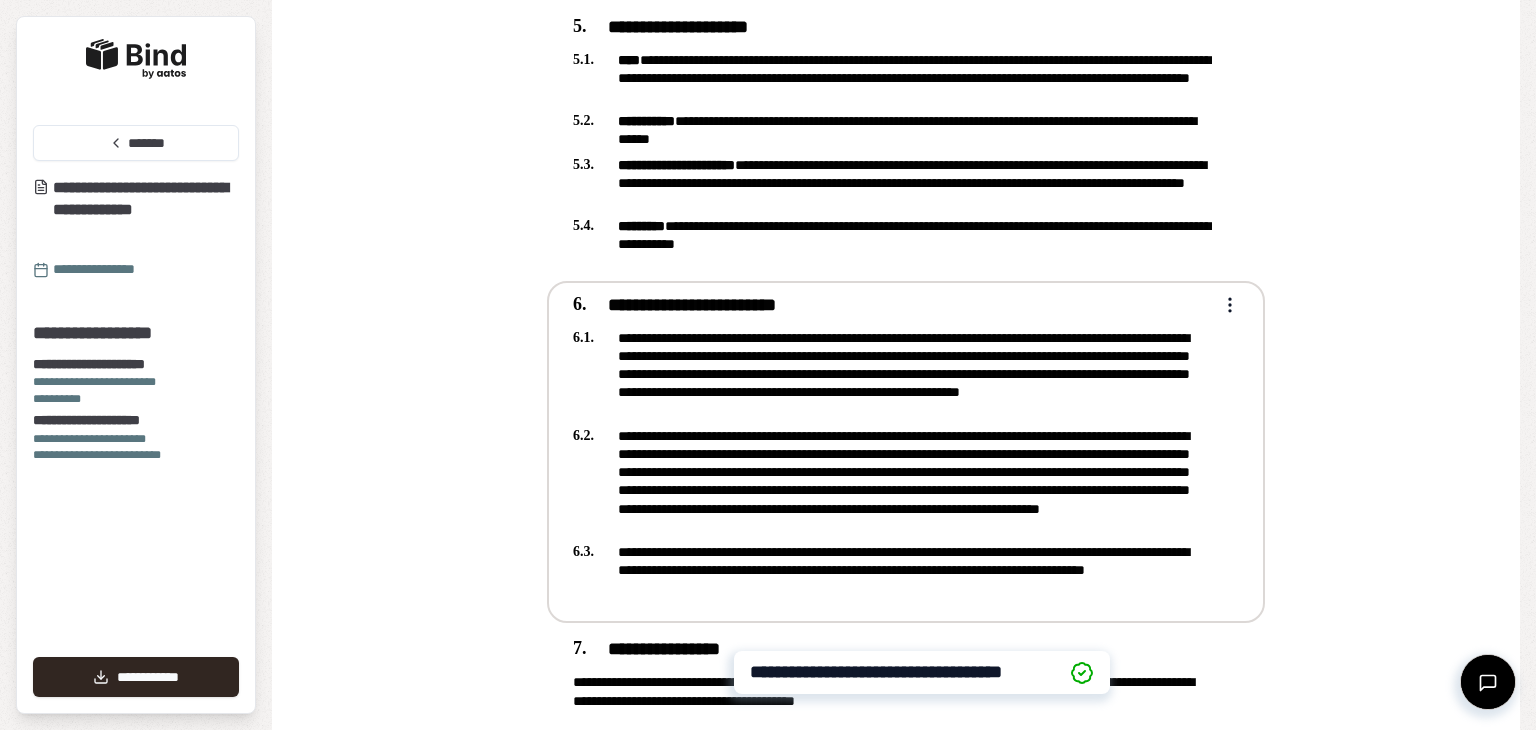 scroll, scrollTop: 1768, scrollLeft: 0, axis: vertical 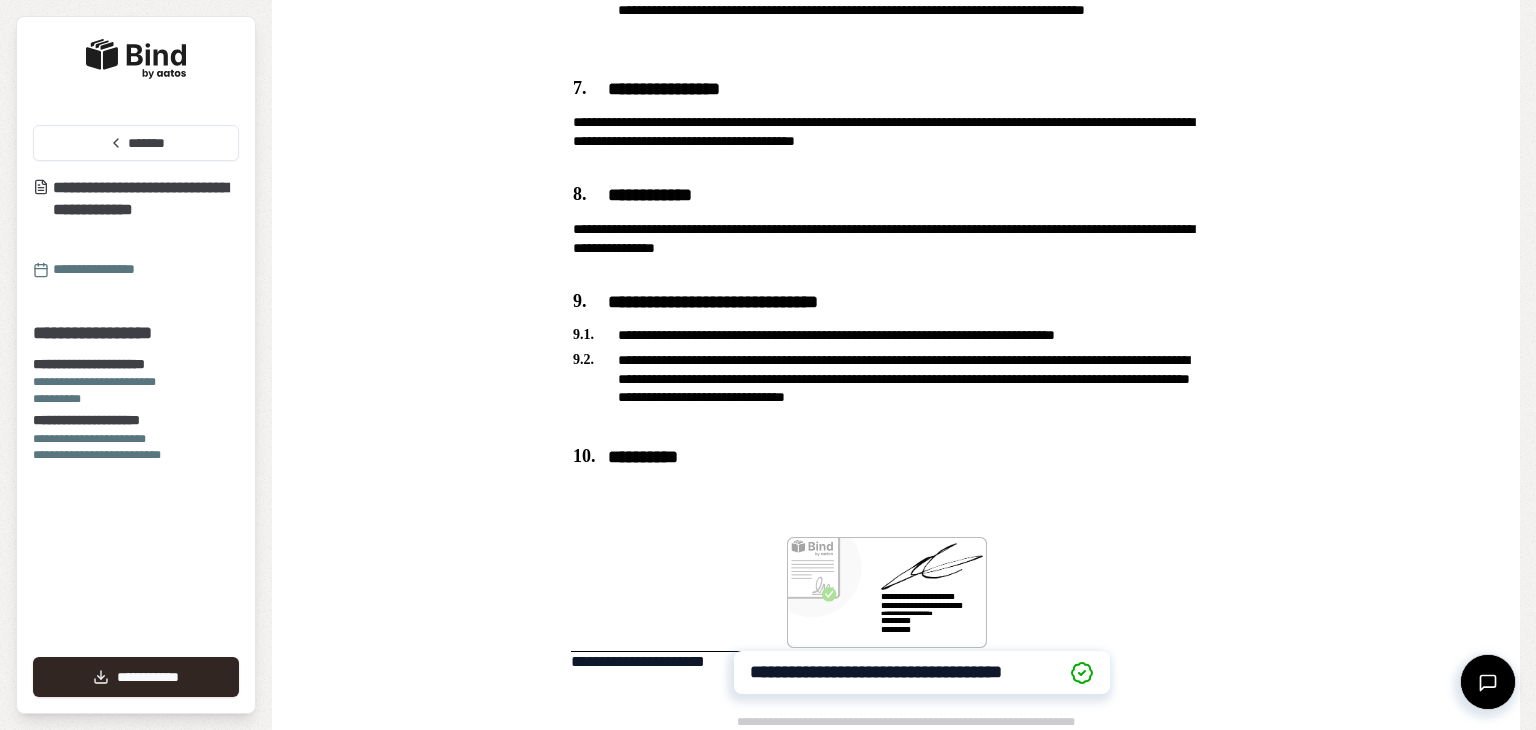 click on "**********" at bounding box center (906, 604) 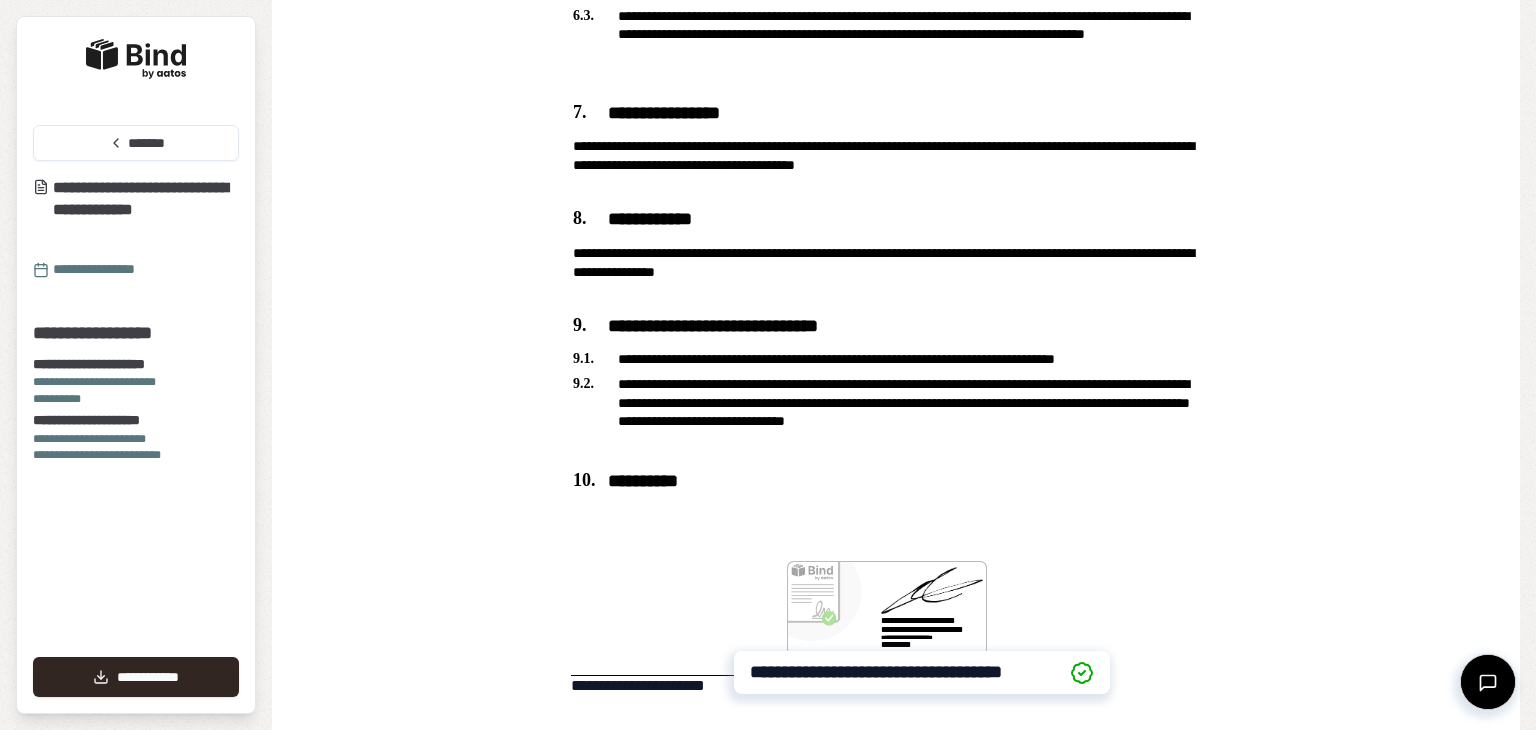 scroll, scrollTop: 1768, scrollLeft: 0, axis: vertical 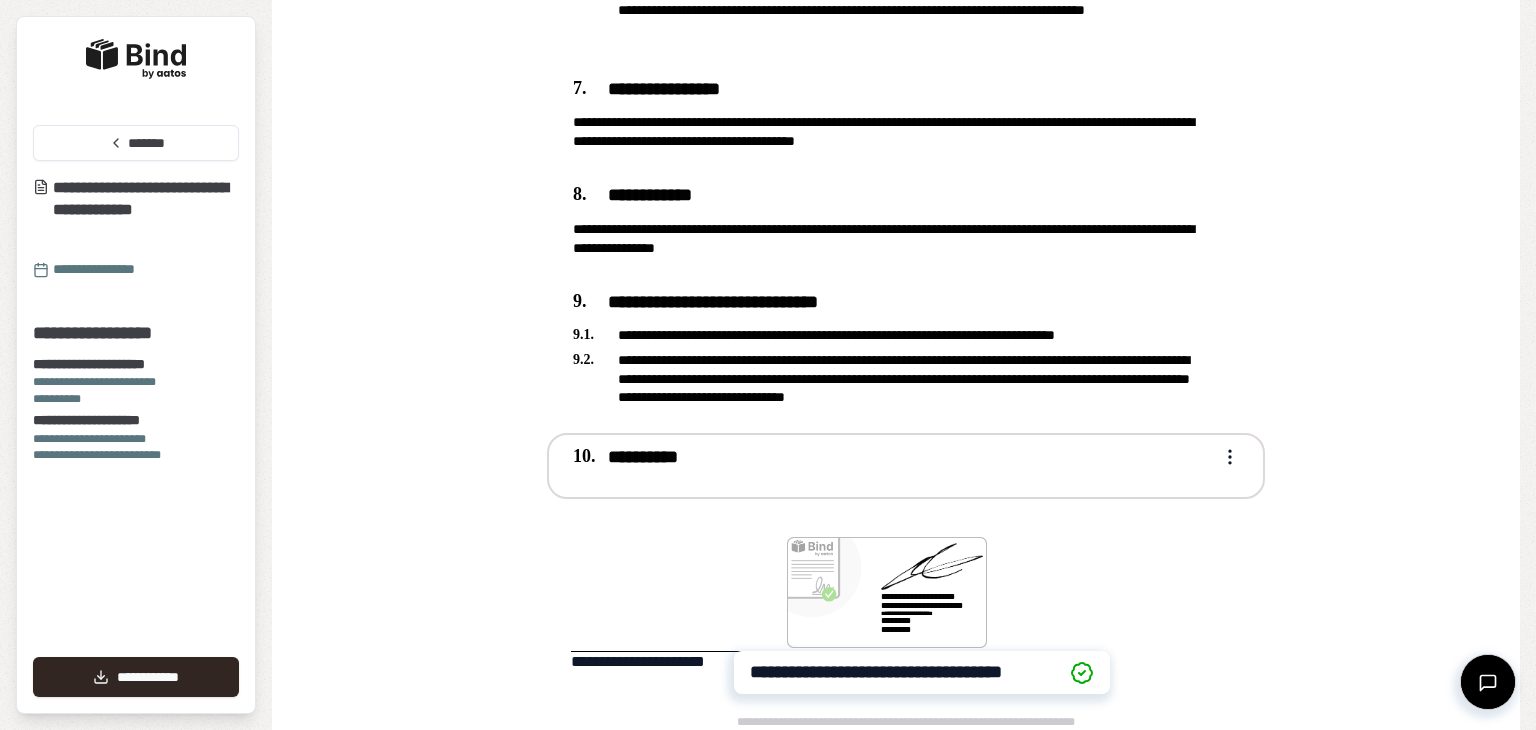 click on "**********" at bounding box center (906, 466) 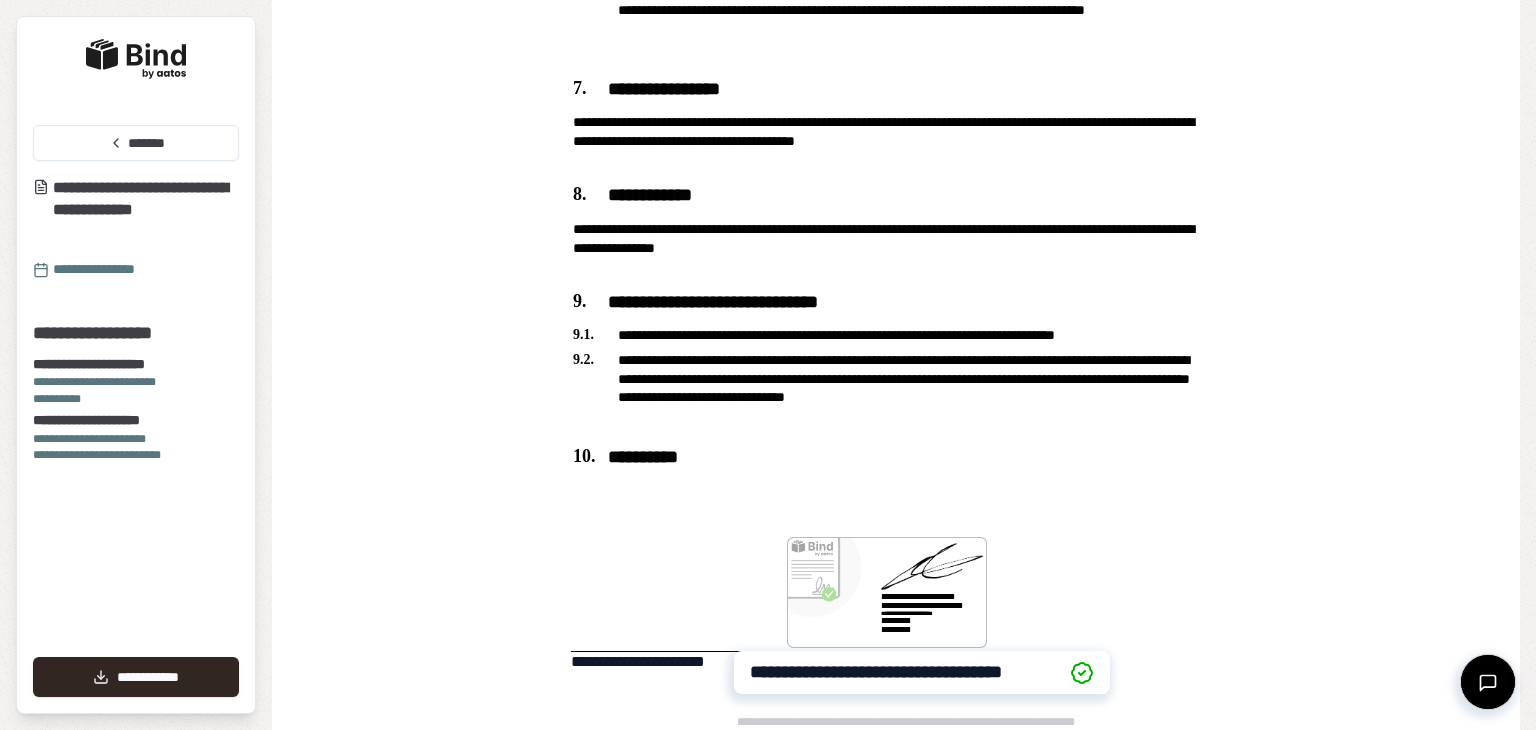 click on "**********" at bounding box center (906, 604) 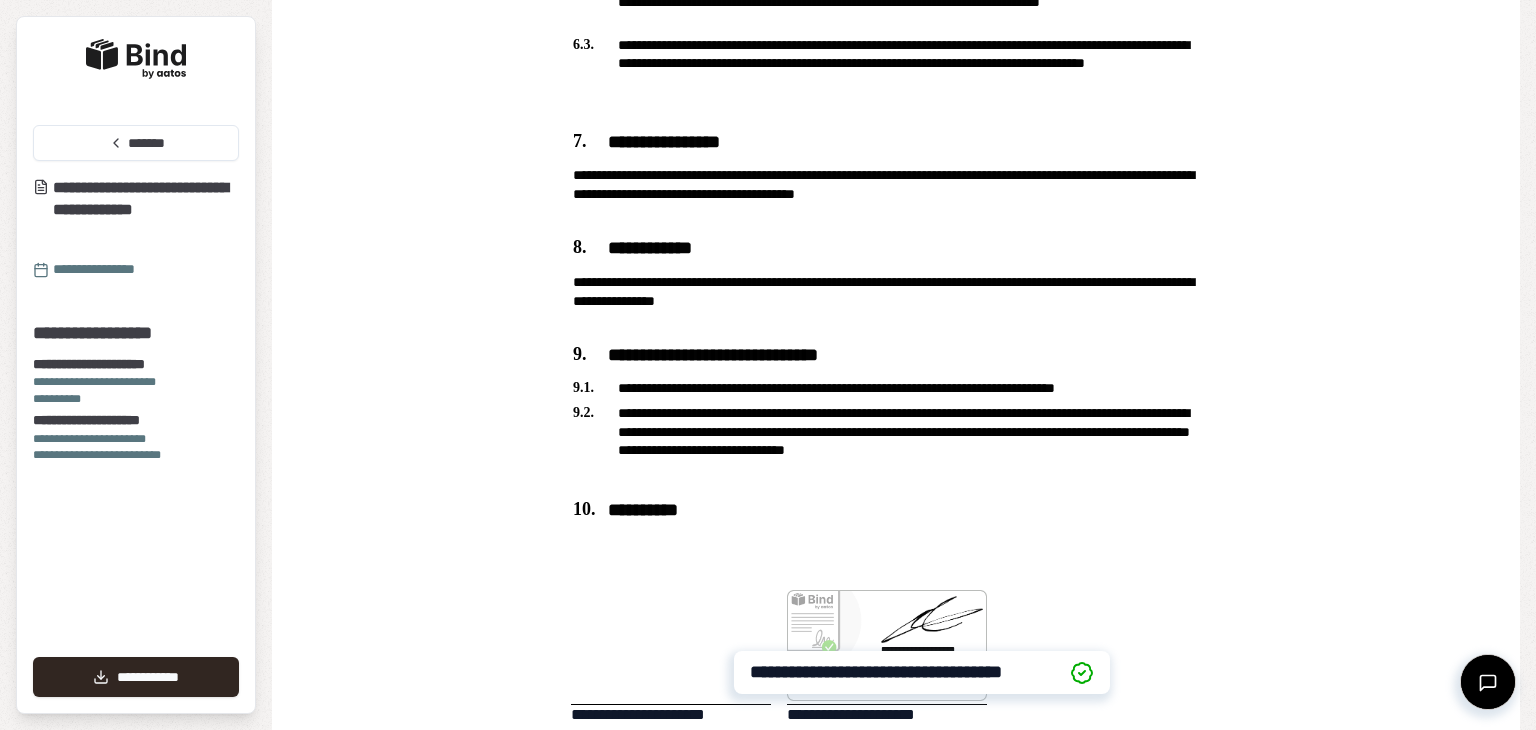 scroll, scrollTop: 1768, scrollLeft: 0, axis: vertical 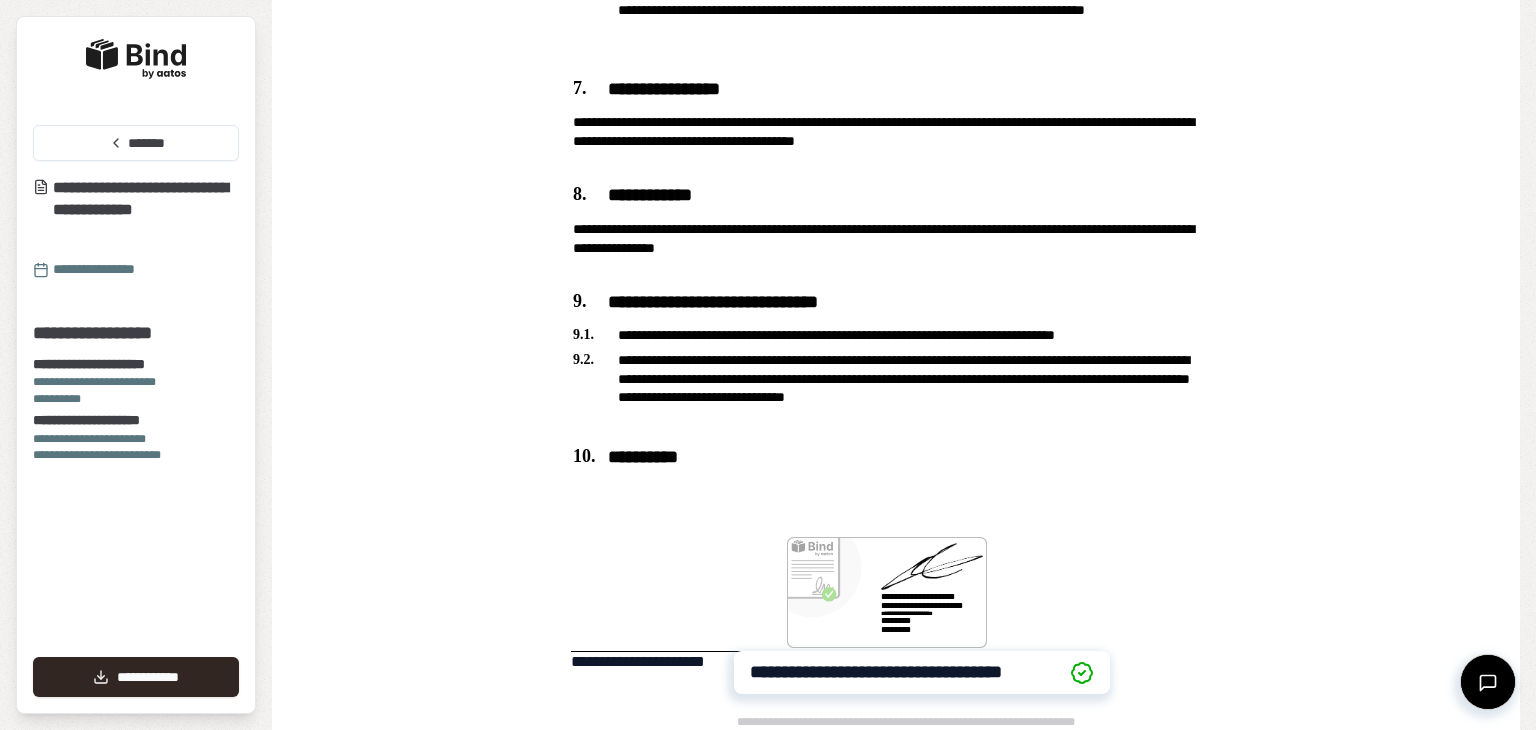 click at bounding box center (671, 594) 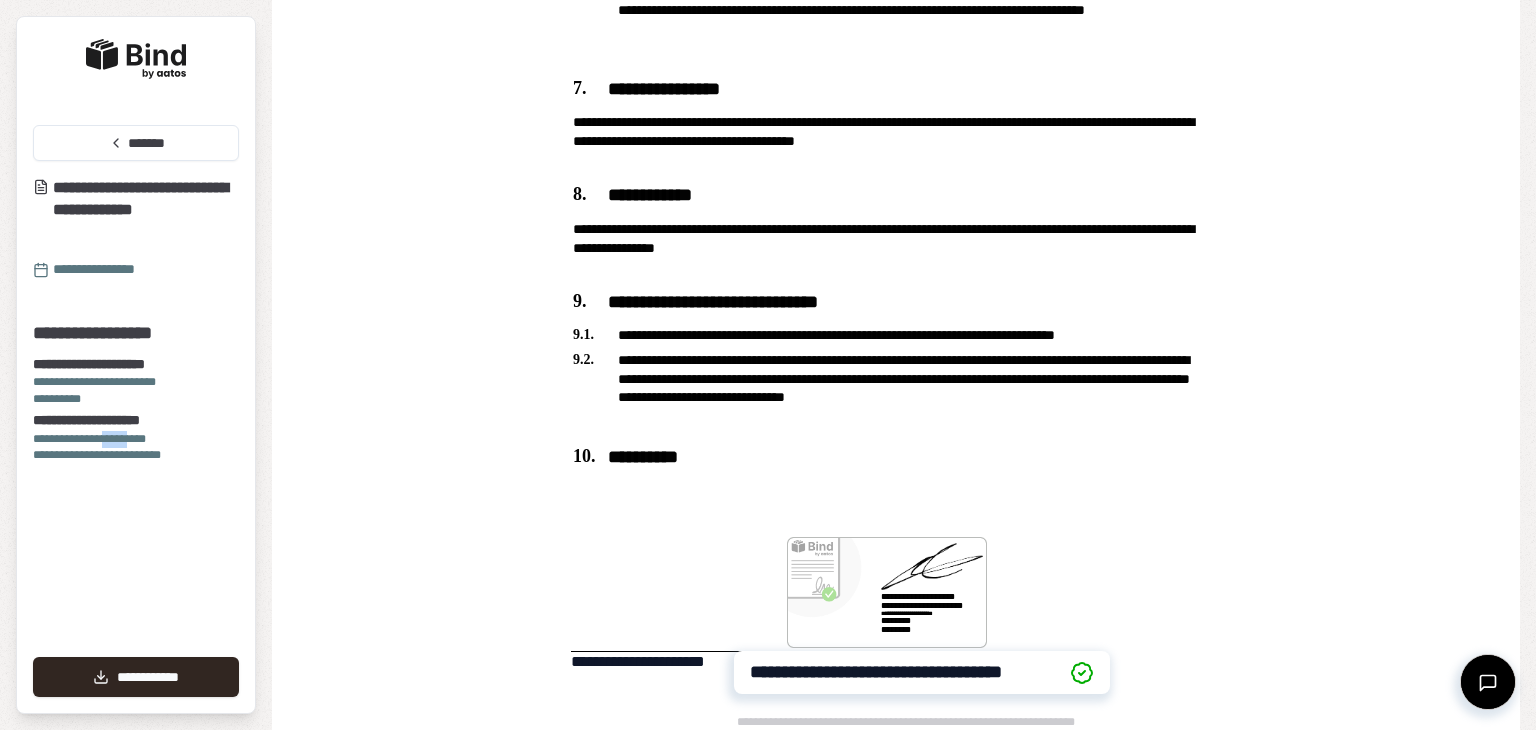 click on "**********" at bounding box center (136, 439) 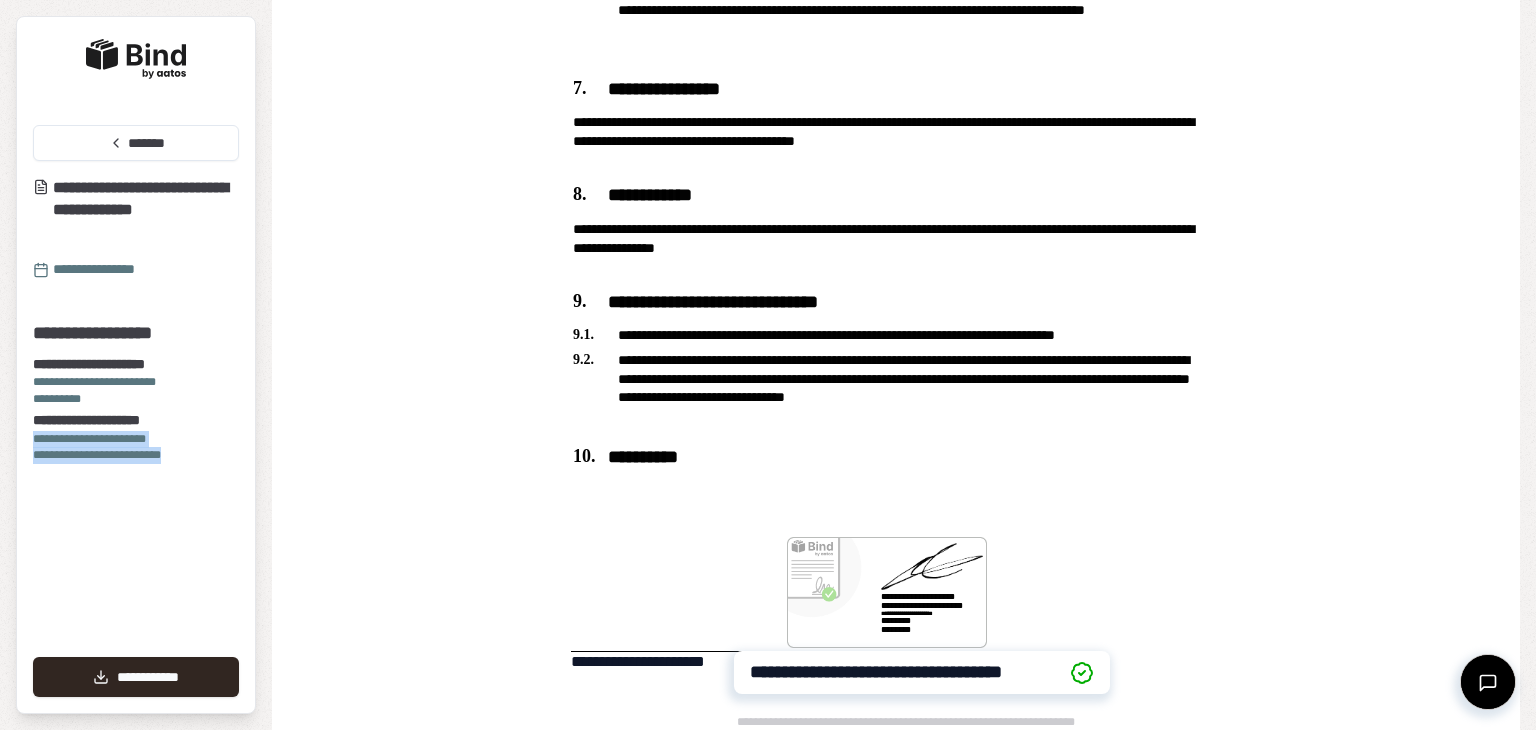 drag, startPoint x: 132, startPoint y: 437, endPoint x: 184, endPoint y: 489, distance: 73.53911 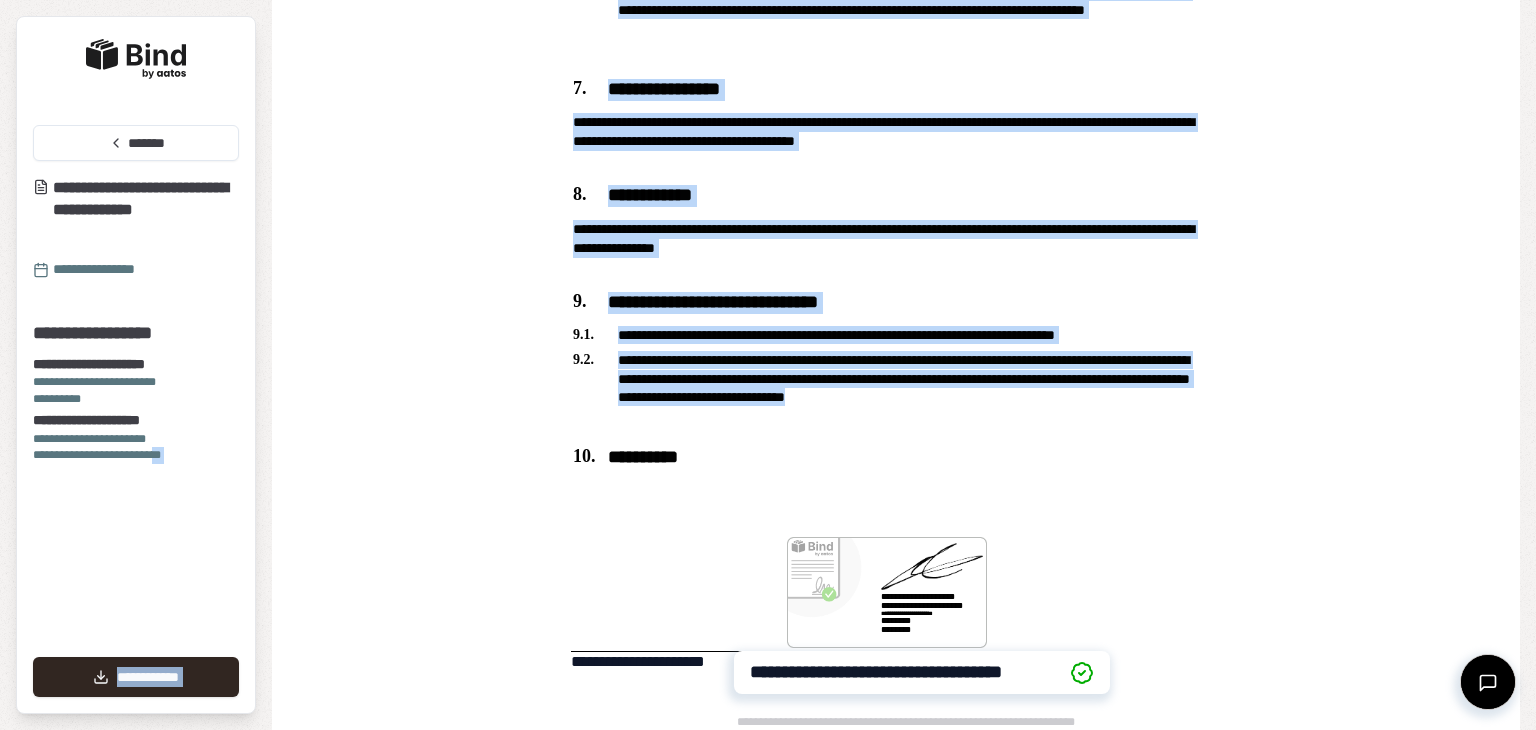 click on "**********" at bounding box center (768, 365) 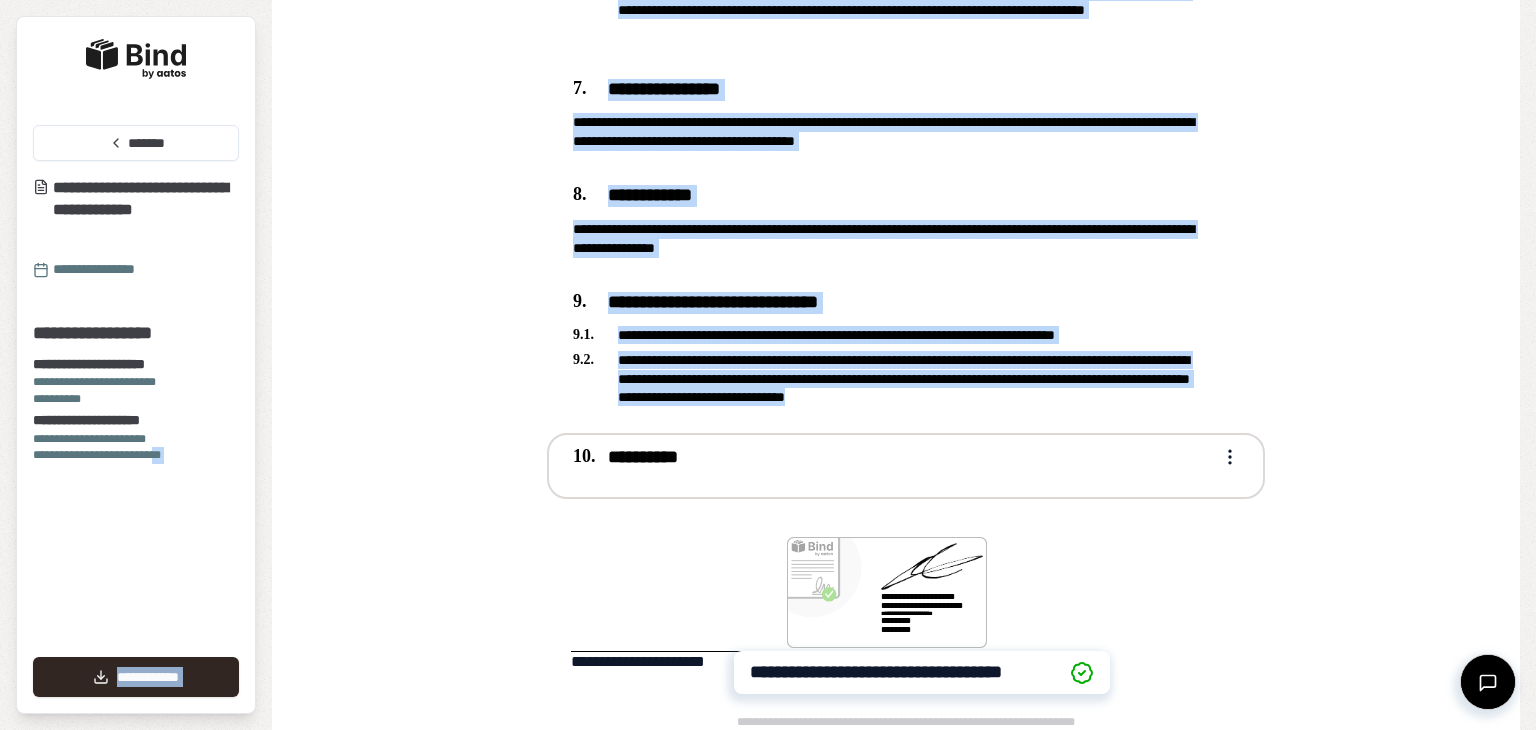 click on "**********" at bounding box center [892, 458] 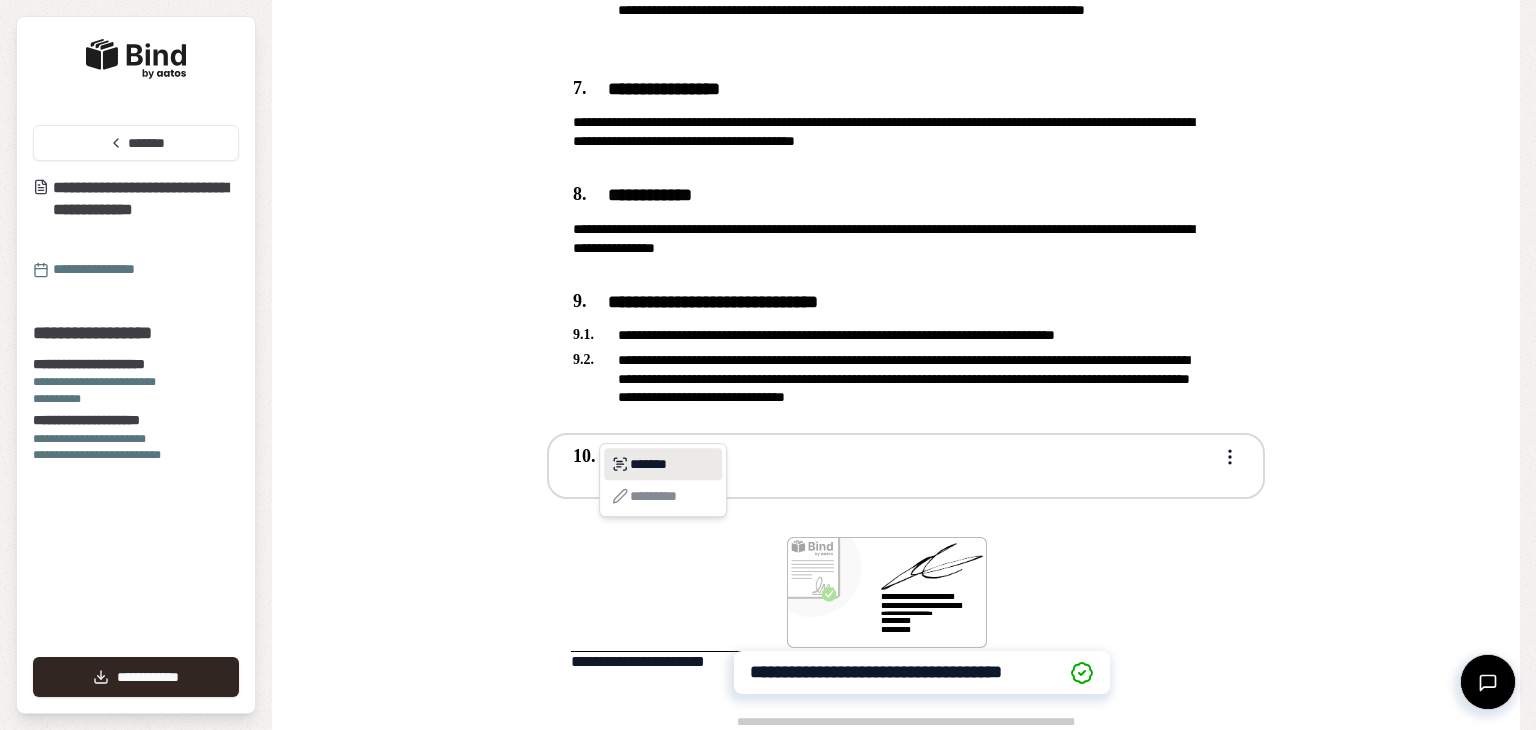 click on "*******" at bounding box center [663, 464] 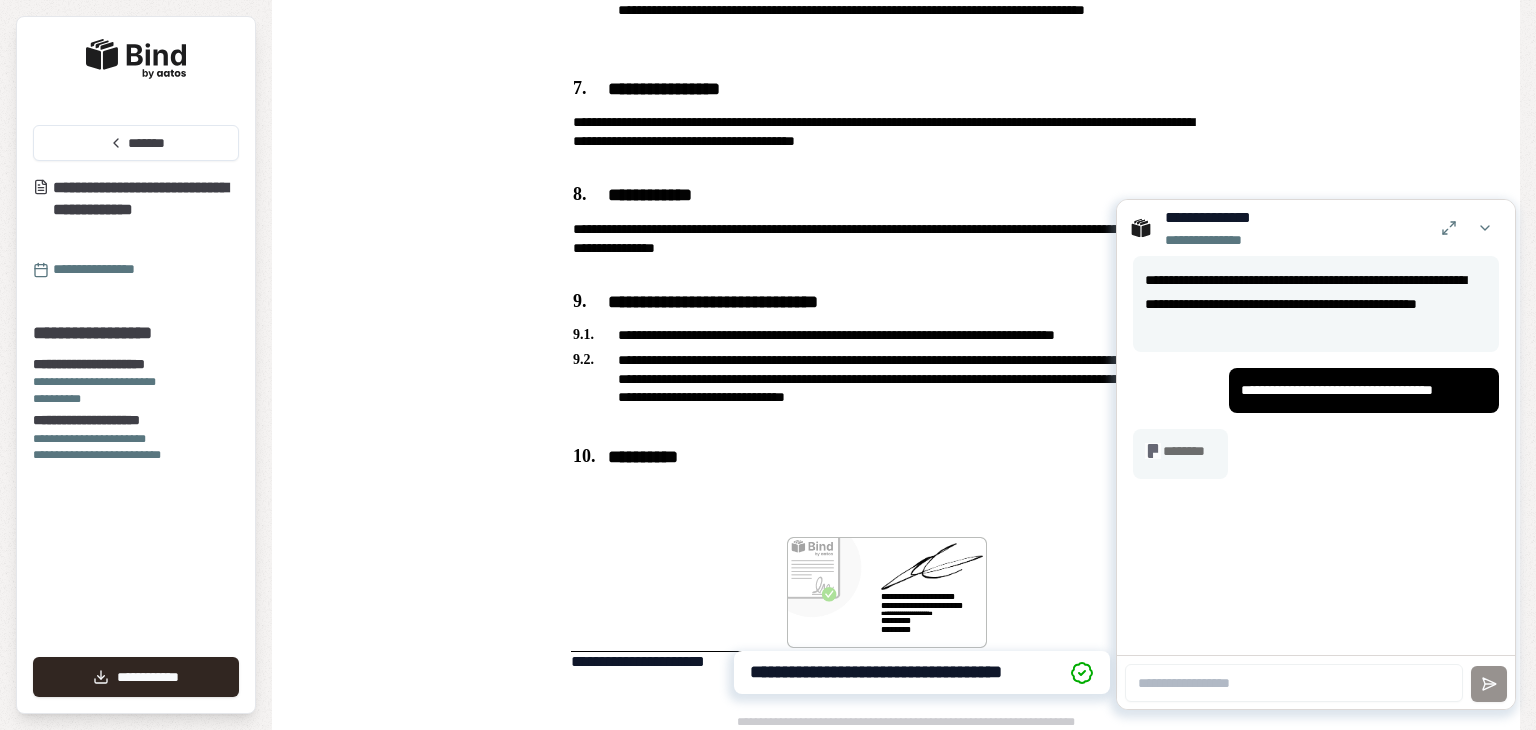 click on "**********" at bounding box center [922, -506] 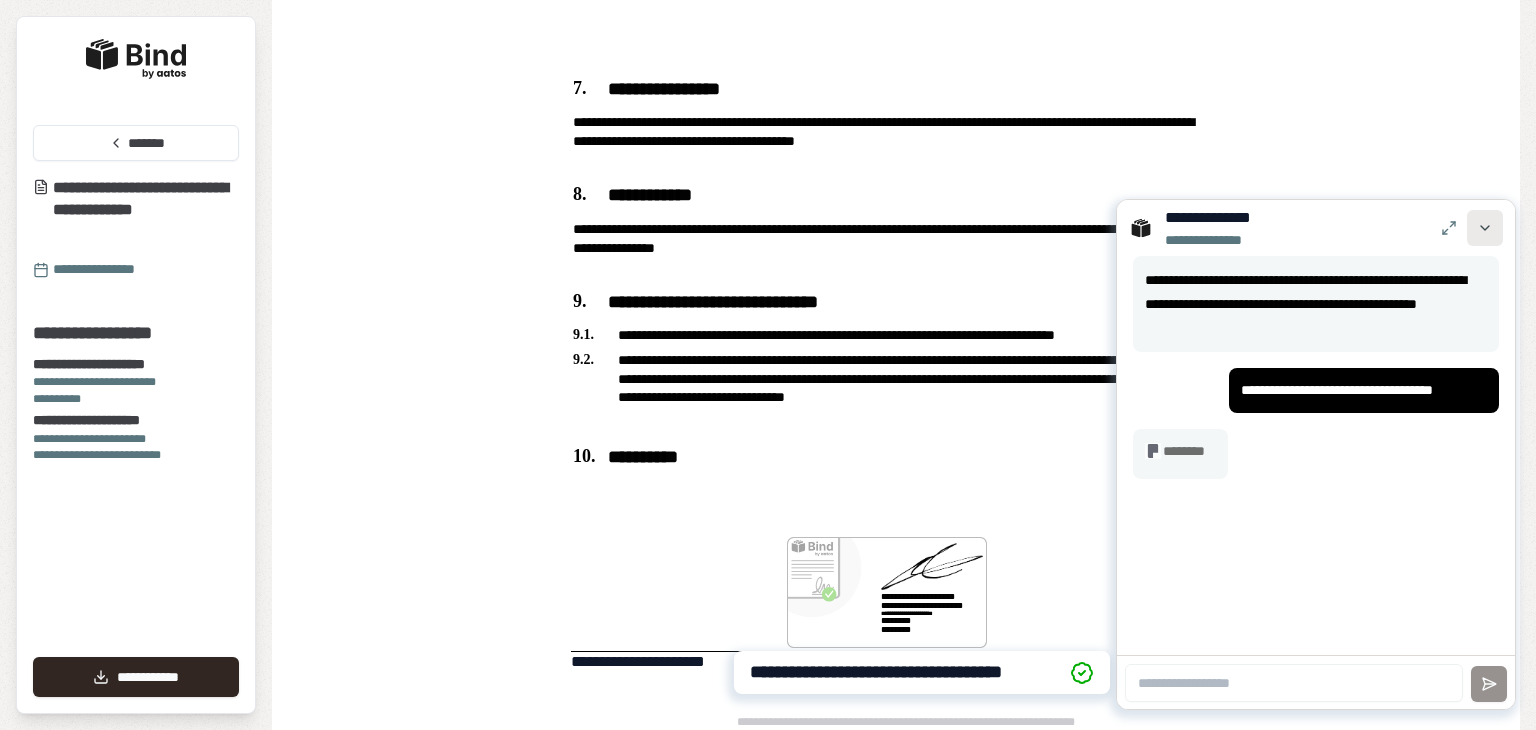 click at bounding box center [1485, 228] 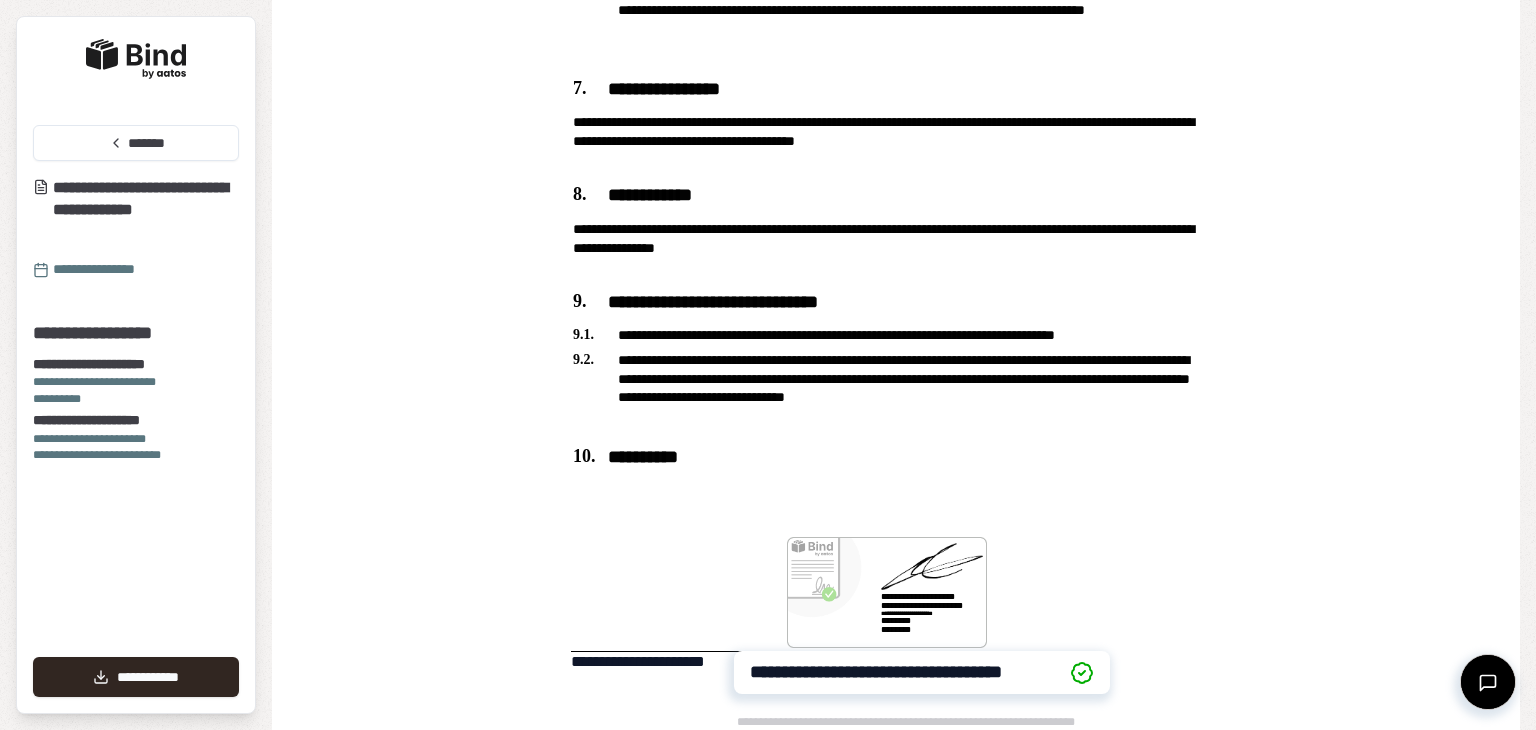 click at bounding box center (671, 594) 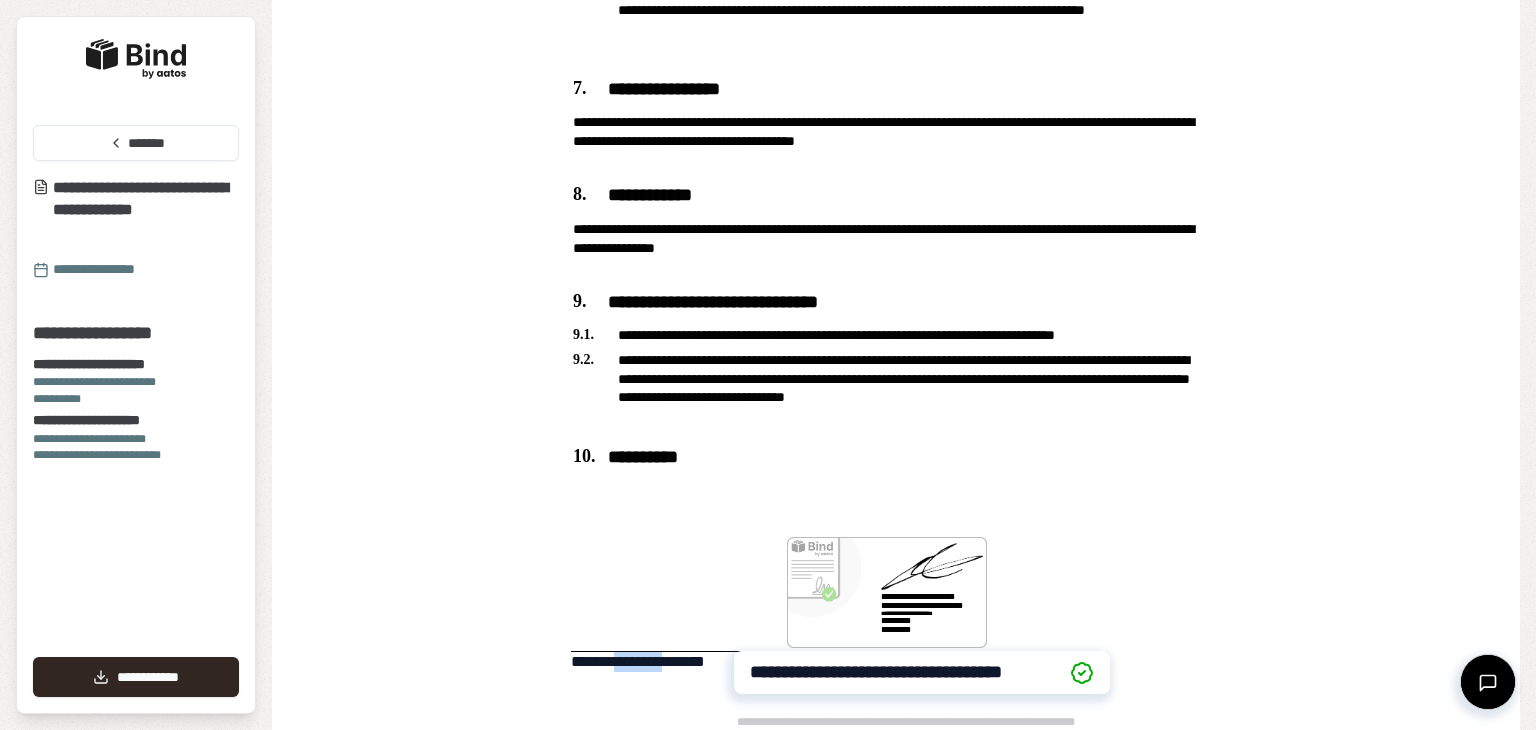 click on "**********" at bounding box center [671, 662] 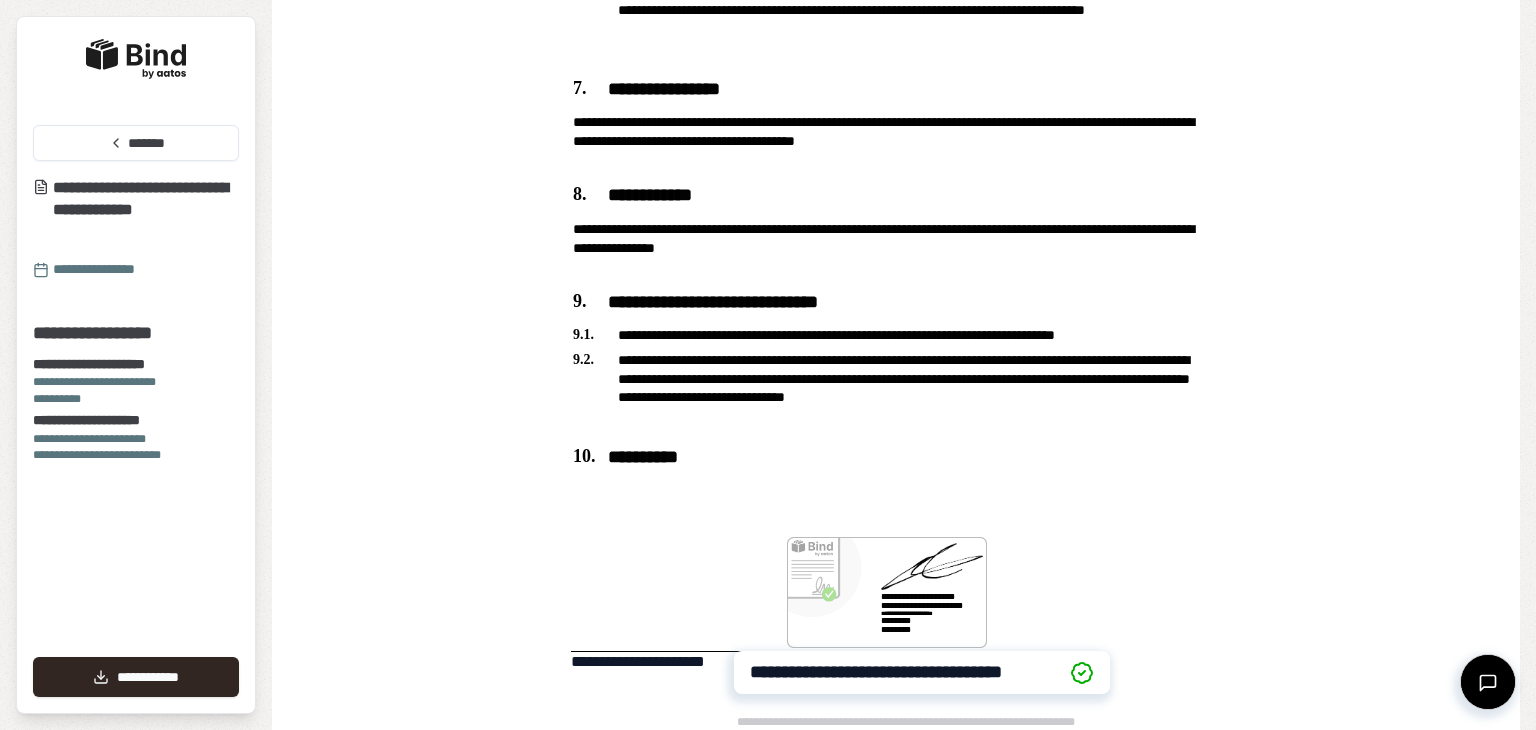 drag, startPoint x: 608, startPoint y: 601, endPoint x: 406, endPoint y: 641, distance: 205.92232 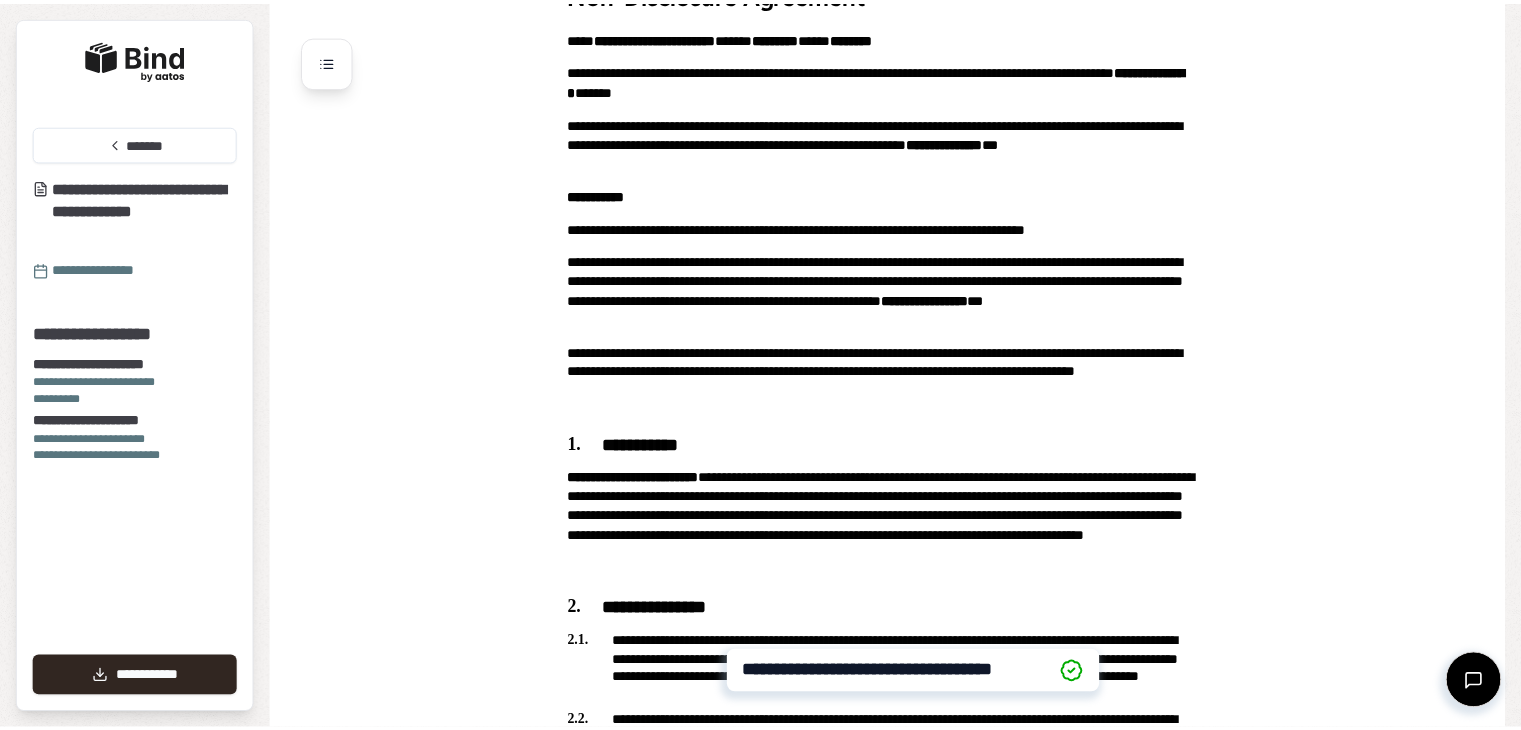 scroll, scrollTop: 0, scrollLeft: 0, axis: both 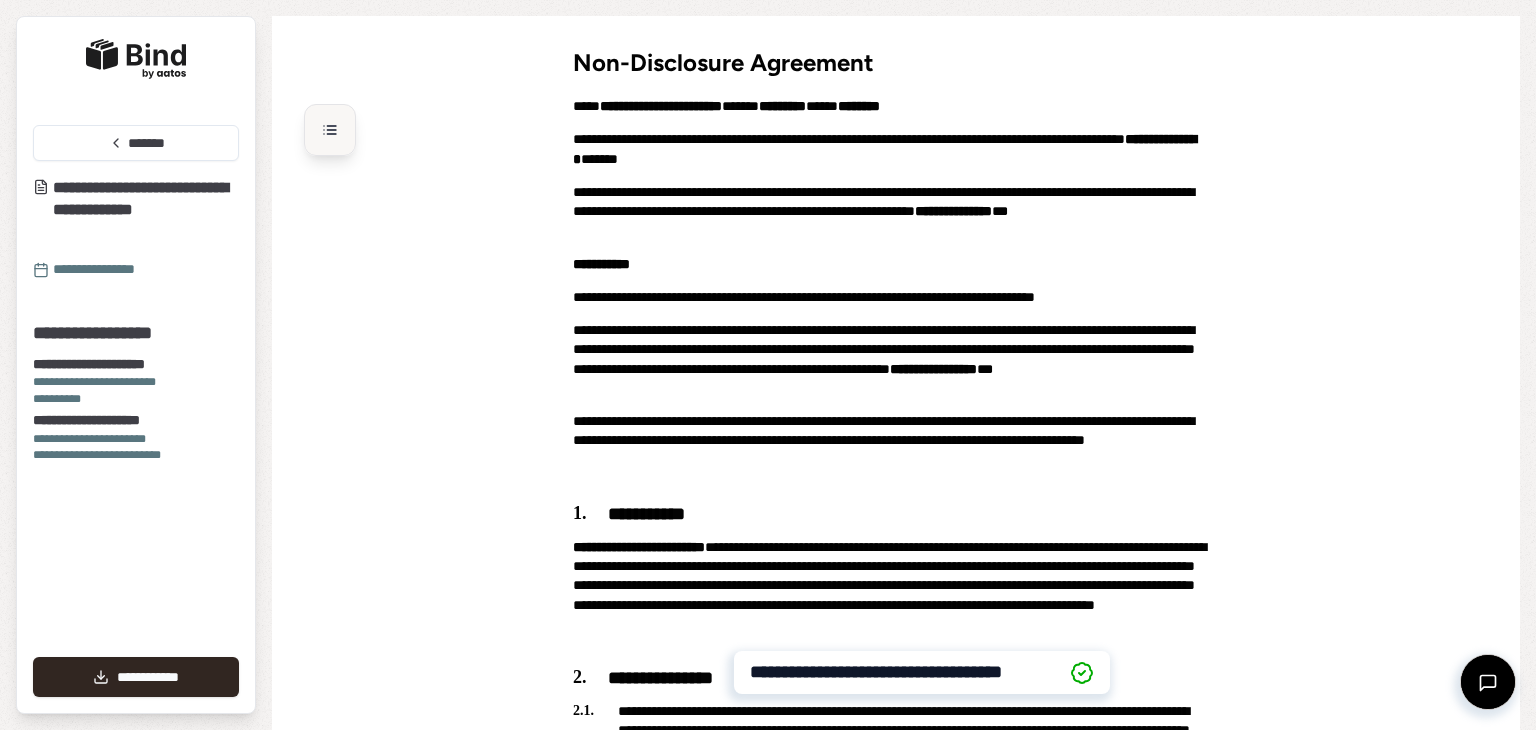 click at bounding box center (330, 130) 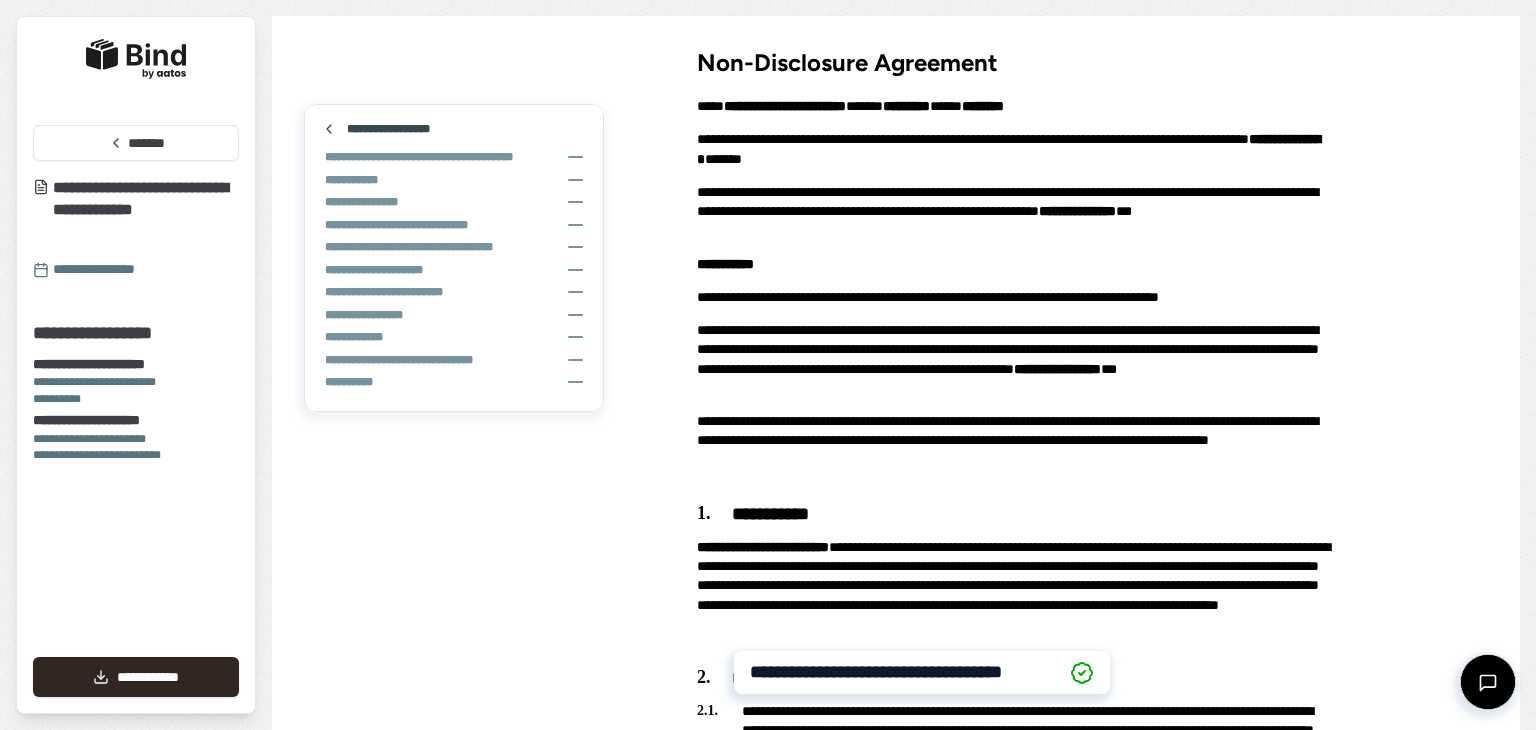 click on "**********" at bounding box center (454, 250) 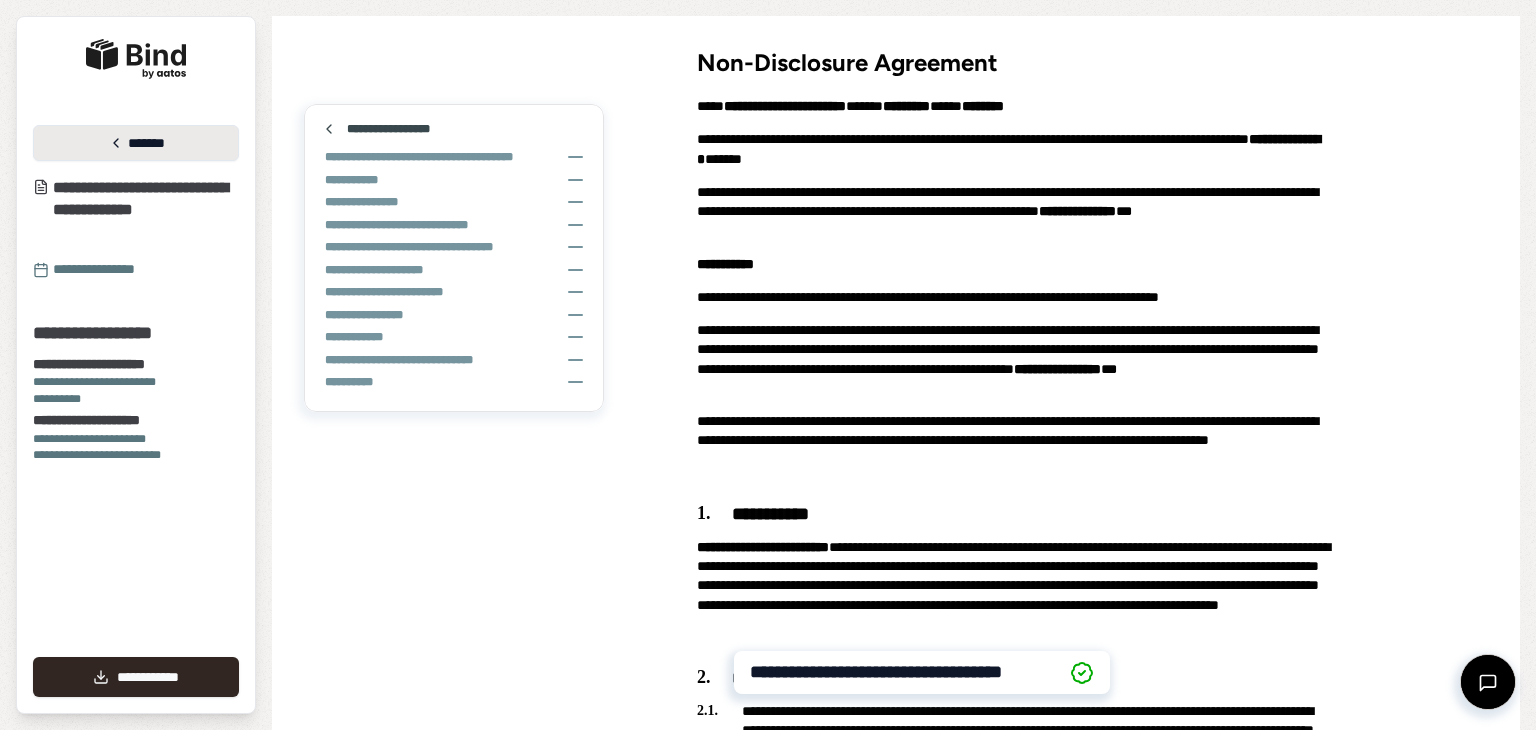 click on "*******" at bounding box center [136, 143] 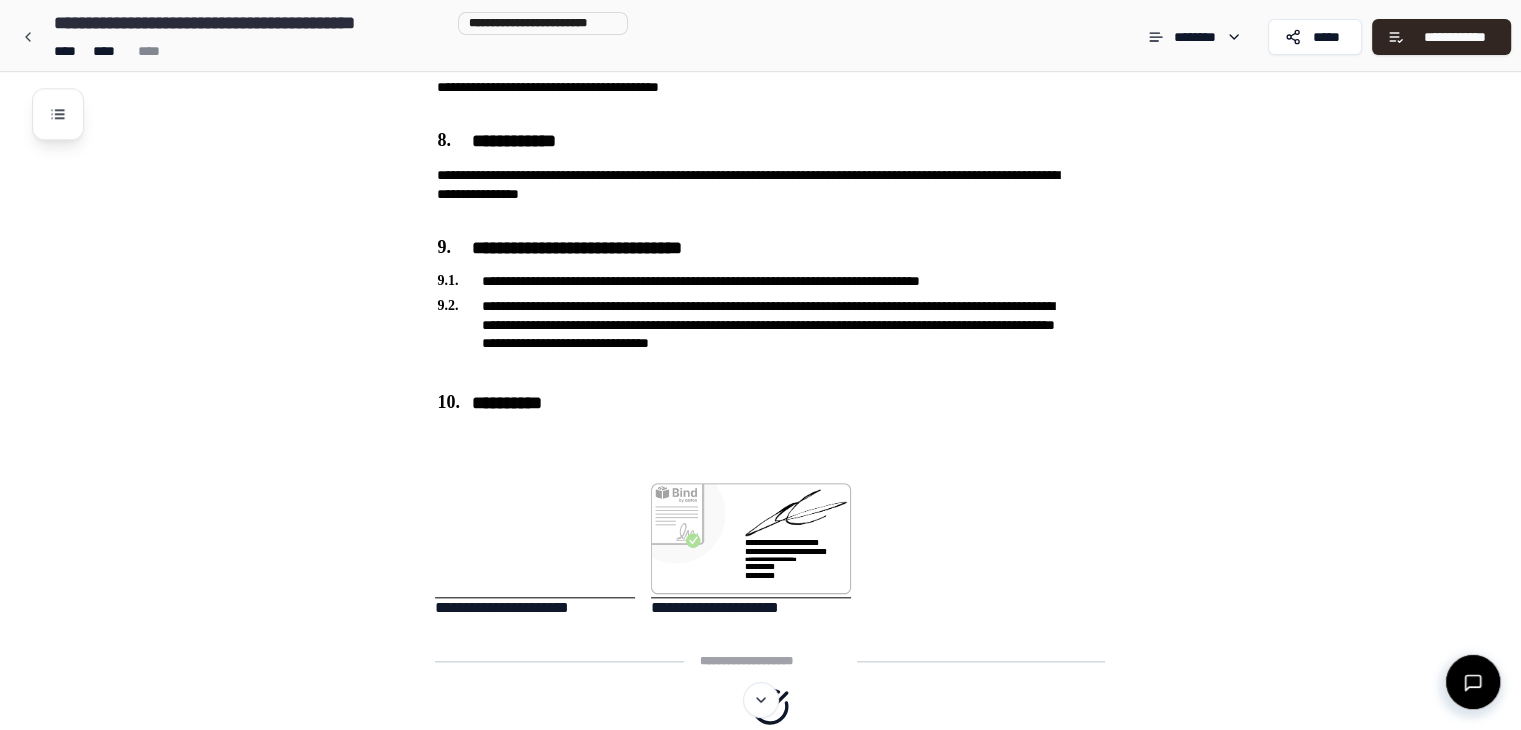 scroll, scrollTop: 2061, scrollLeft: 0, axis: vertical 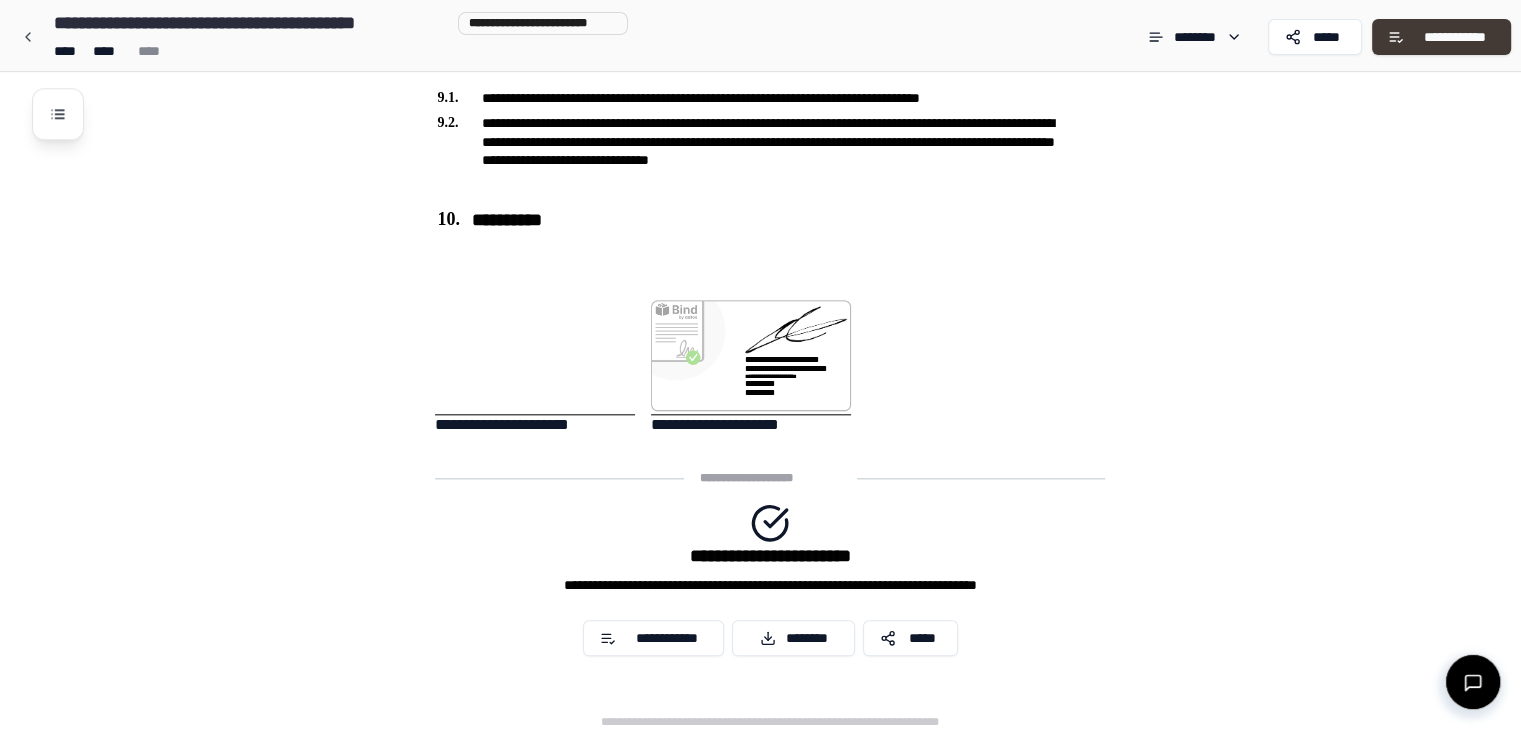click on "**********" at bounding box center (1454, 37) 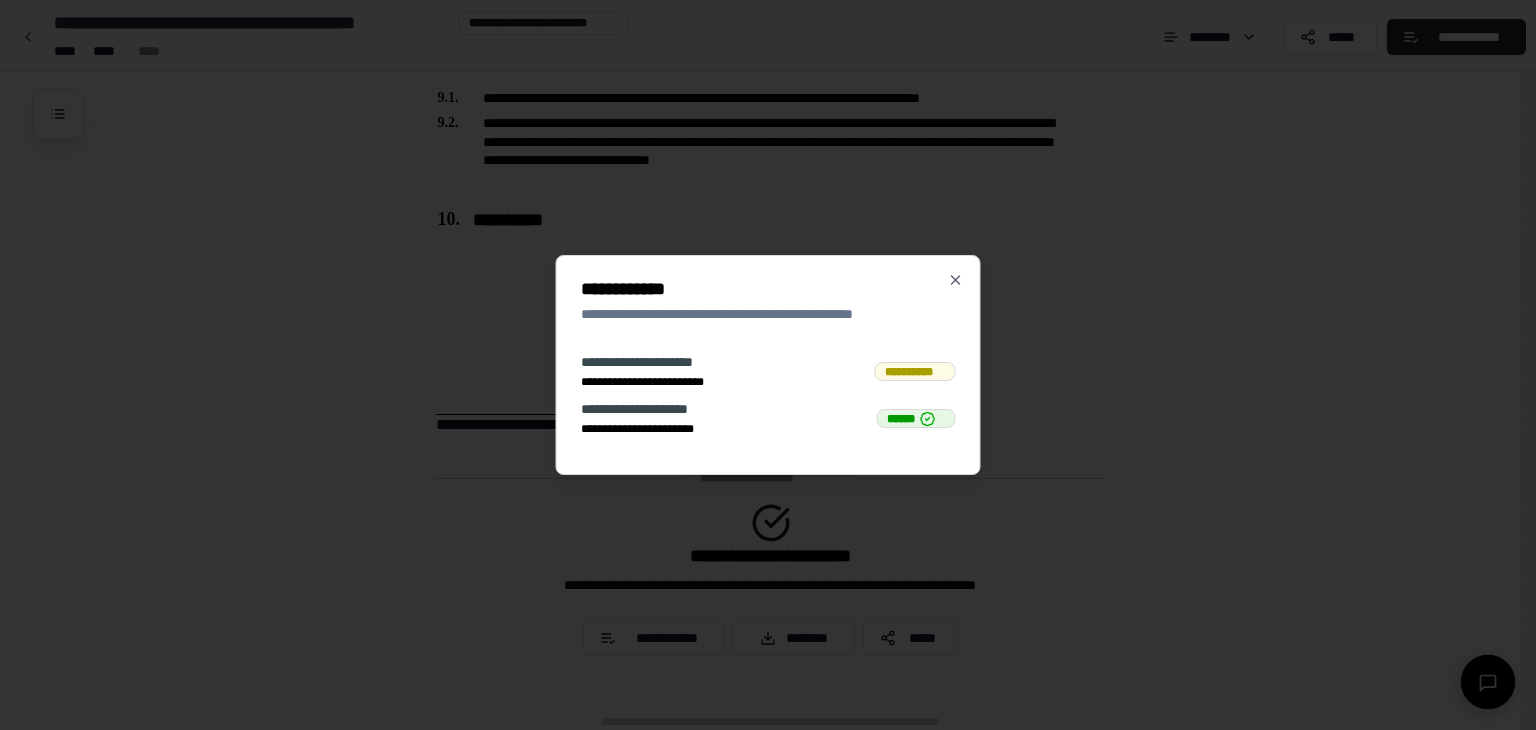 click on "**********" at bounding box center [915, 372] 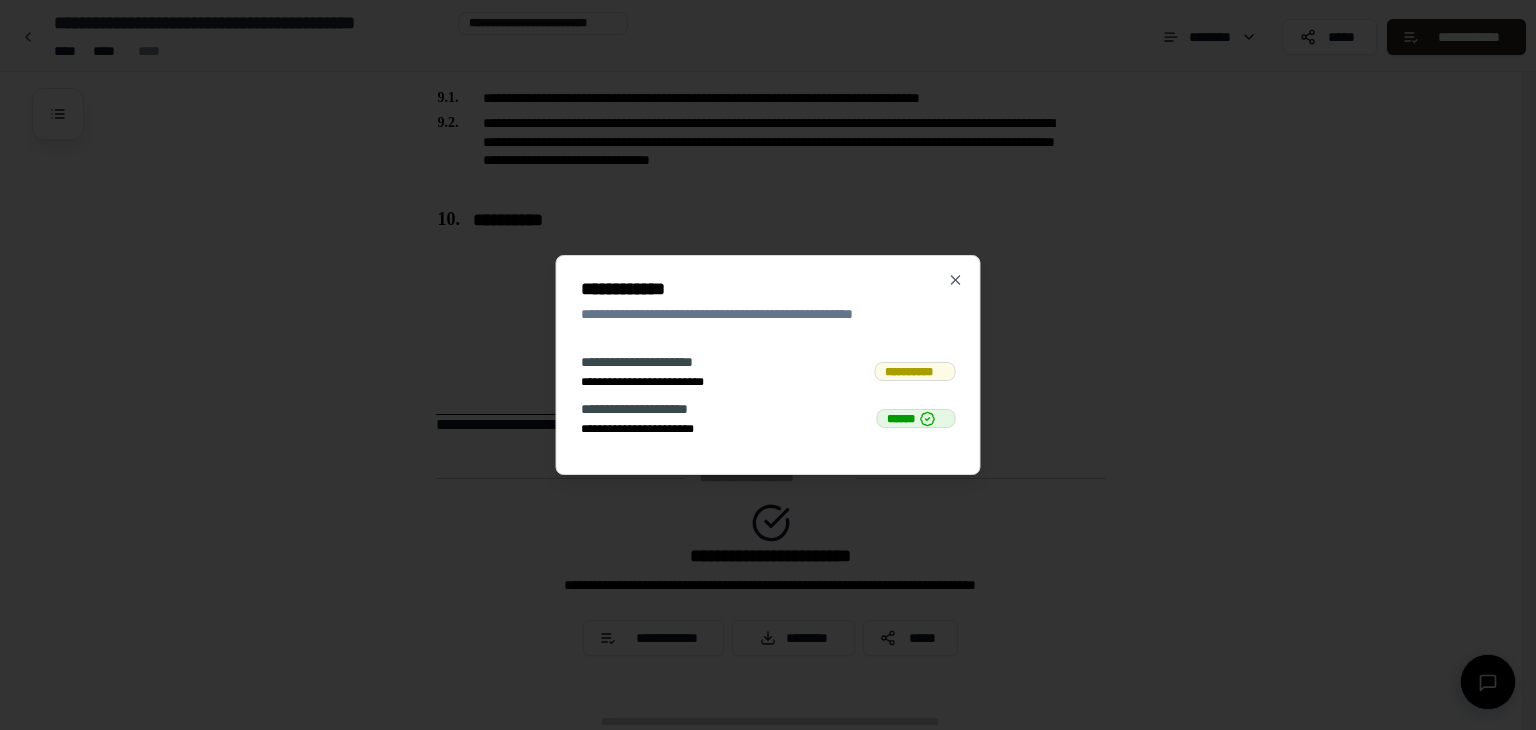 click on "**********" at bounding box center [768, 365] 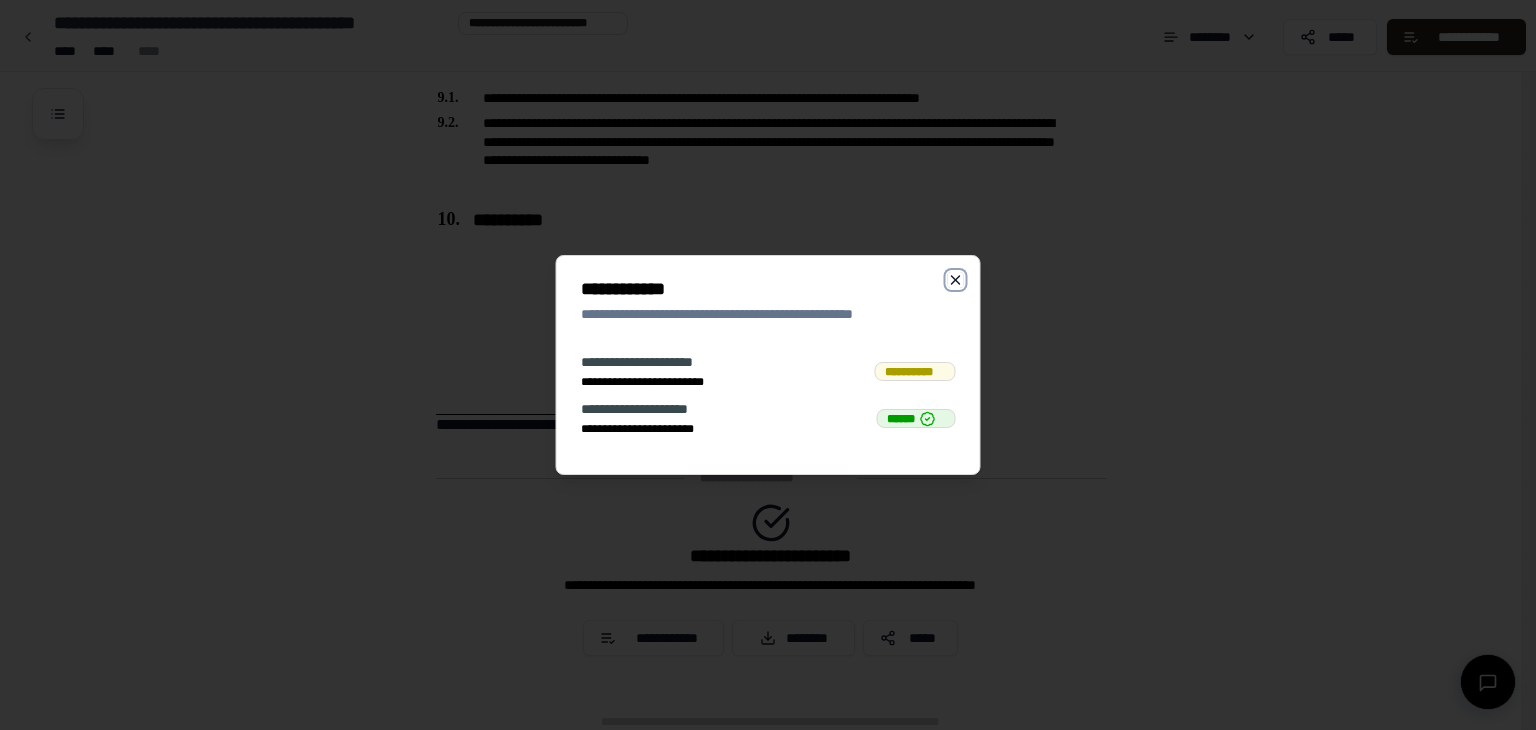 click 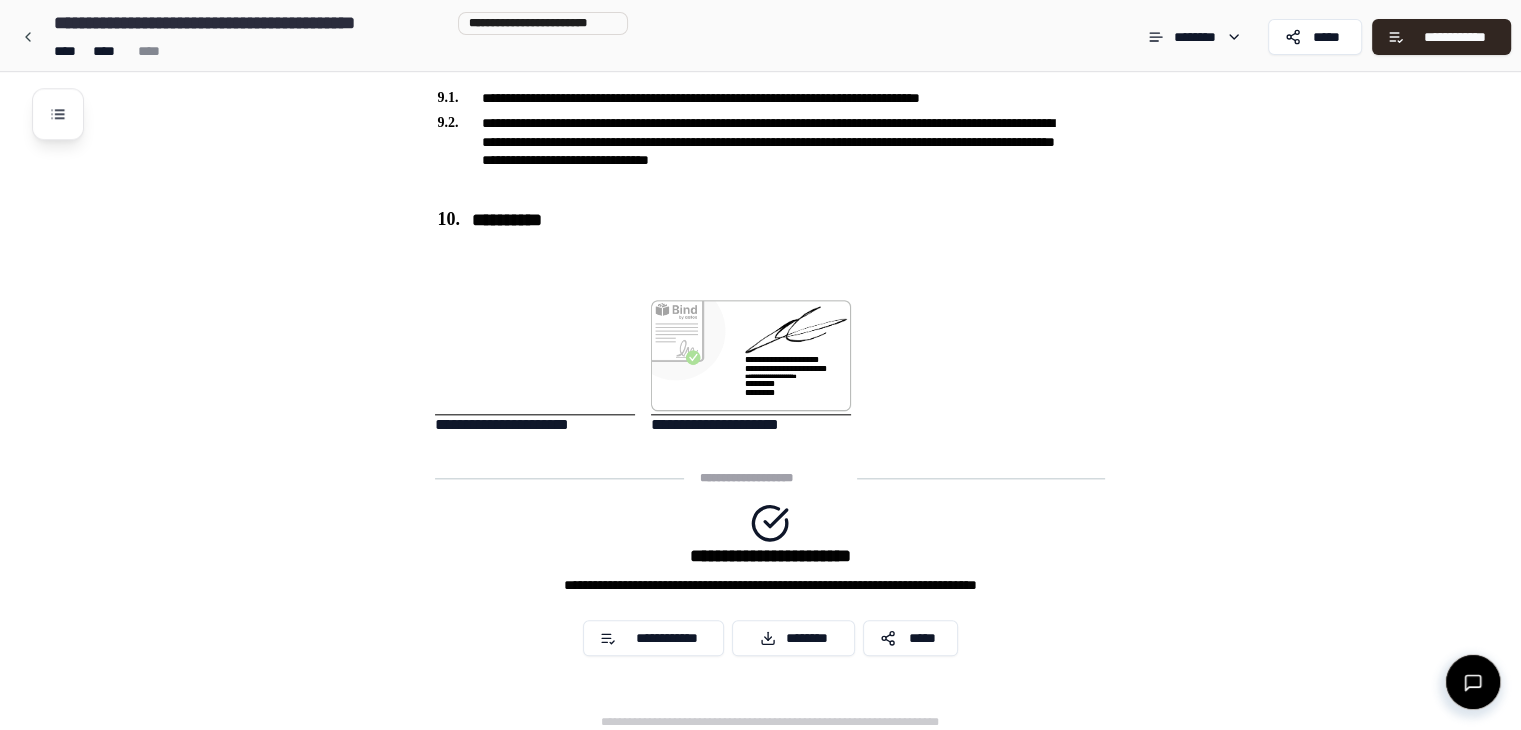 click at bounding box center [535, 357] 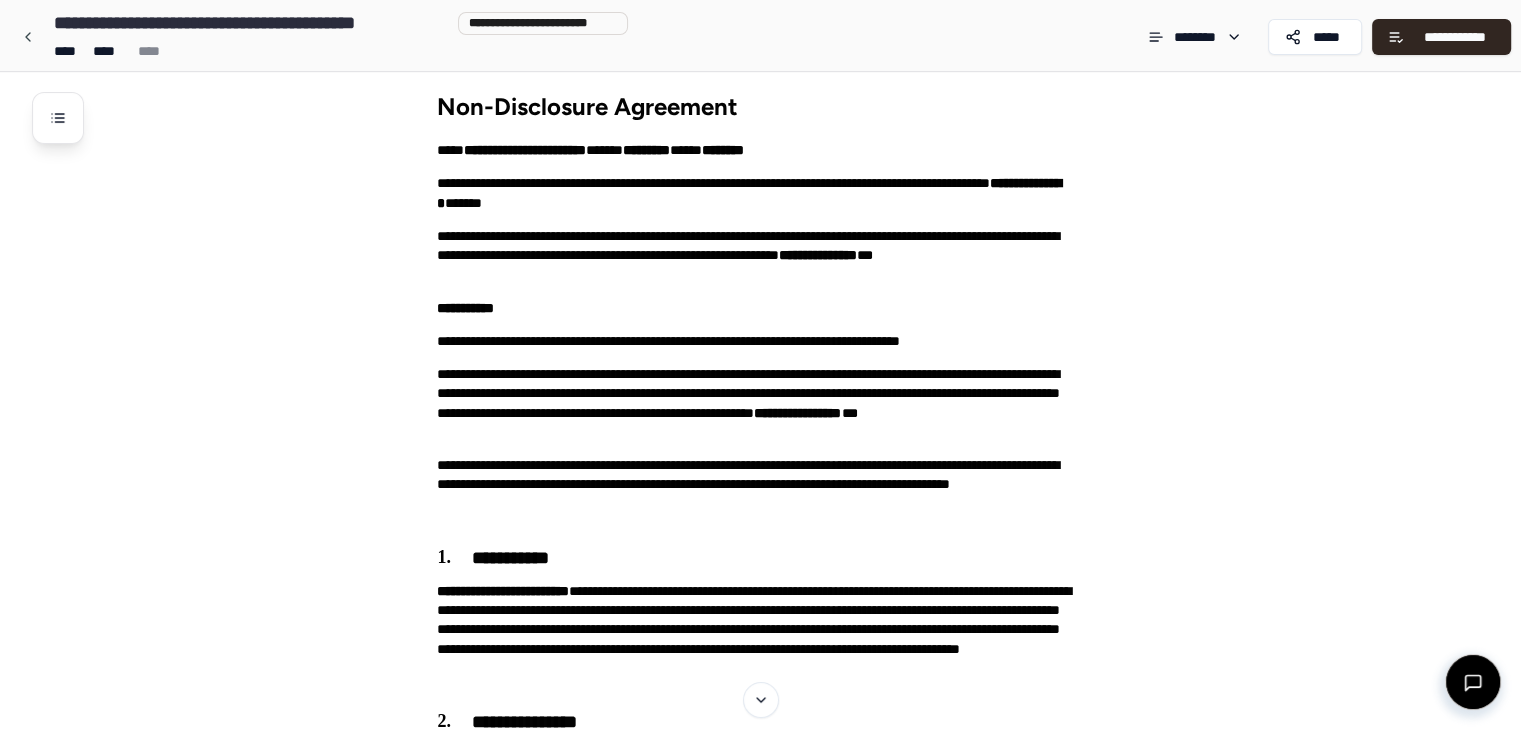 scroll, scrollTop: 0, scrollLeft: 0, axis: both 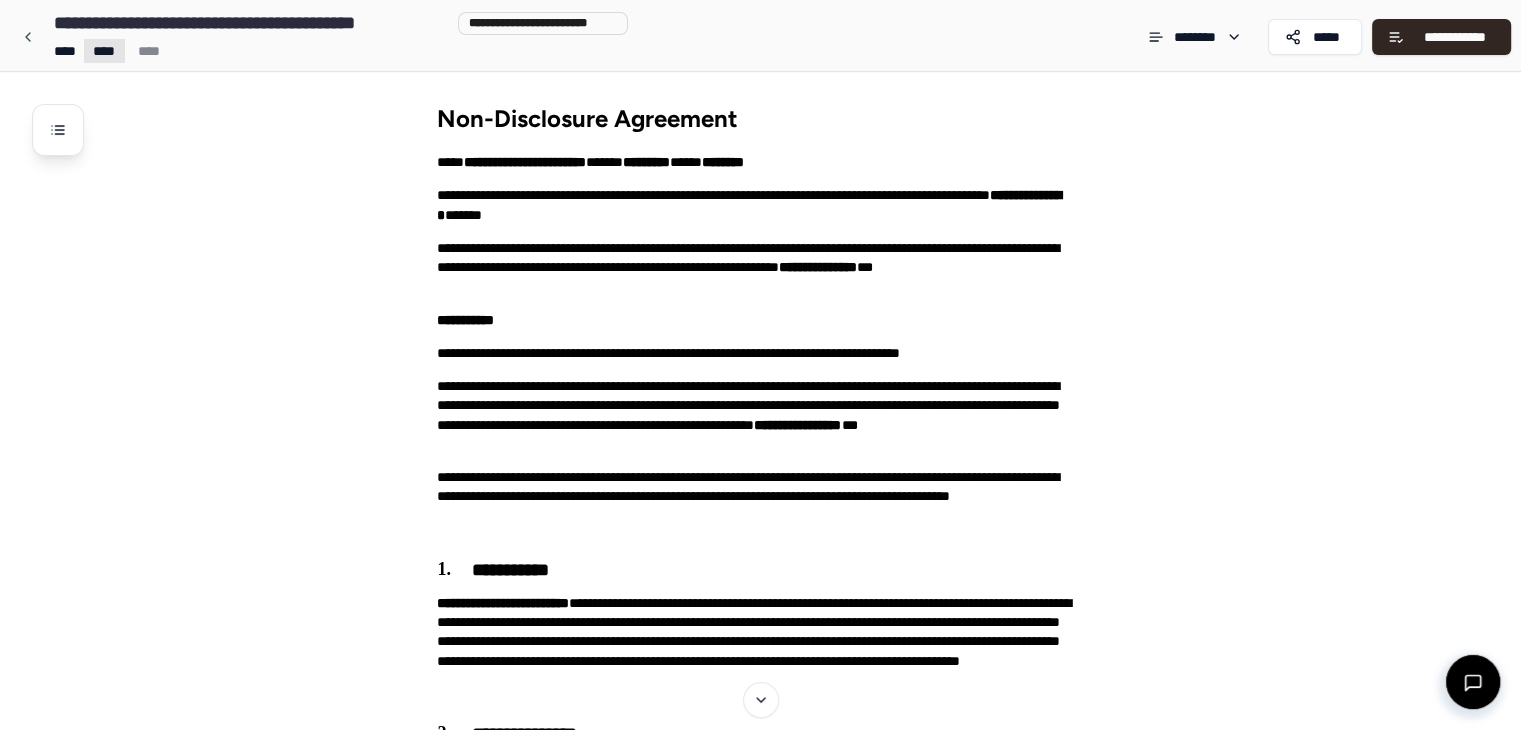 click on "**********" at bounding box center (760, 1395) 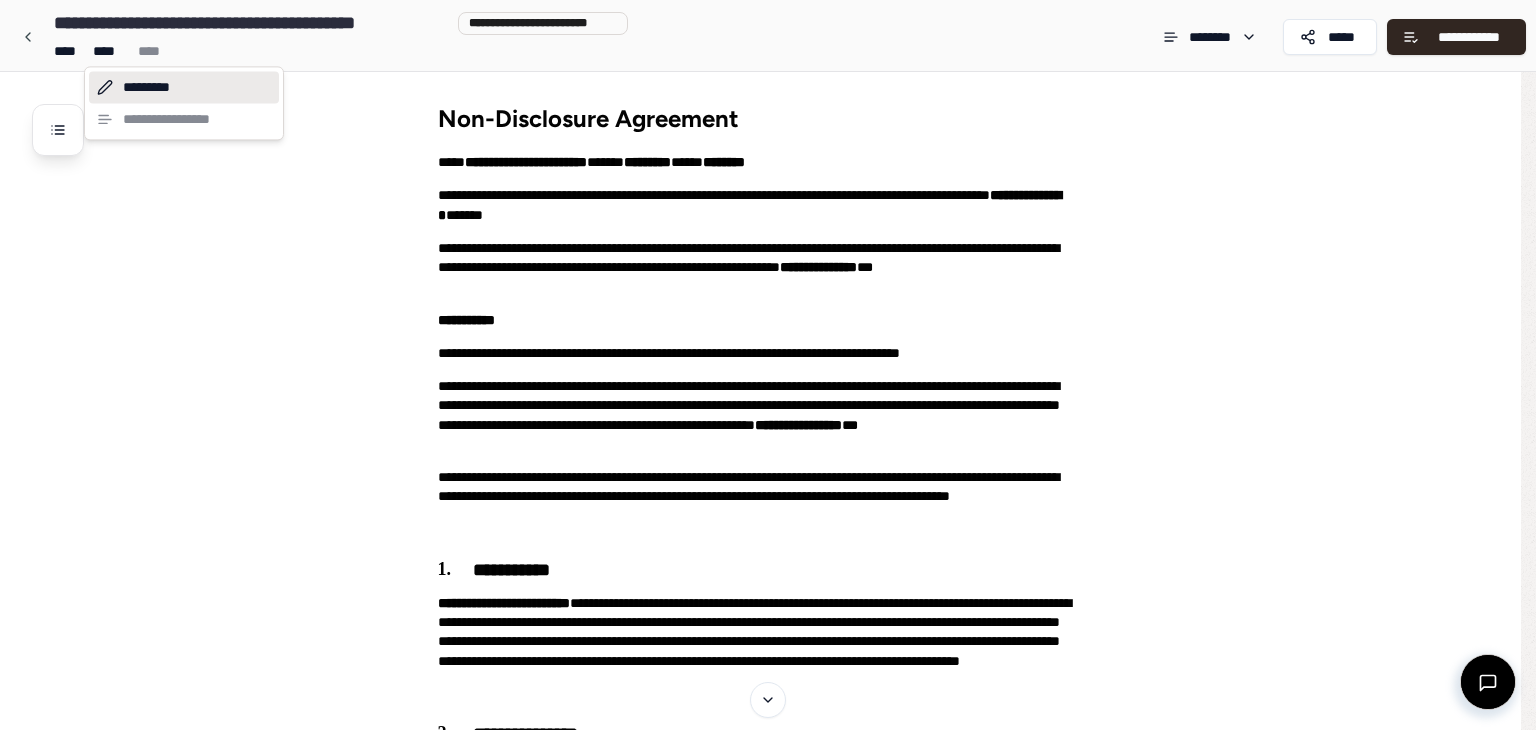 click on "*********" at bounding box center (184, 87) 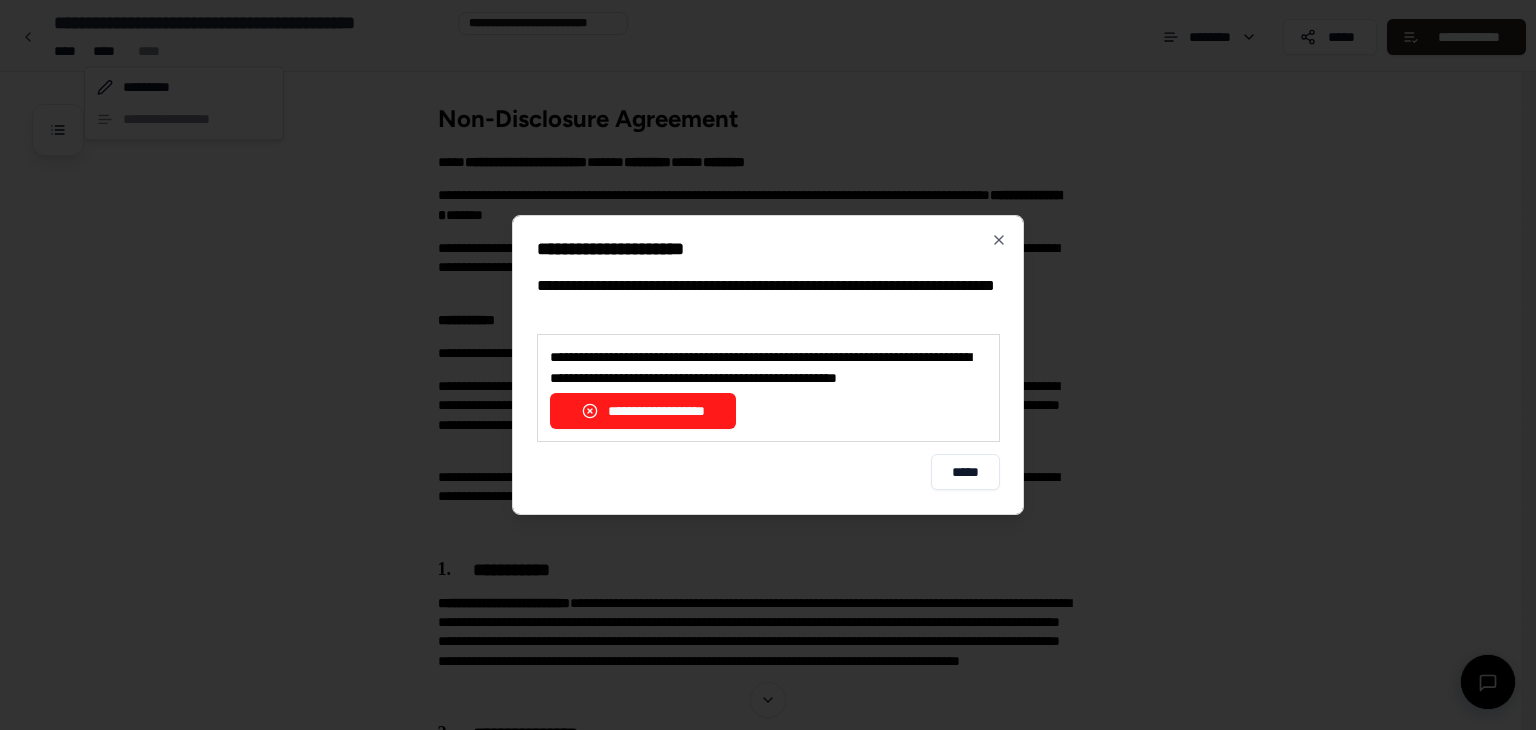 click on "**********" at bounding box center [643, 411] 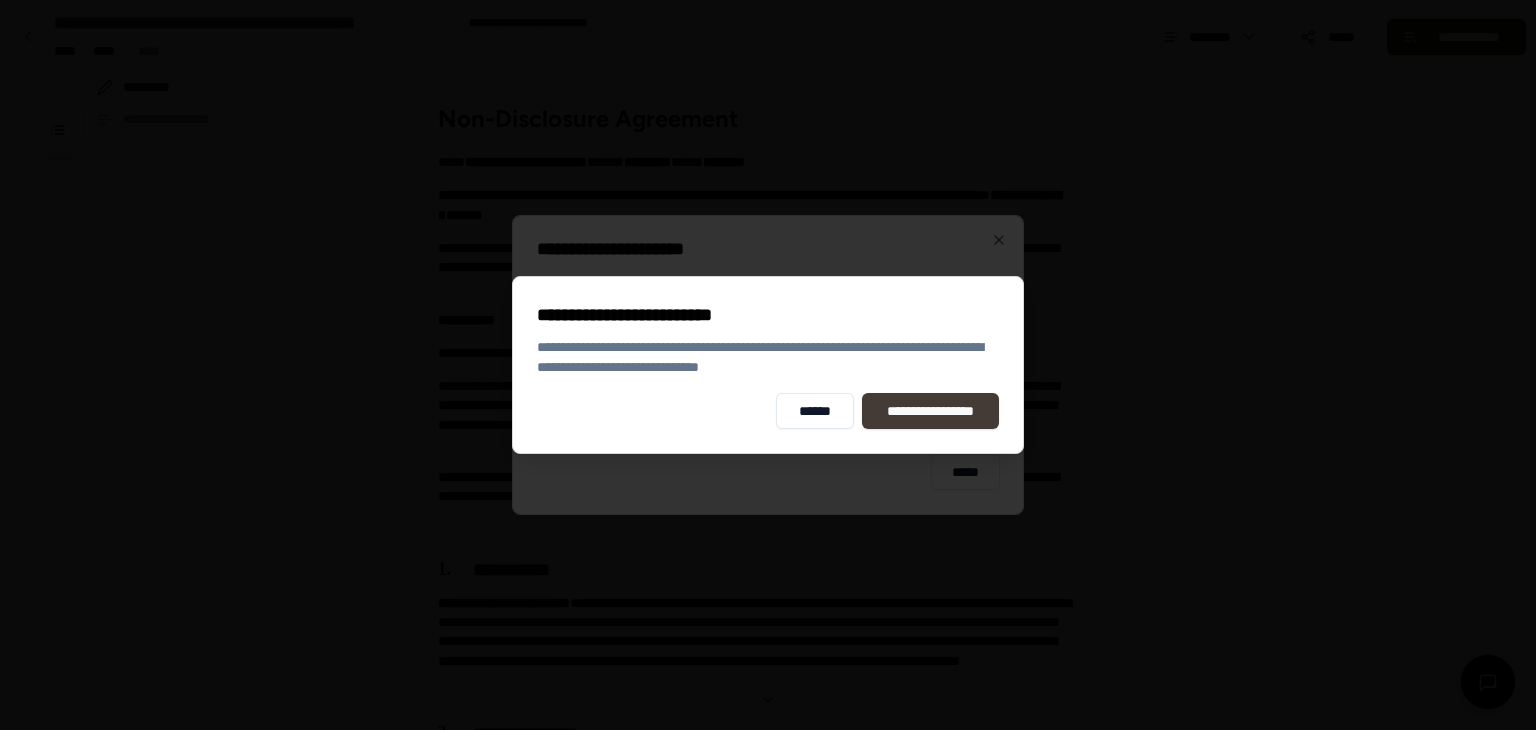 click on "**********" at bounding box center (931, 411) 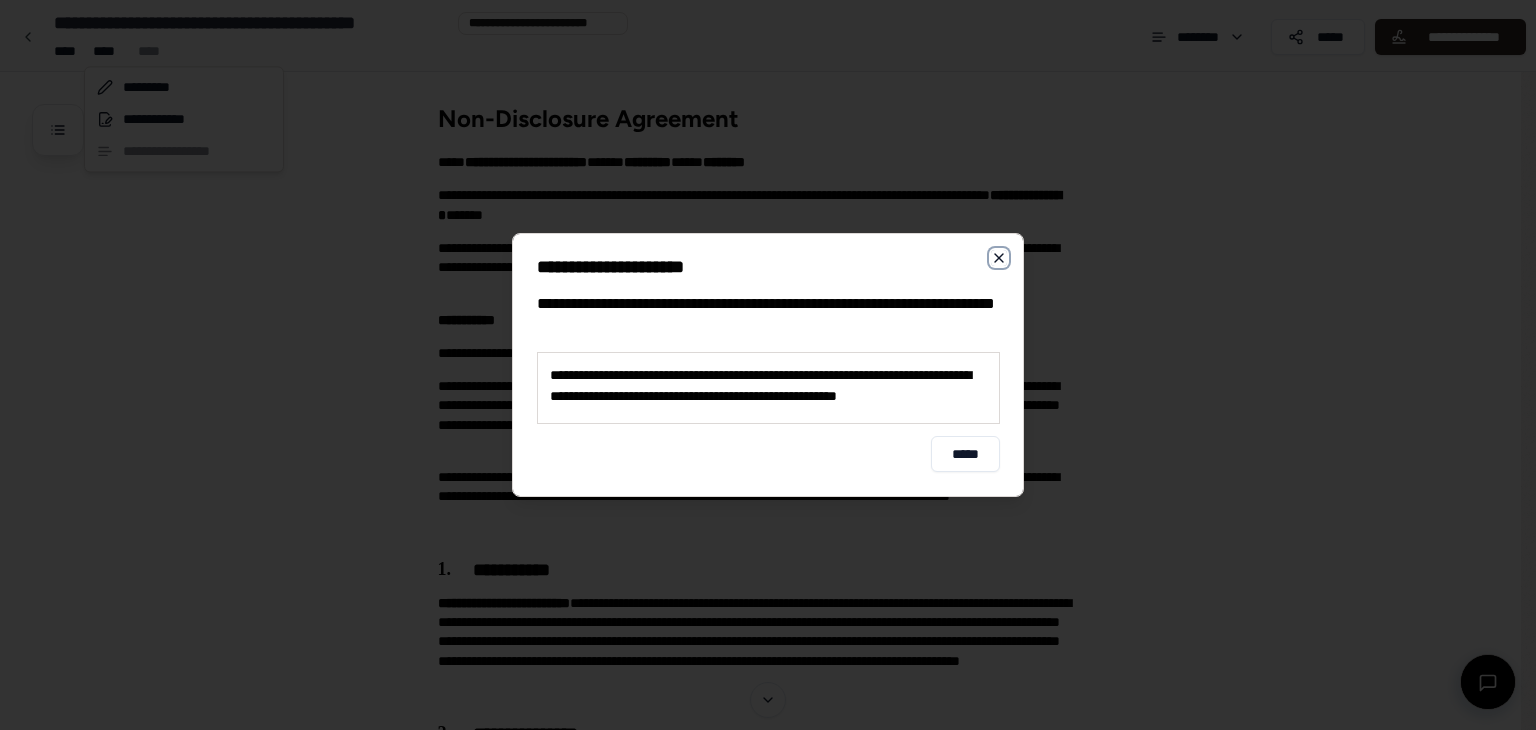 click 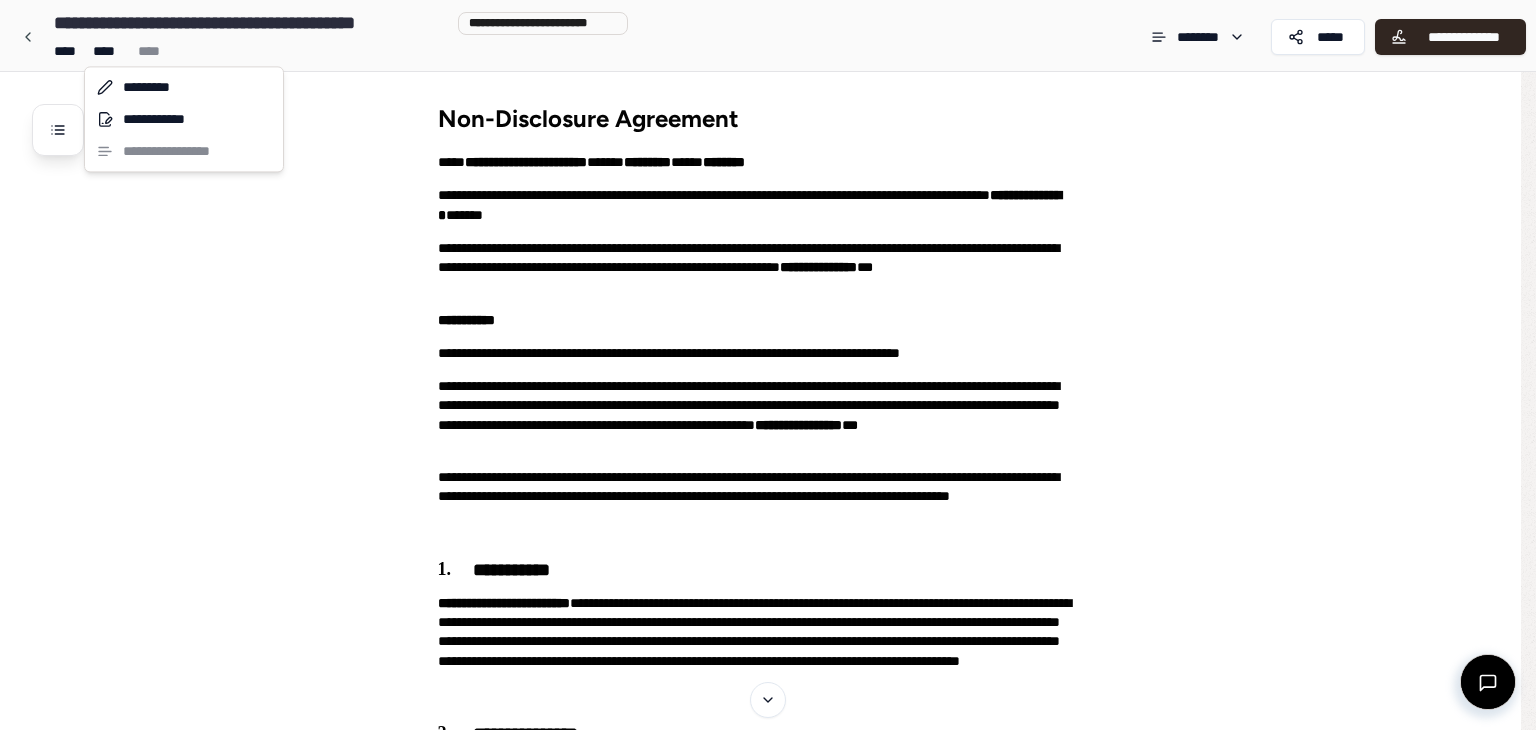 click on "**********" at bounding box center [768, 1277] 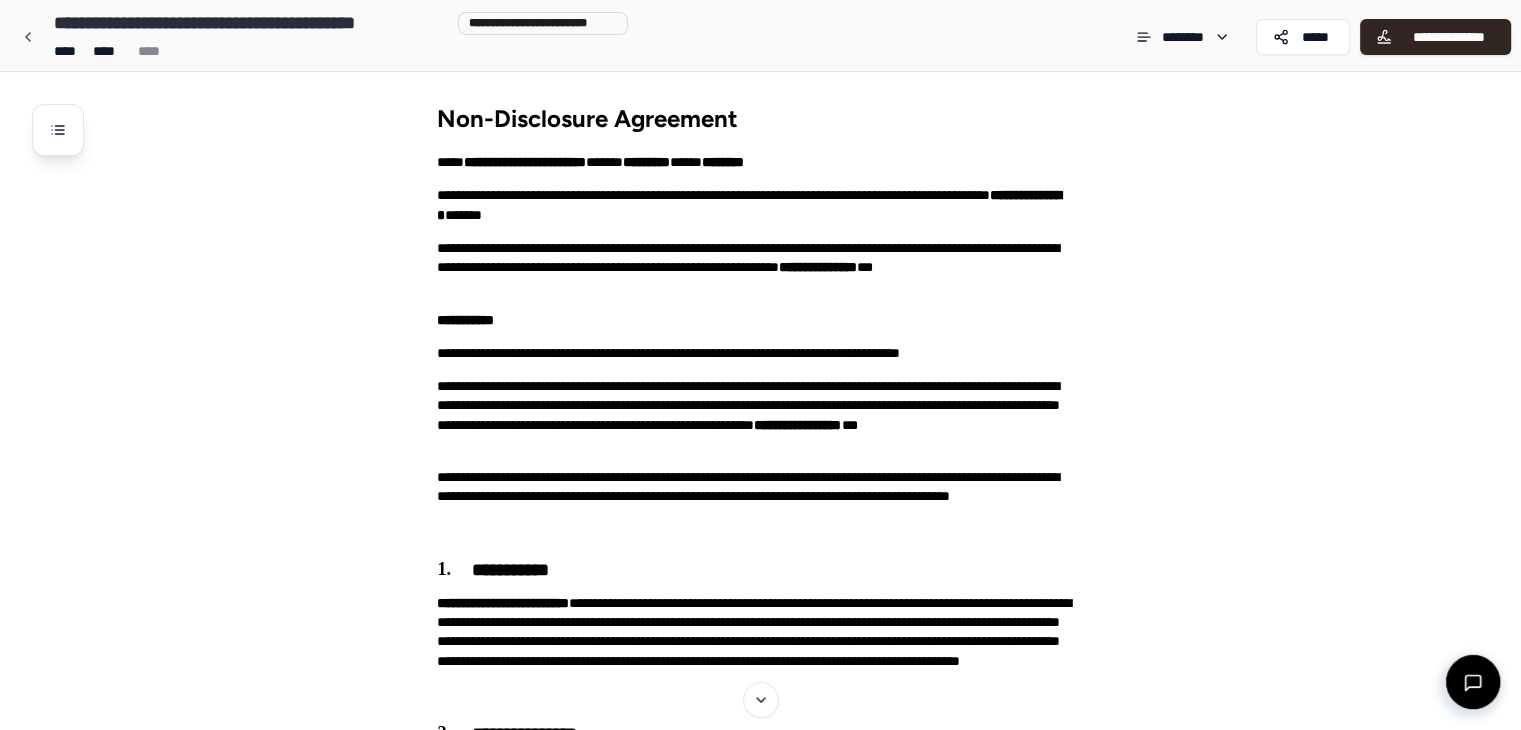 click at bounding box center (761, 700) 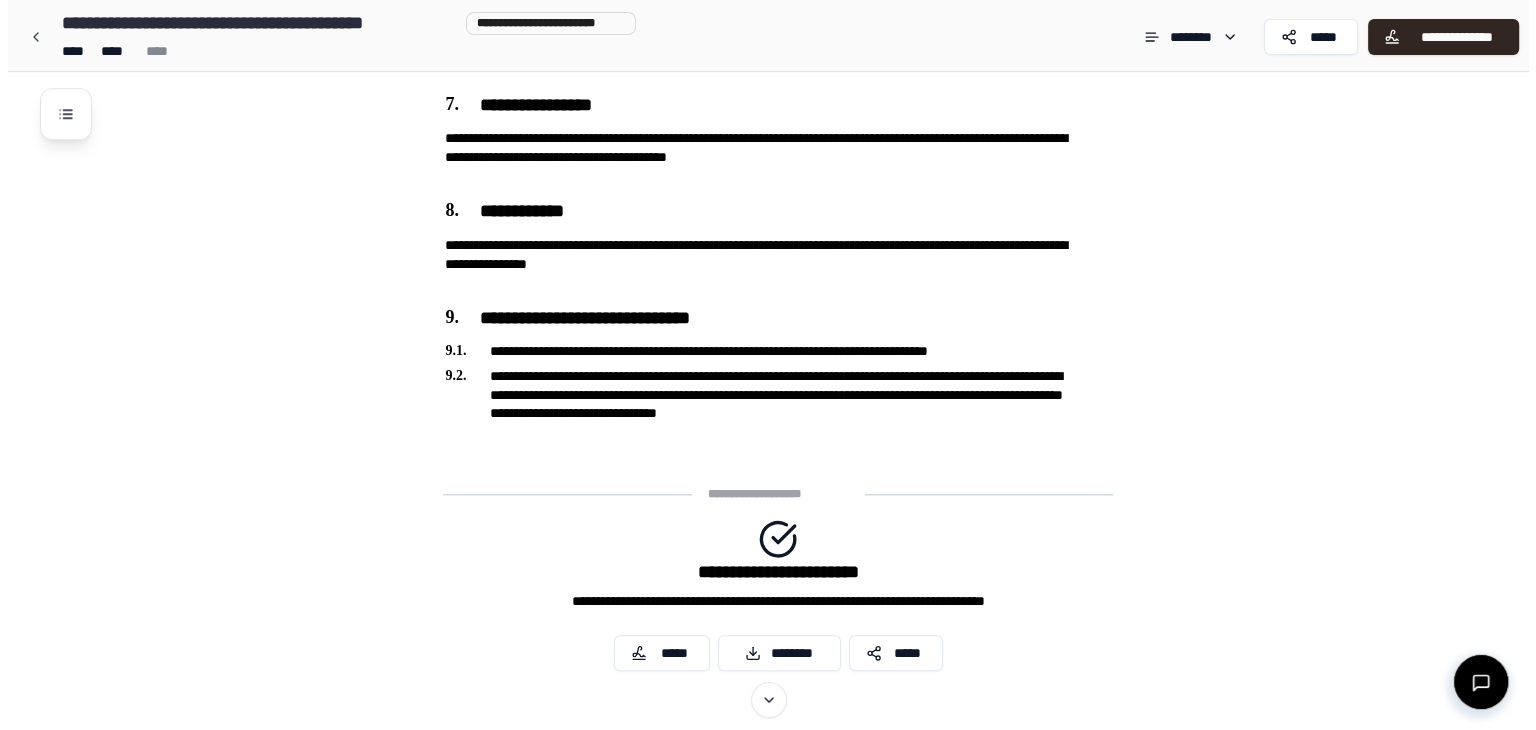 scroll, scrollTop: 1824, scrollLeft: 0, axis: vertical 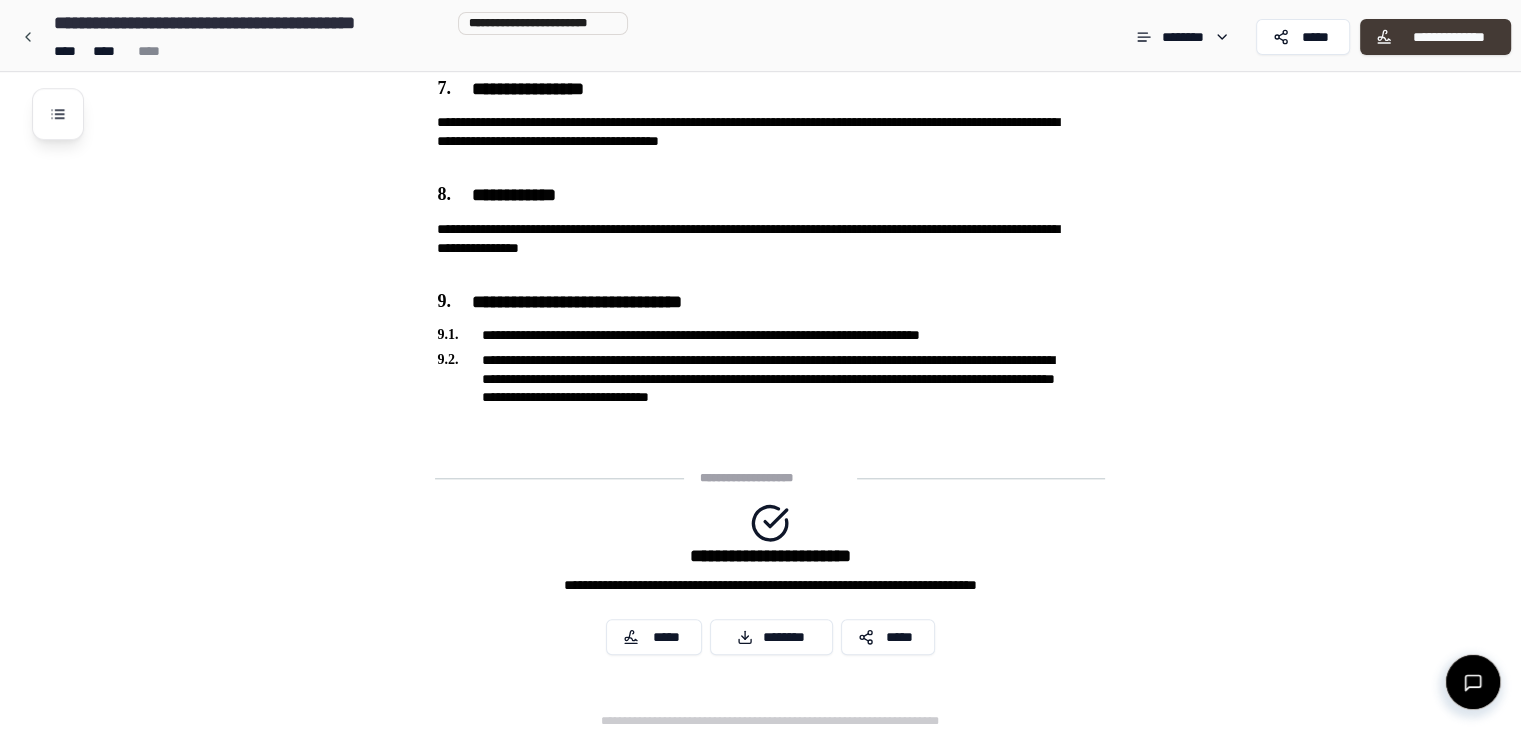 click on "**********" at bounding box center [1435, 37] 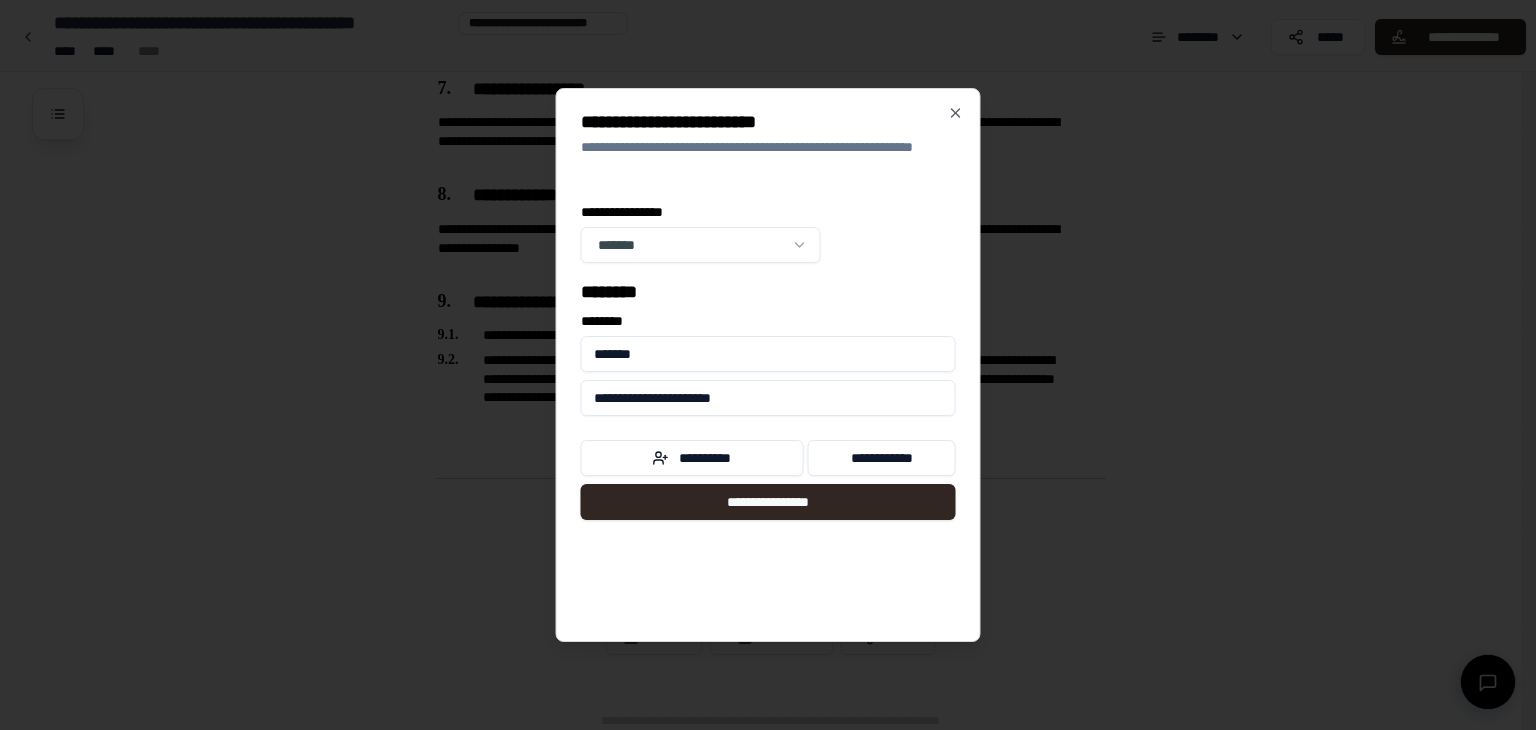 click on "*******" at bounding box center (768, 354) 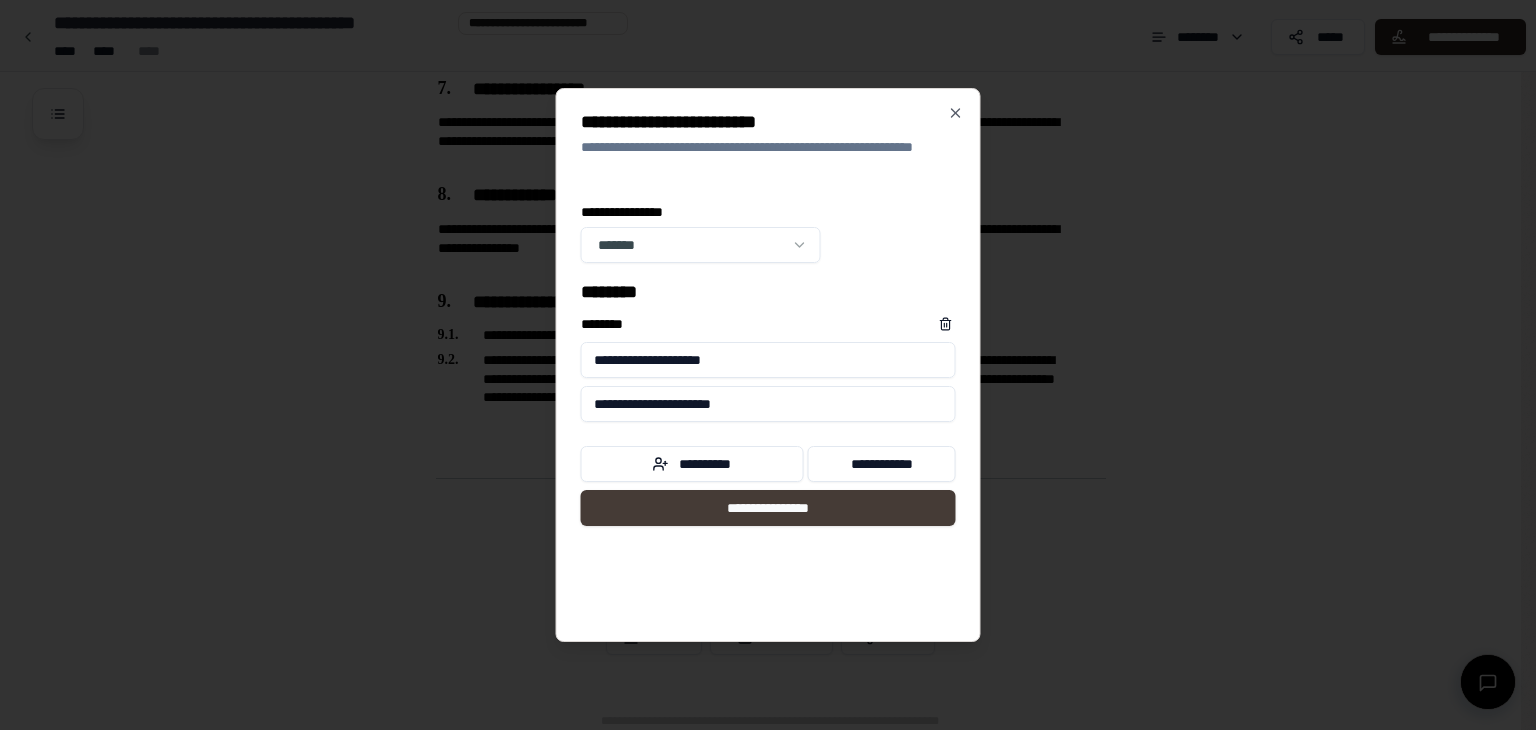 type on "**********" 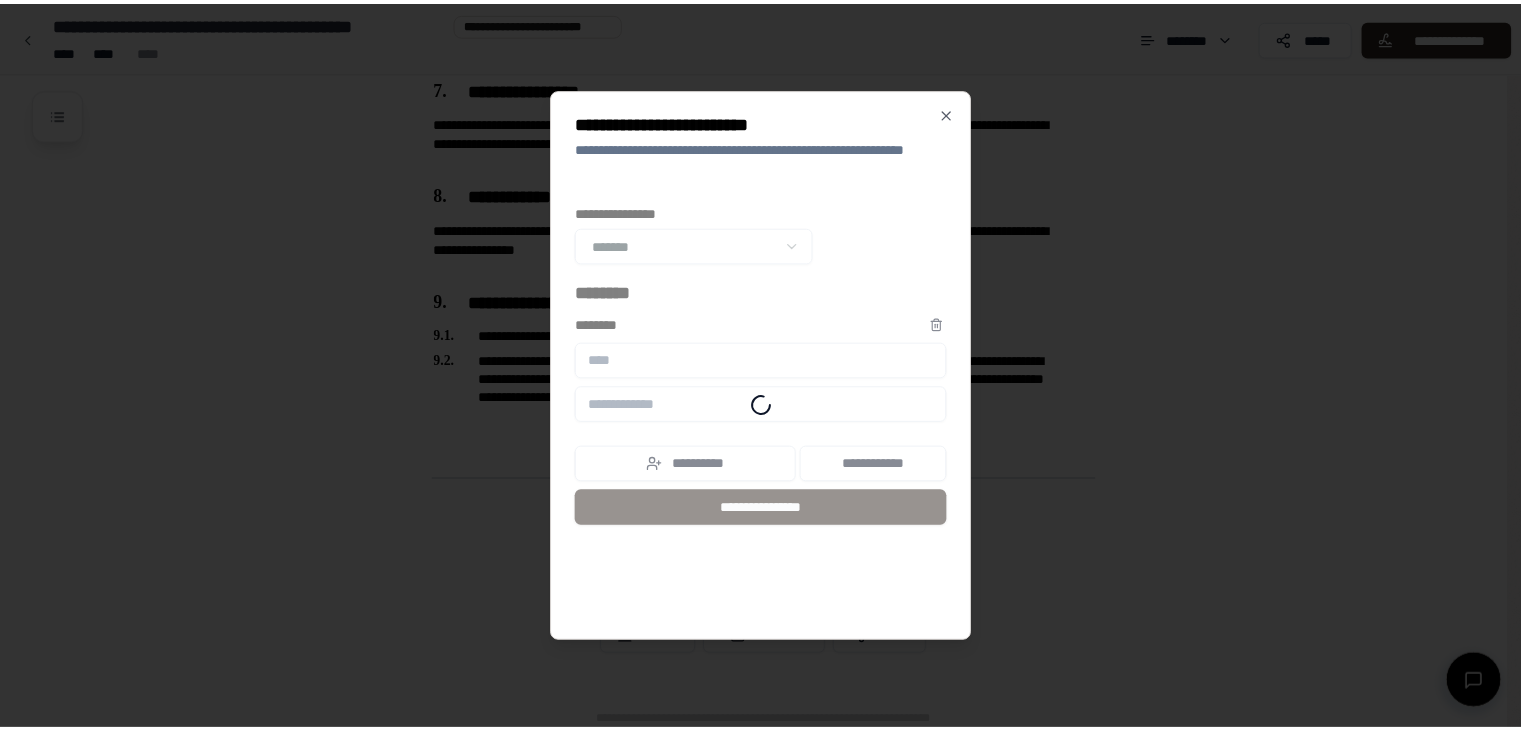 scroll, scrollTop: 2061, scrollLeft: 0, axis: vertical 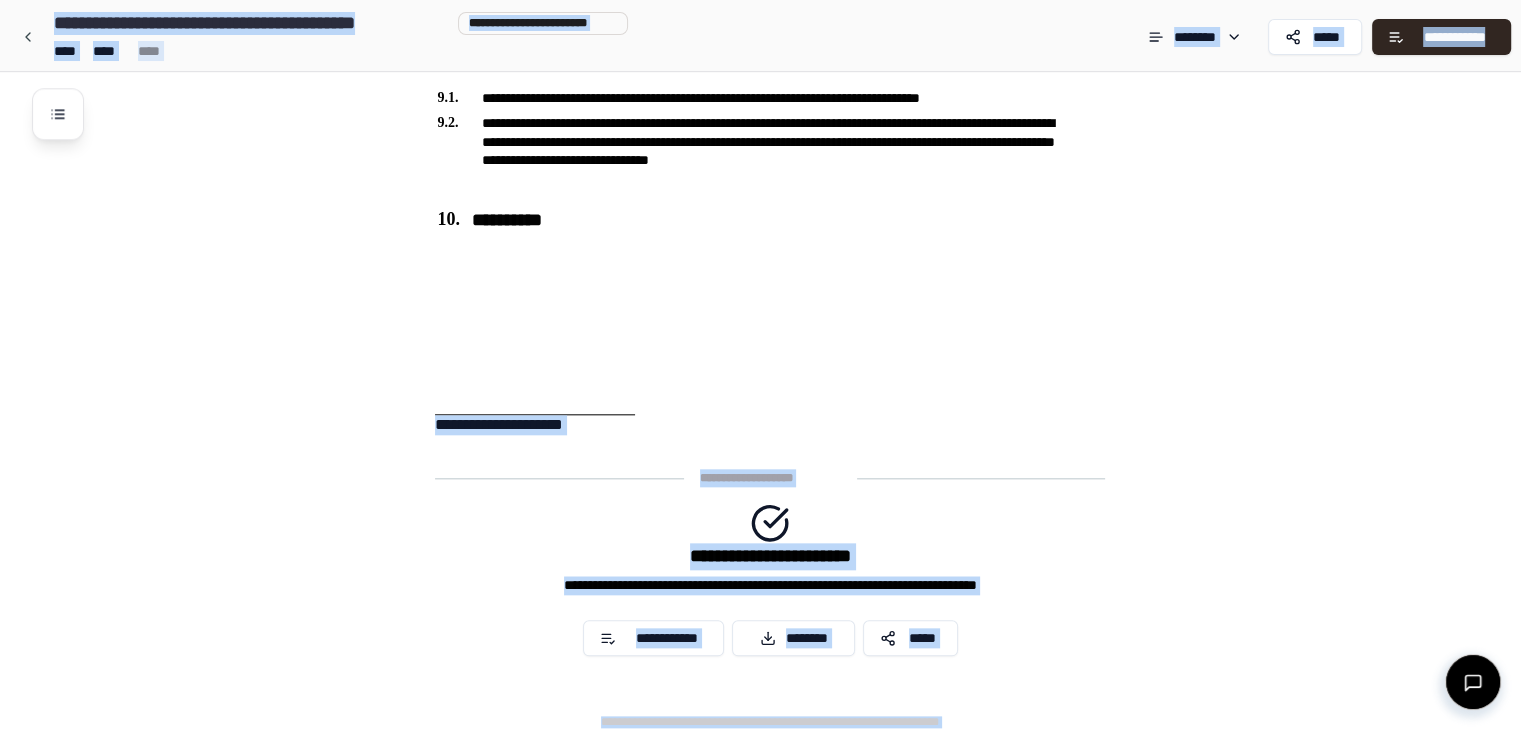 drag, startPoint x: 913, startPoint y: 391, endPoint x: 844, endPoint y: 322, distance: 97.580734 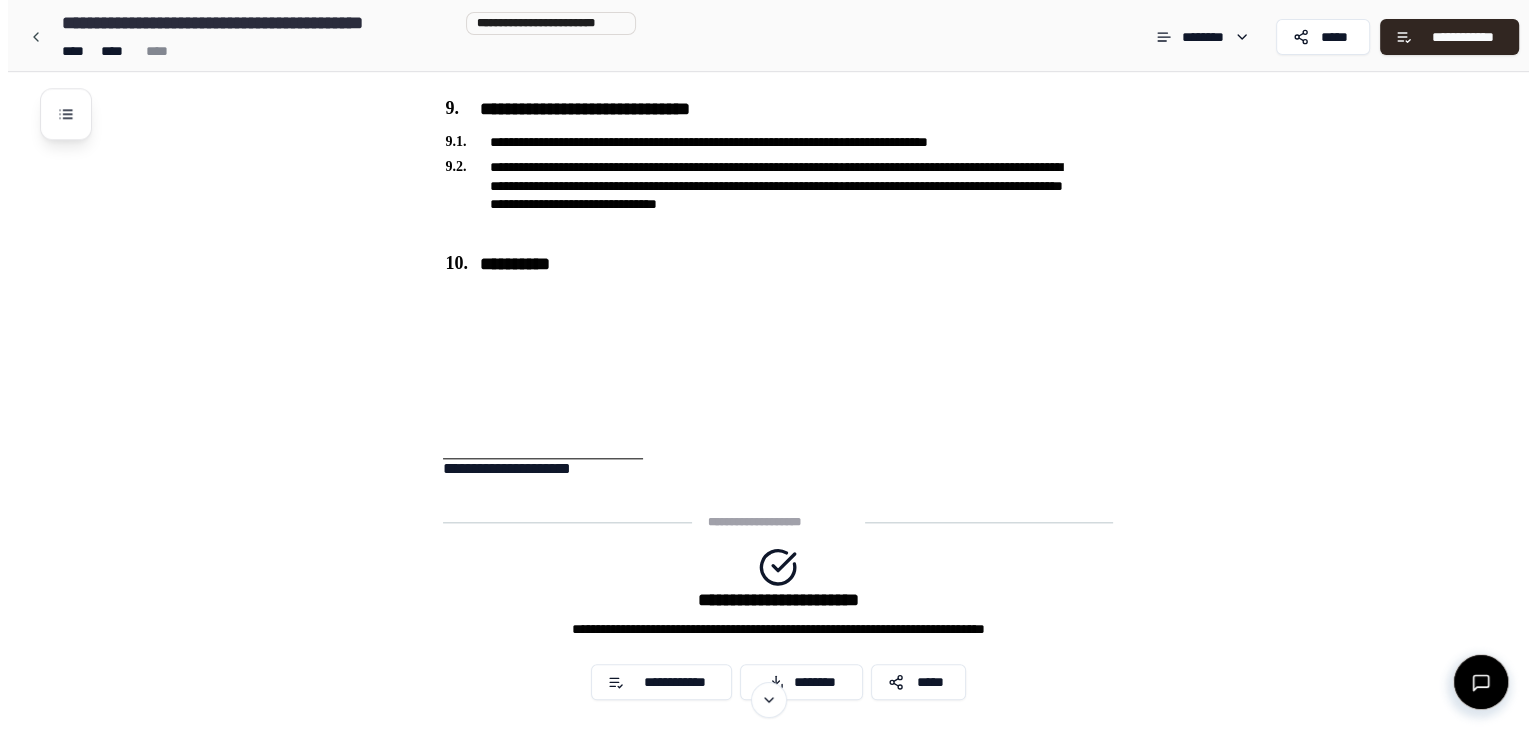 scroll, scrollTop: 2056, scrollLeft: 0, axis: vertical 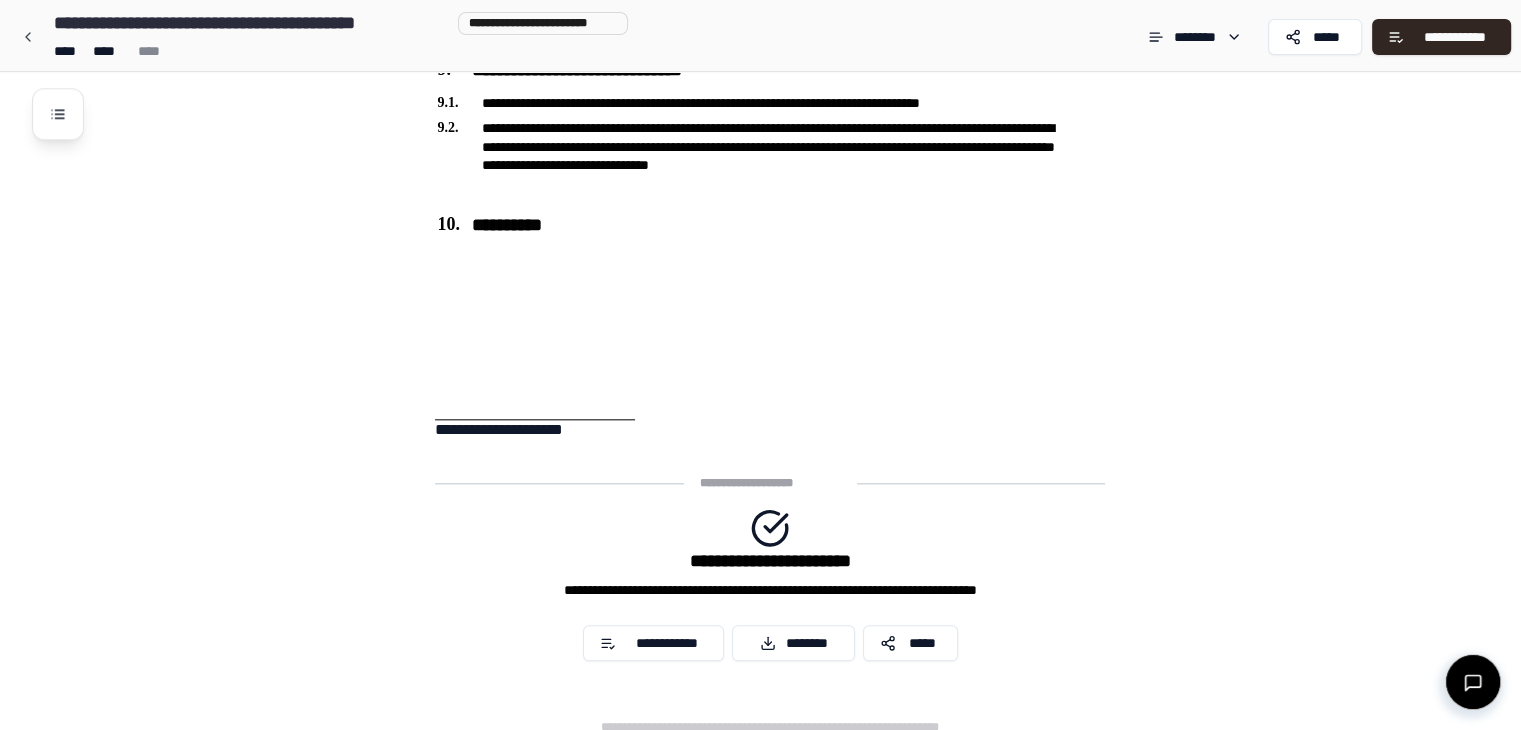 click at bounding box center (535, 362) 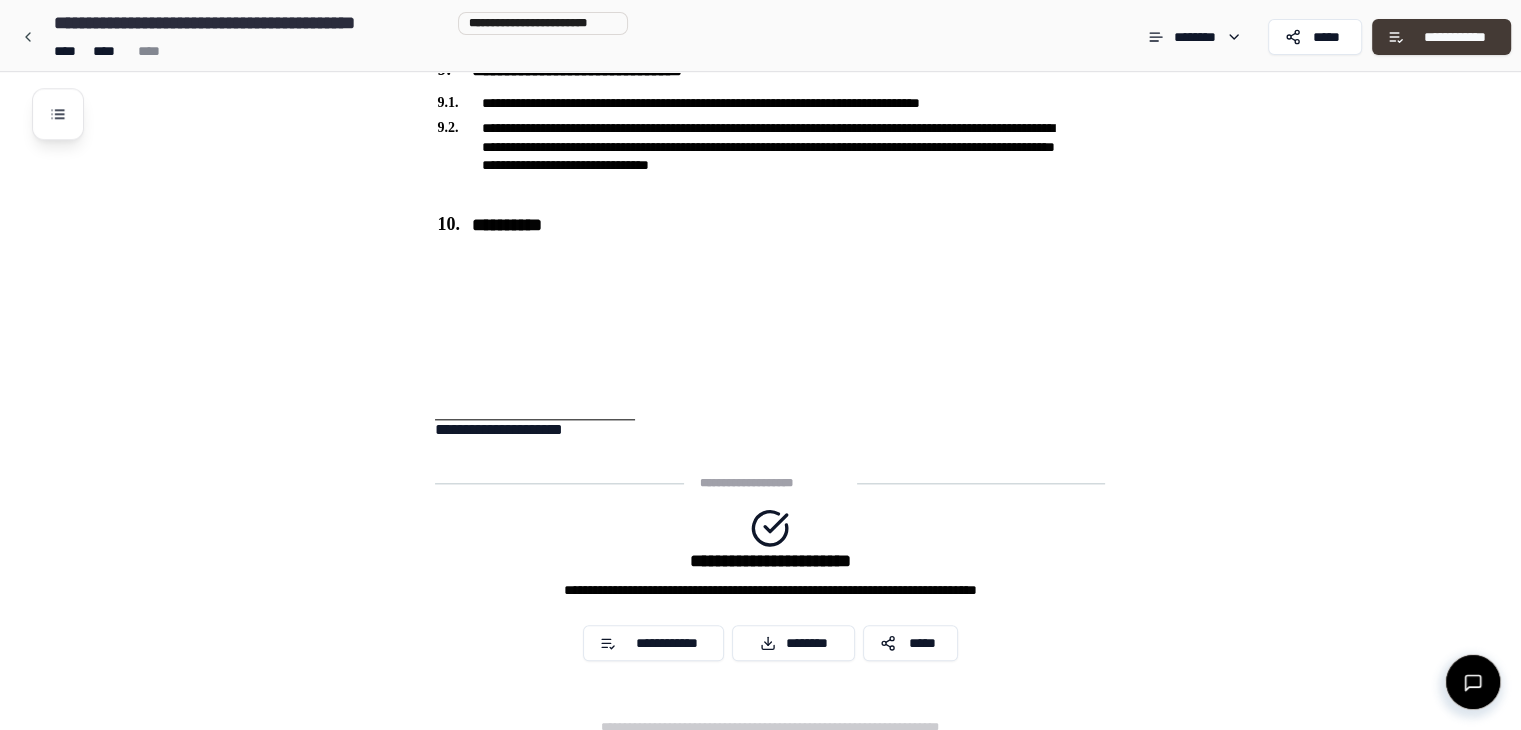 click on "**********" at bounding box center (1454, 37) 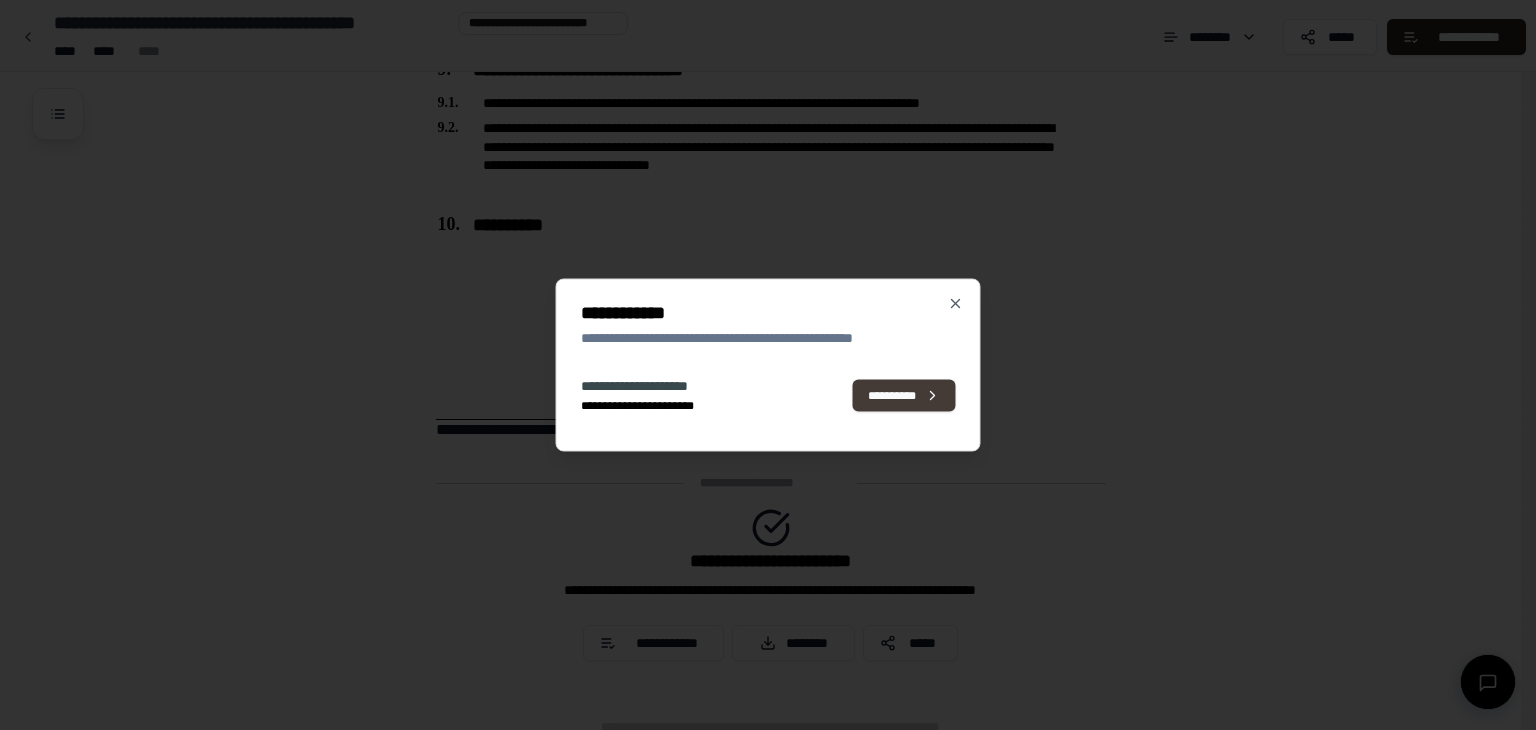 click on "**********" at bounding box center [904, 395] 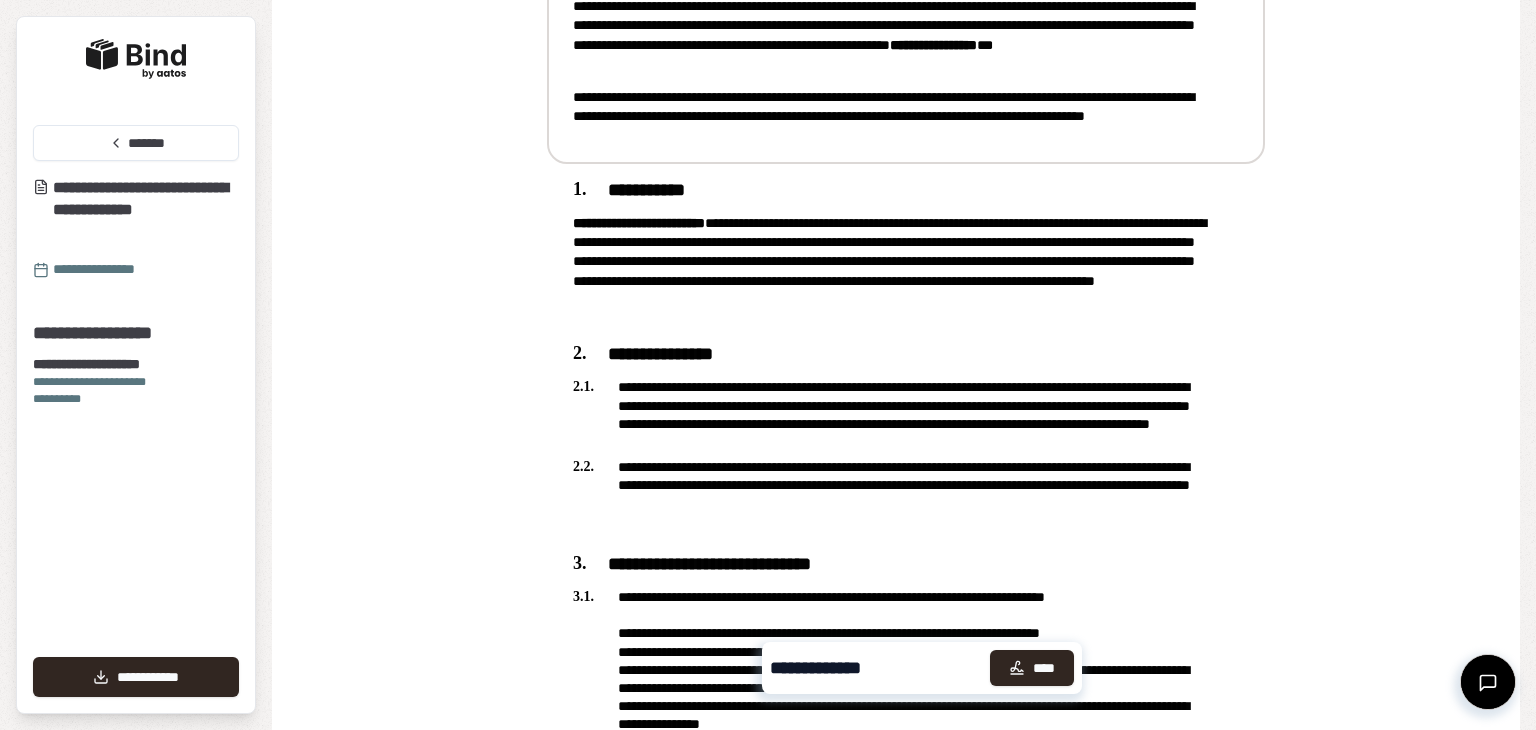 scroll, scrollTop: 326, scrollLeft: 0, axis: vertical 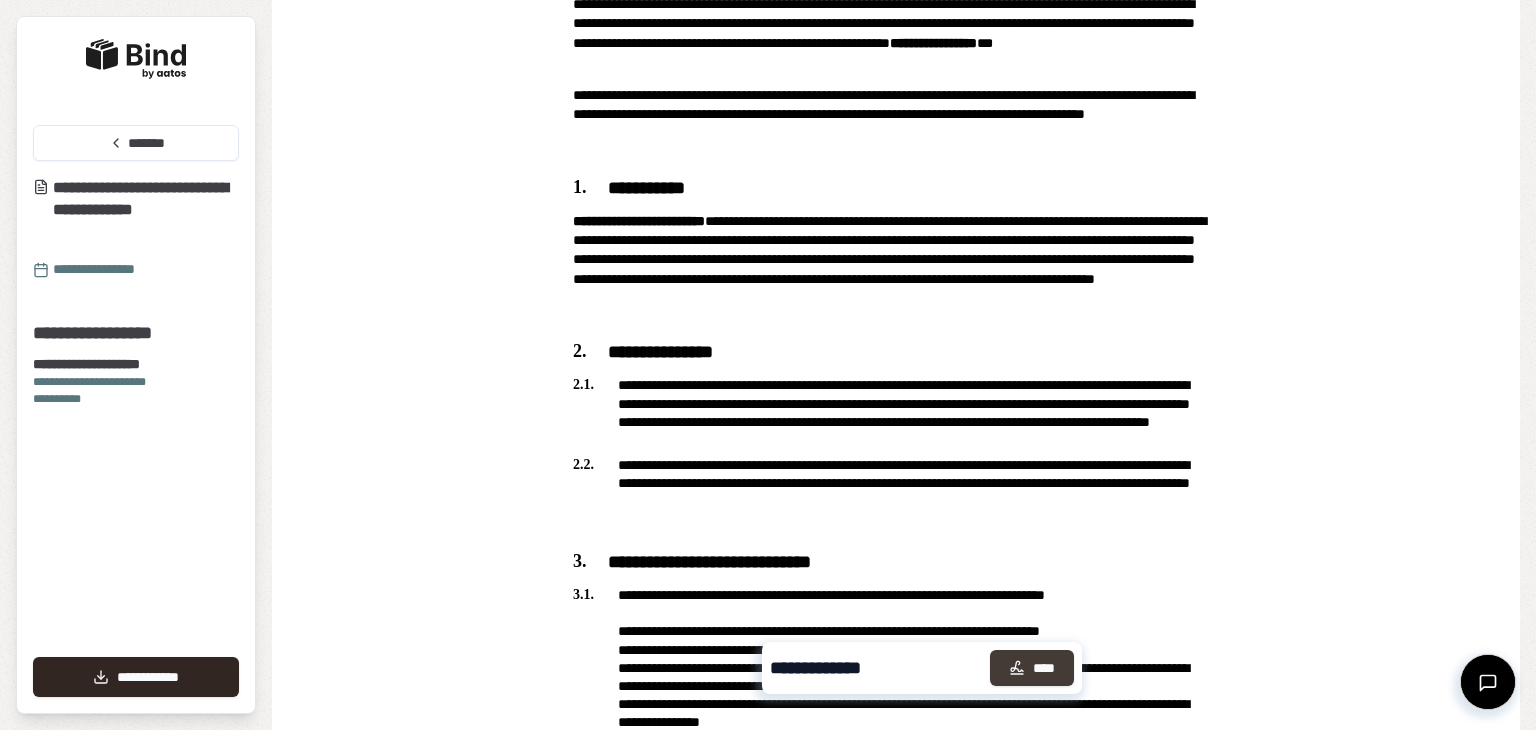 click on "****" at bounding box center [1032, 668] 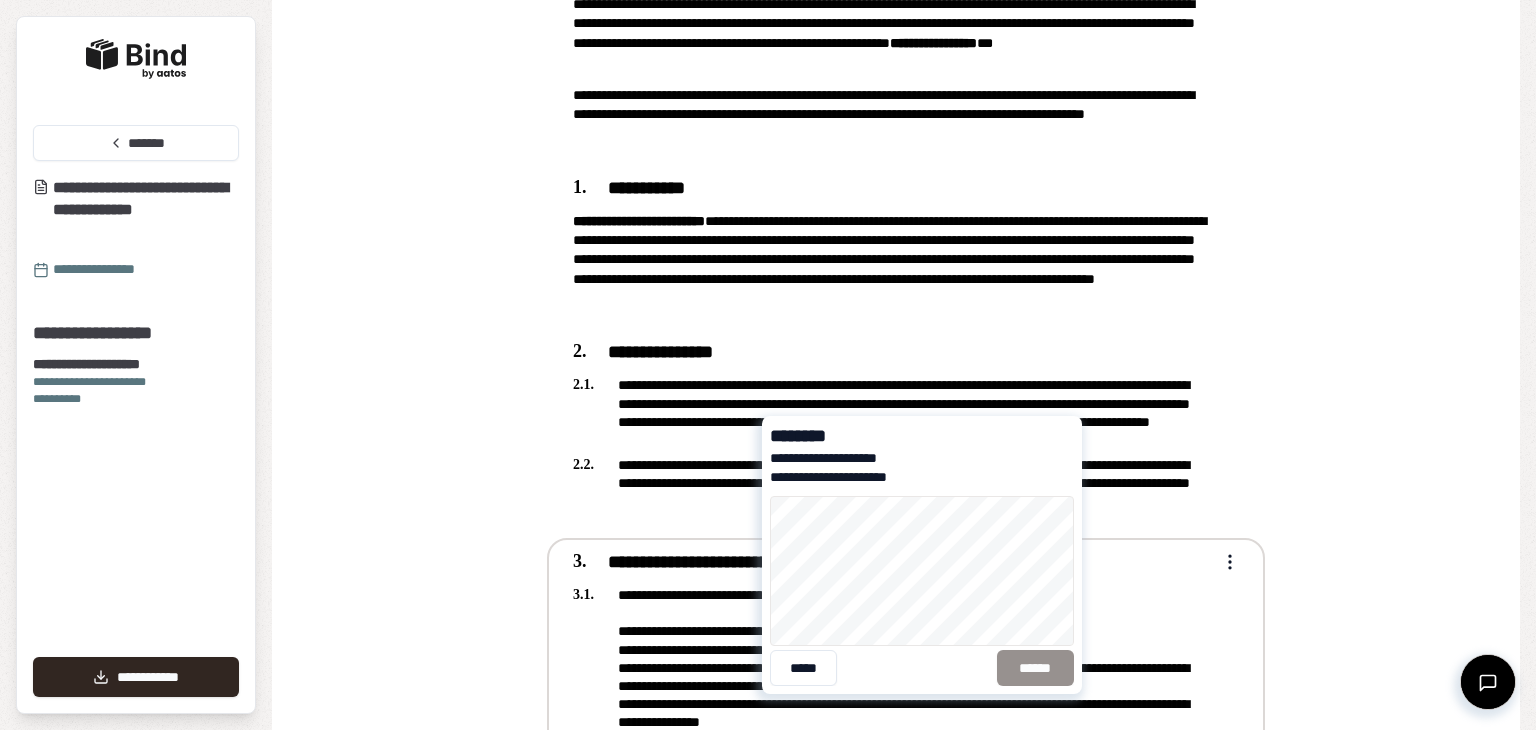 click on "**********" at bounding box center [922, 936] 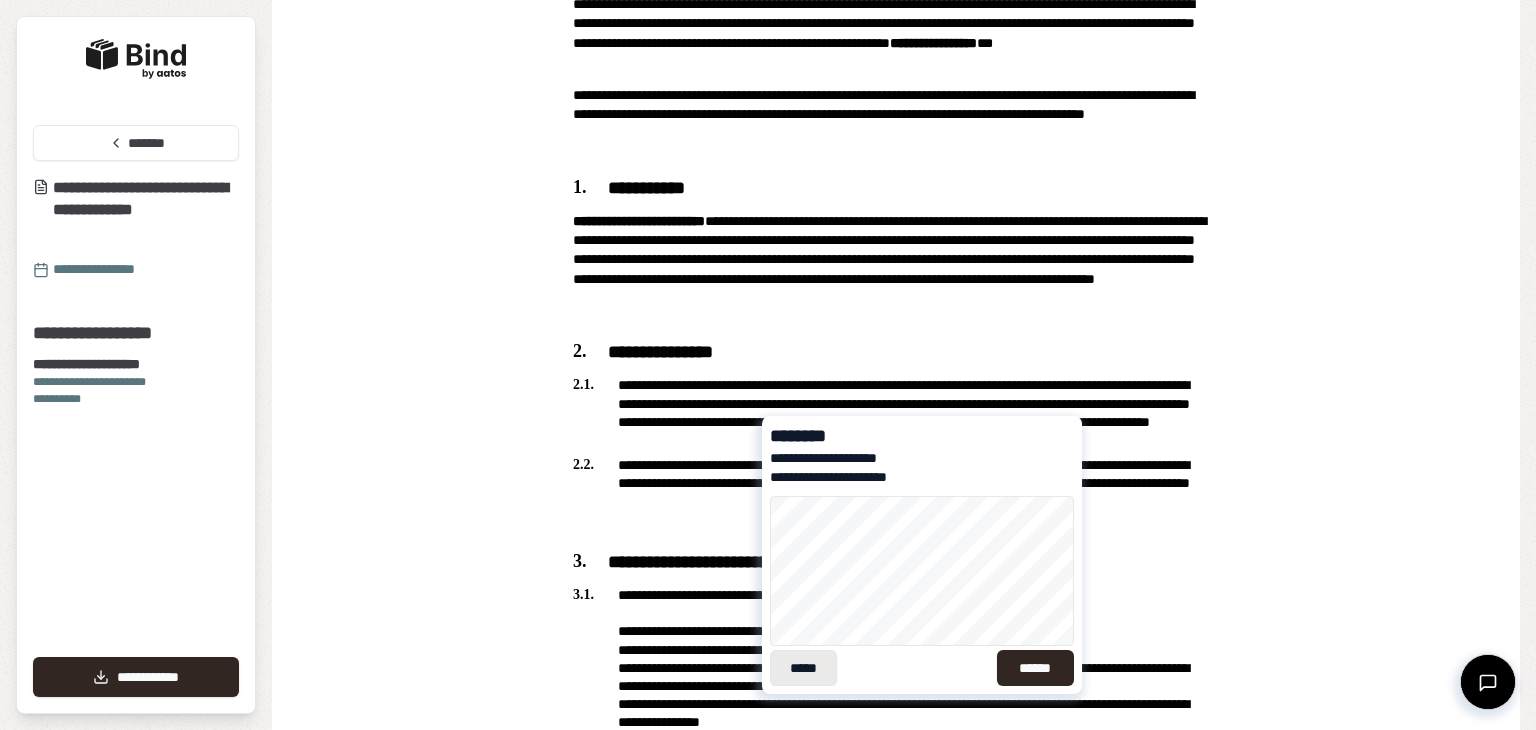 click on "*****" at bounding box center [803, 668] 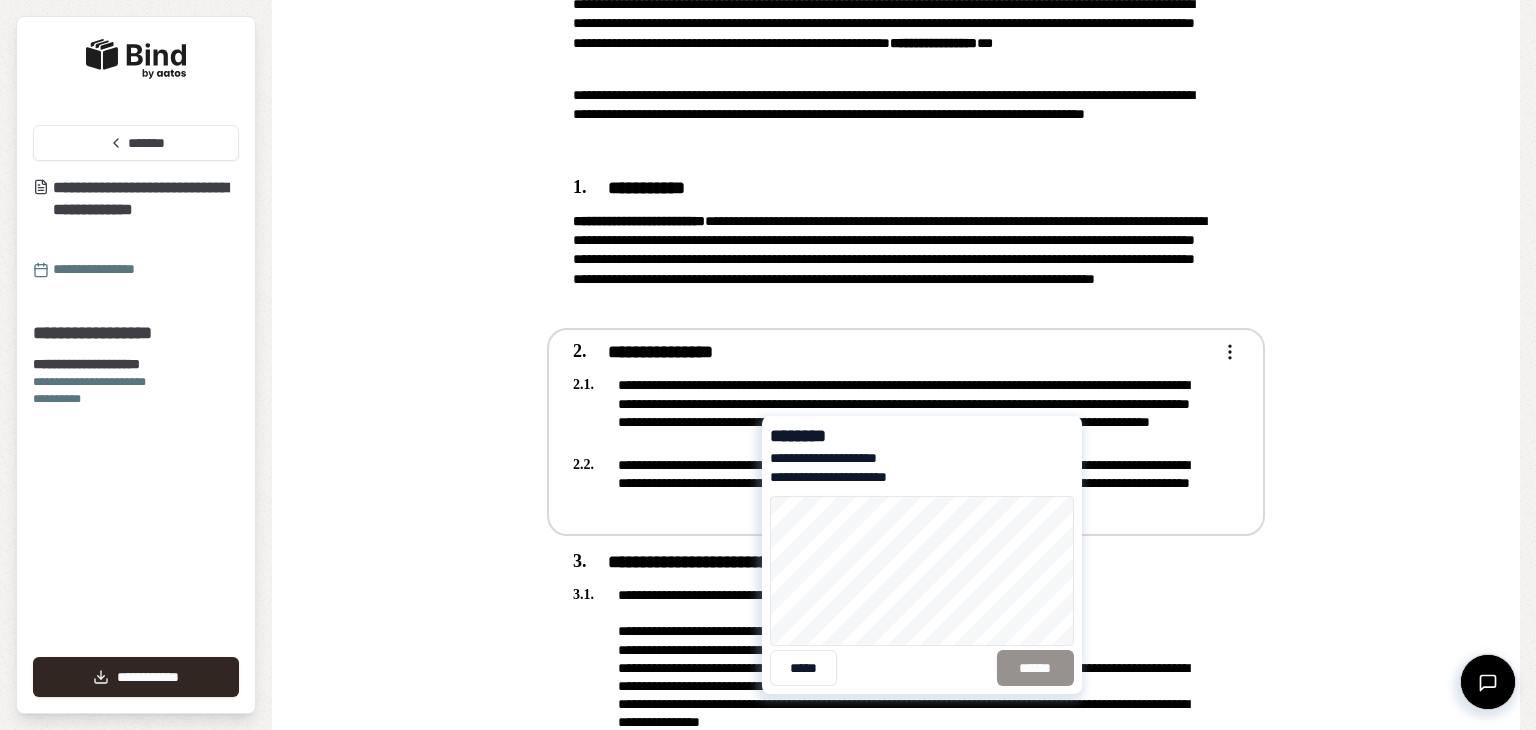 click on "**********" at bounding box center [922, 936] 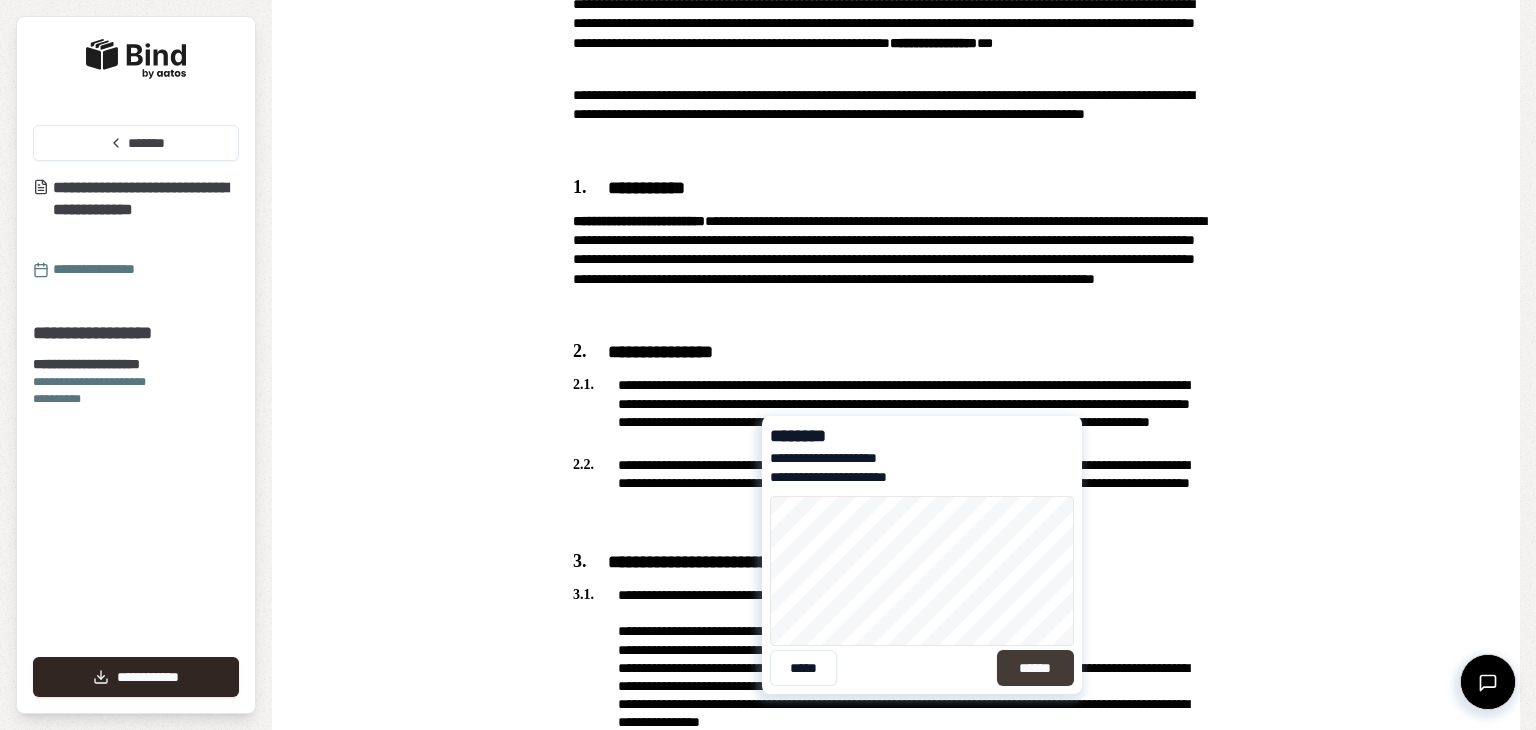 click on "******" at bounding box center (1035, 668) 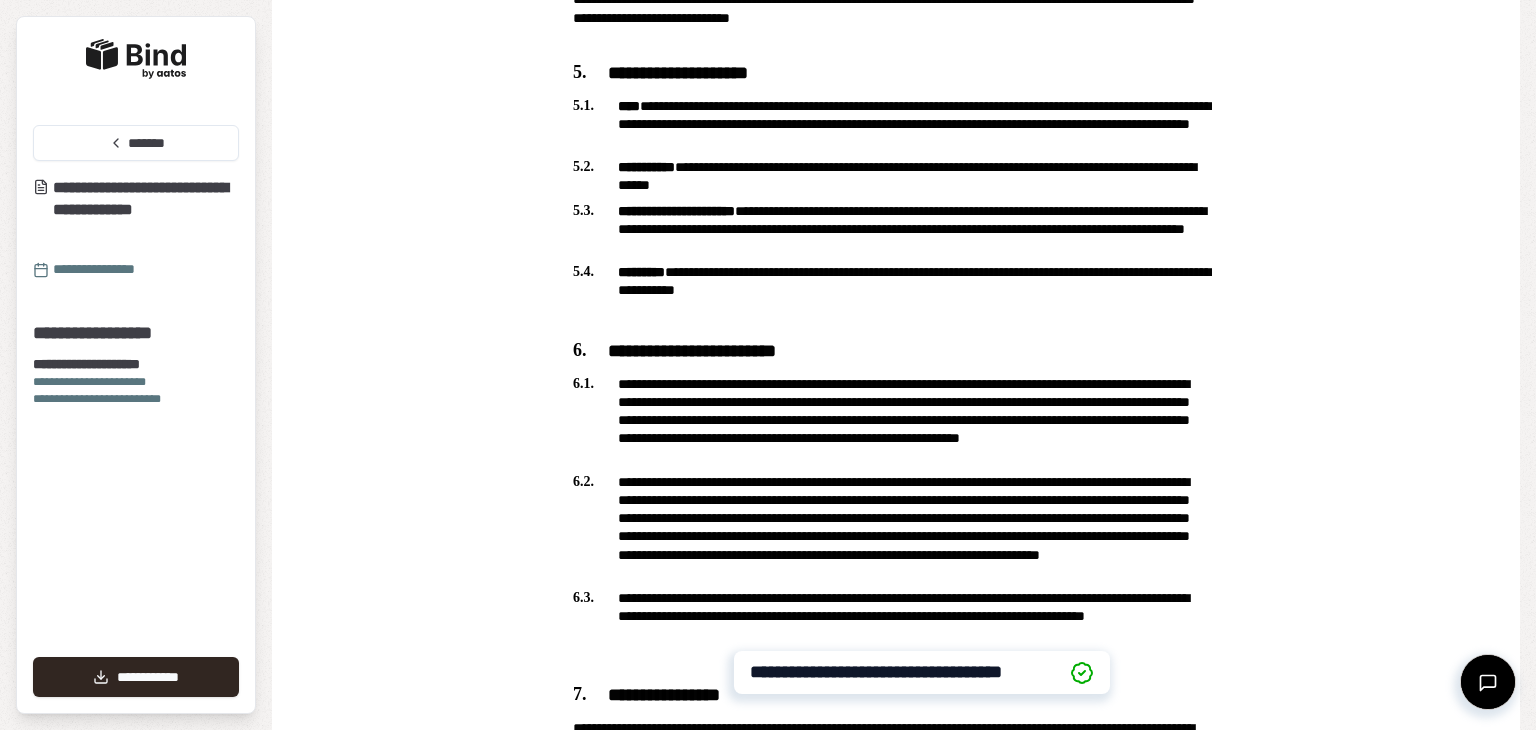 scroll, scrollTop: 1768, scrollLeft: 0, axis: vertical 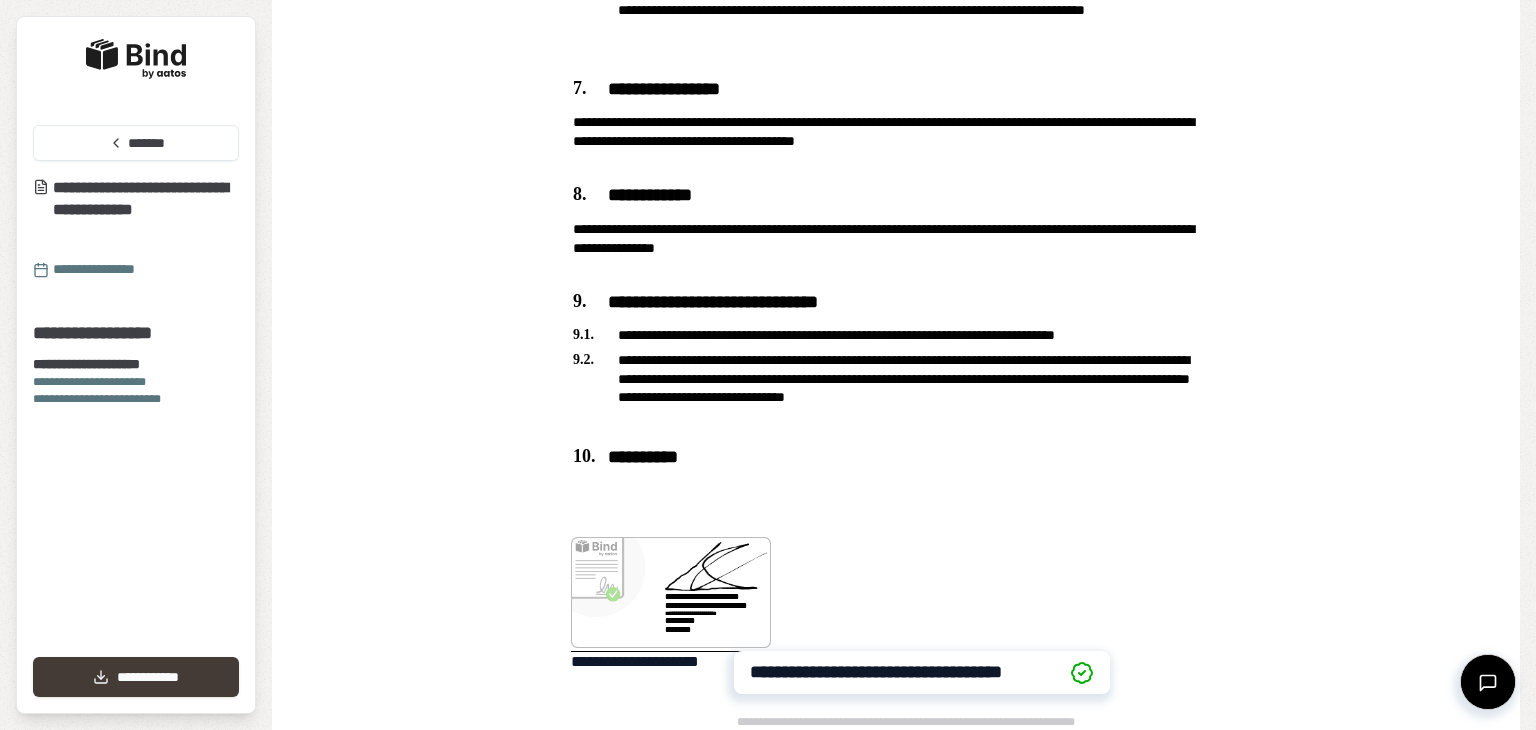 click on "**********" at bounding box center (136, 677) 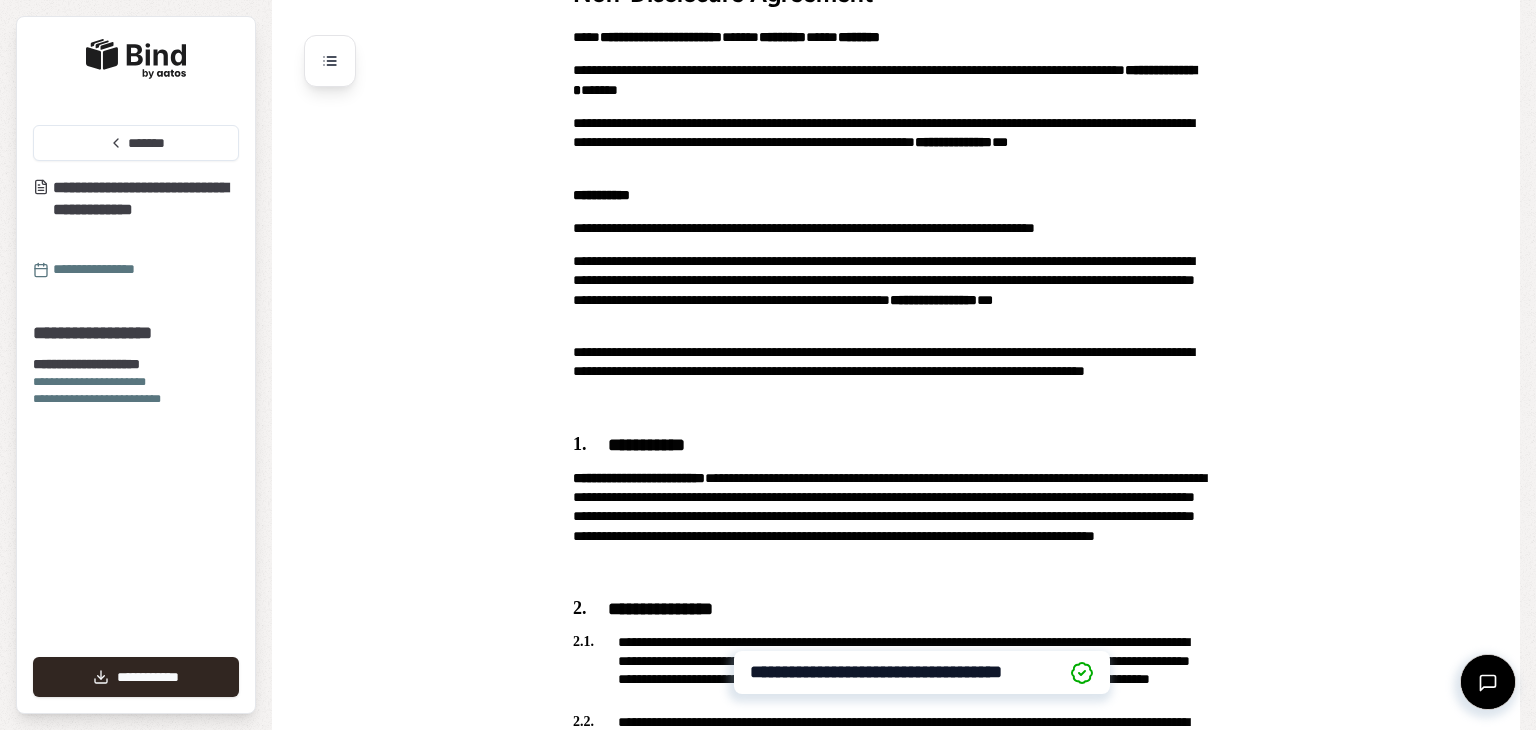 scroll, scrollTop: 0, scrollLeft: 0, axis: both 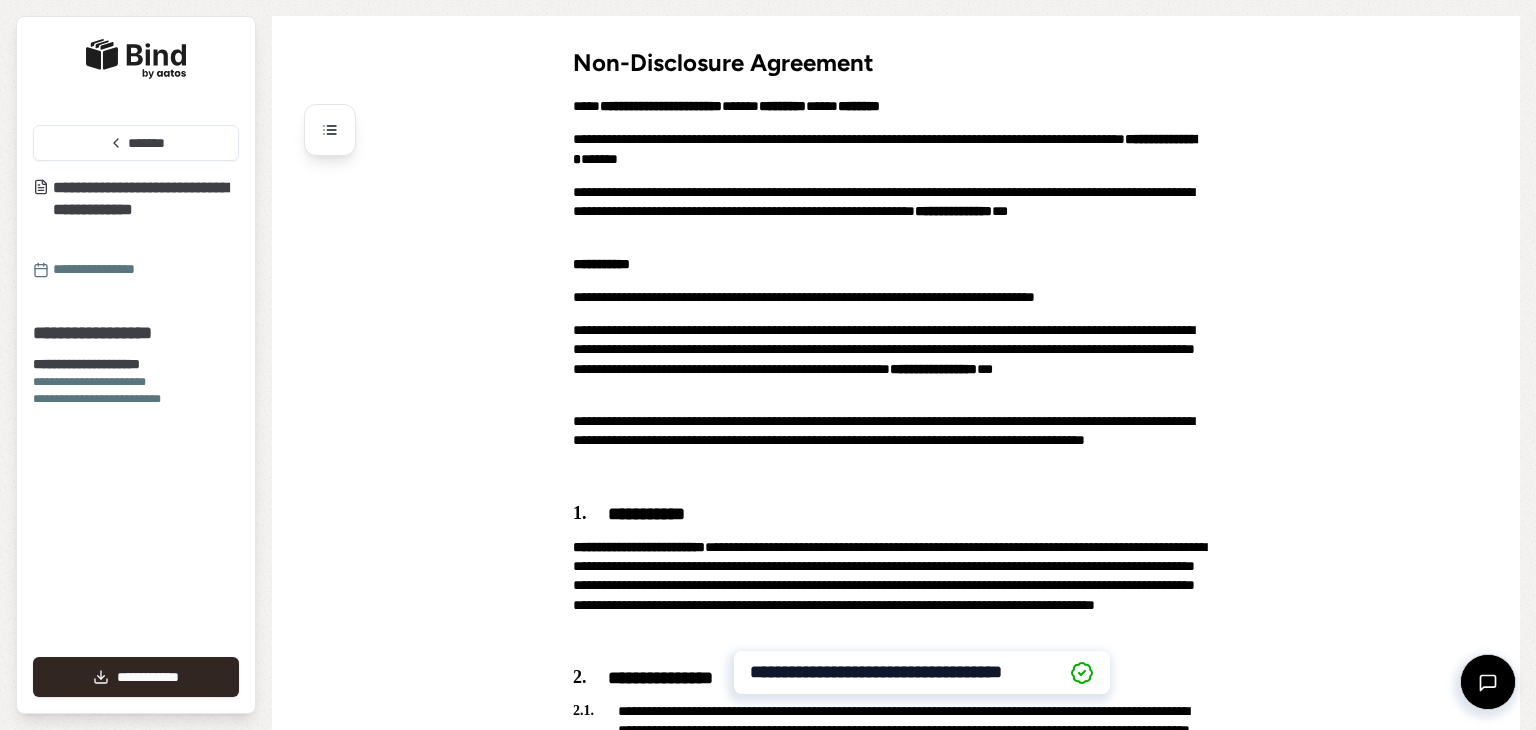 click at bounding box center (136, 59) 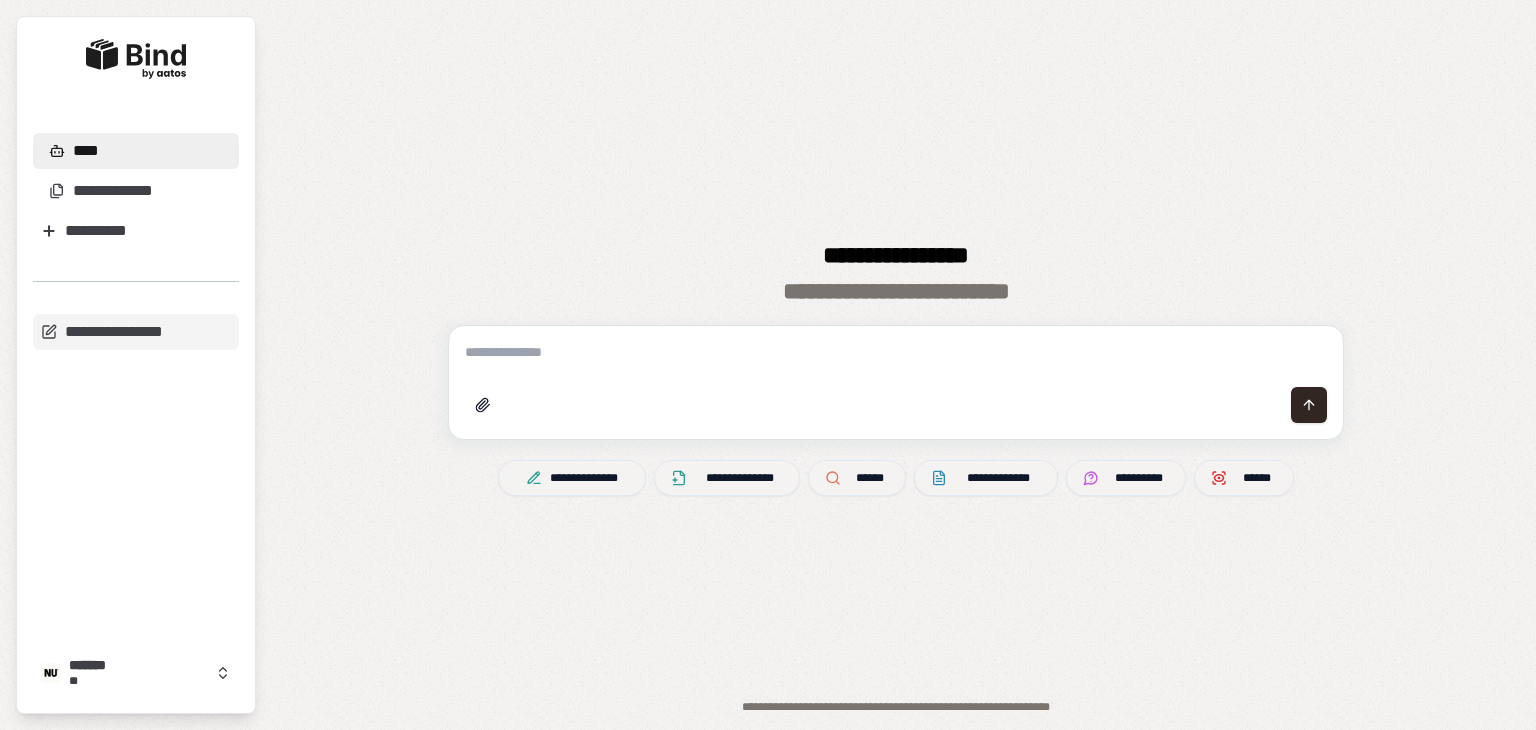 click on "**********" at bounding box center (896, 358) 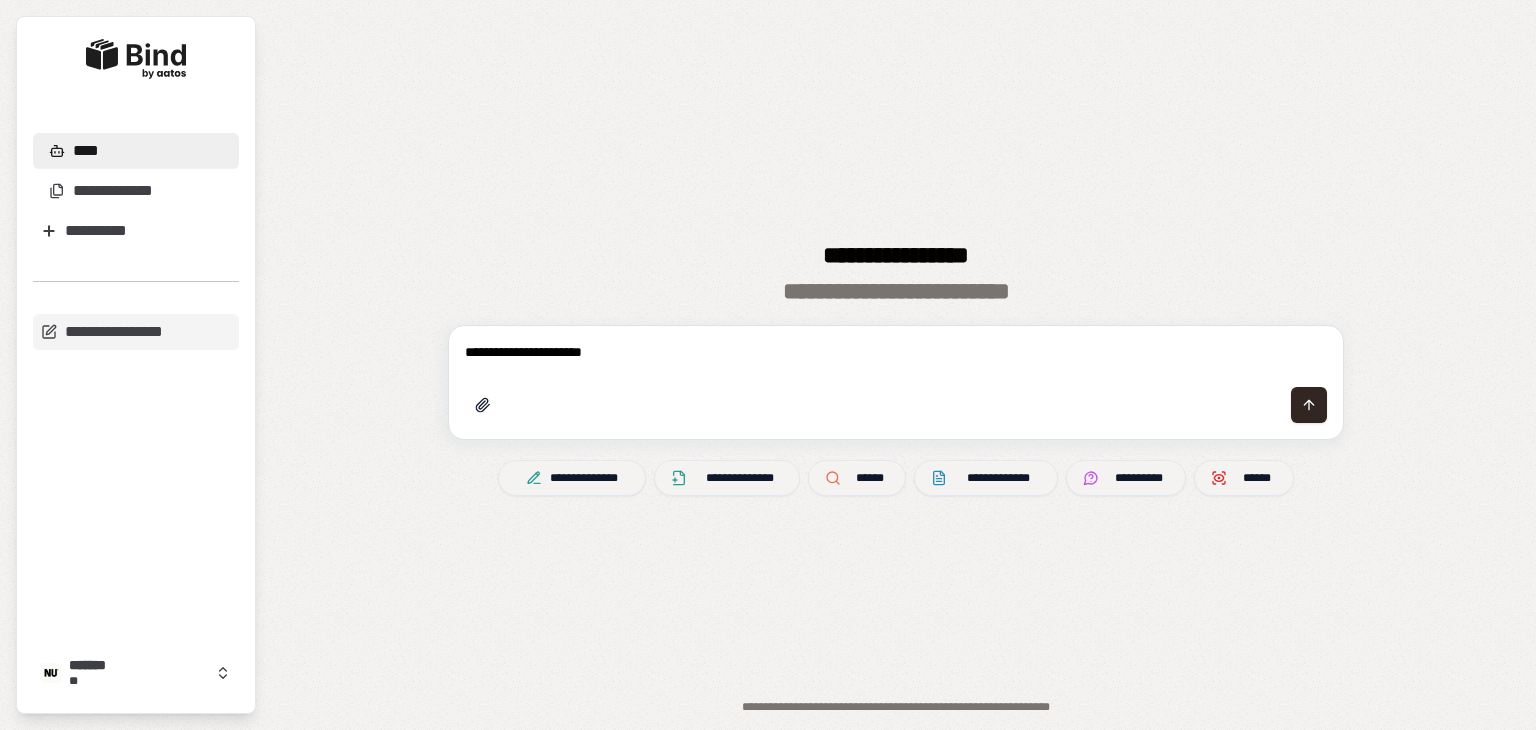 type on "**********" 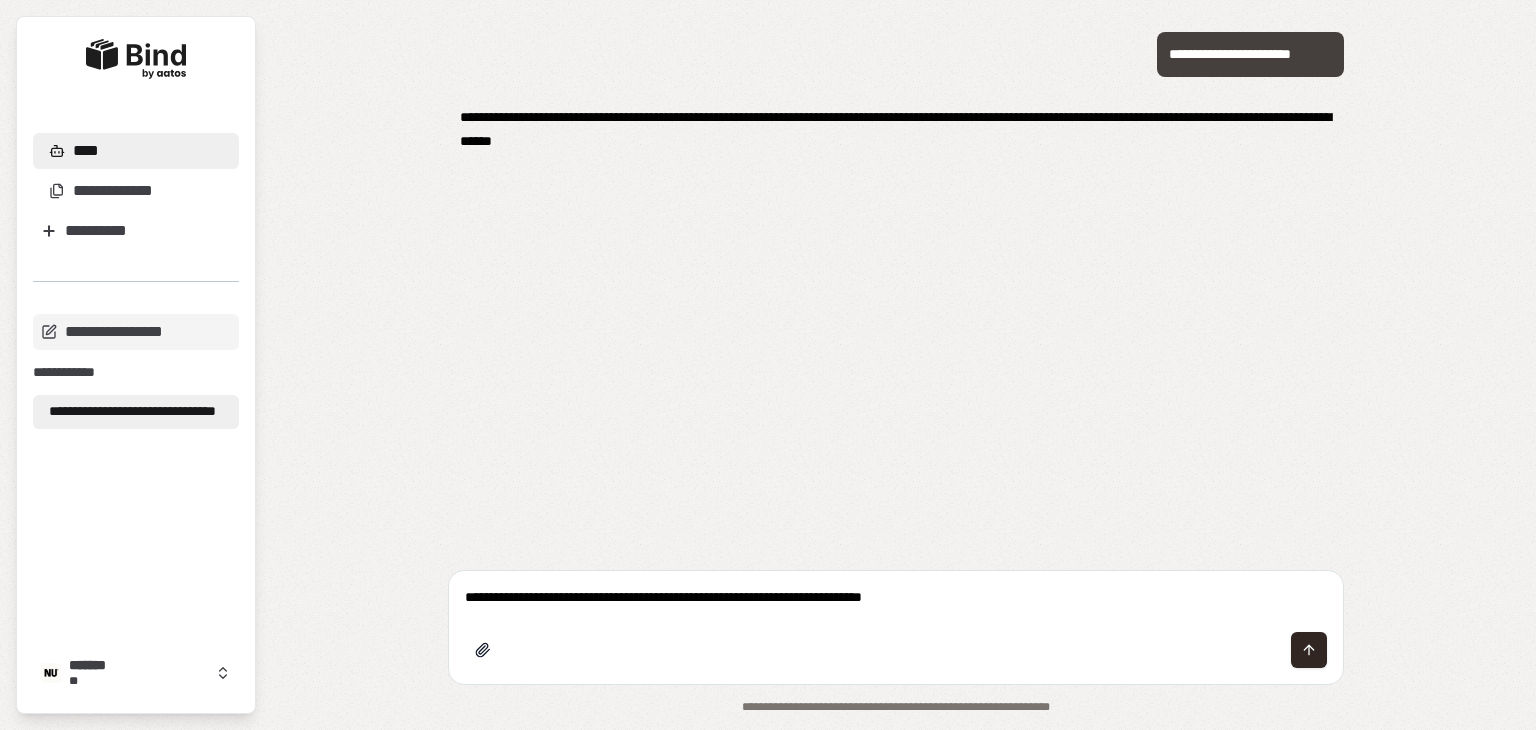 type on "**********" 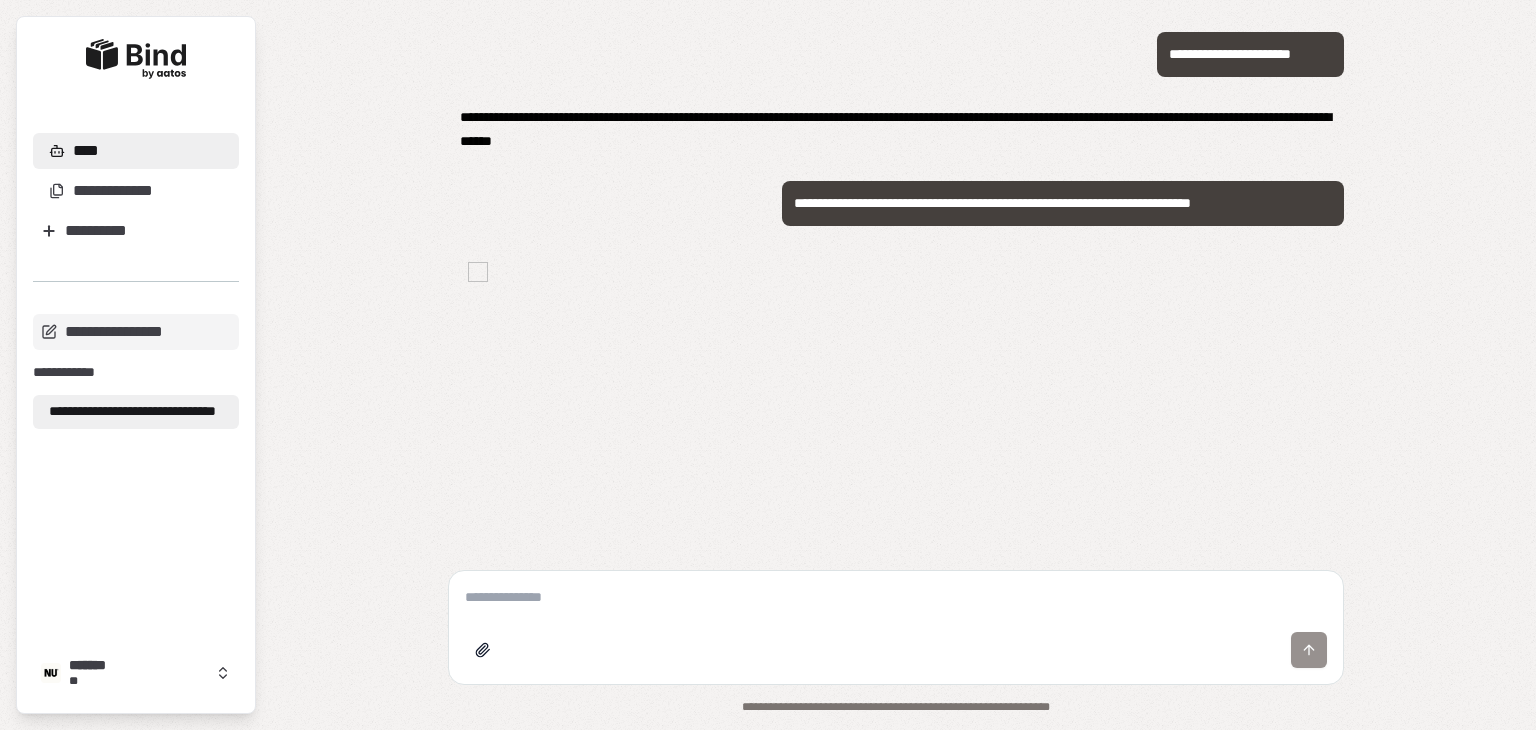scroll, scrollTop: 148, scrollLeft: 0, axis: vertical 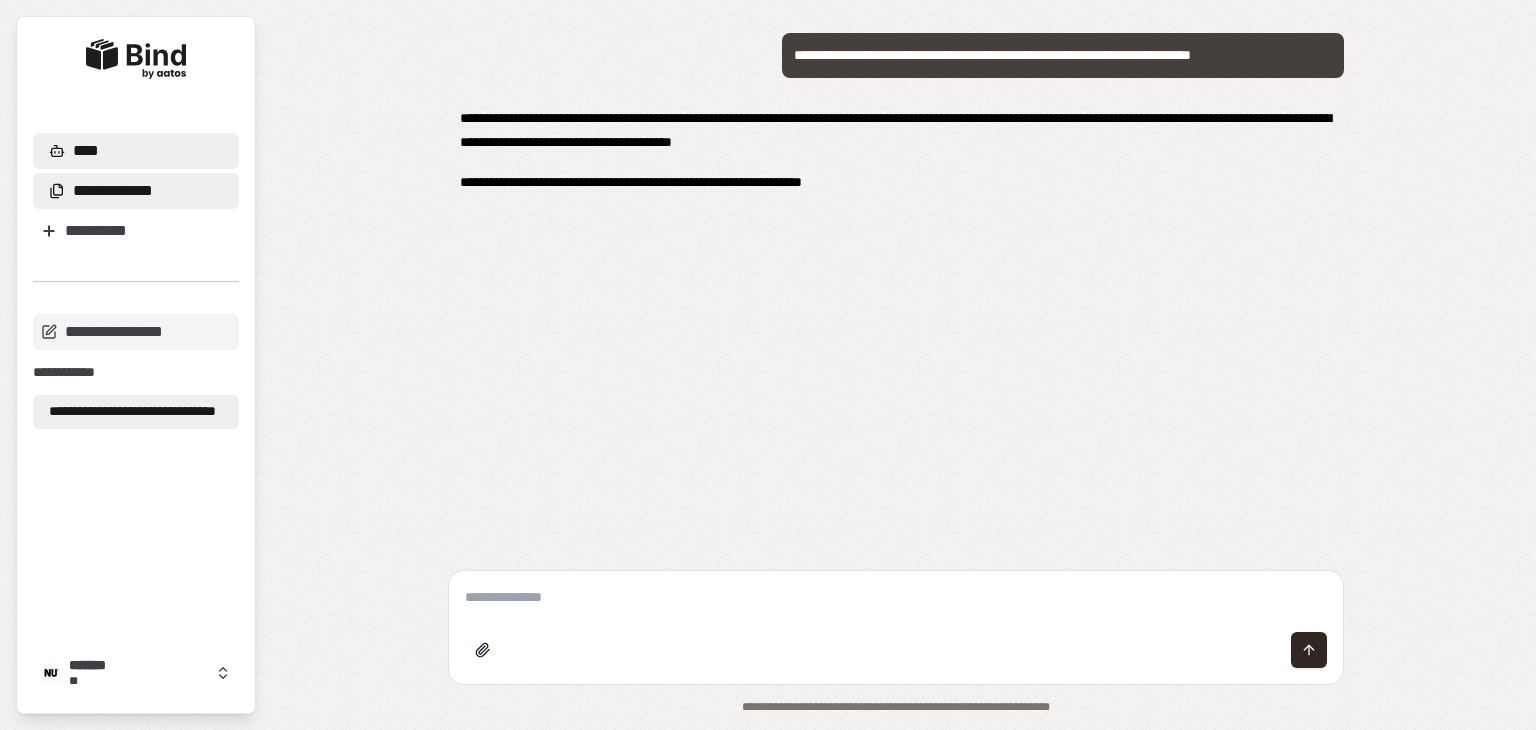 click on "**********" at bounding box center (113, 191) 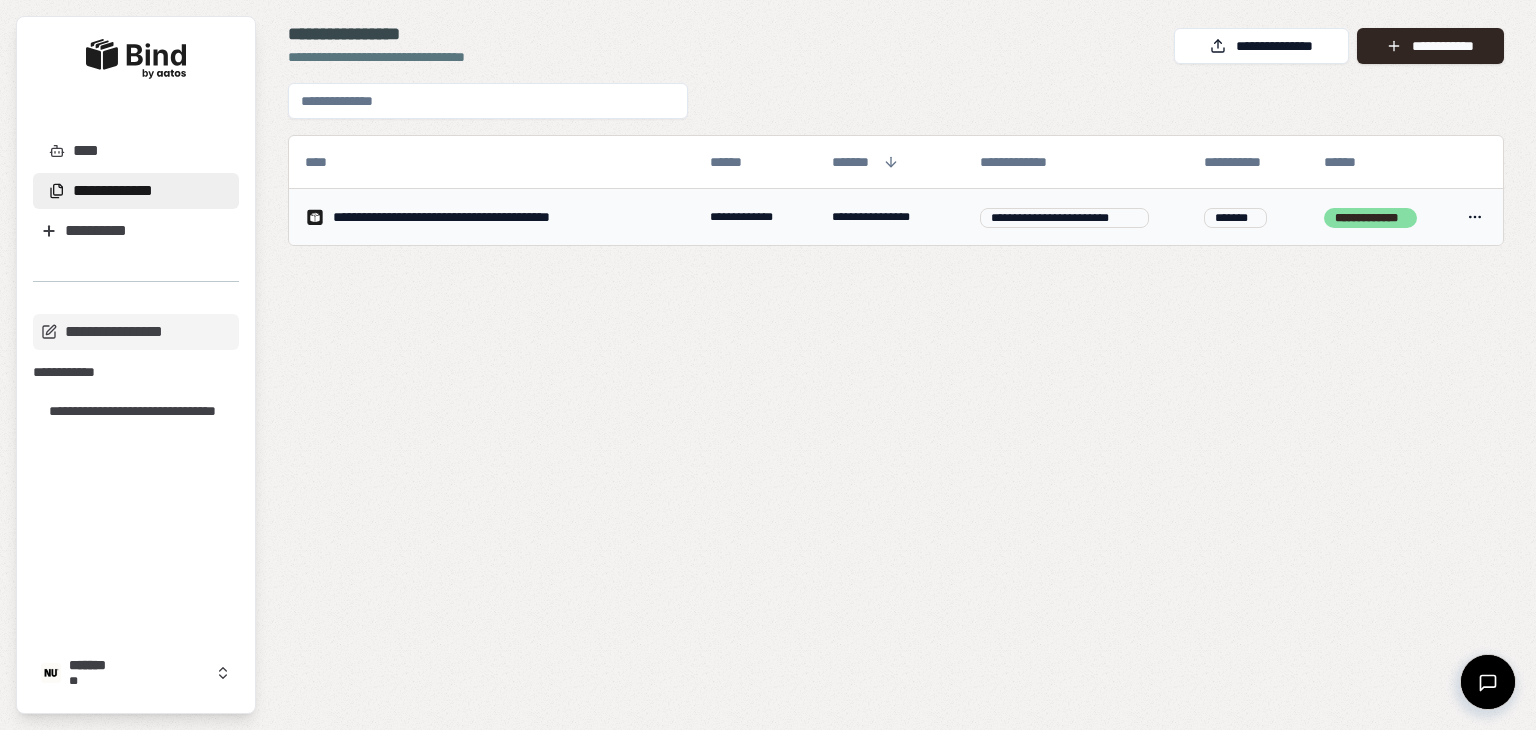 click on "**********" at bounding box center [768, 365] 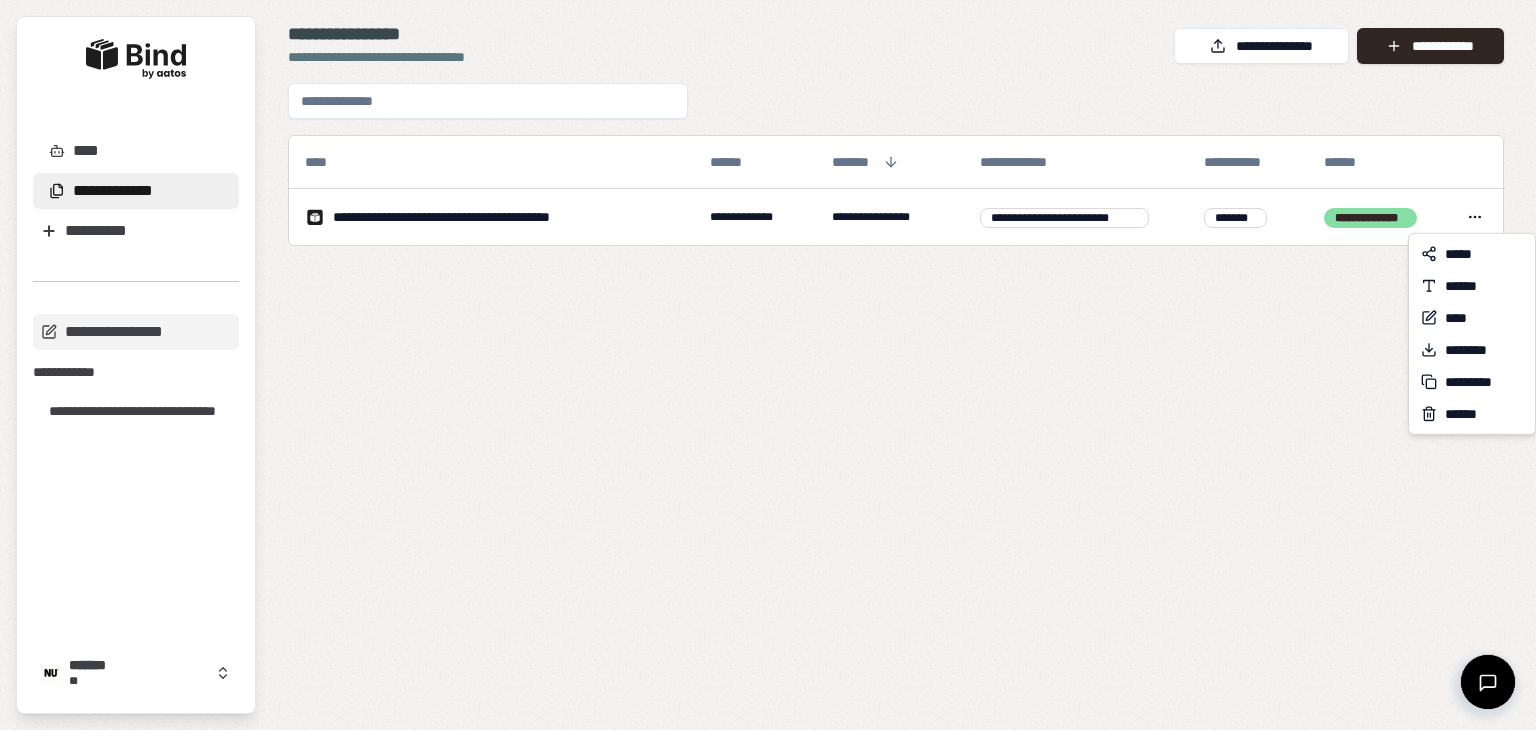 click on "**********" at bounding box center [768, 365] 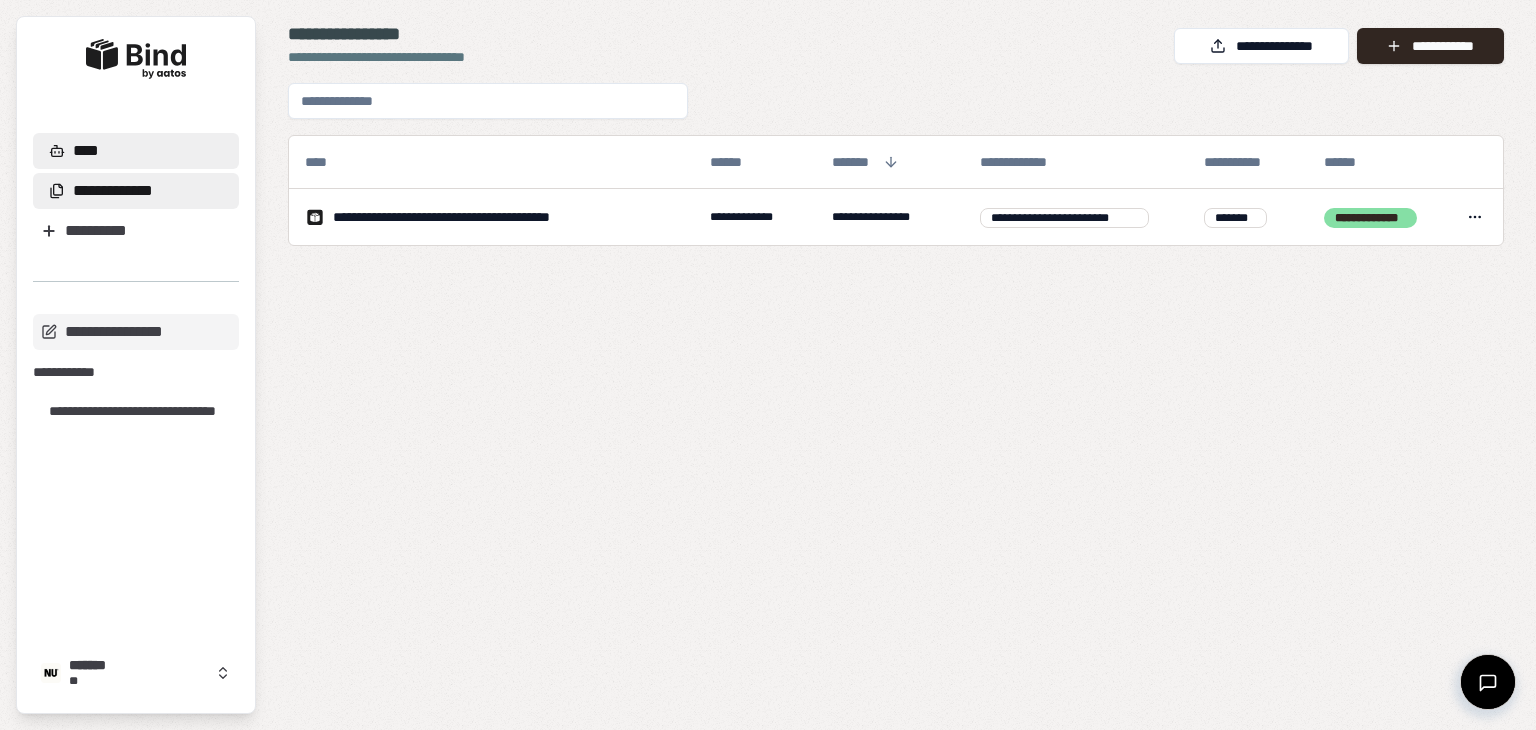 click on "****" at bounding box center (136, 151) 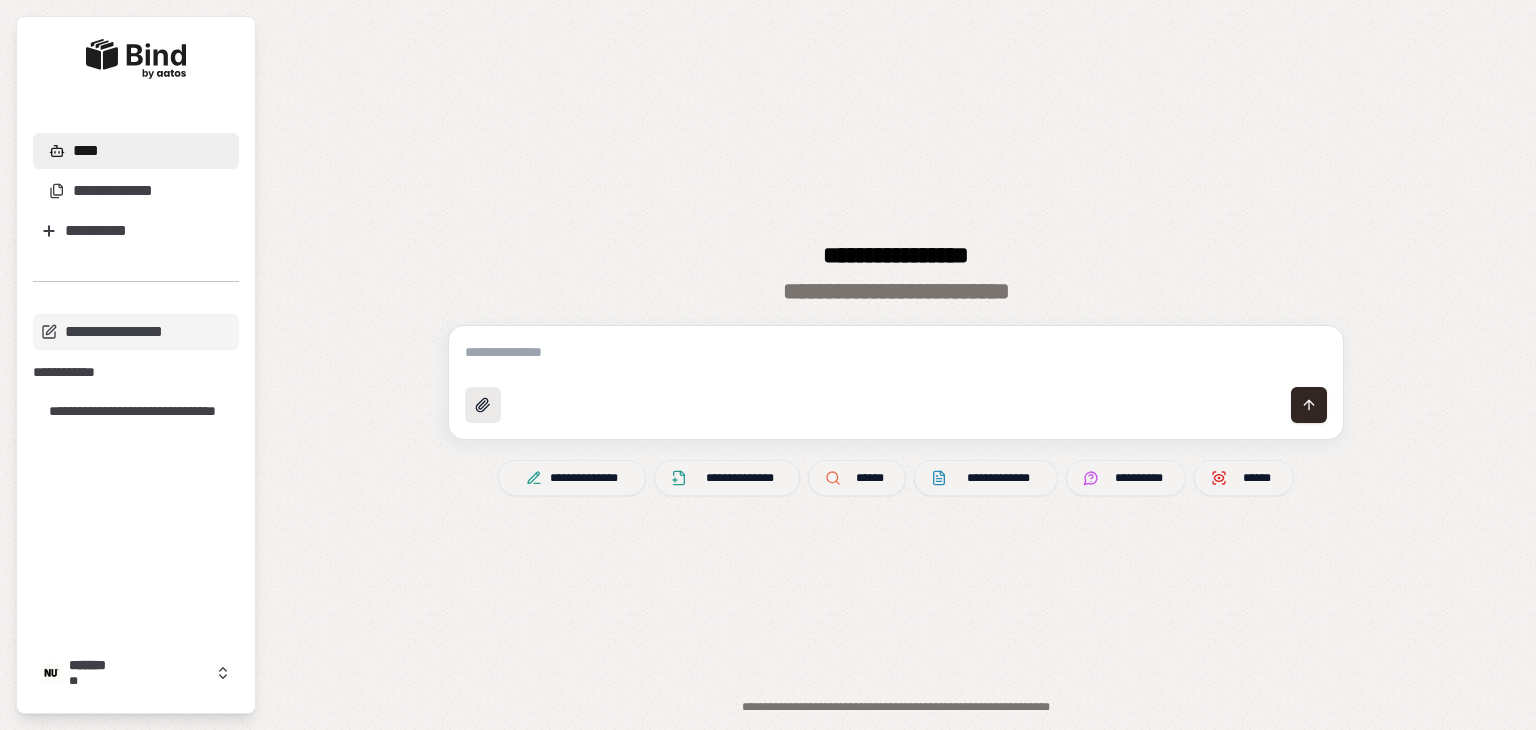 click at bounding box center (483, 405) 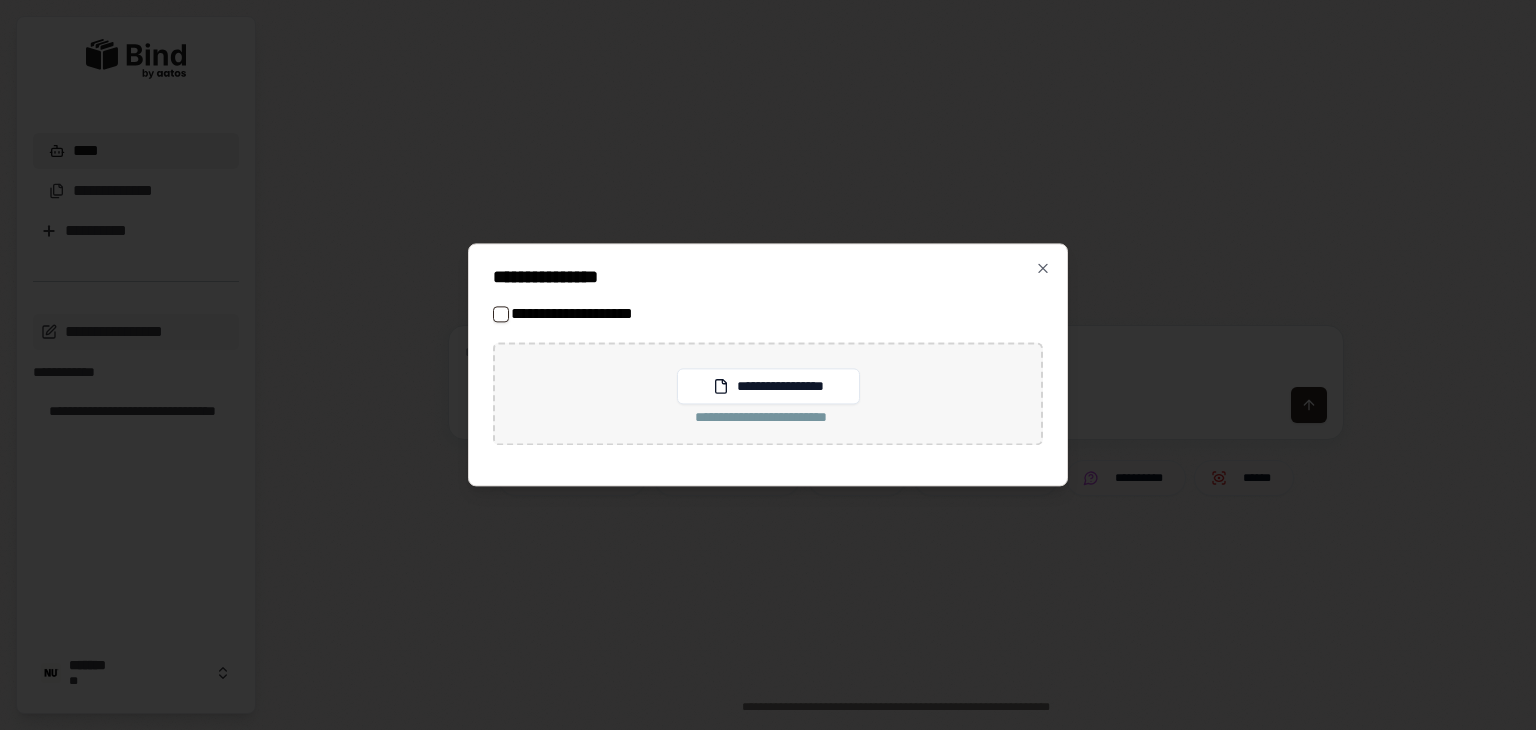 click on "**********" at bounding box center [768, 314] 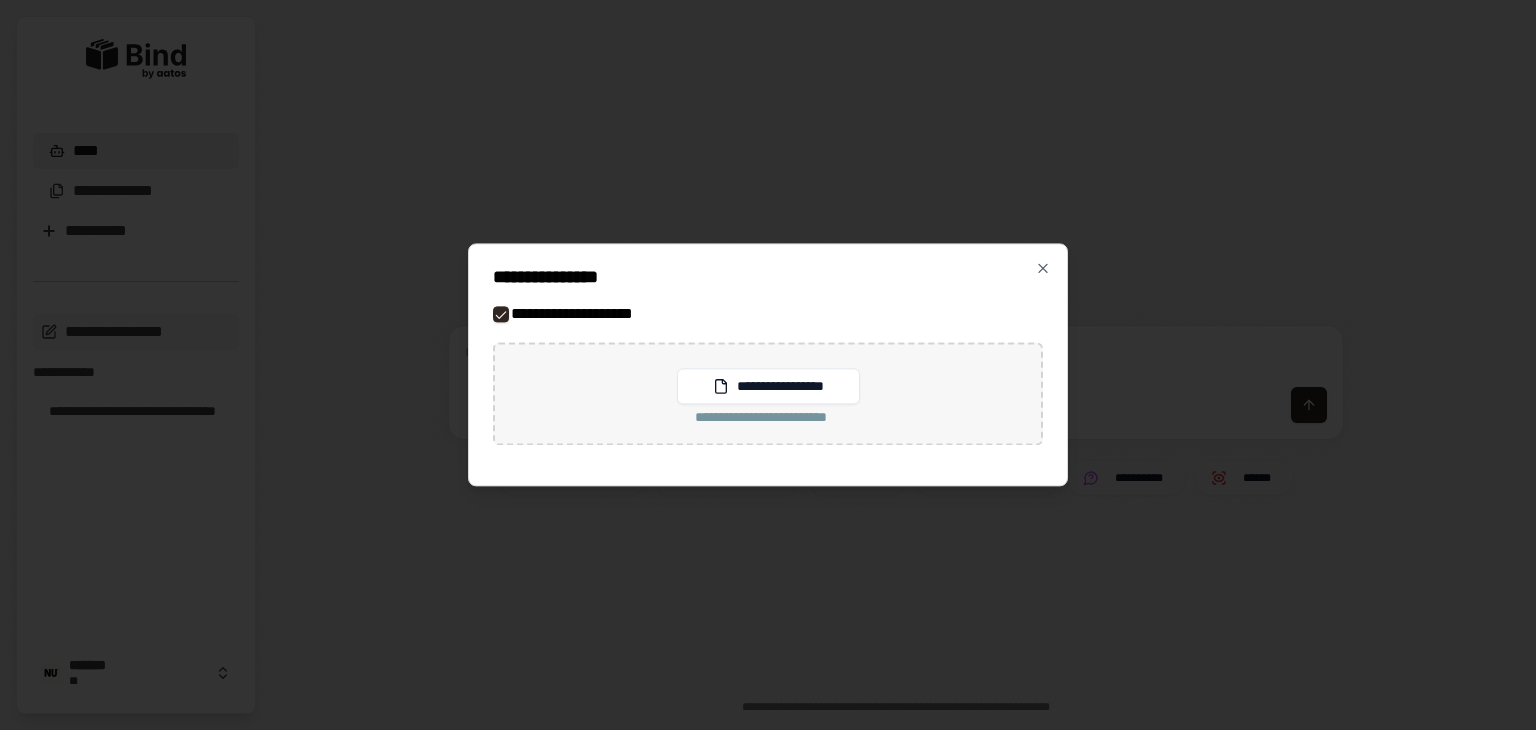 click on "**********" at bounding box center [501, 314] 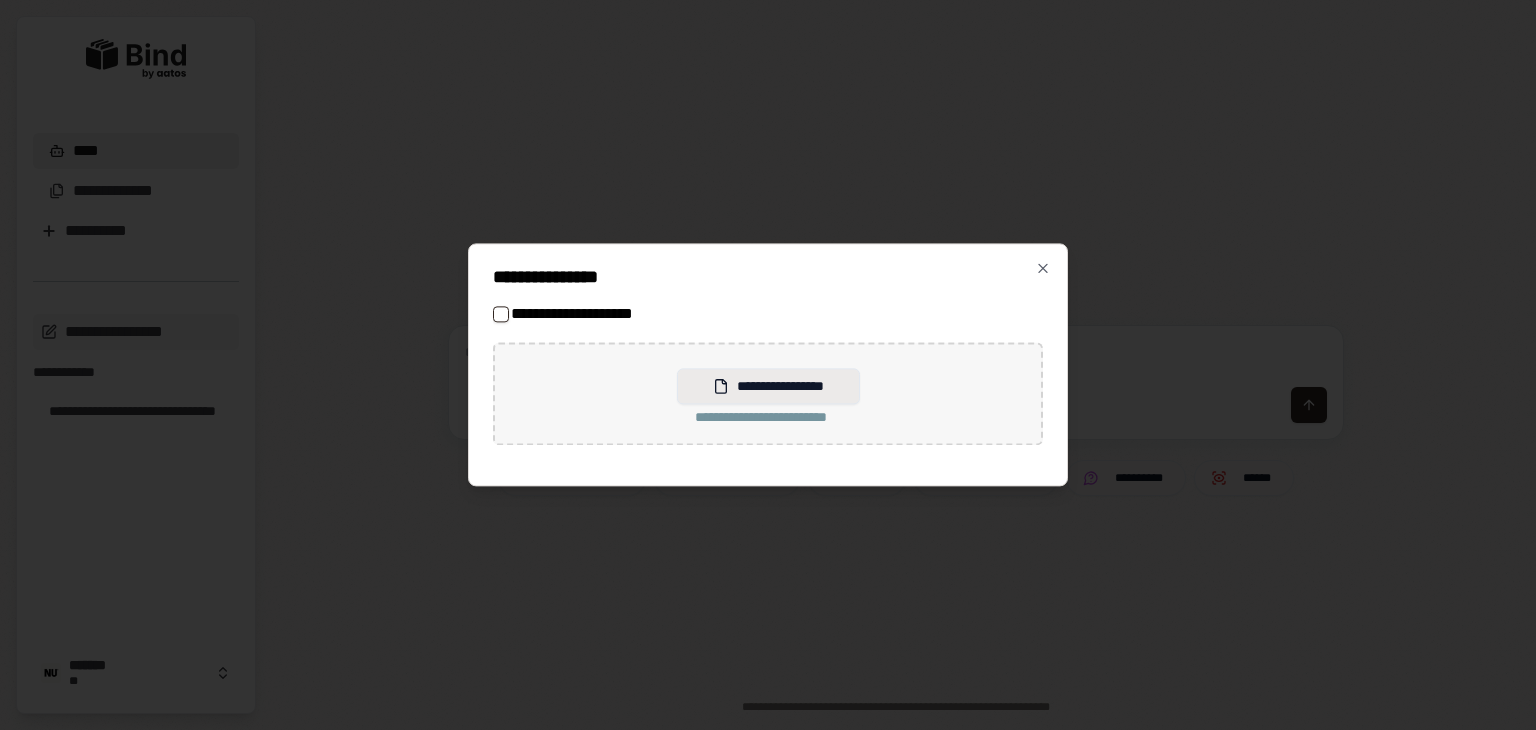 click on "**********" at bounding box center (768, 386) 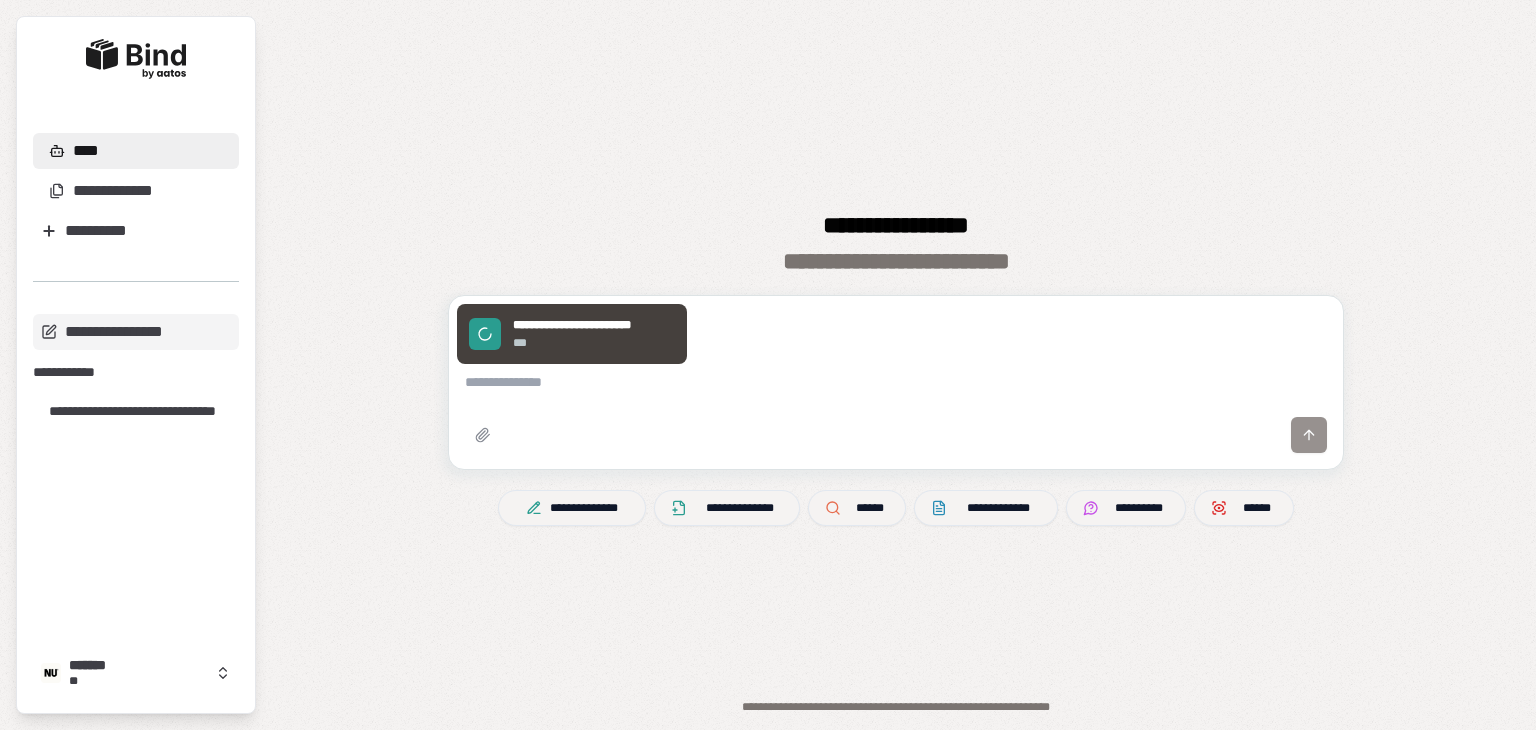click at bounding box center (896, 382) 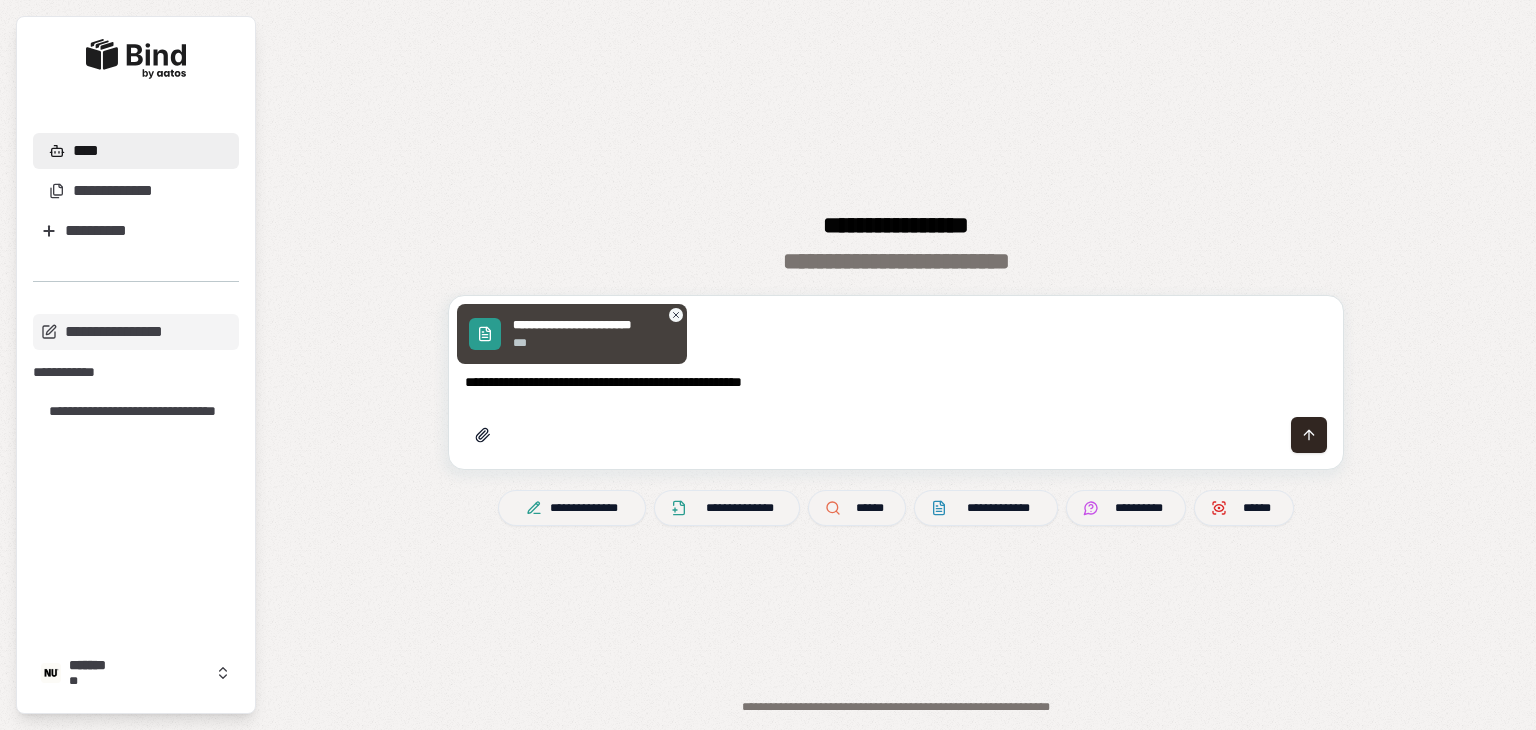 type on "**********" 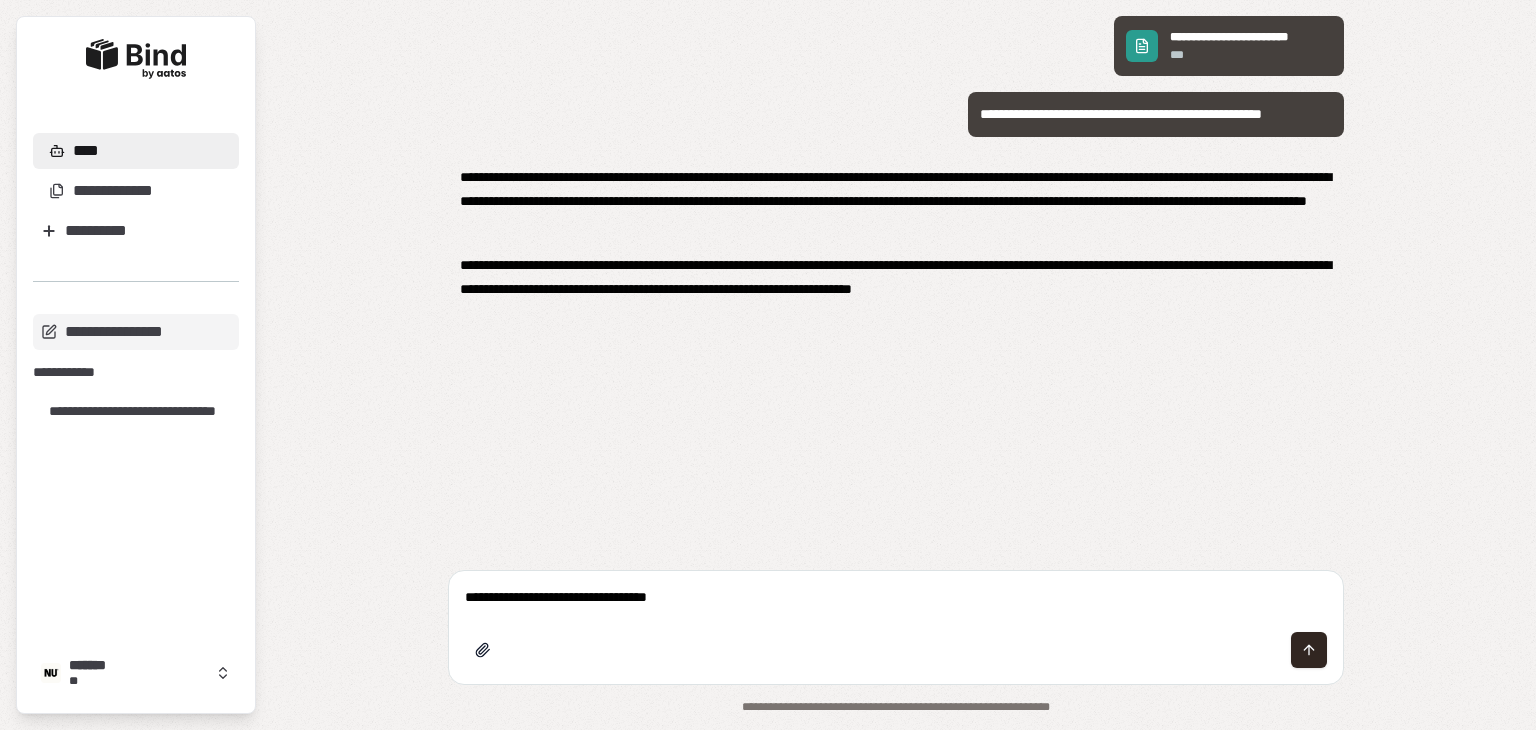 type on "**********" 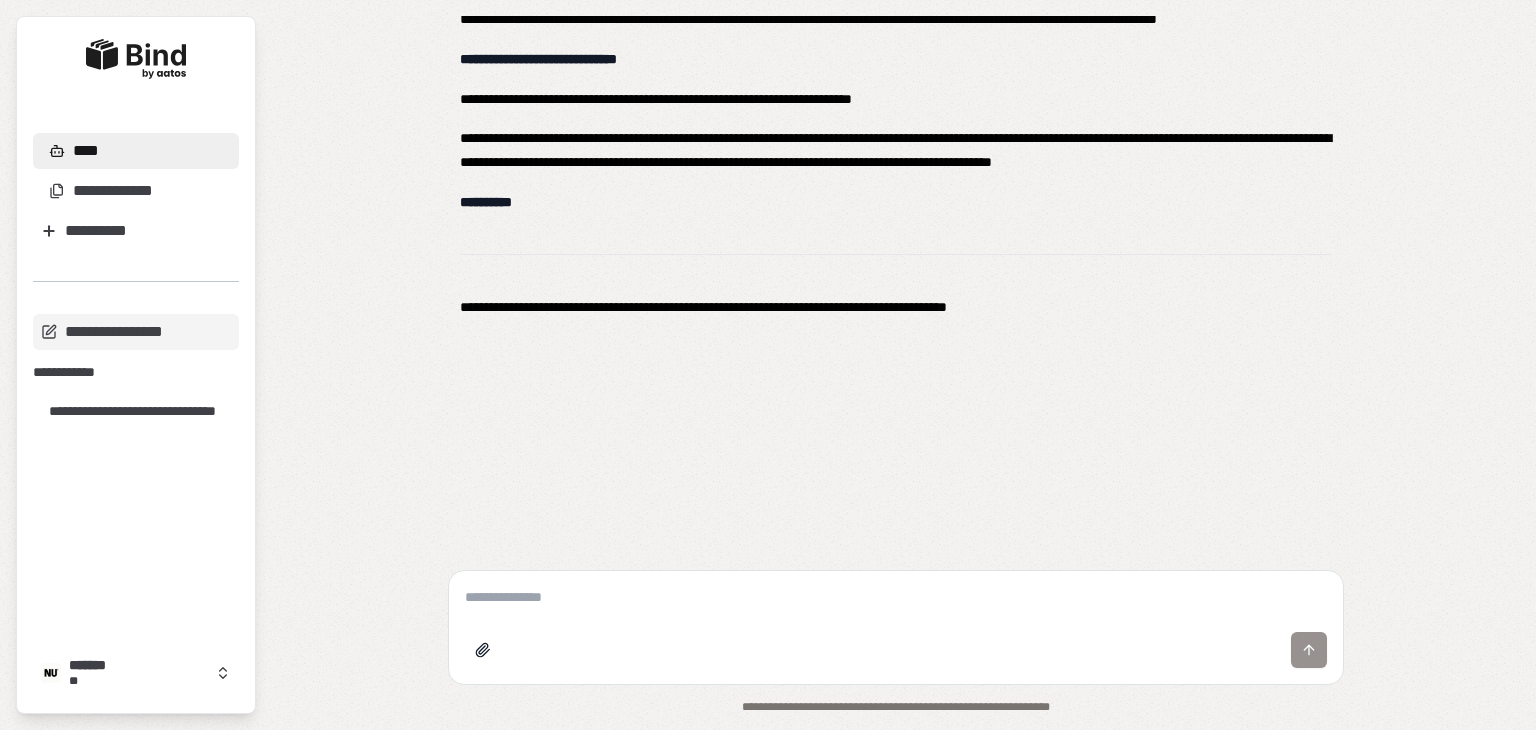 scroll, scrollTop: 2061, scrollLeft: 0, axis: vertical 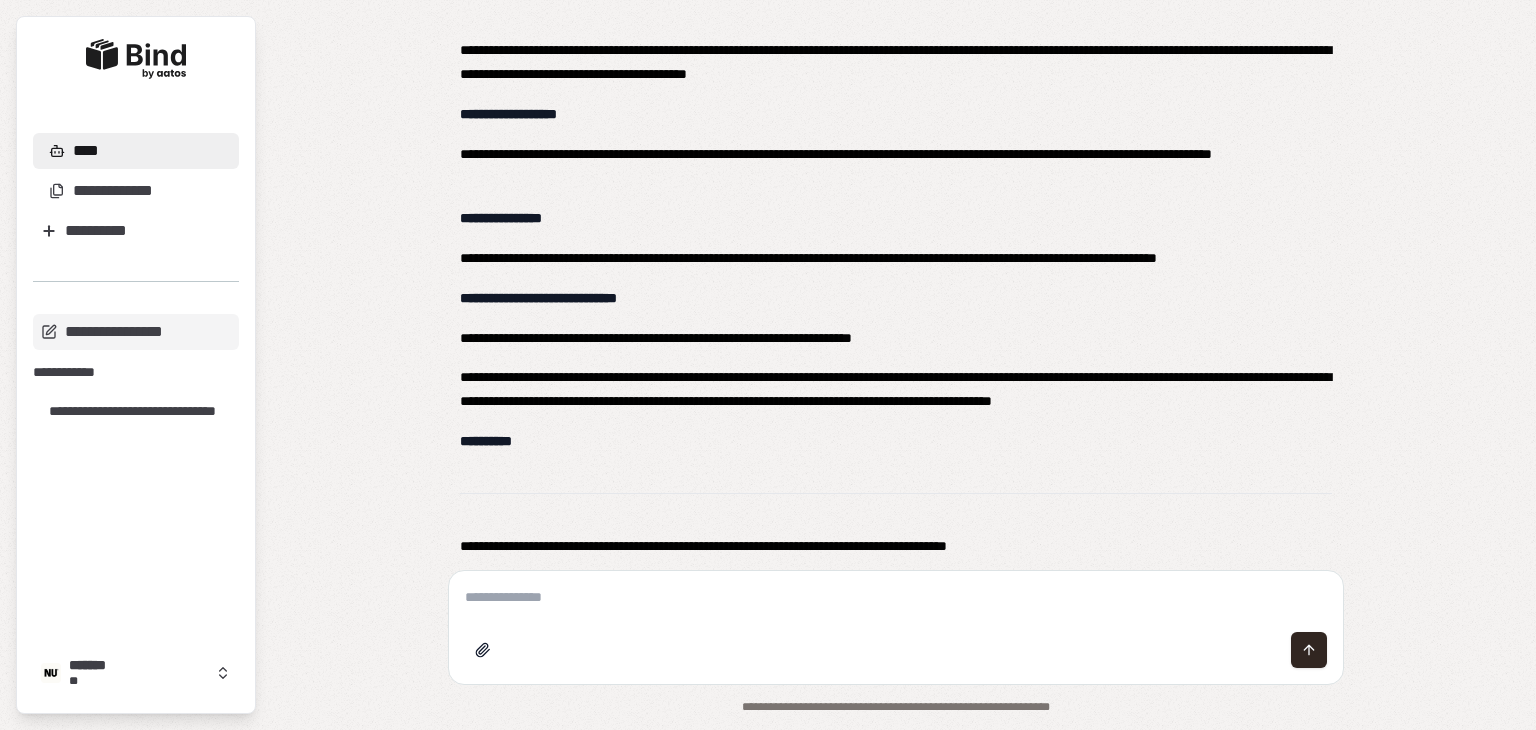 click at bounding box center (896, 597) 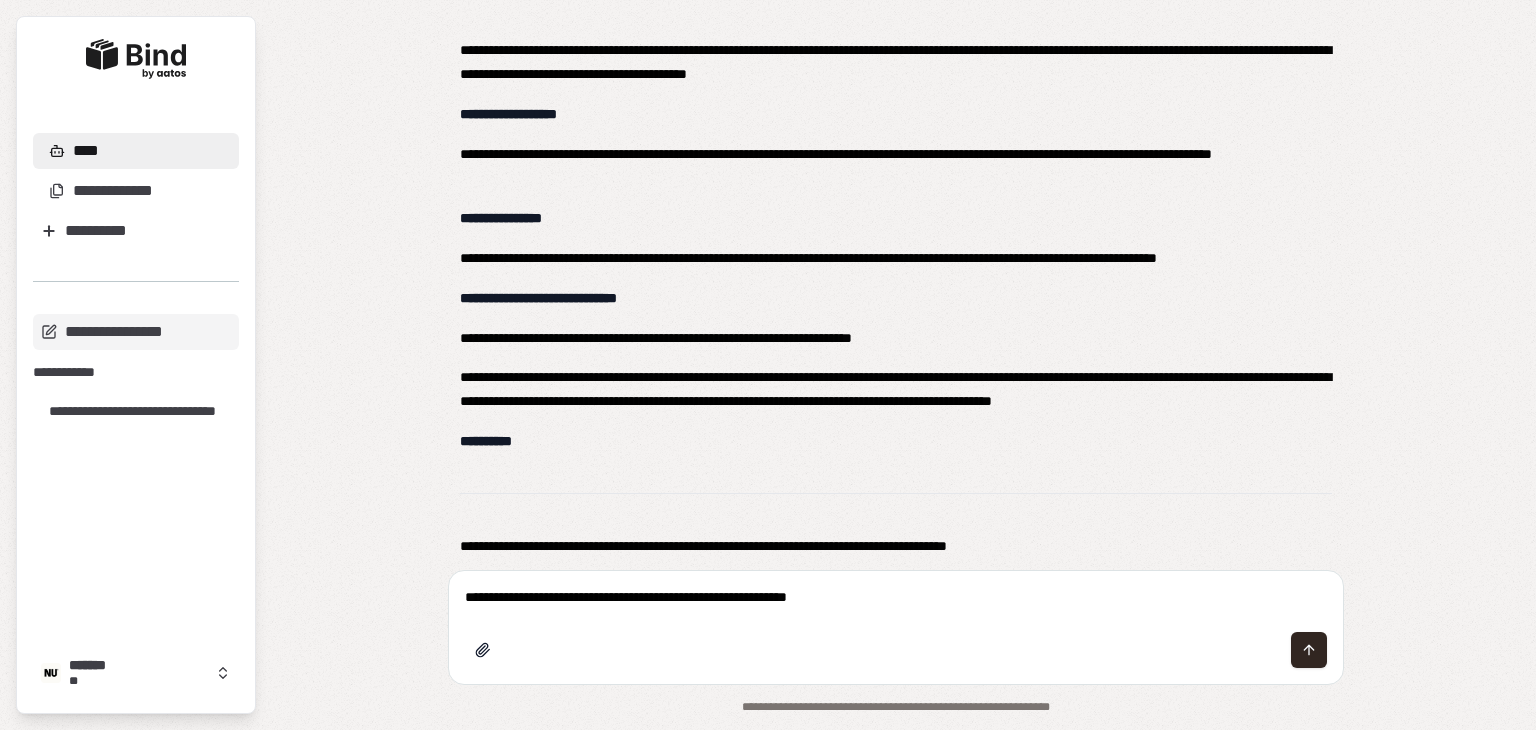 type on "**********" 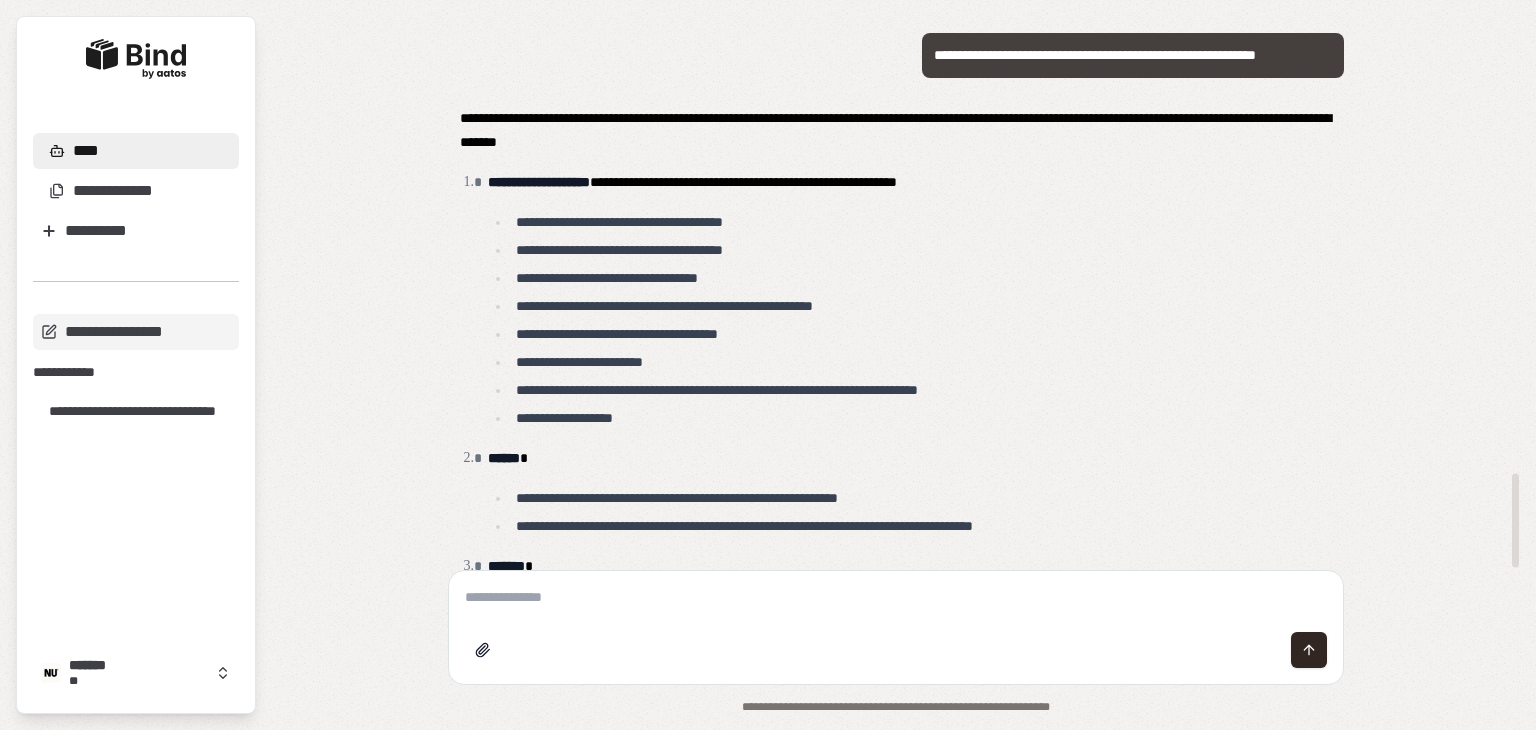 scroll, scrollTop: 2714, scrollLeft: 0, axis: vertical 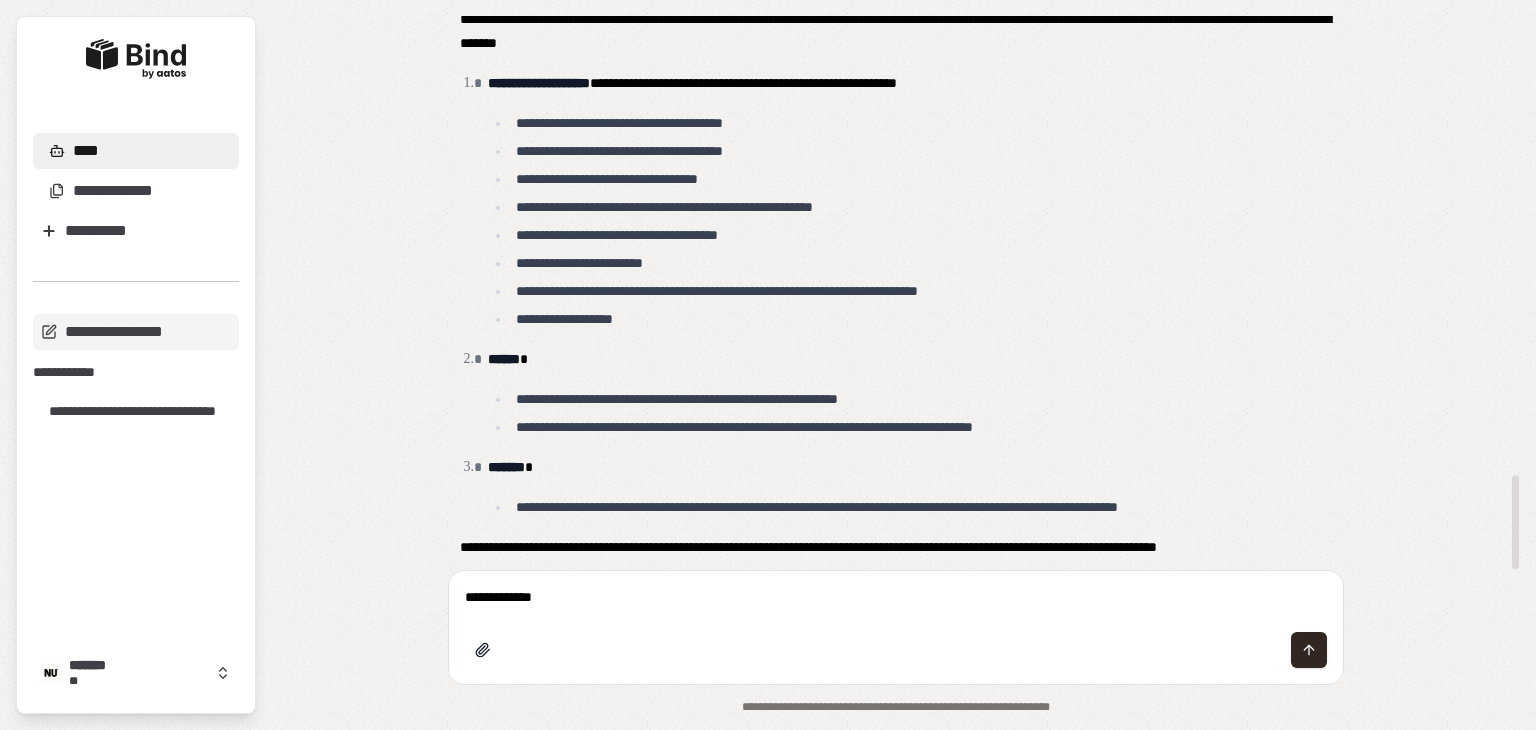 type on "**********" 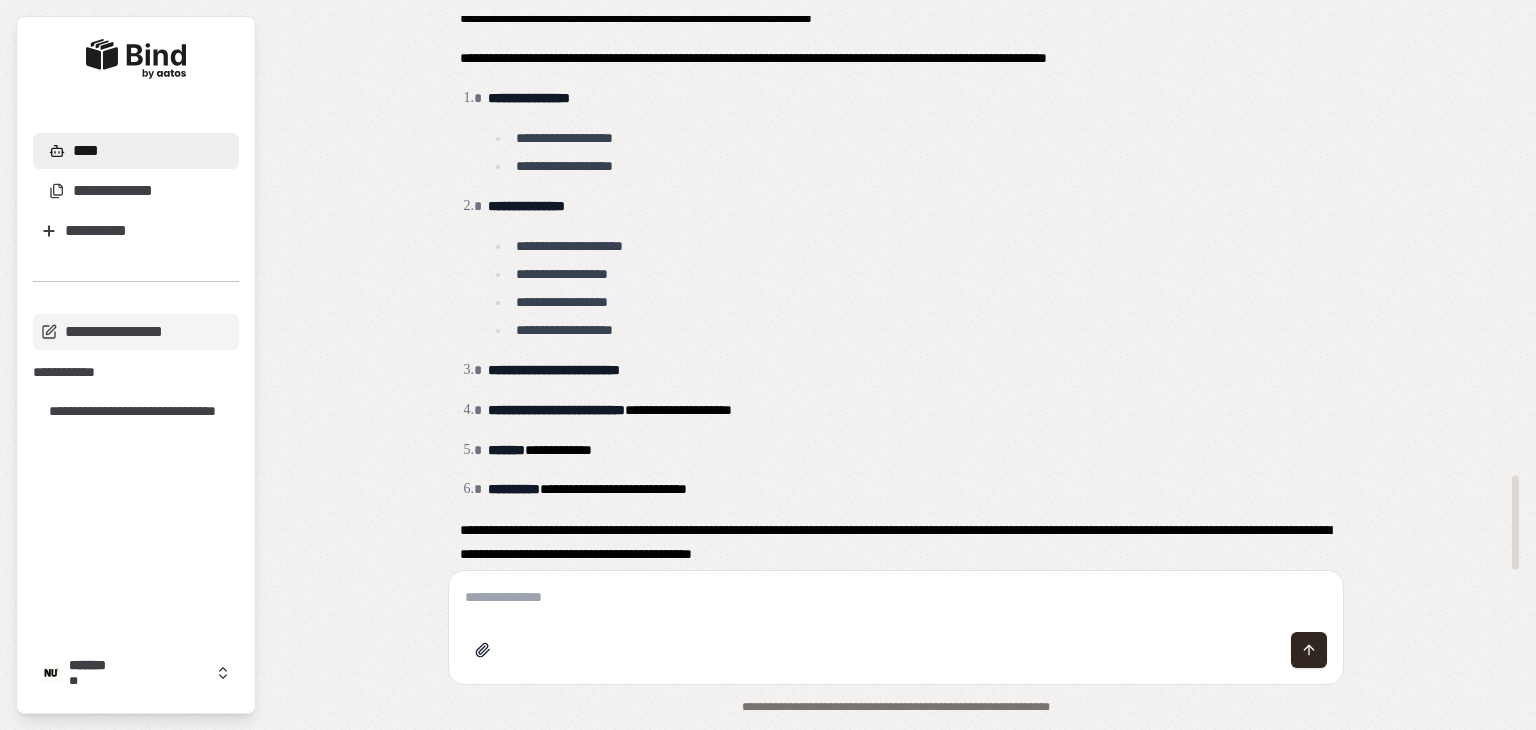 scroll, scrollTop: 3399, scrollLeft: 0, axis: vertical 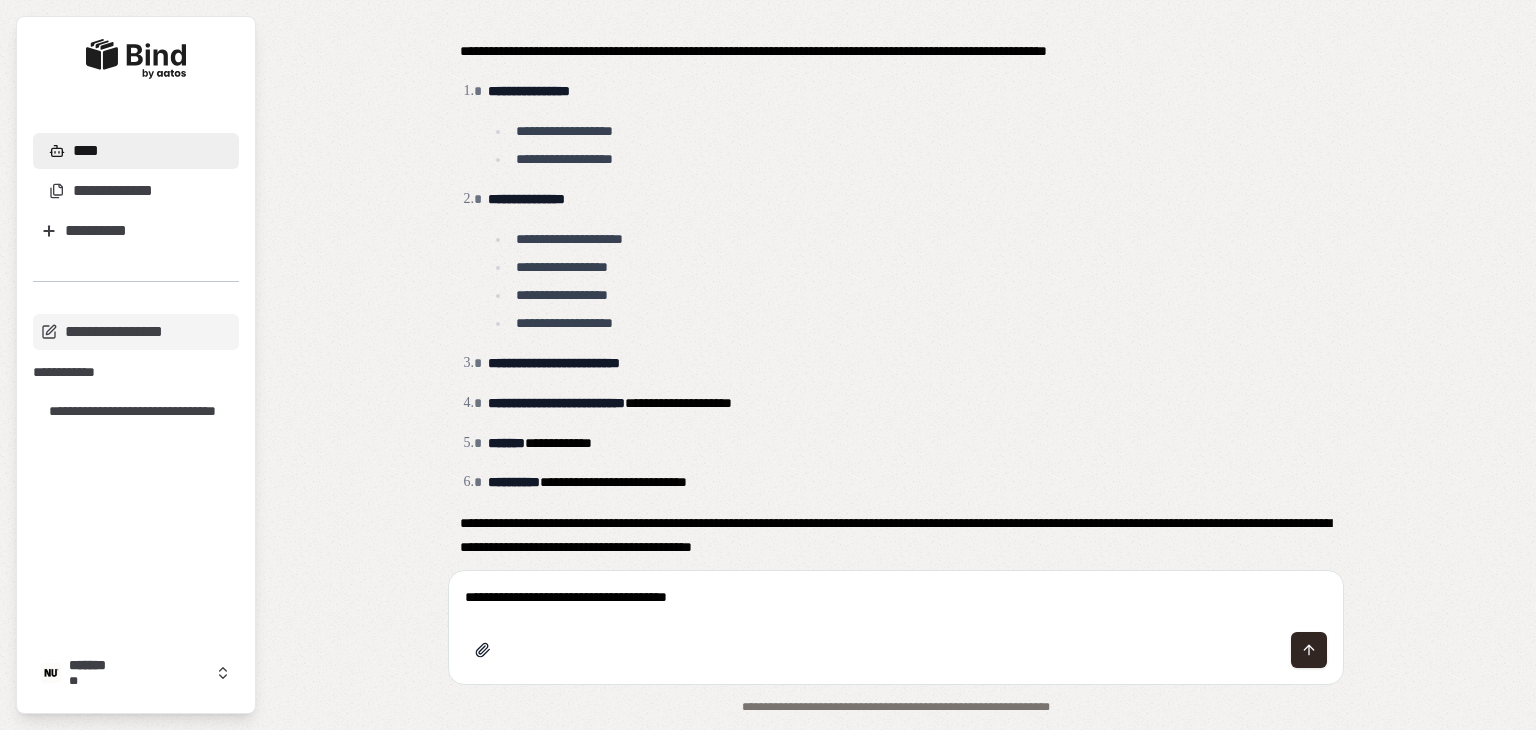 click on "**********" at bounding box center [896, 597] 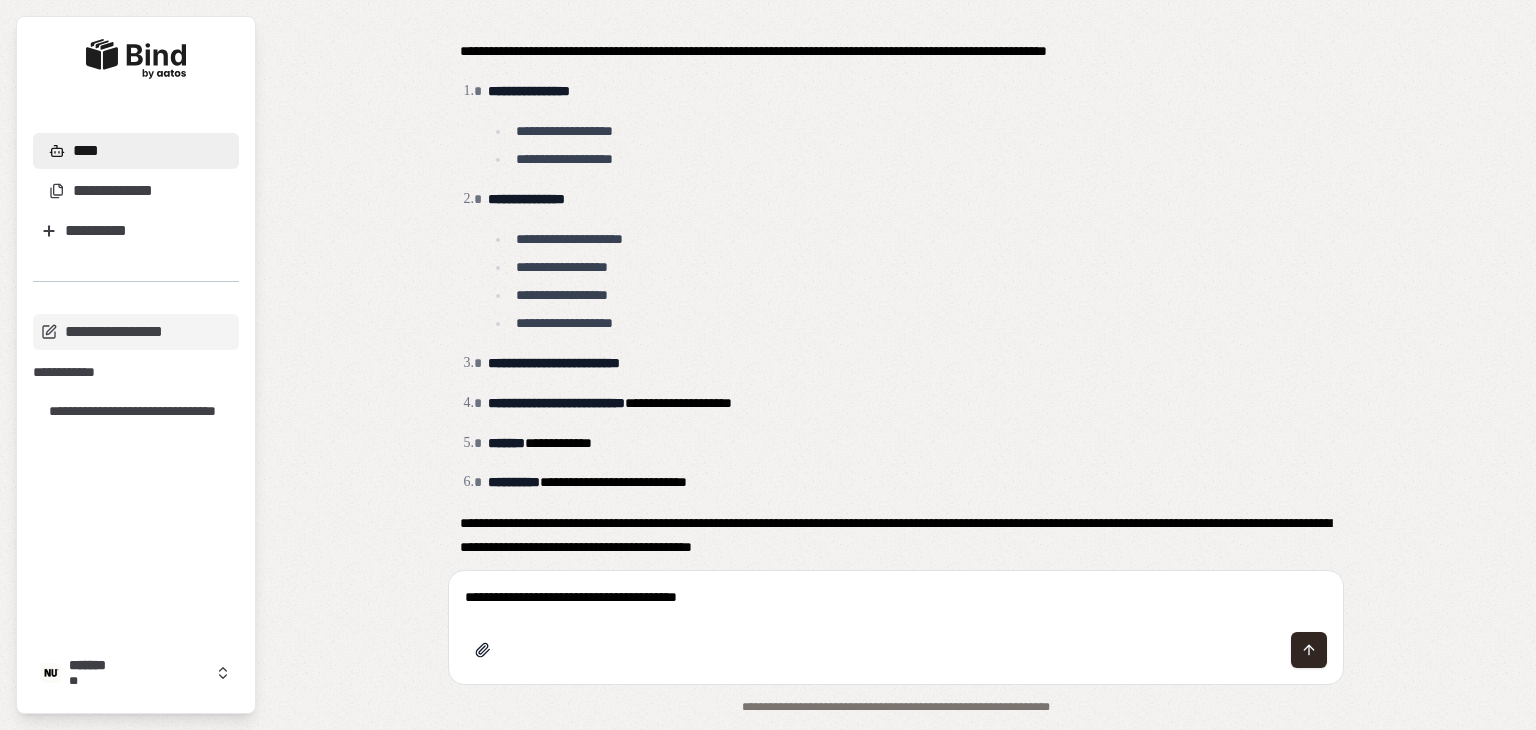 click on "**********" at bounding box center [896, 597] 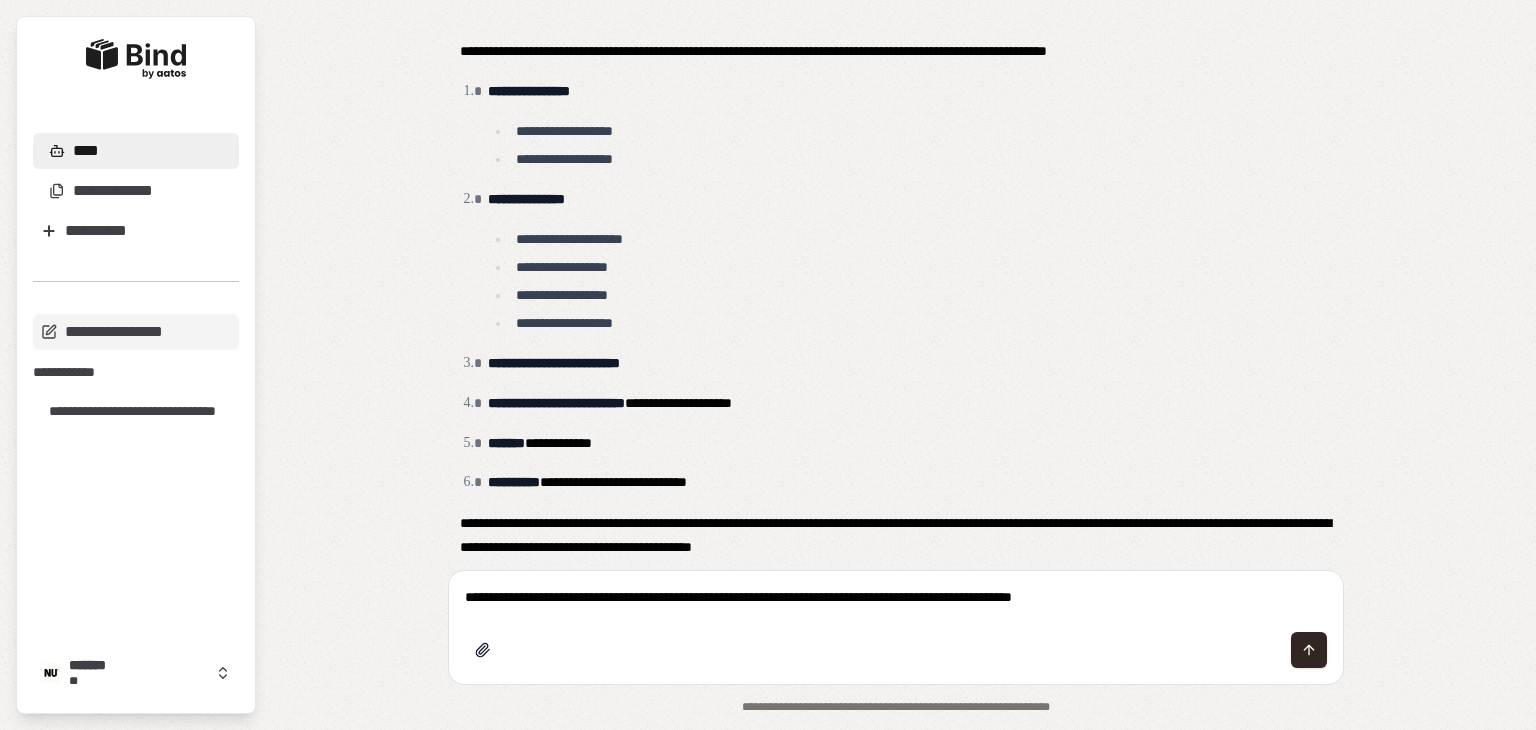 type on "**********" 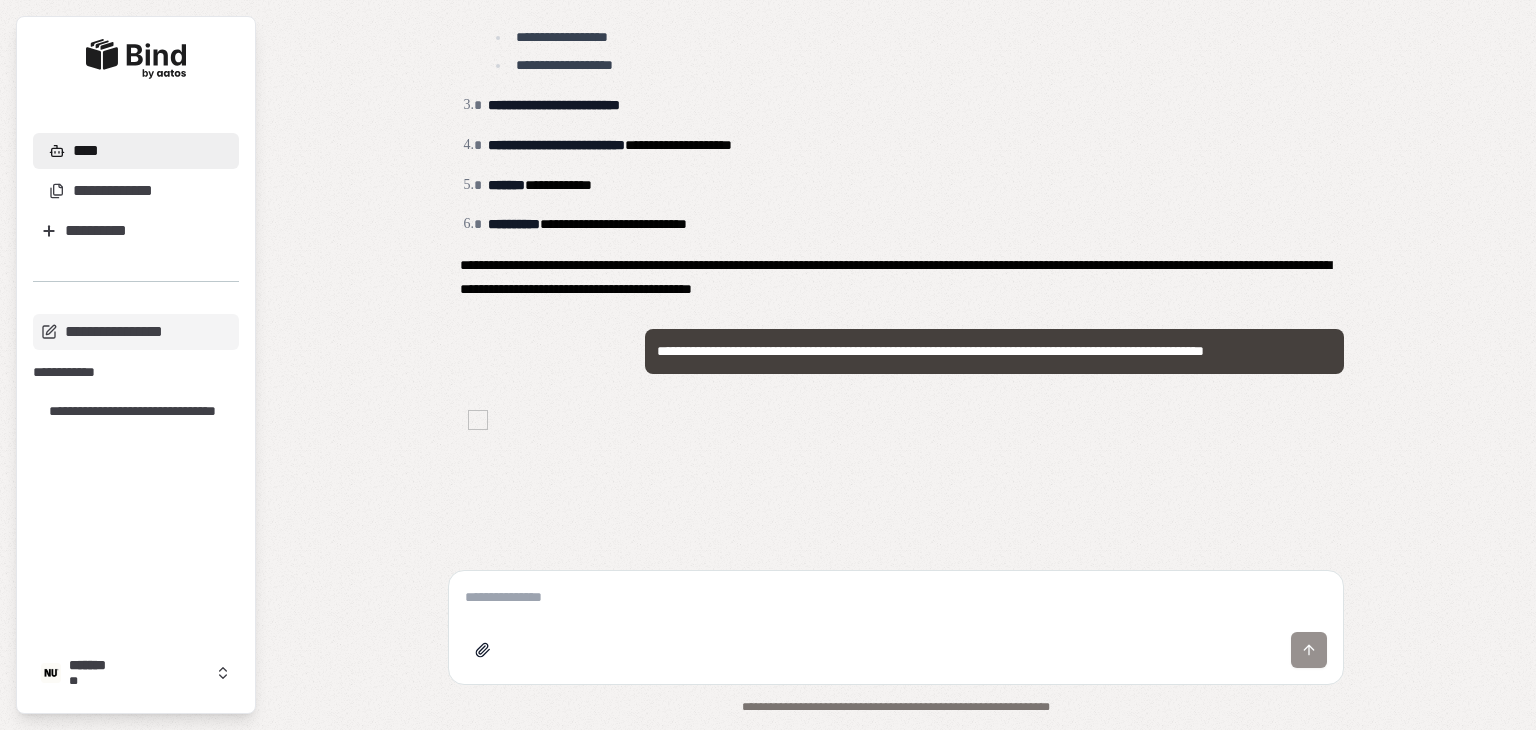 scroll, scrollTop: 3953, scrollLeft: 0, axis: vertical 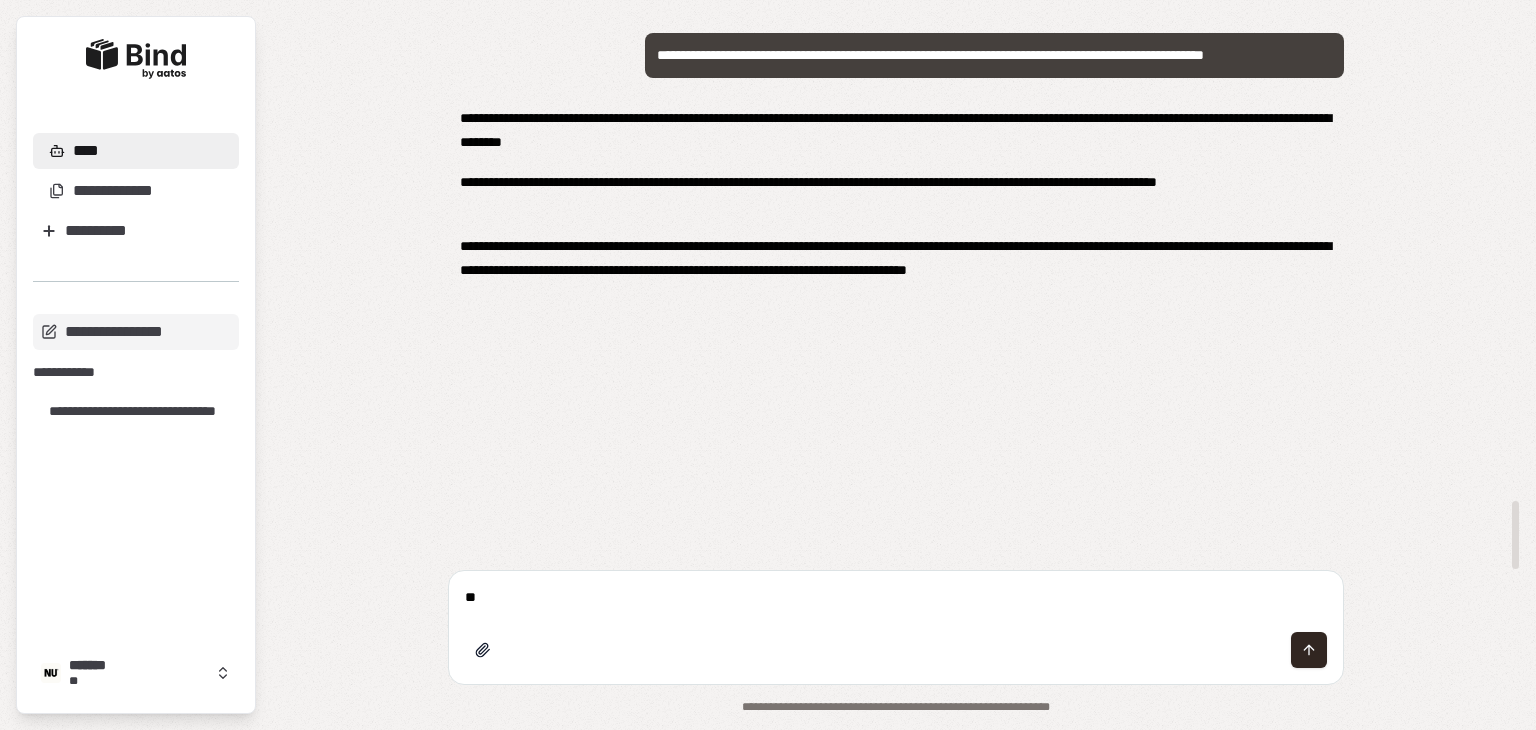 type on "*" 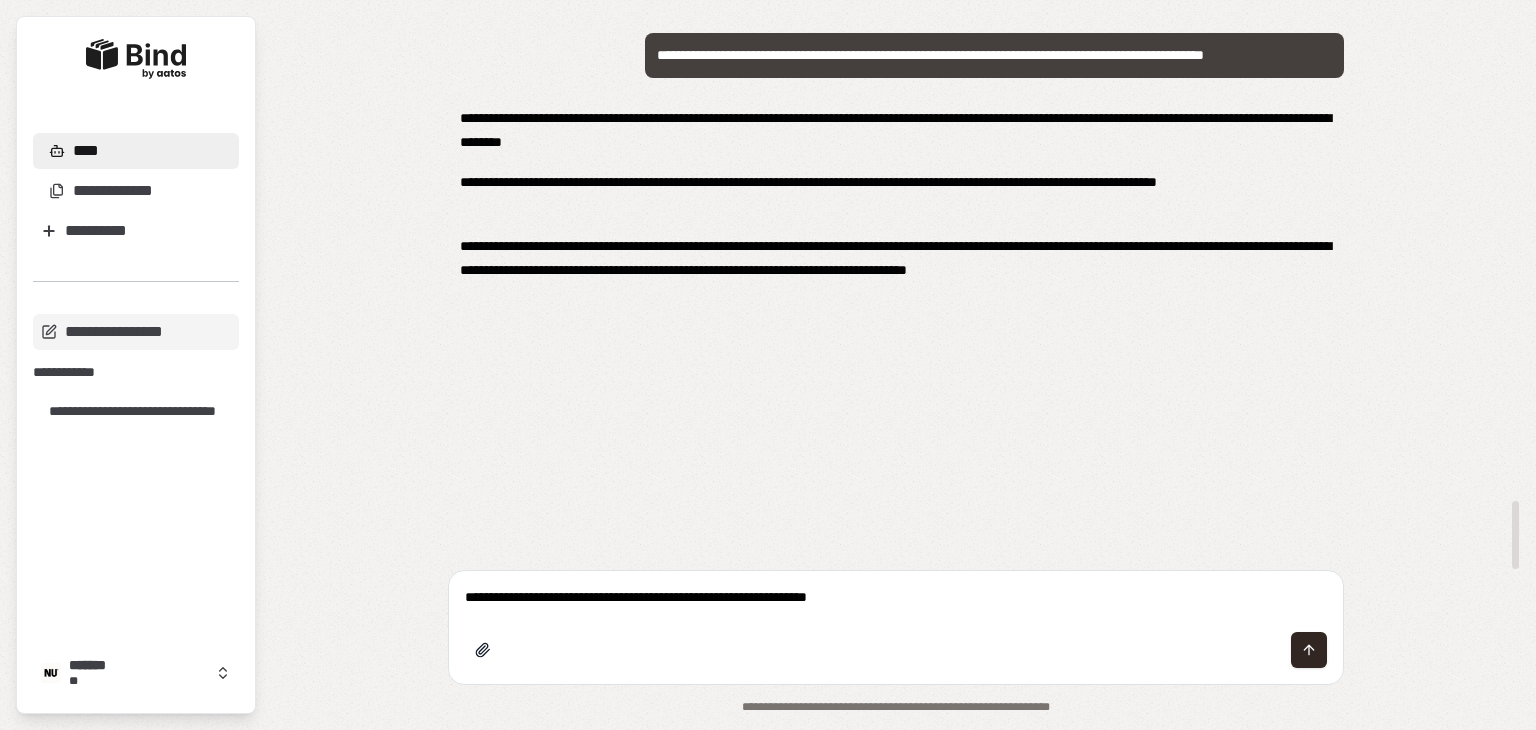type on "**********" 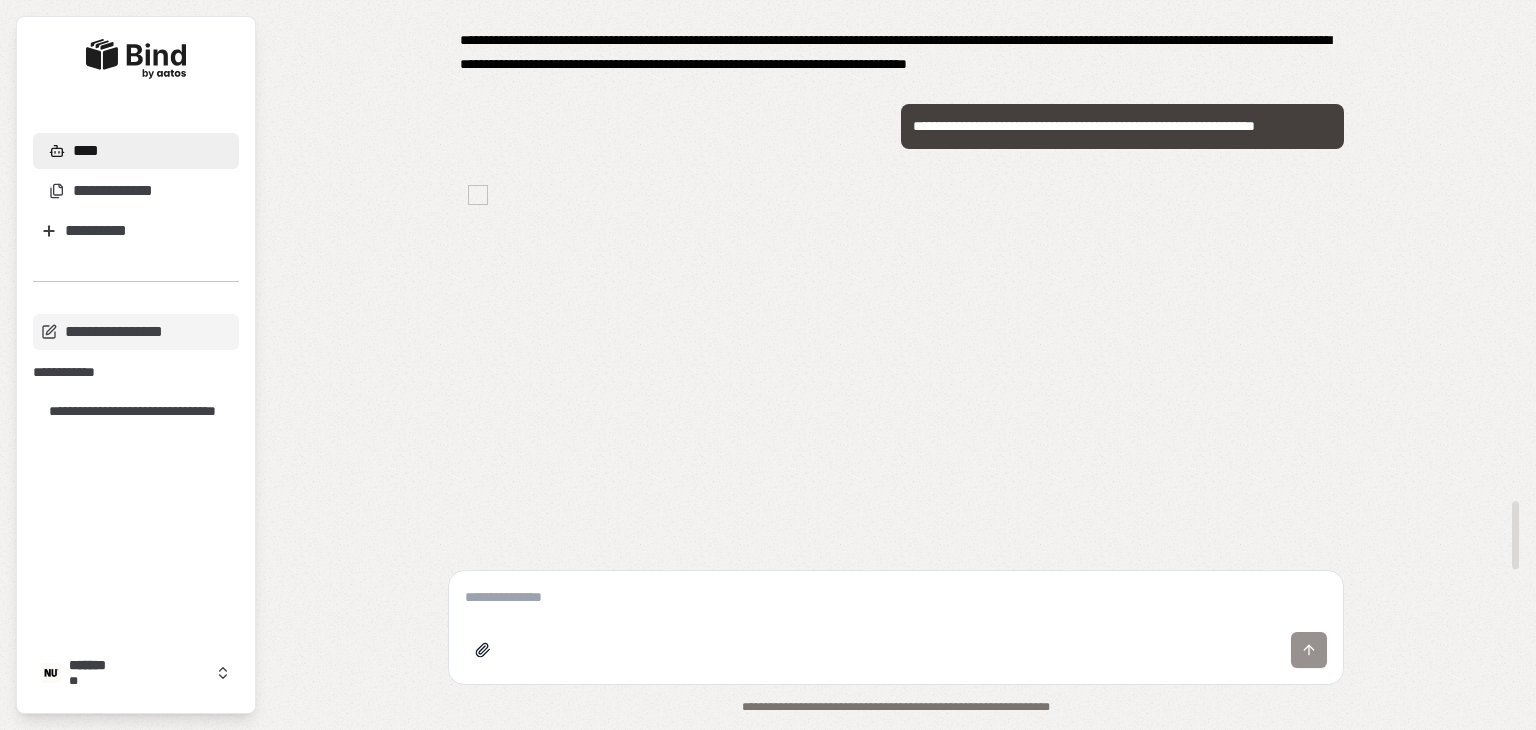 scroll, scrollTop: 4230, scrollLeft: 0, axis: vertical 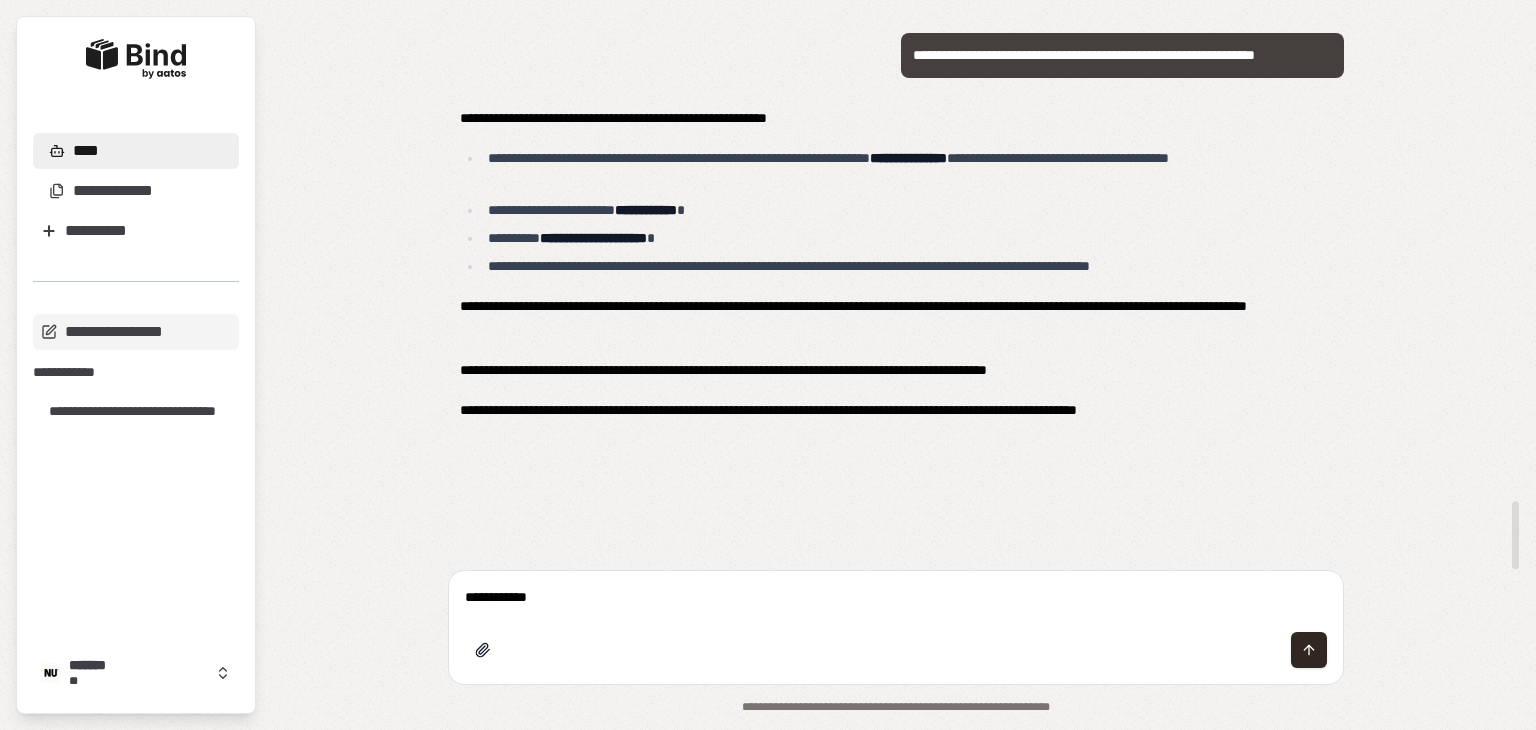 type on "**********" 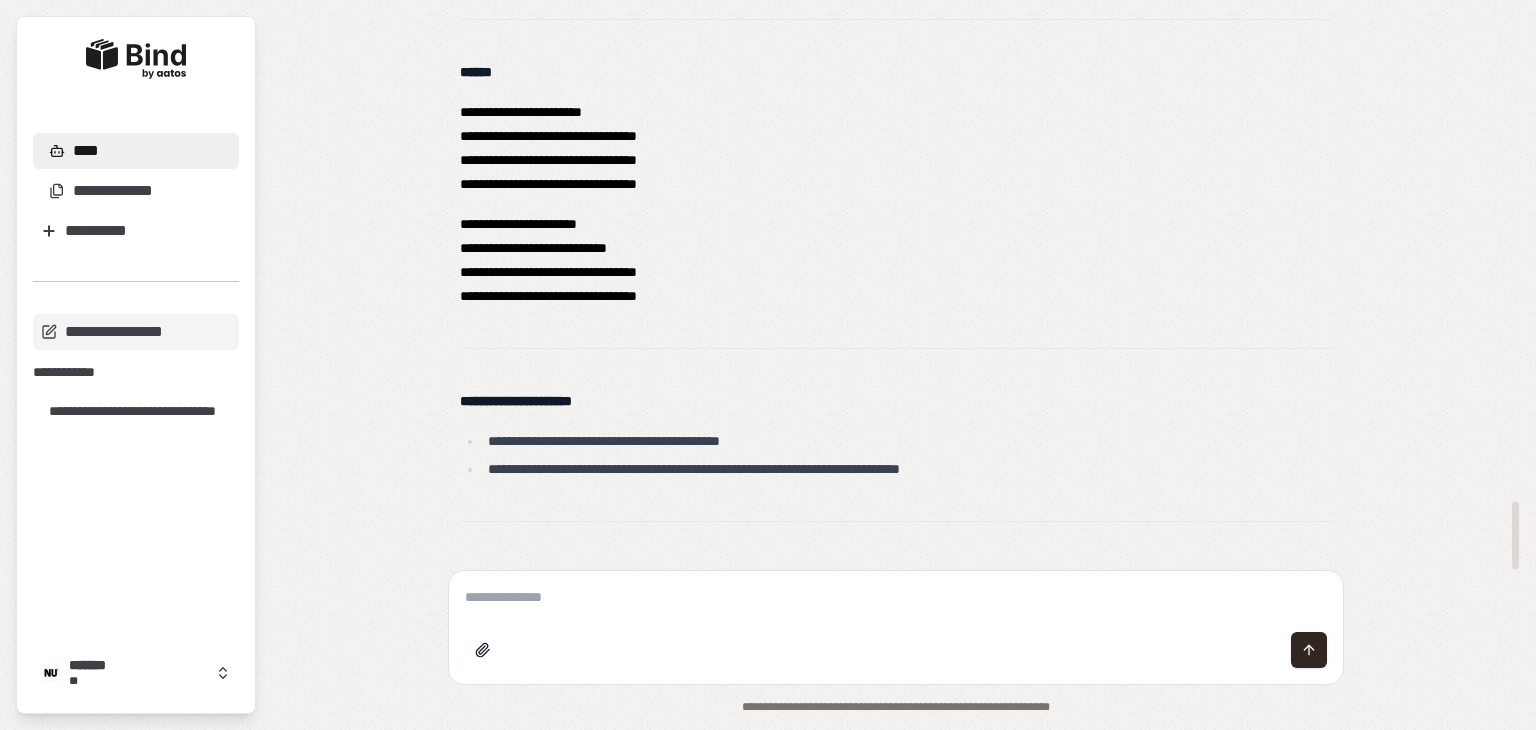 scroll, scrollTop: 7004, scrollLeft: 0, axis: vertical 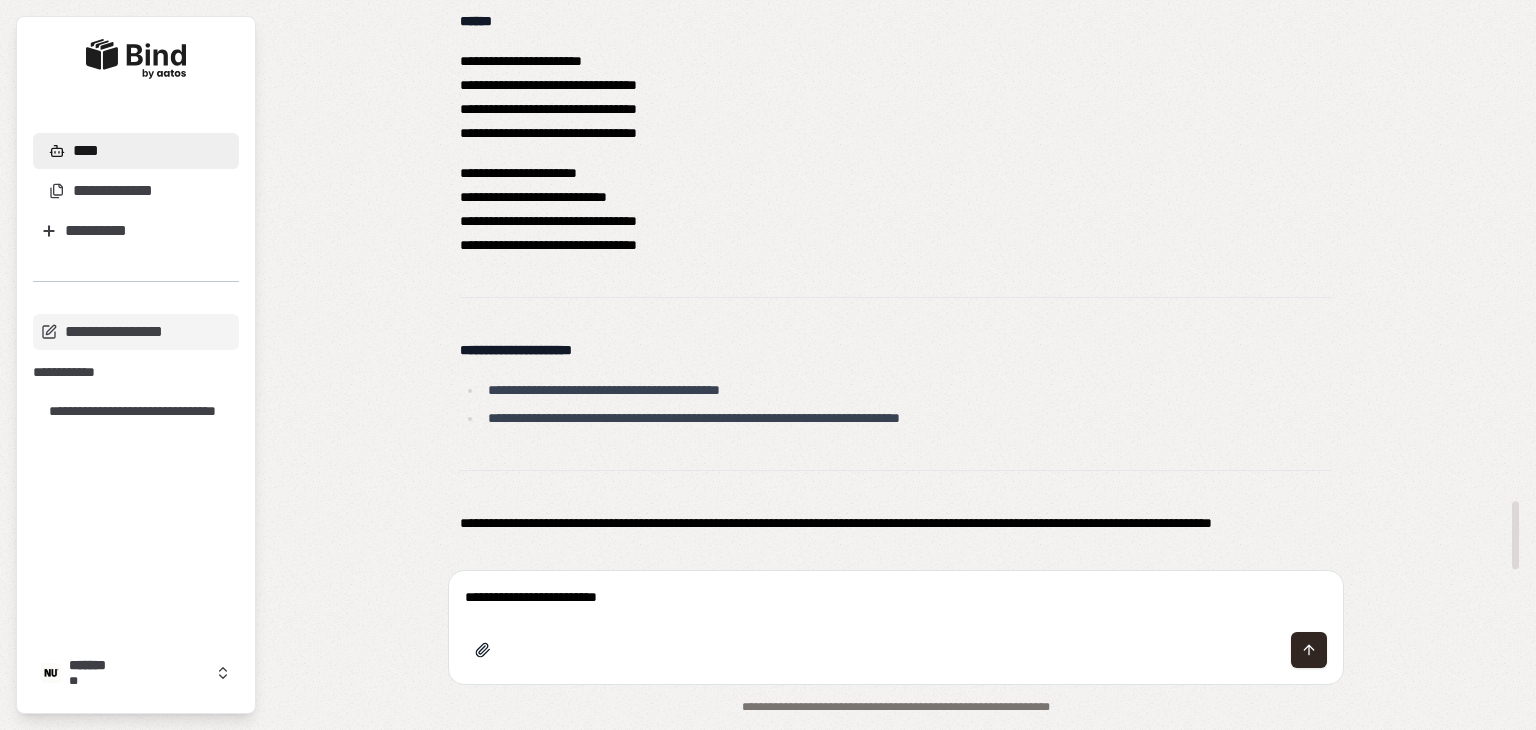 type on "**********" 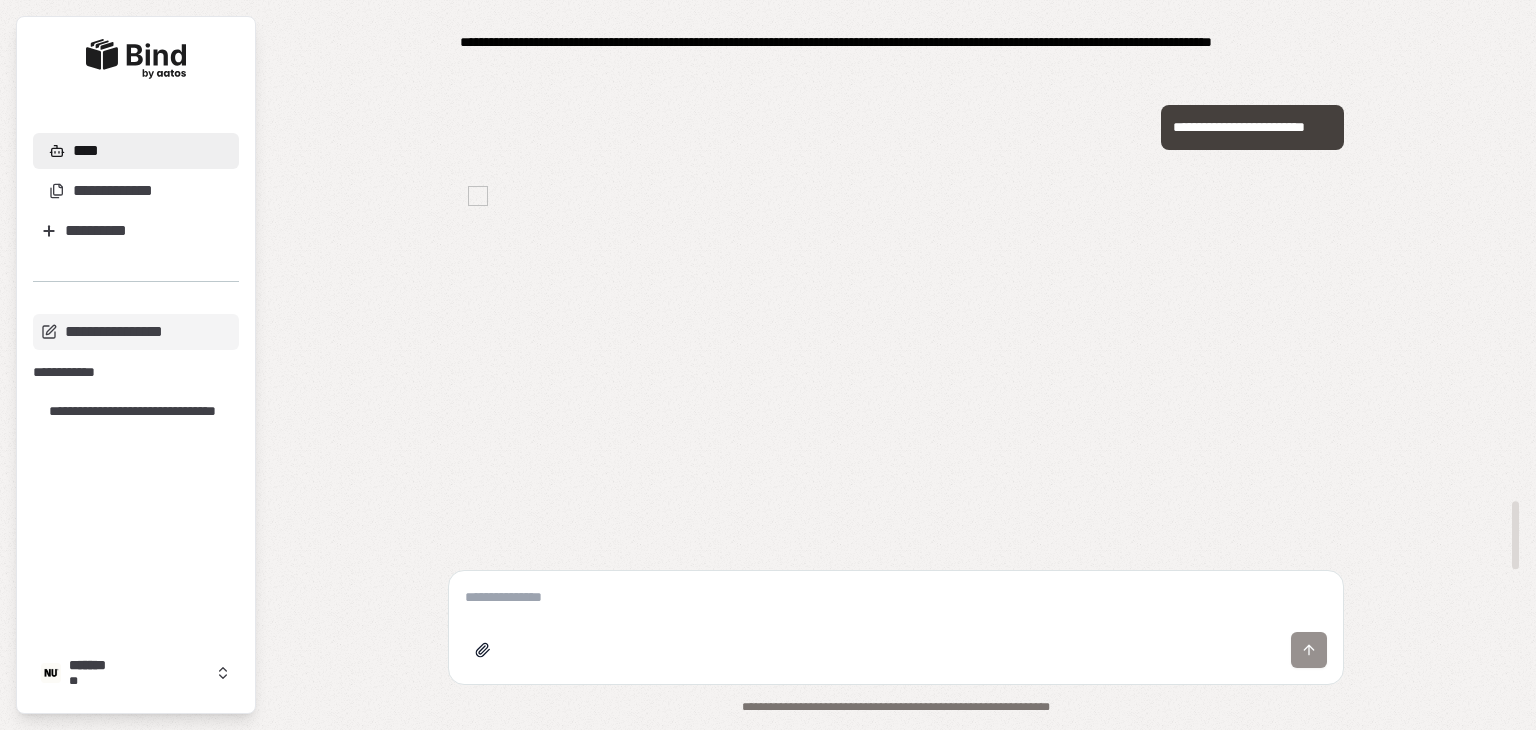 scroll, scrollTop: 7557, scrollLeft: 0, axis: vertical 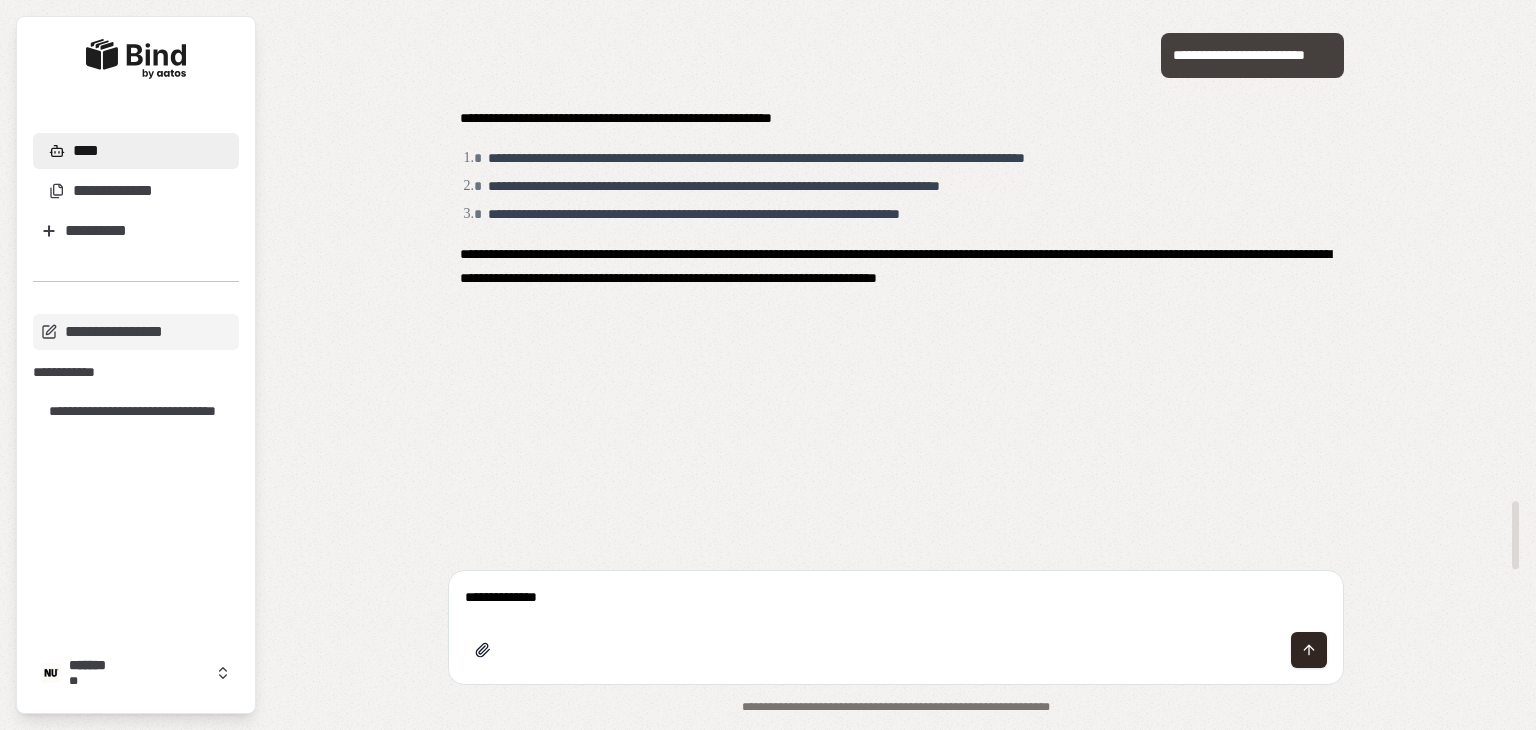 type on "**********" 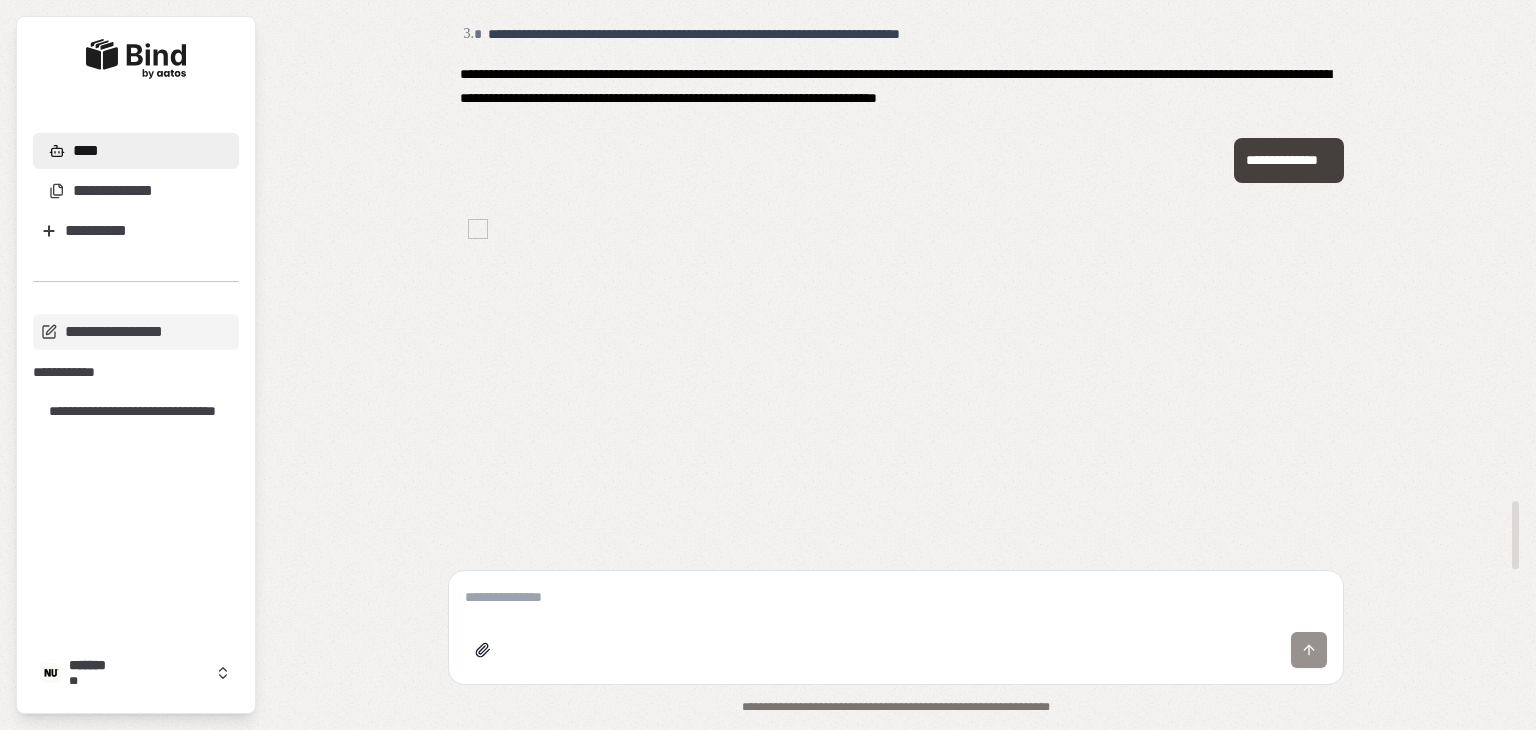 scroll, scrollTop: 7843, scrollLeft: 0, axis: vertical 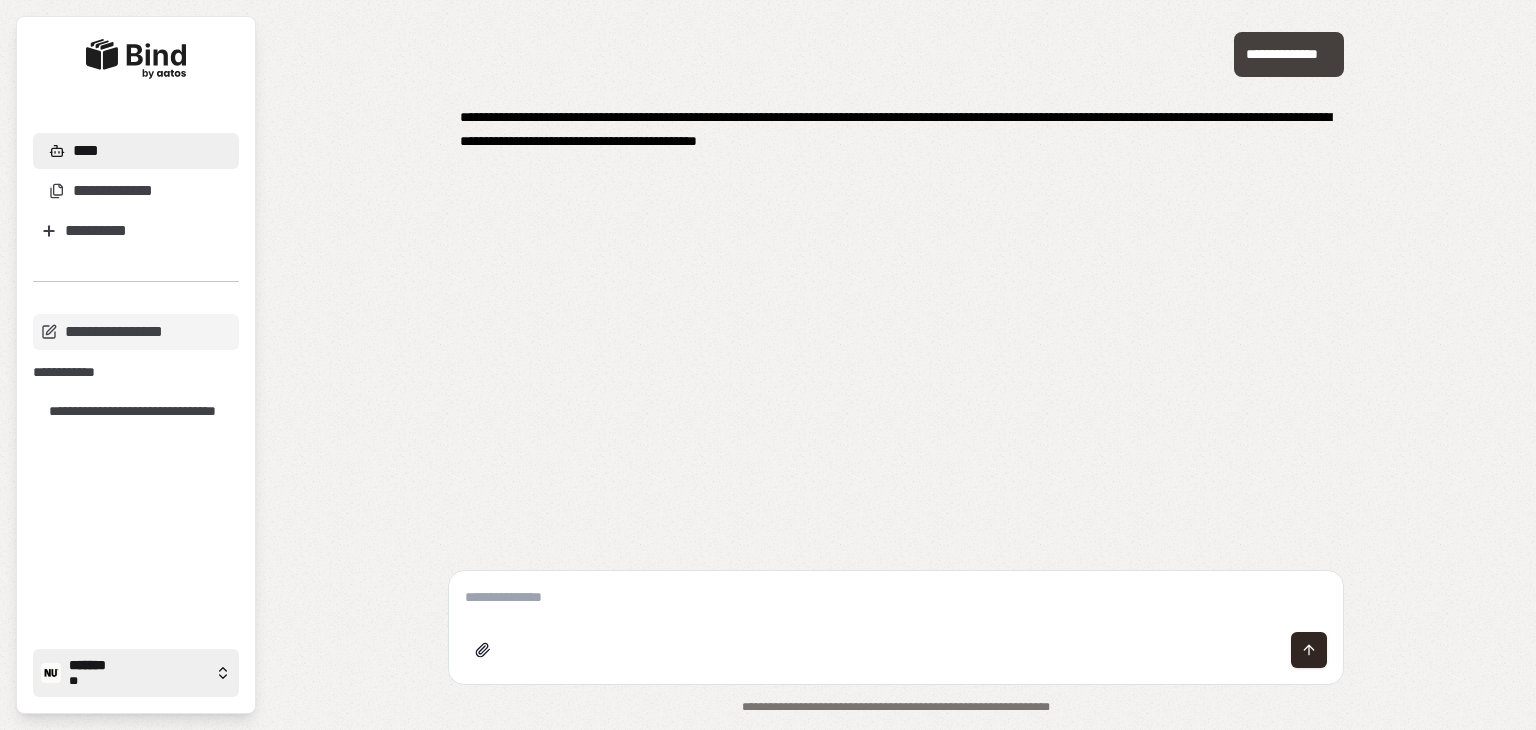 click on "******* **" at bounding box center [136, 673] 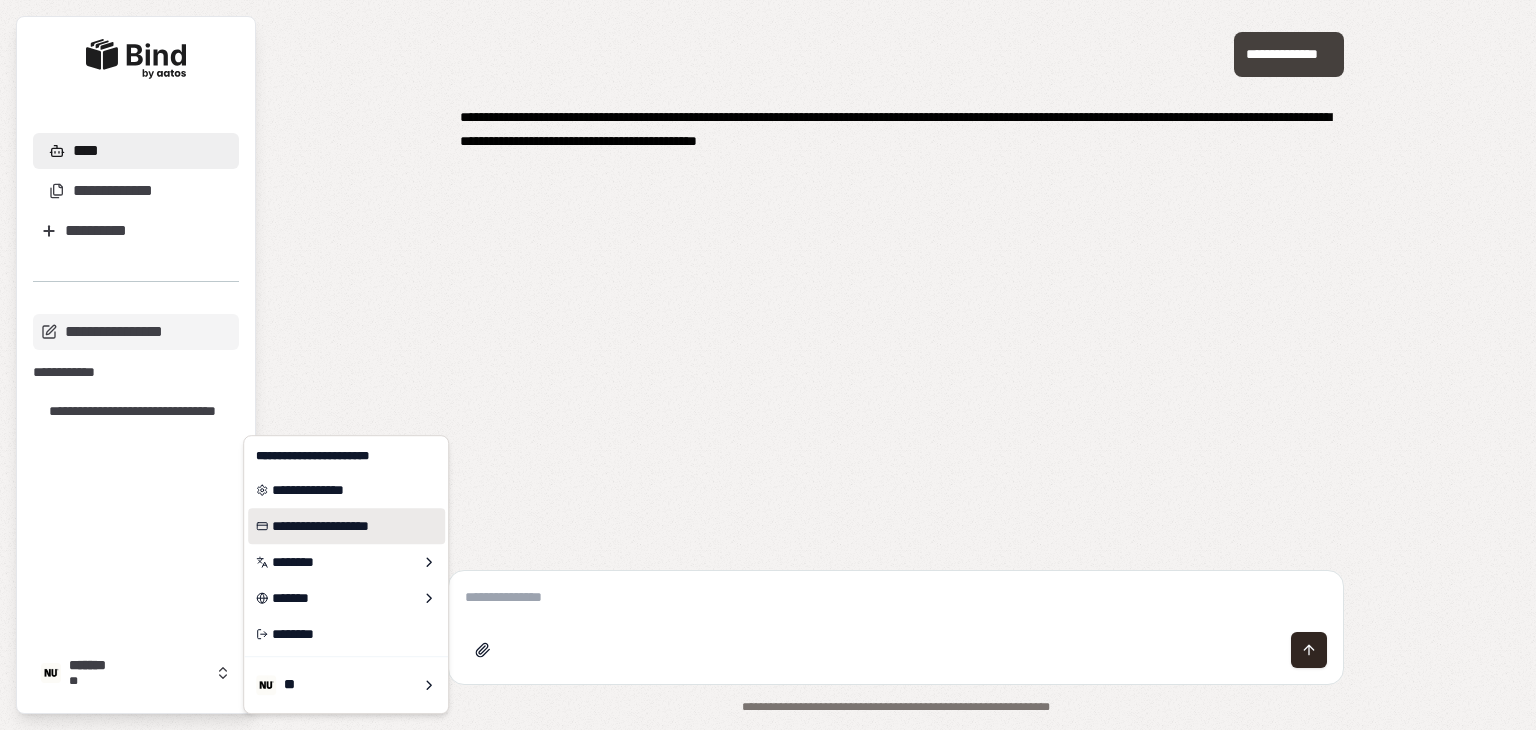 click on "**********" at bounding box center [346, 526] 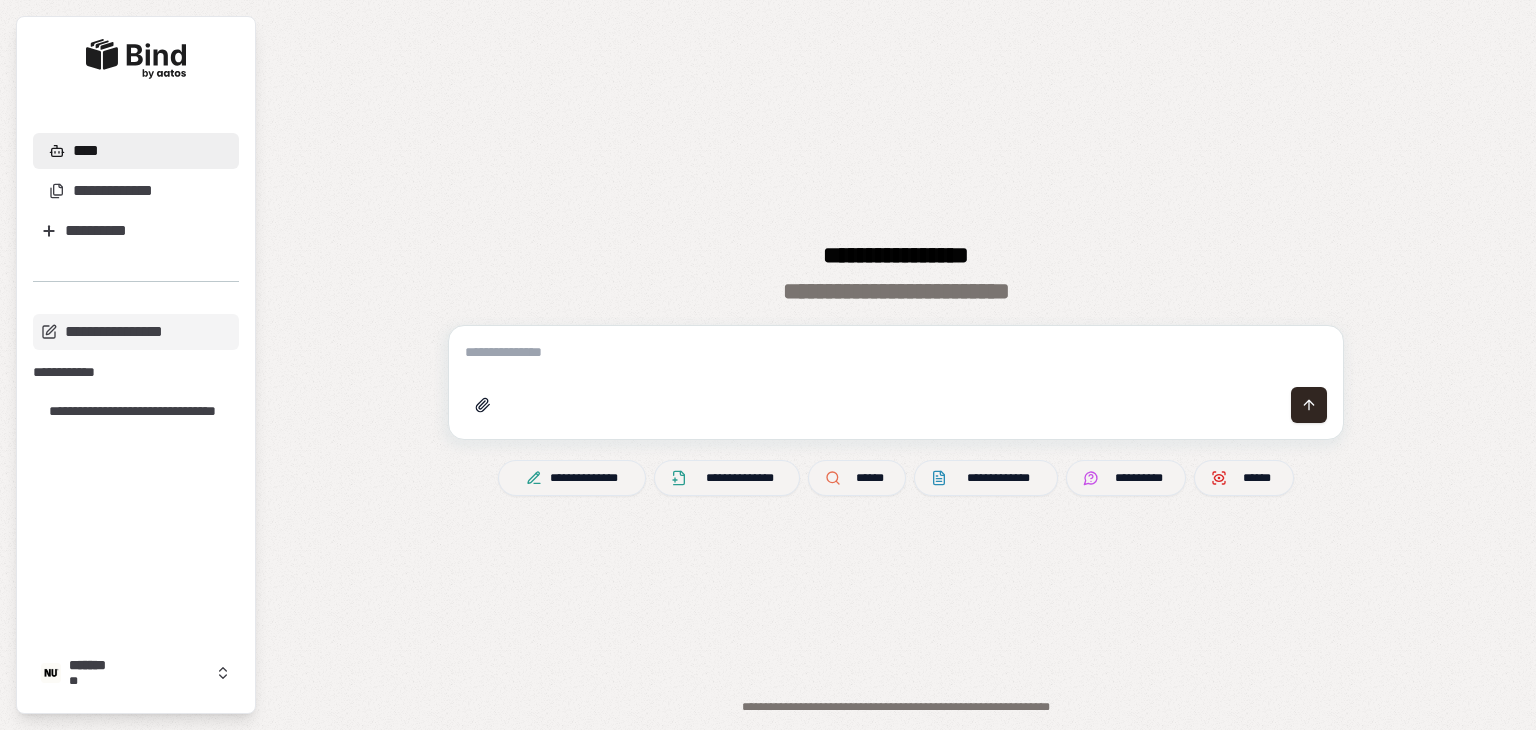 click at bounding box center [896, 352] 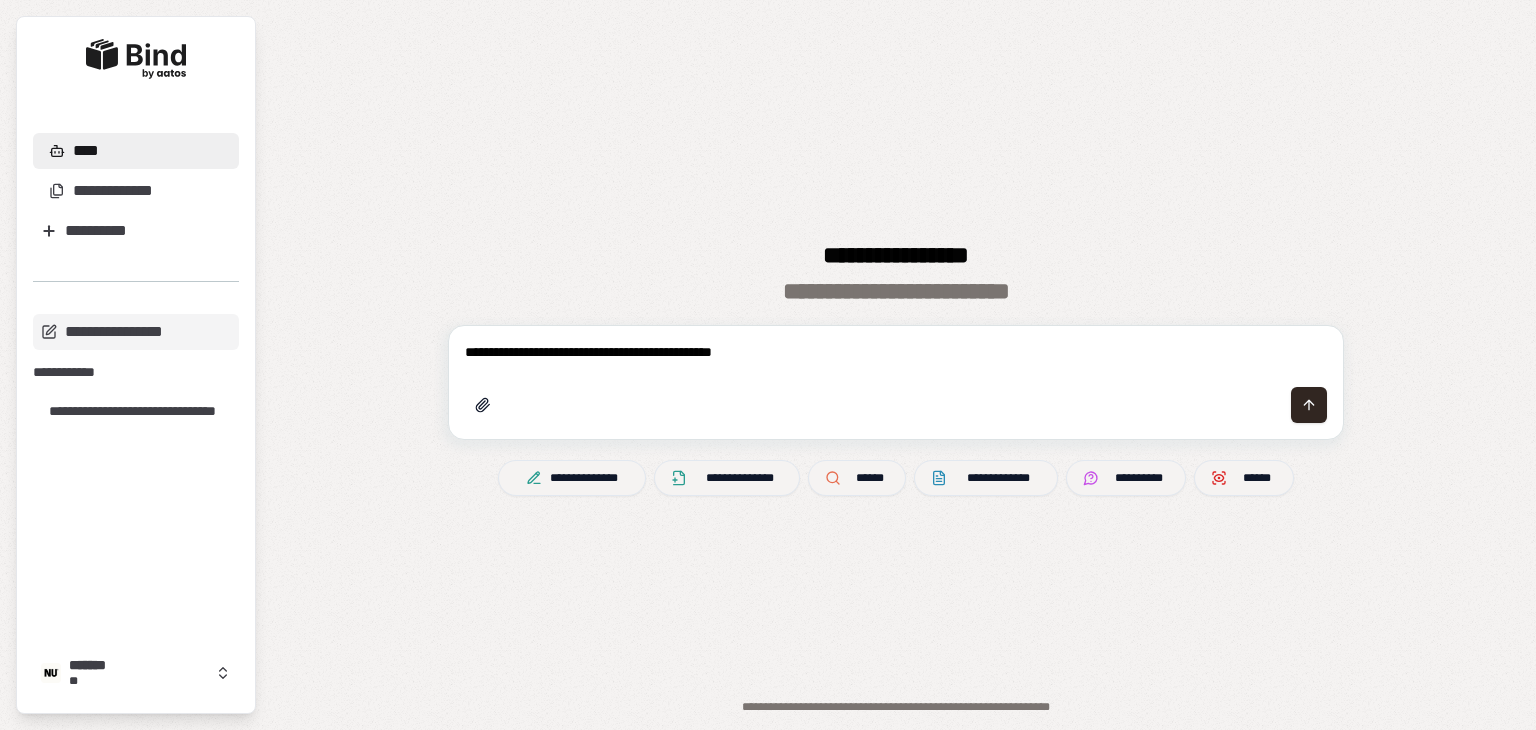 type on "**********" 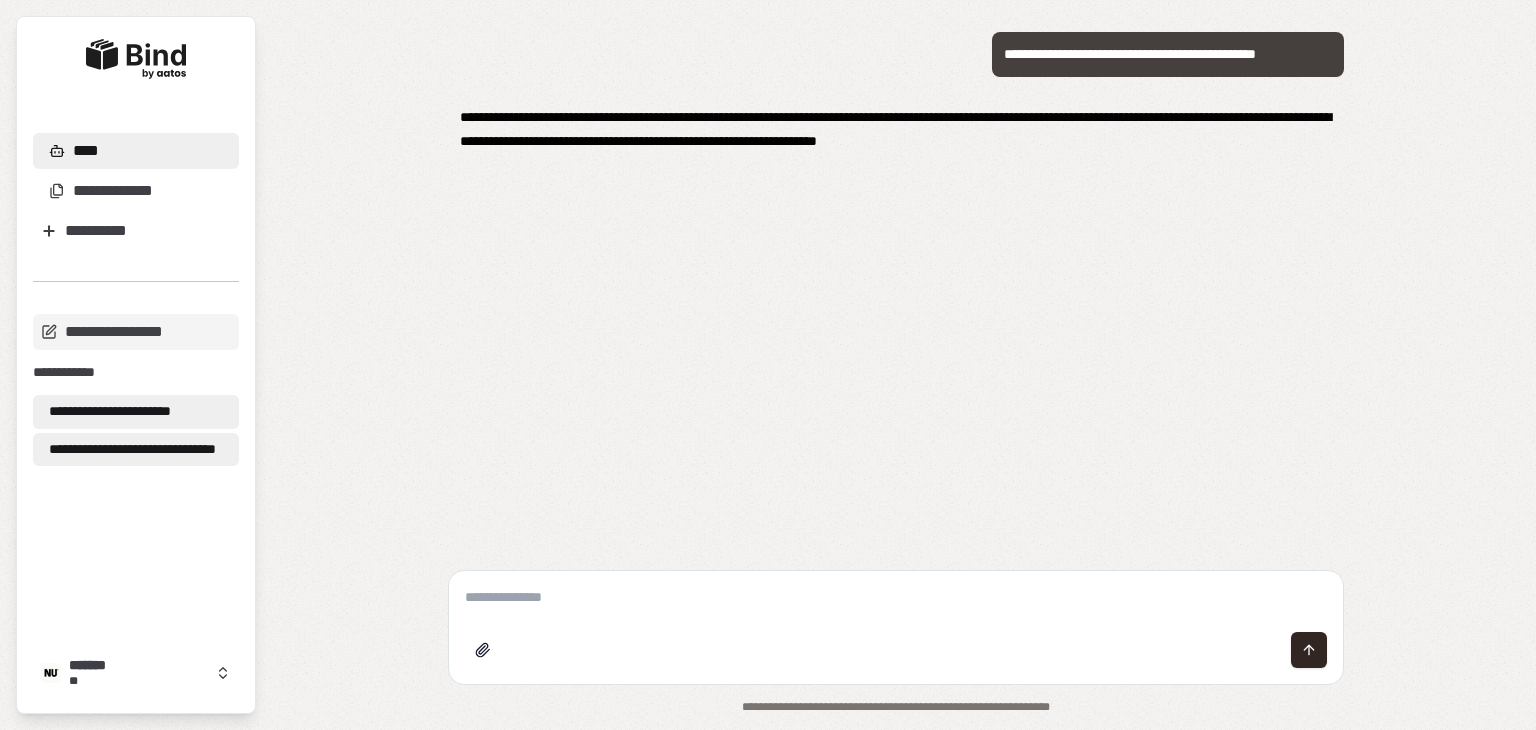 click on "**********" at bounding box center (136, 450) 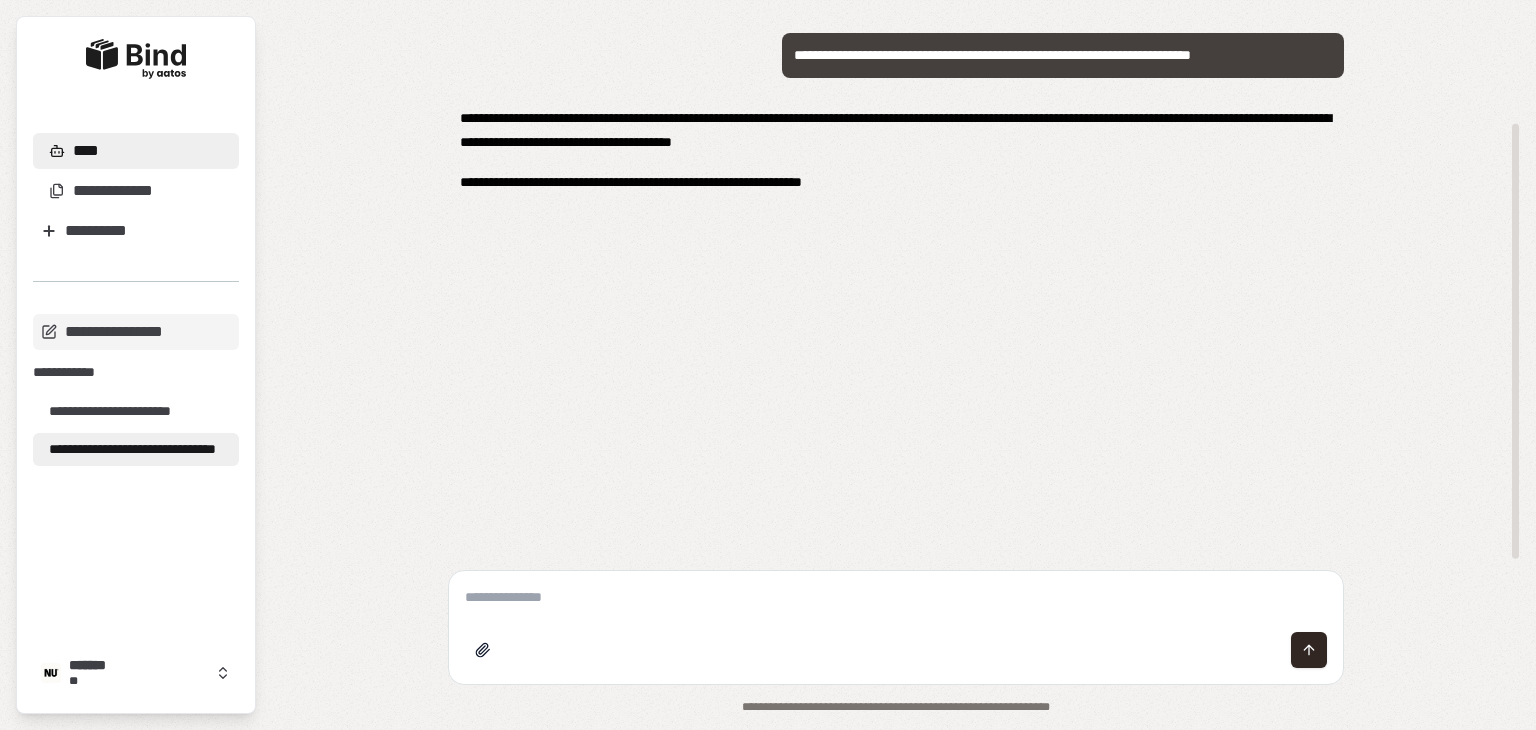 scroll, scrollTop: 135, scrollLeft: 0, axis: vertical 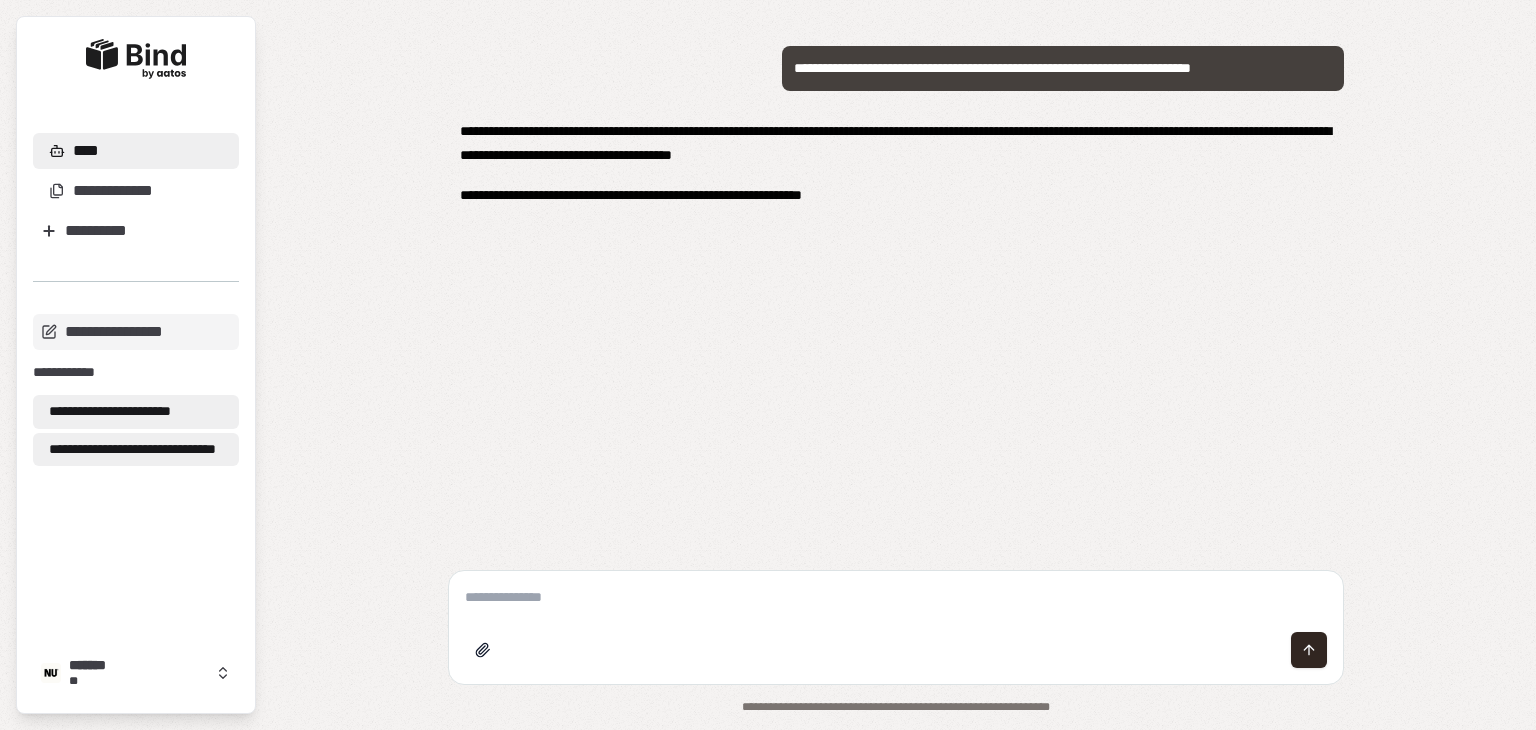 click on "**********" at bounding box center [131, 412] 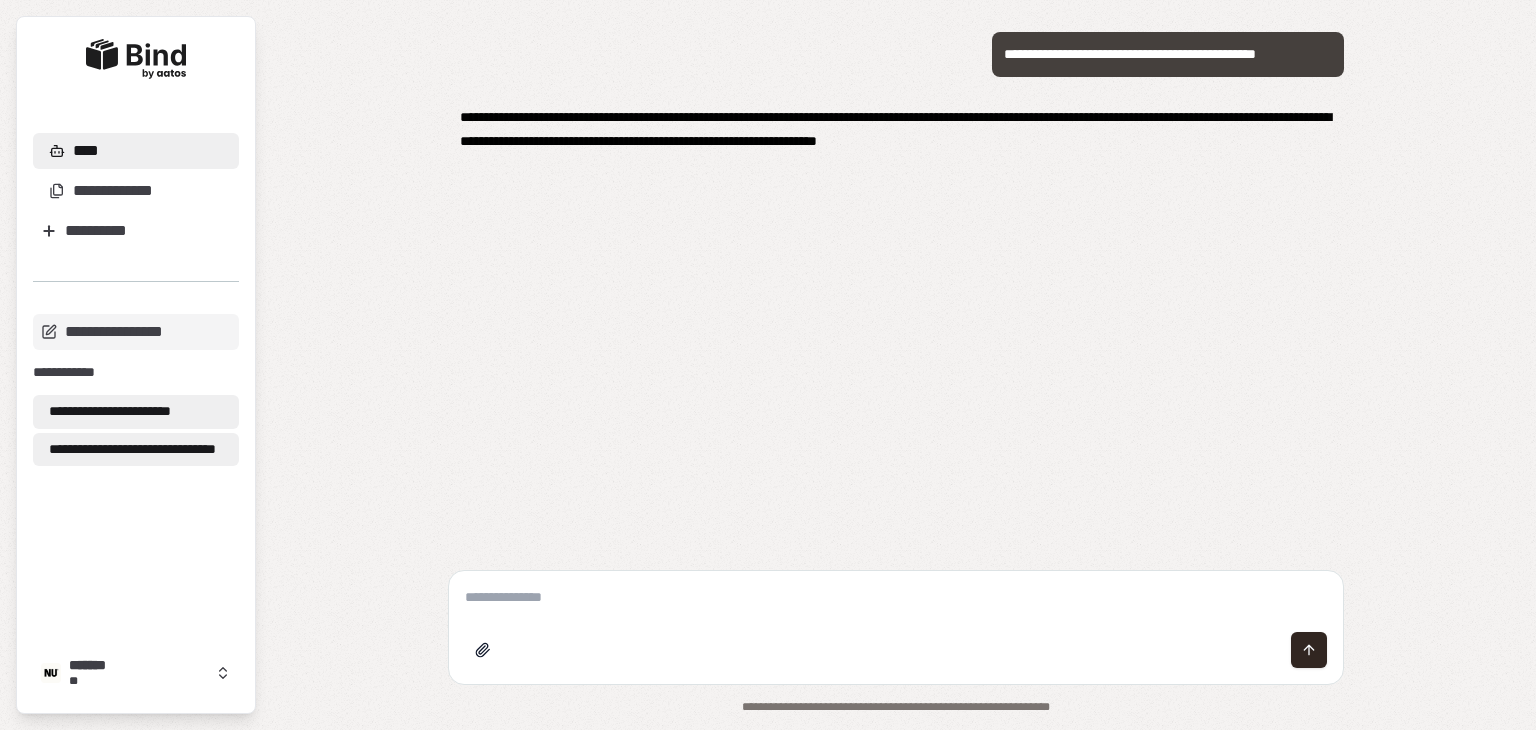 click on "**********" at bounding box center [136, 450] 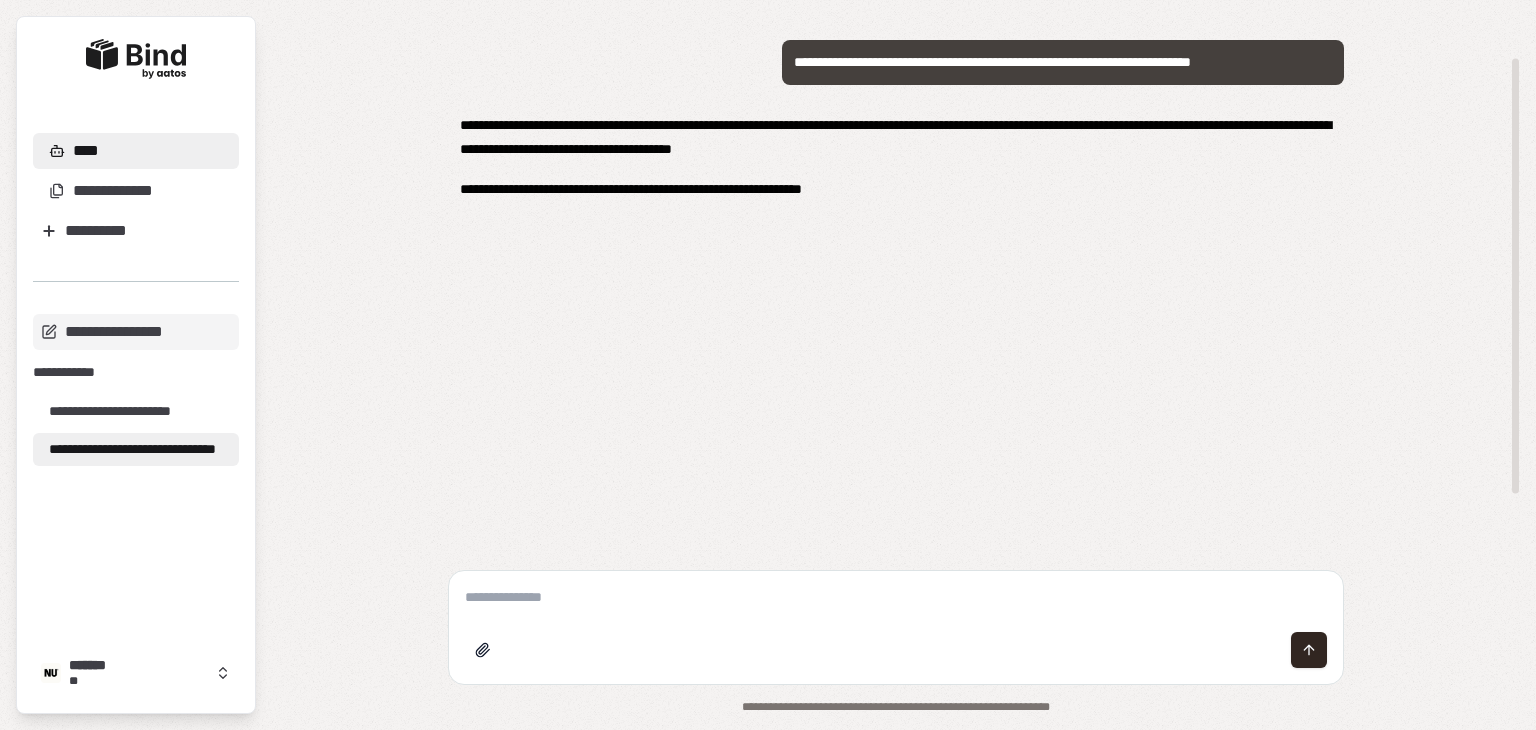 scroll, scrollTop: 148, scrollLeft: 0, axis: vertical 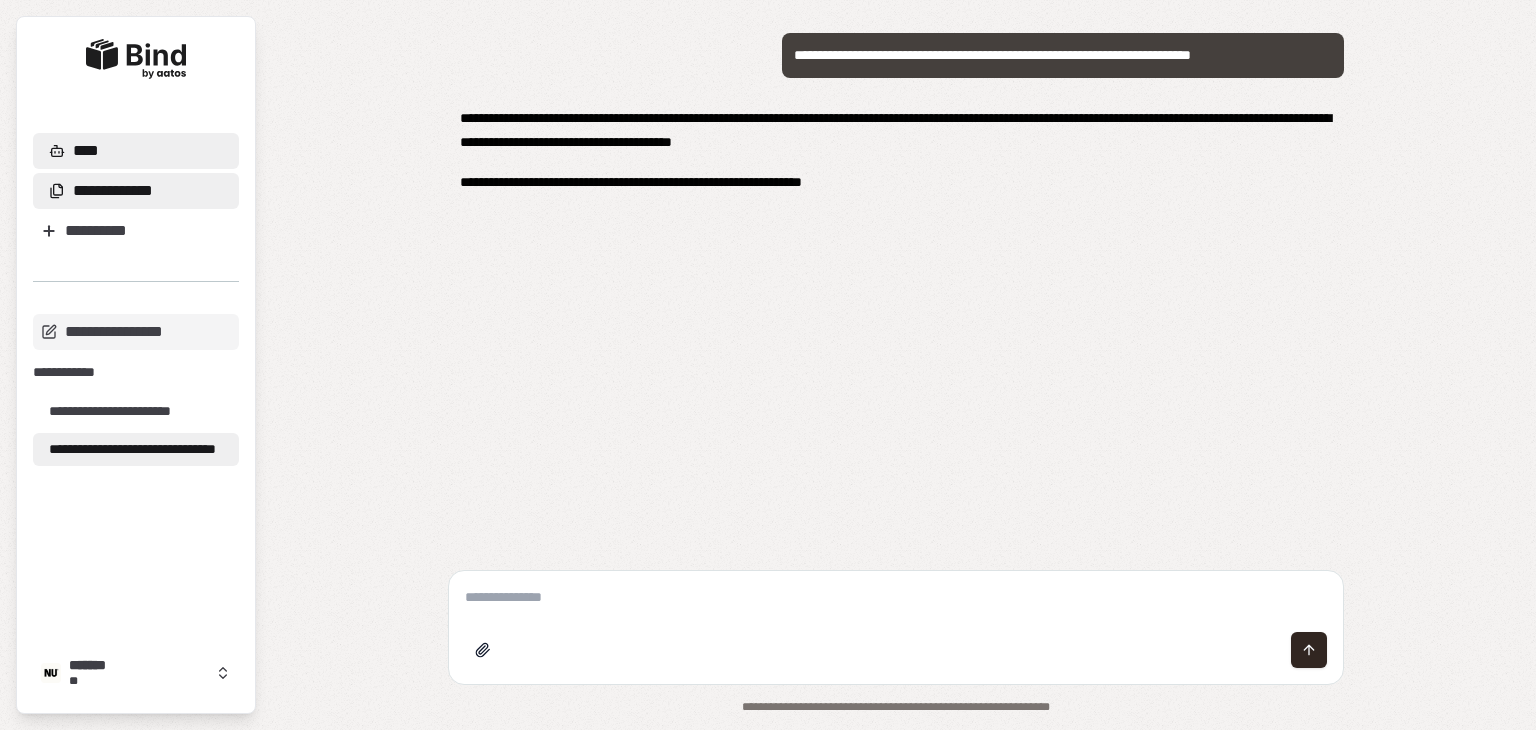 click on "**********" at bounding box center [113, 191] 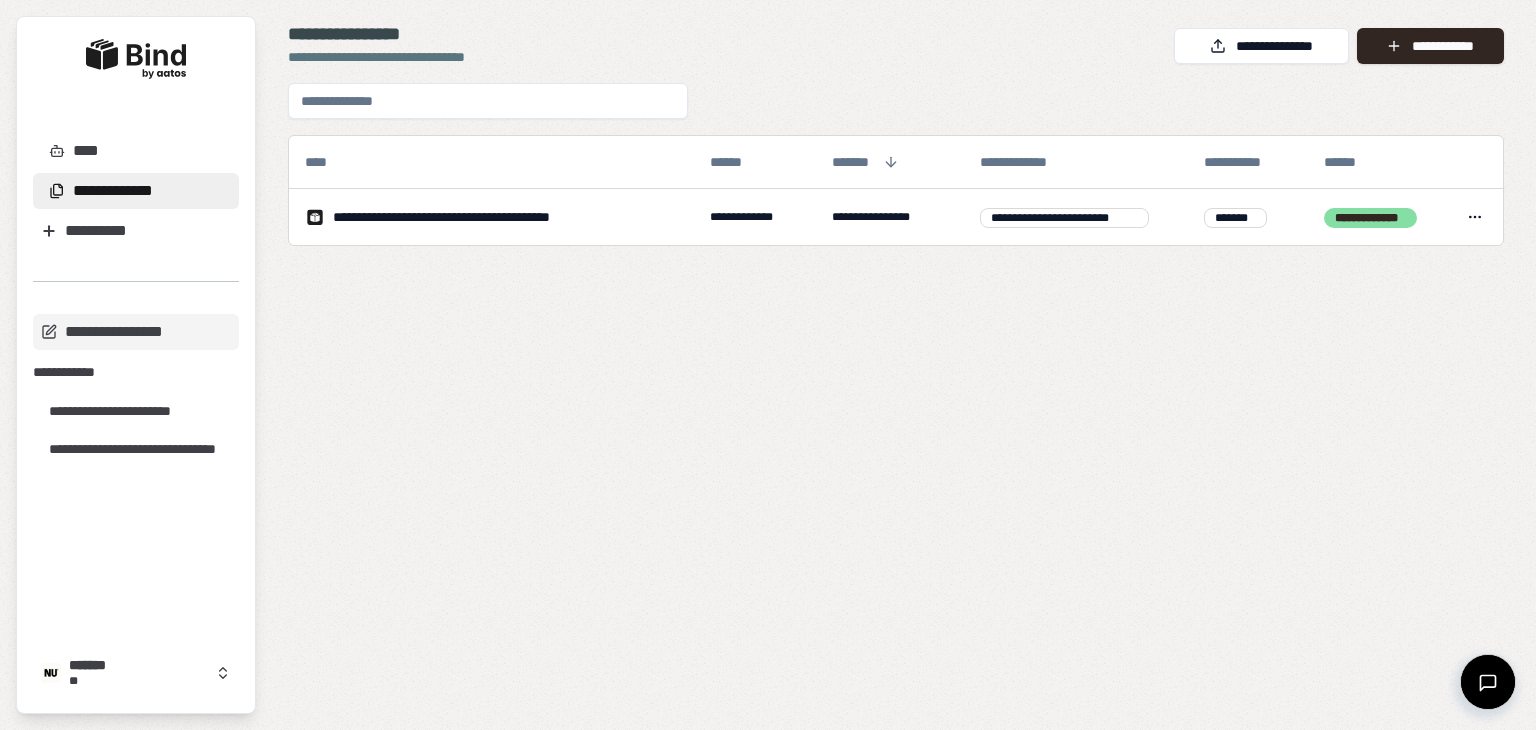 click on "**********" at bounding box center (896, 390) 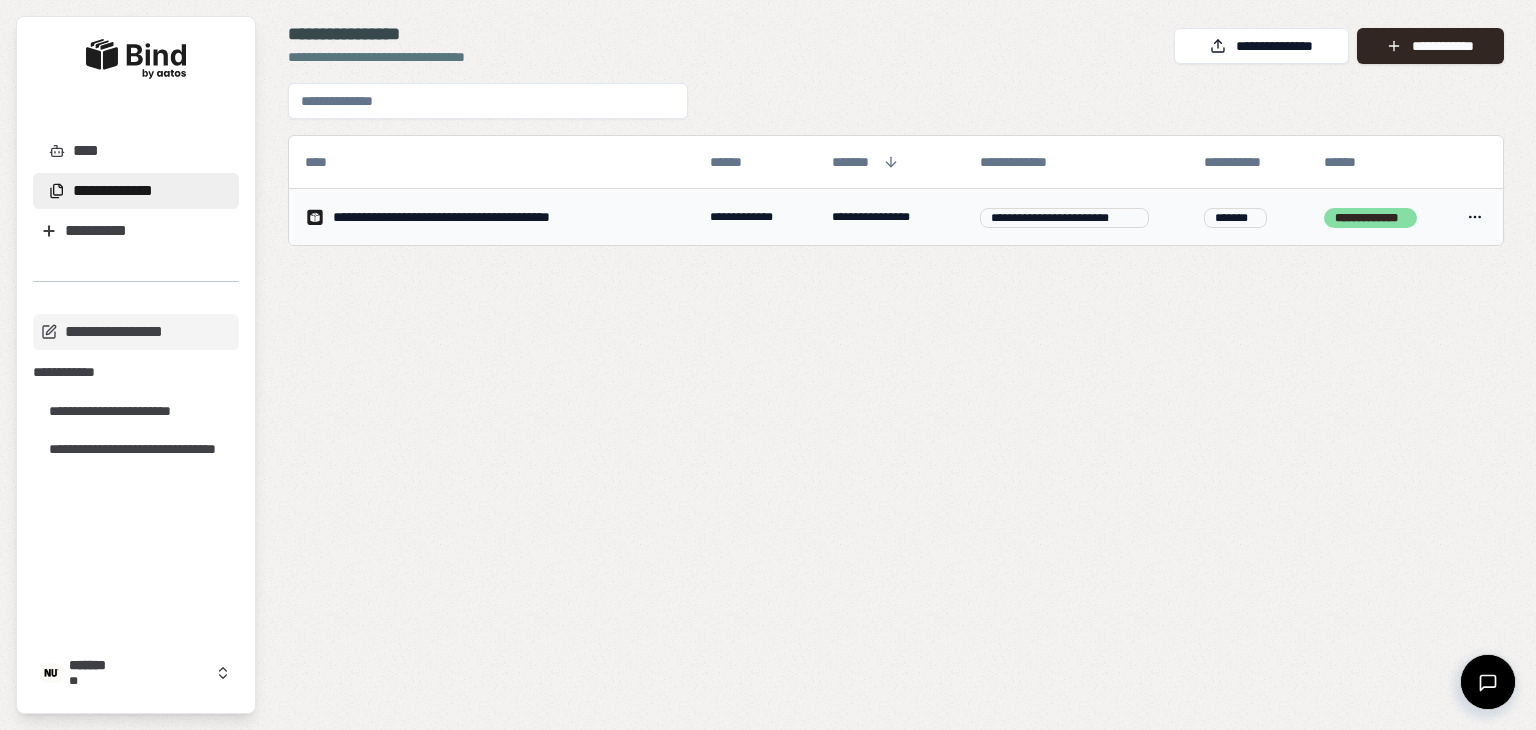 click on "**********" at bounding box center [484, 217] 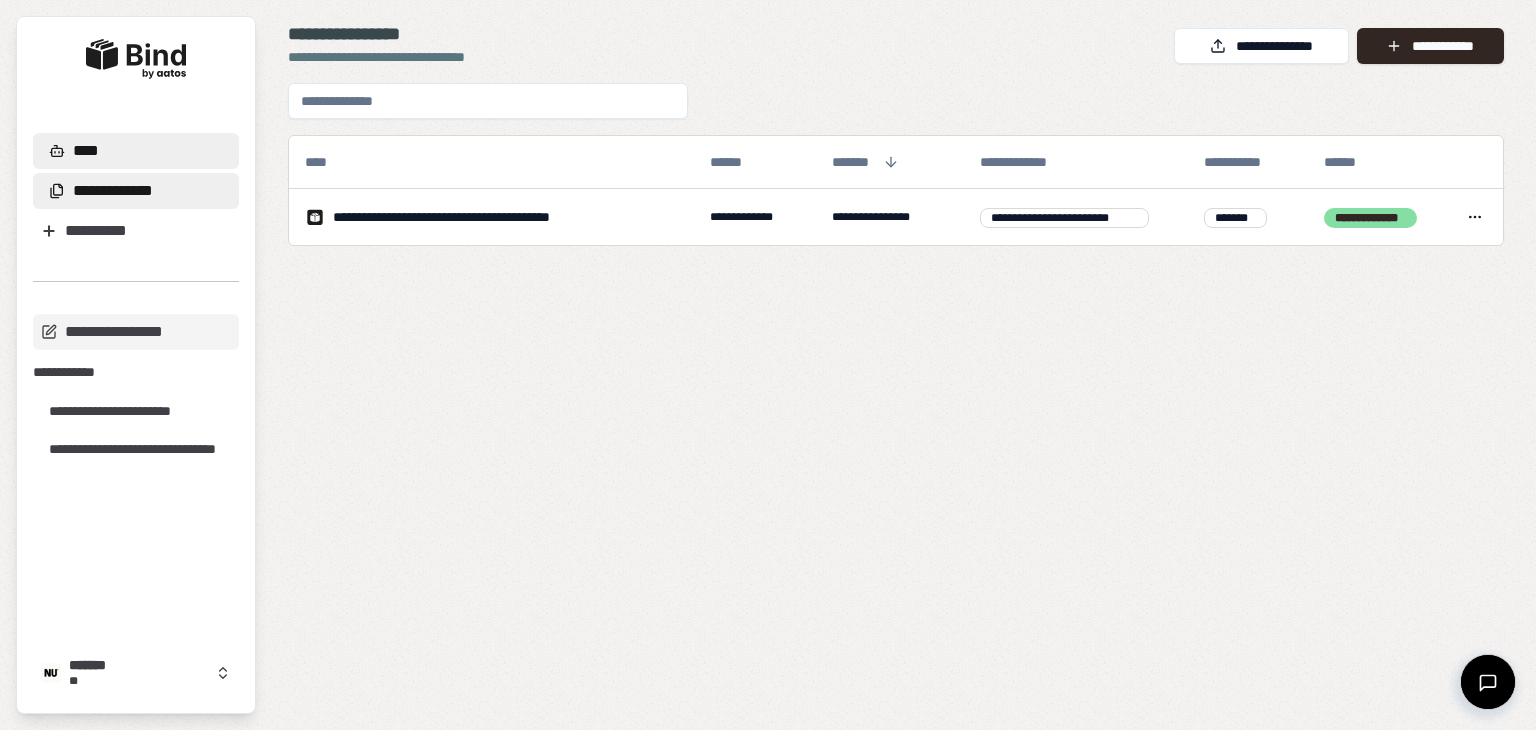 click on "****" at bounding box center [136, 151] 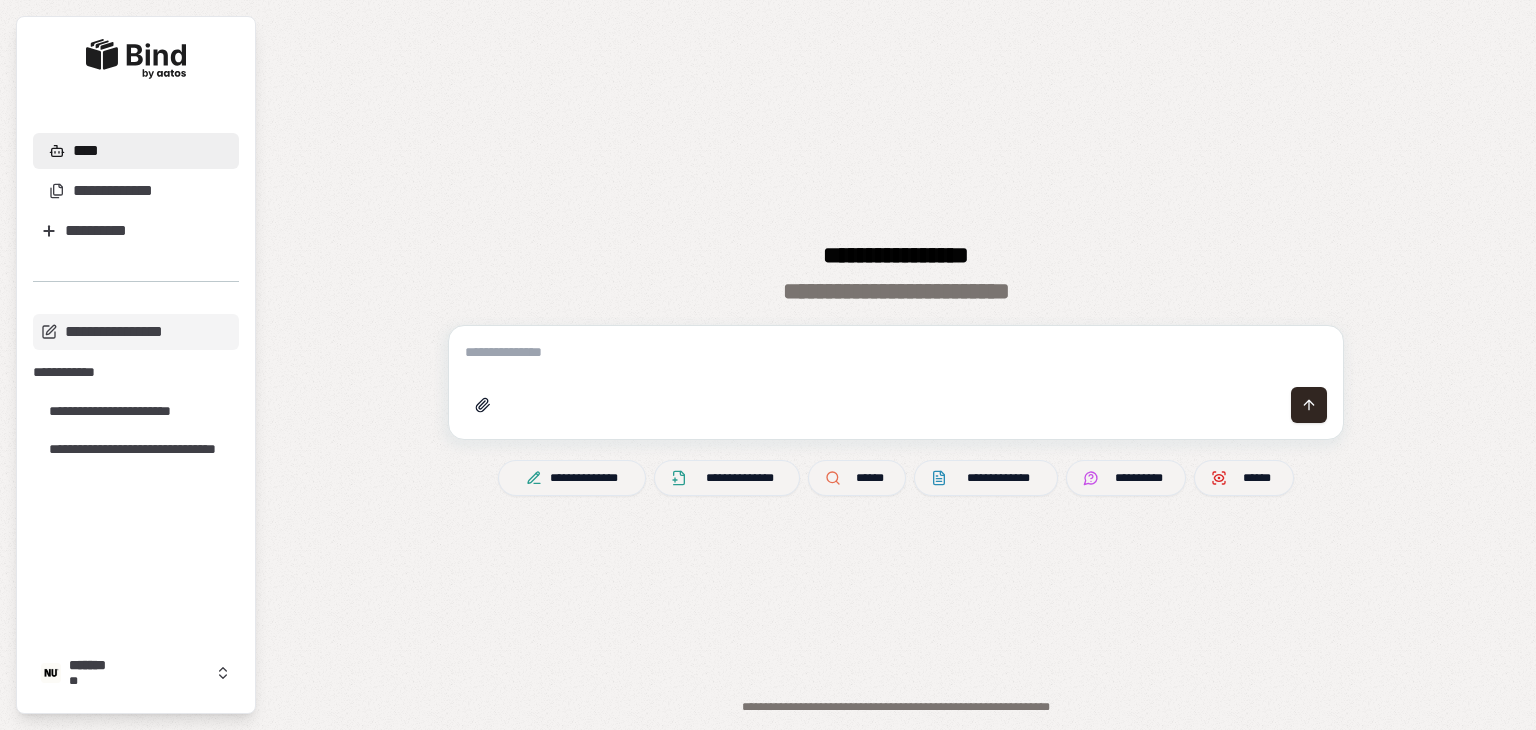 paste on "**********" 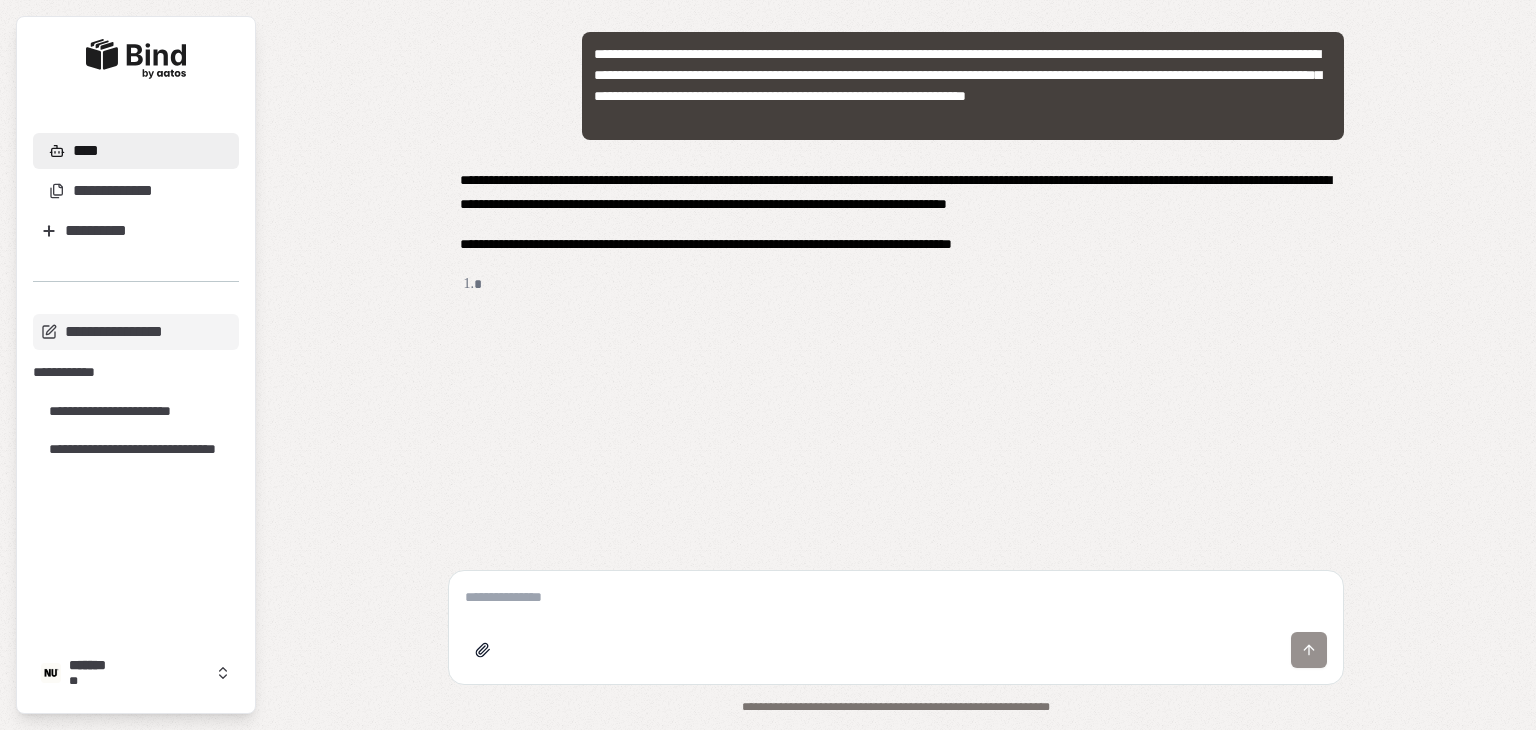 click at bounding box center [136, 59] 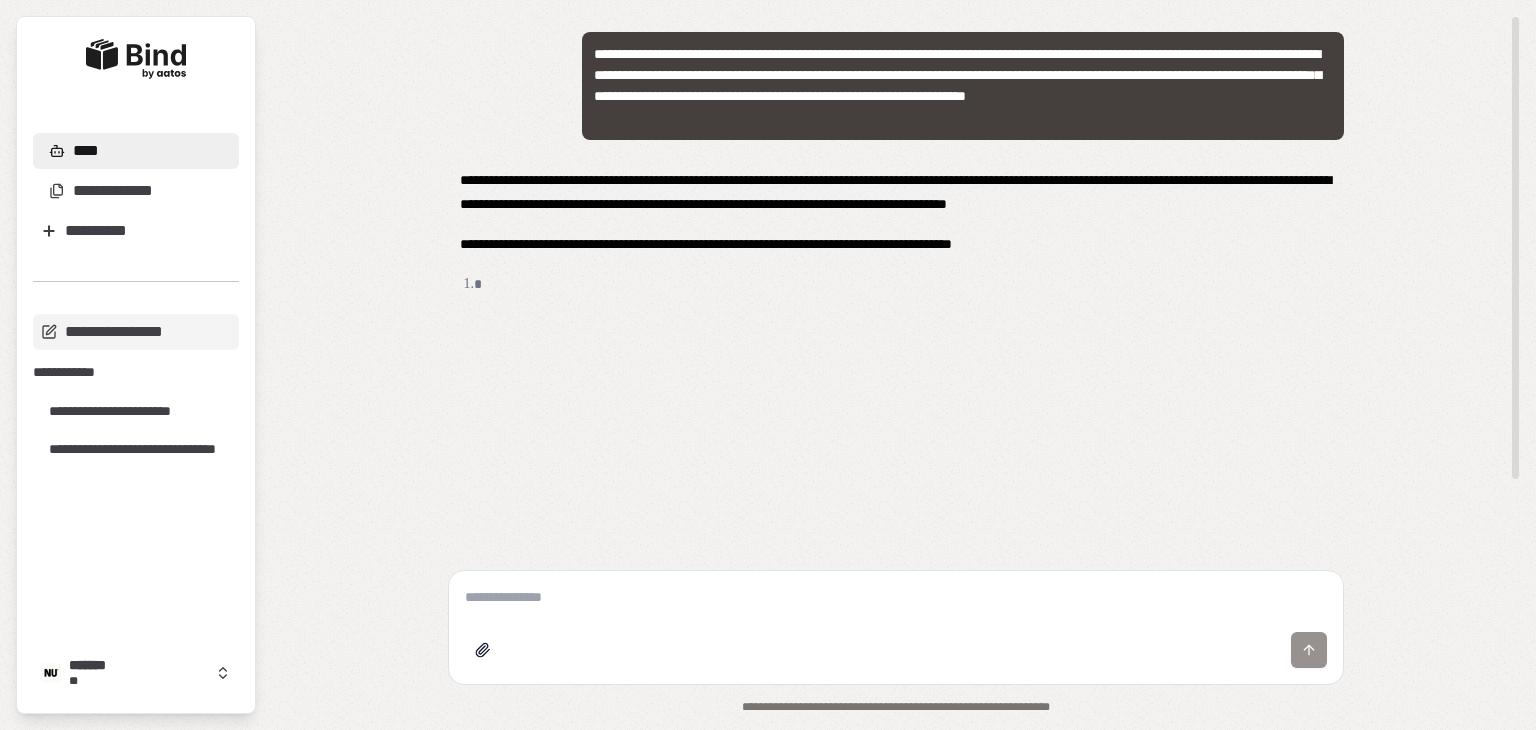 click on "**********" at bounding box center [896, 293] 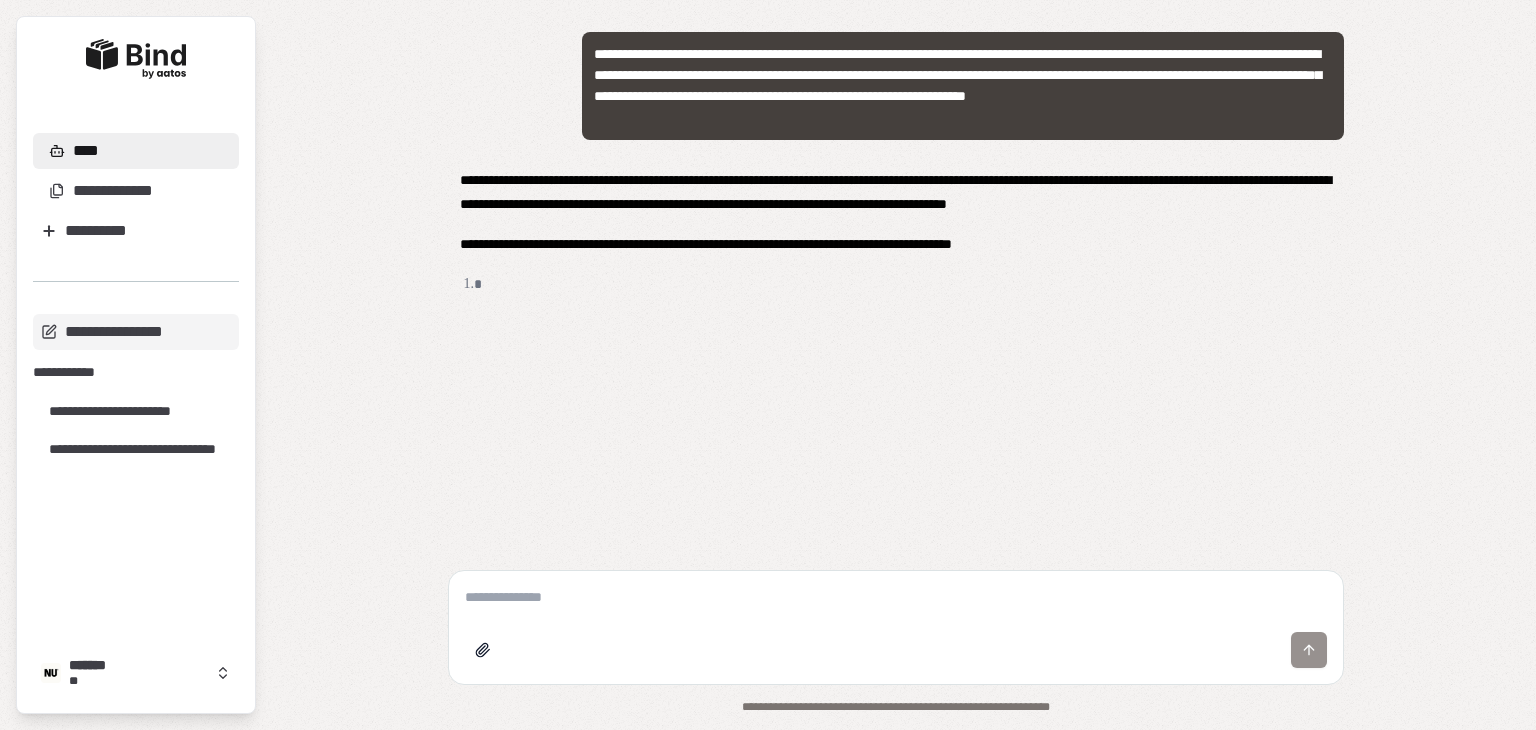 click at bounding box center (136, 59) 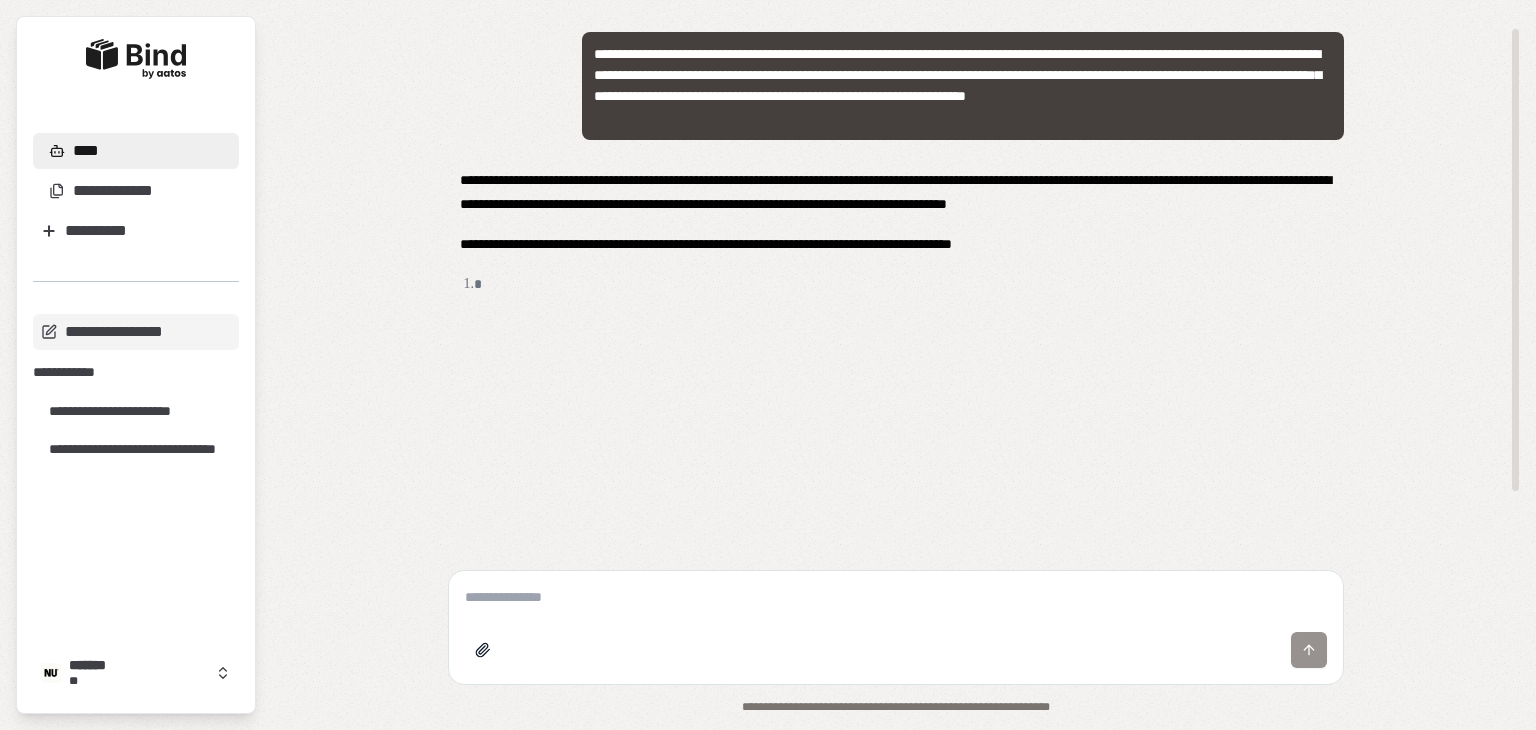 drag, startPoint x: 592, startPoint y: 570, endPoint x: 702, endPoint y: 609, distance: 116.70904 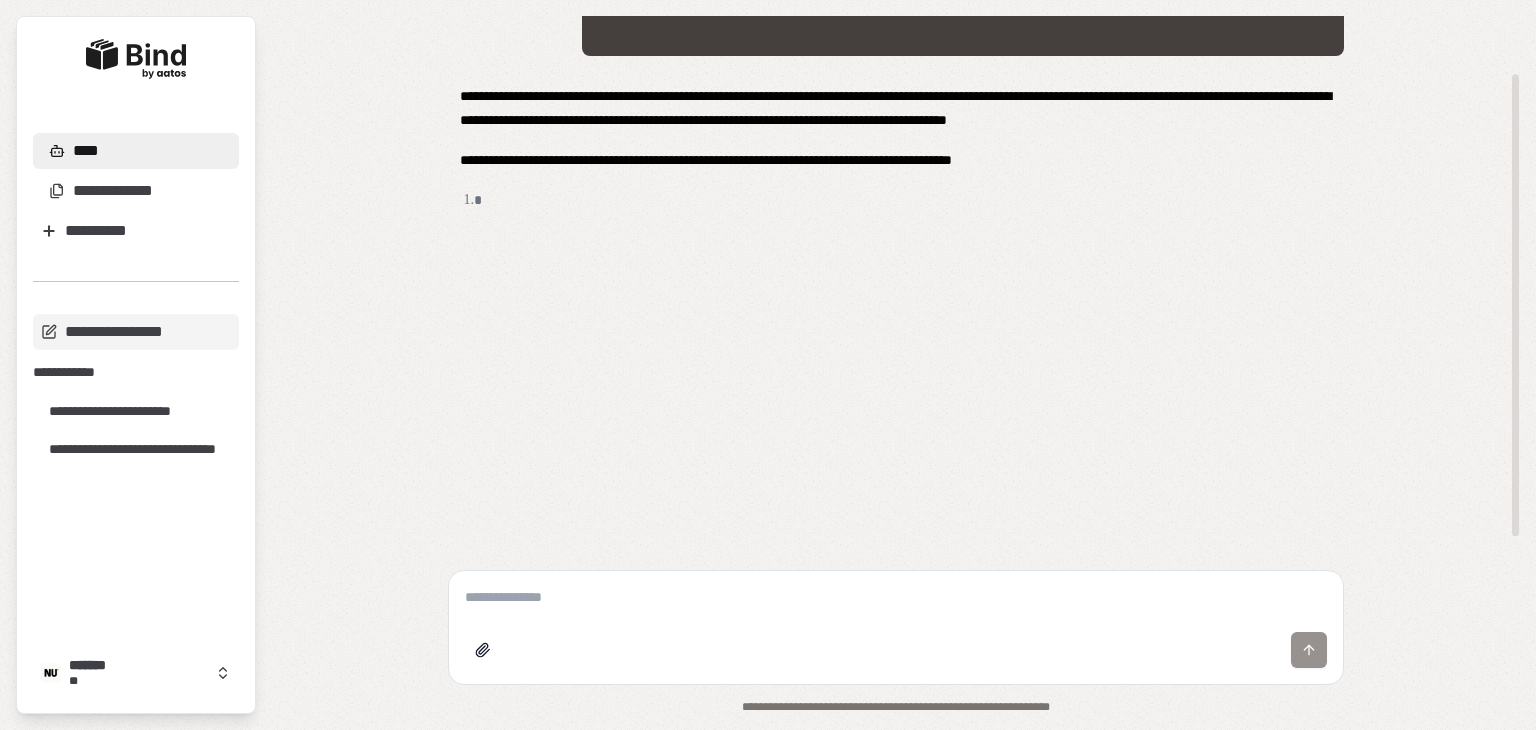 scroll, scrollTop: 0, scrollLeft: 0, axis: both 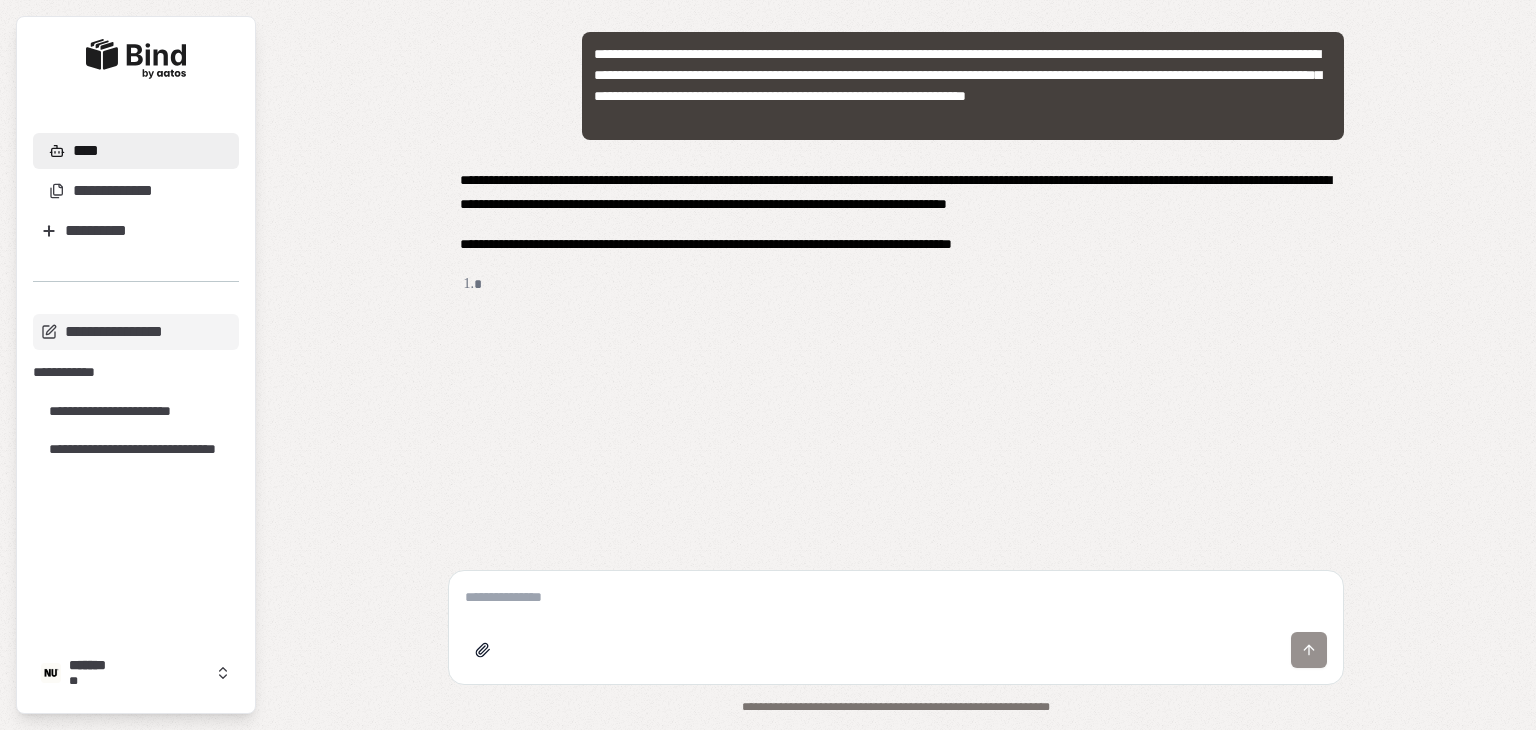 click at bounding box center (136, 59) 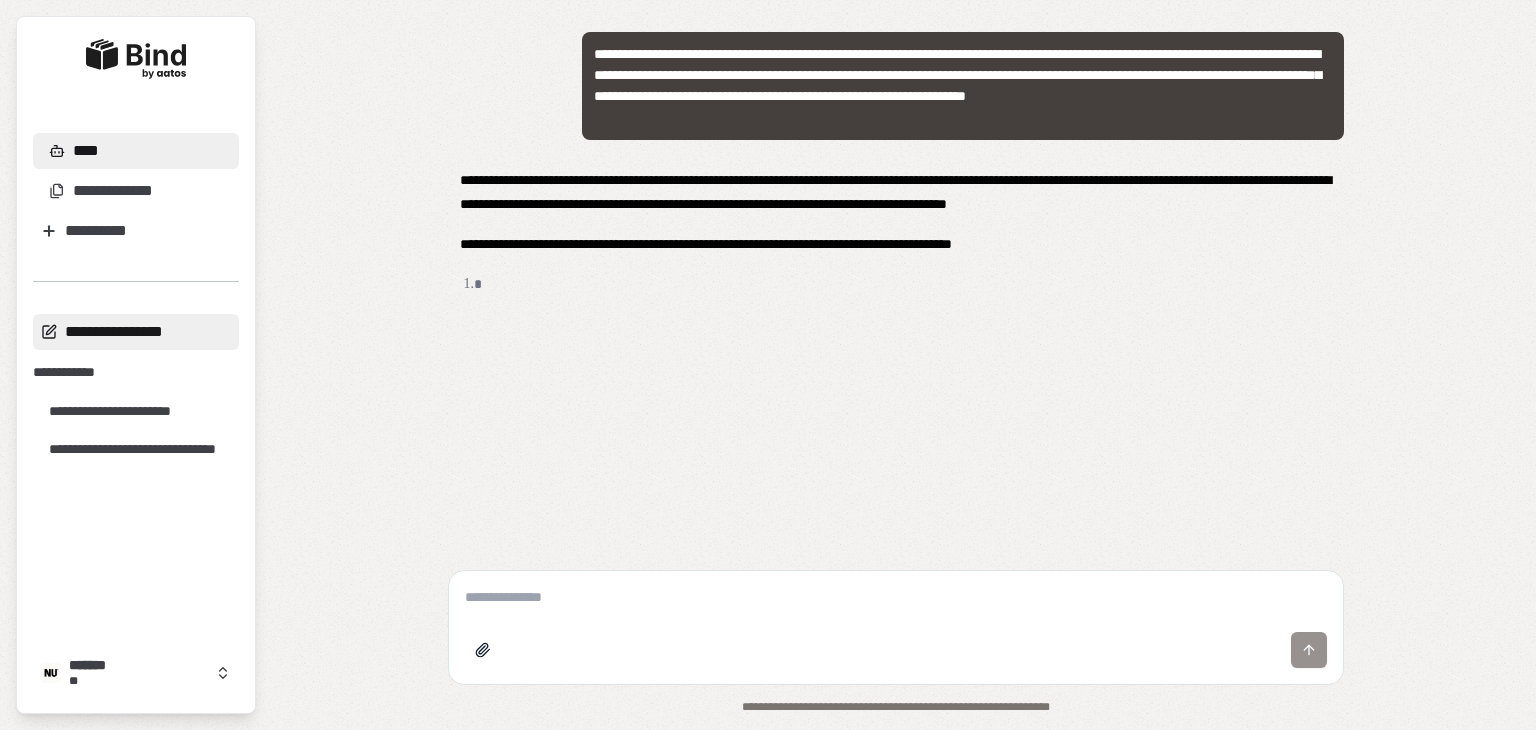 click on "**********" at bounding box center [136, 332] 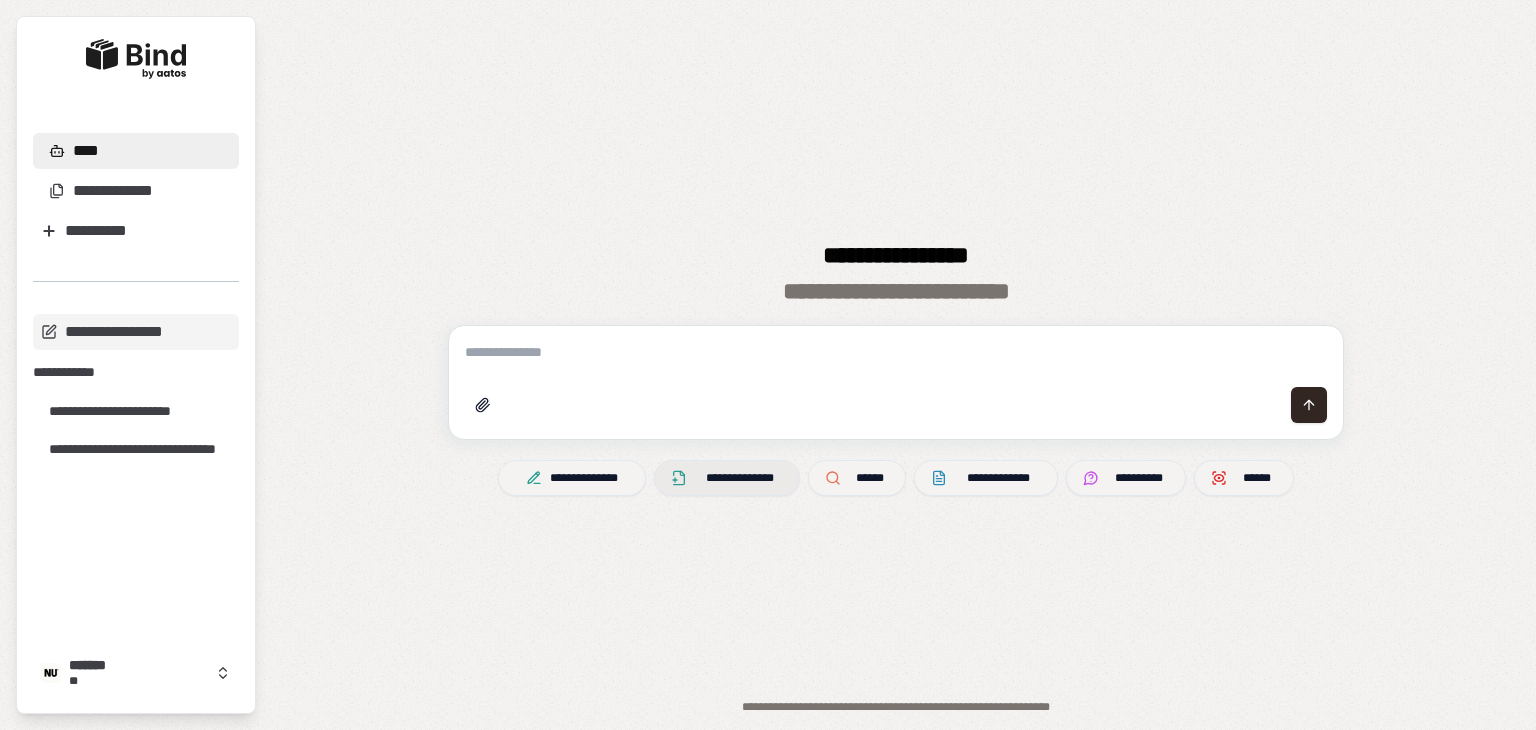 click on "**********" at bounding box center [727, 478] 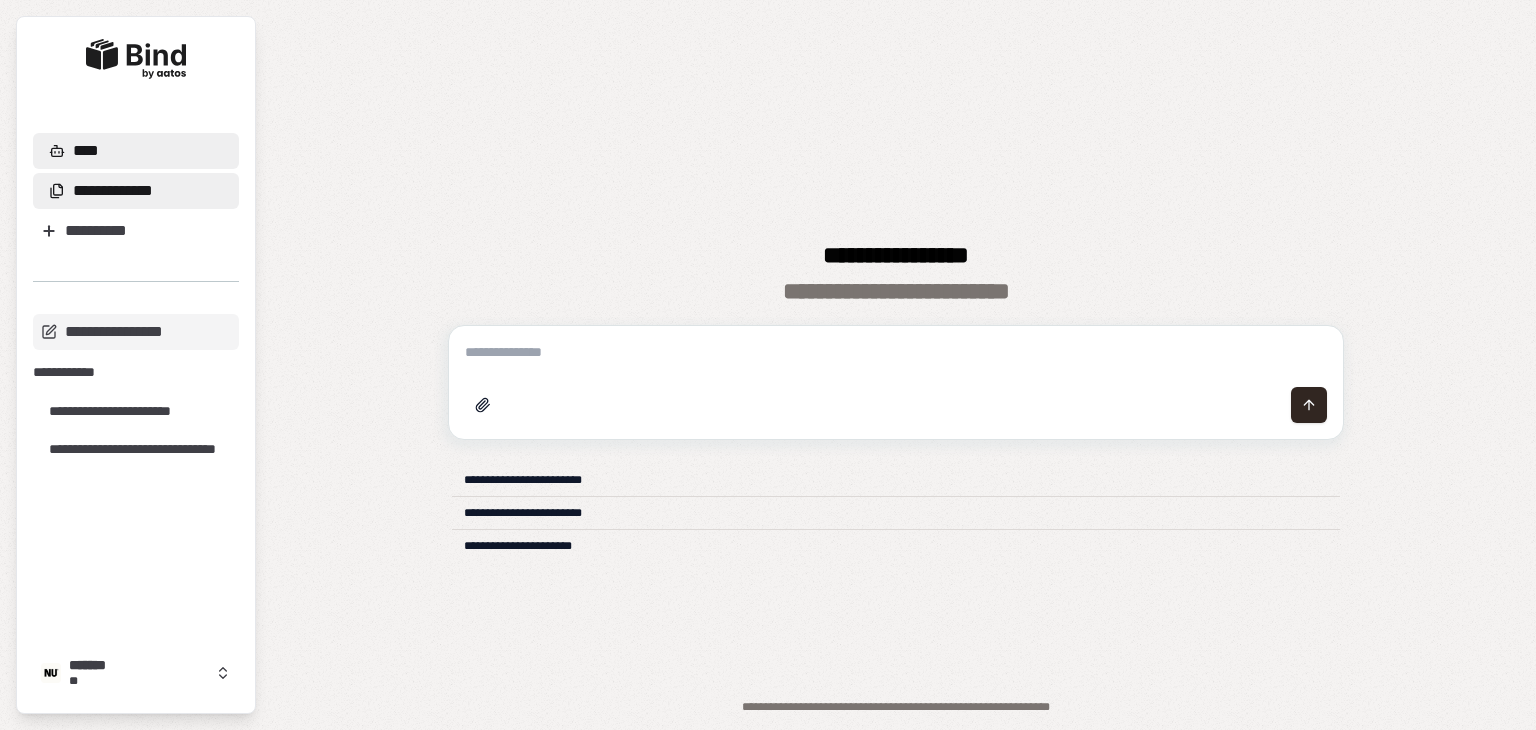 click on "**********" at bounding box center (113, 191) 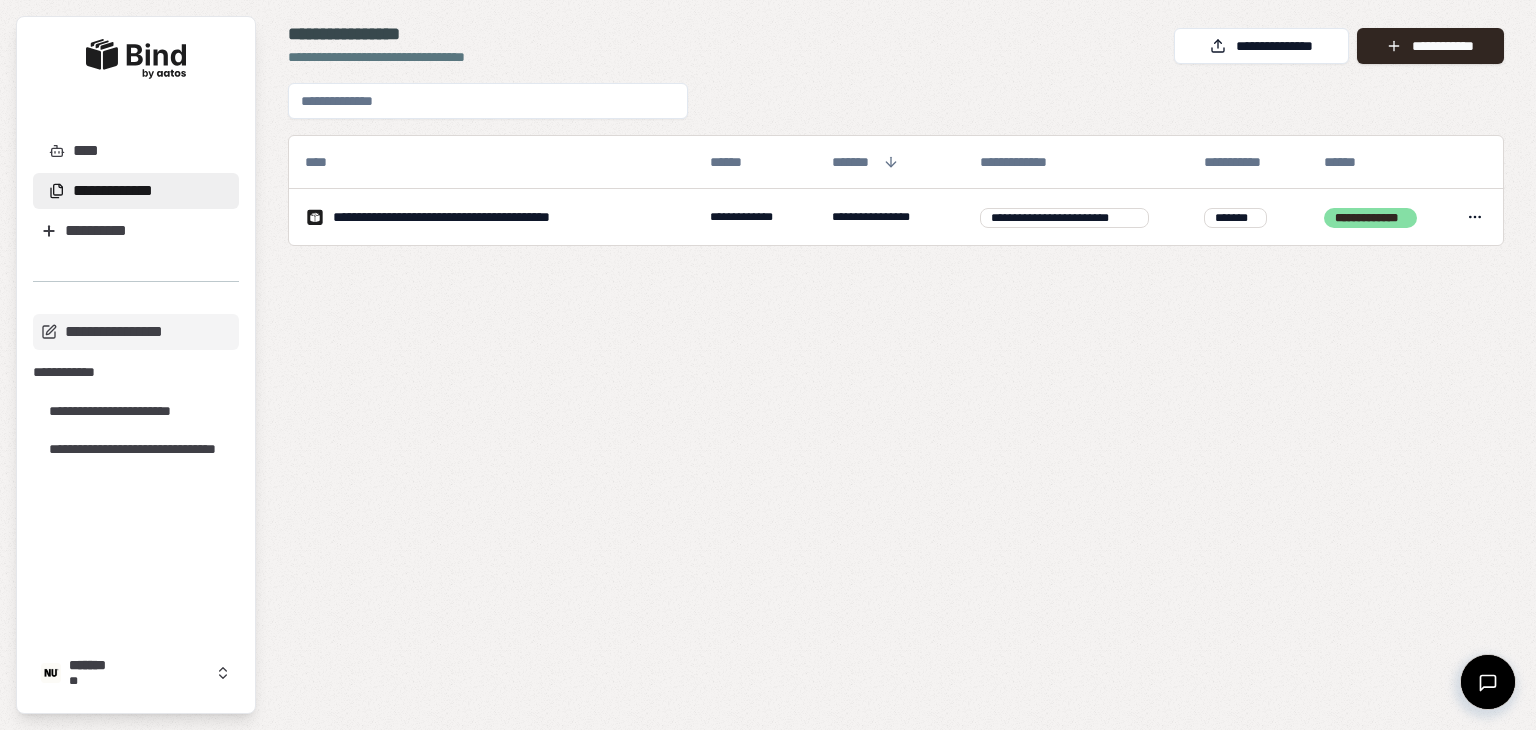 click on "**********" at bounding box center [896, 41] 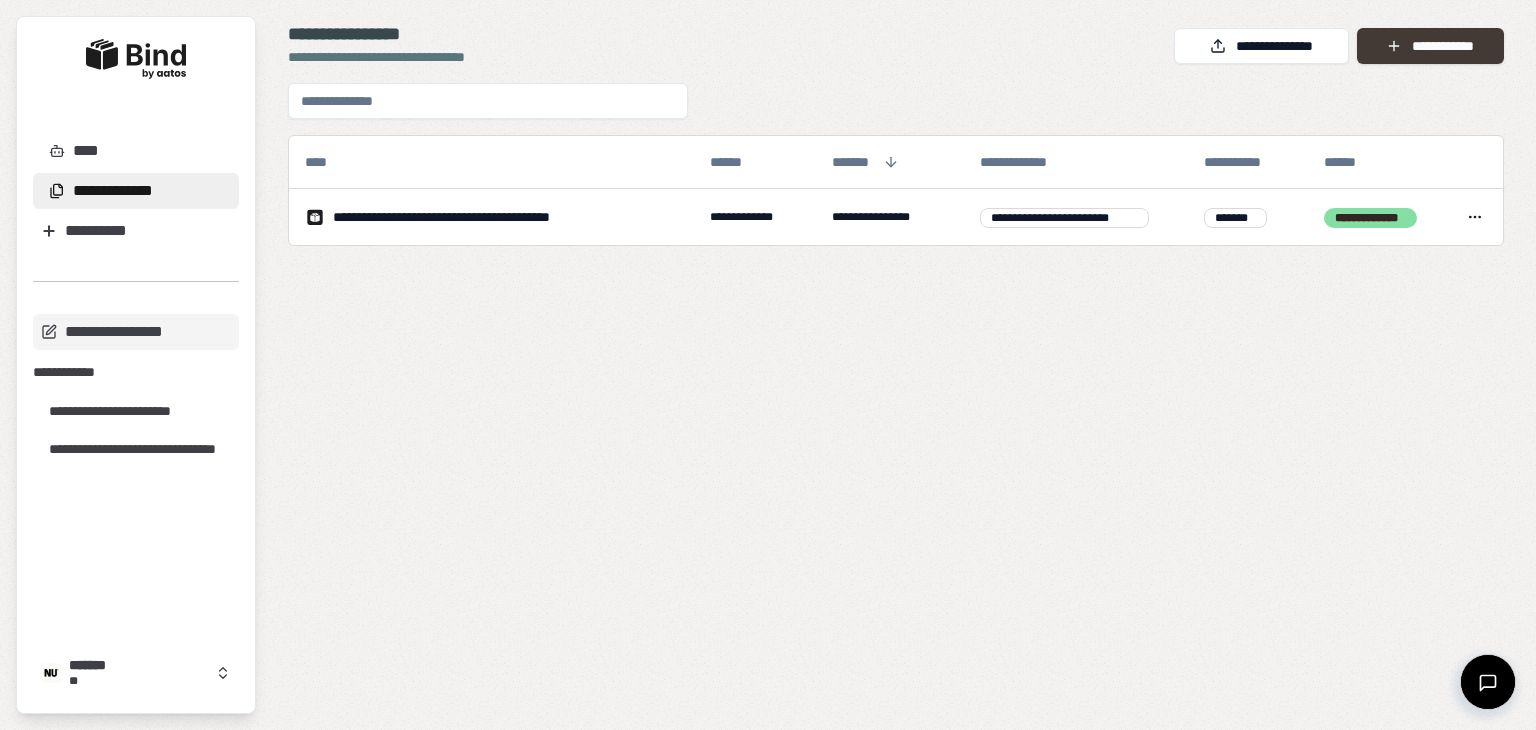 click on "**********" at bounding box center (1430, 46) 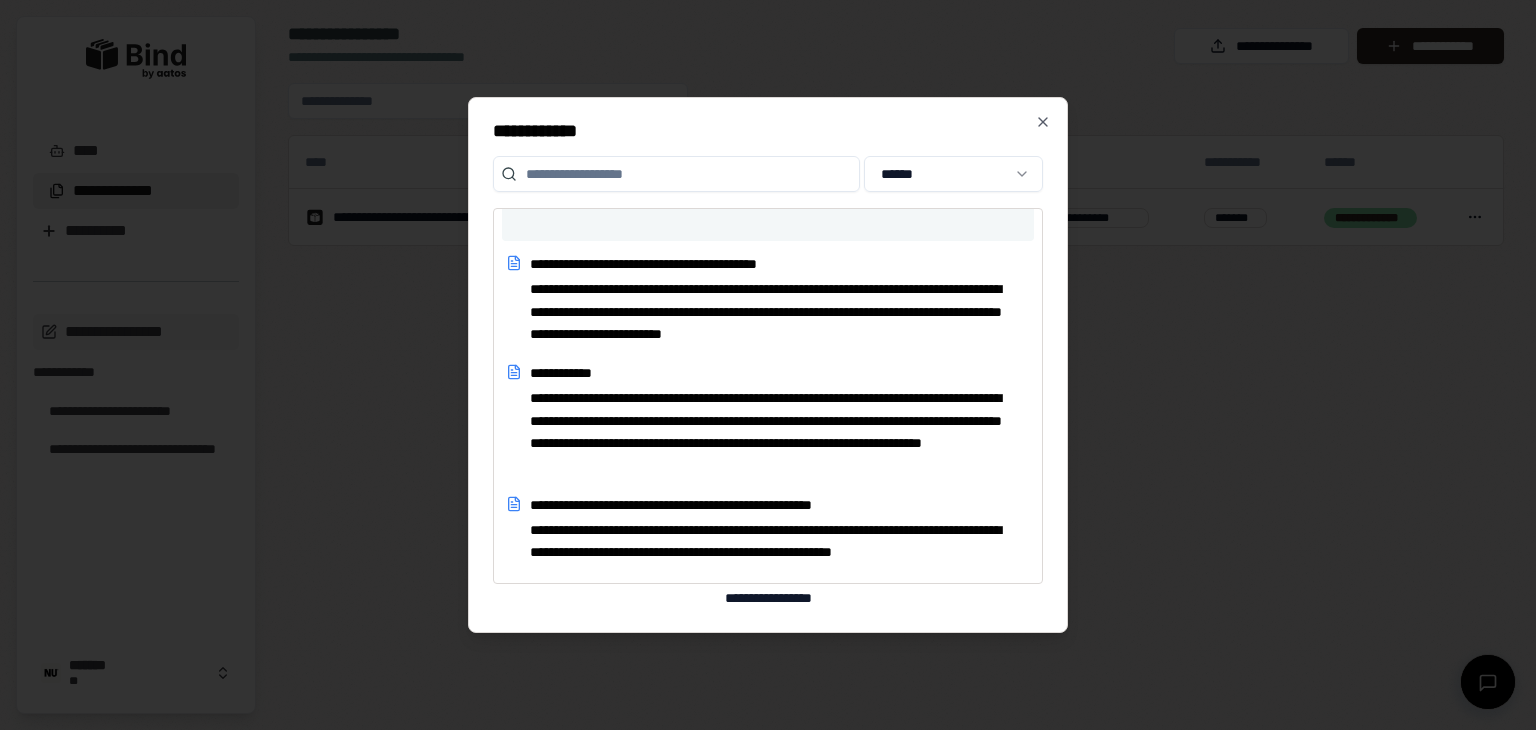 scroll, scrollTop: 0, scrollLeft: 0, axis: both 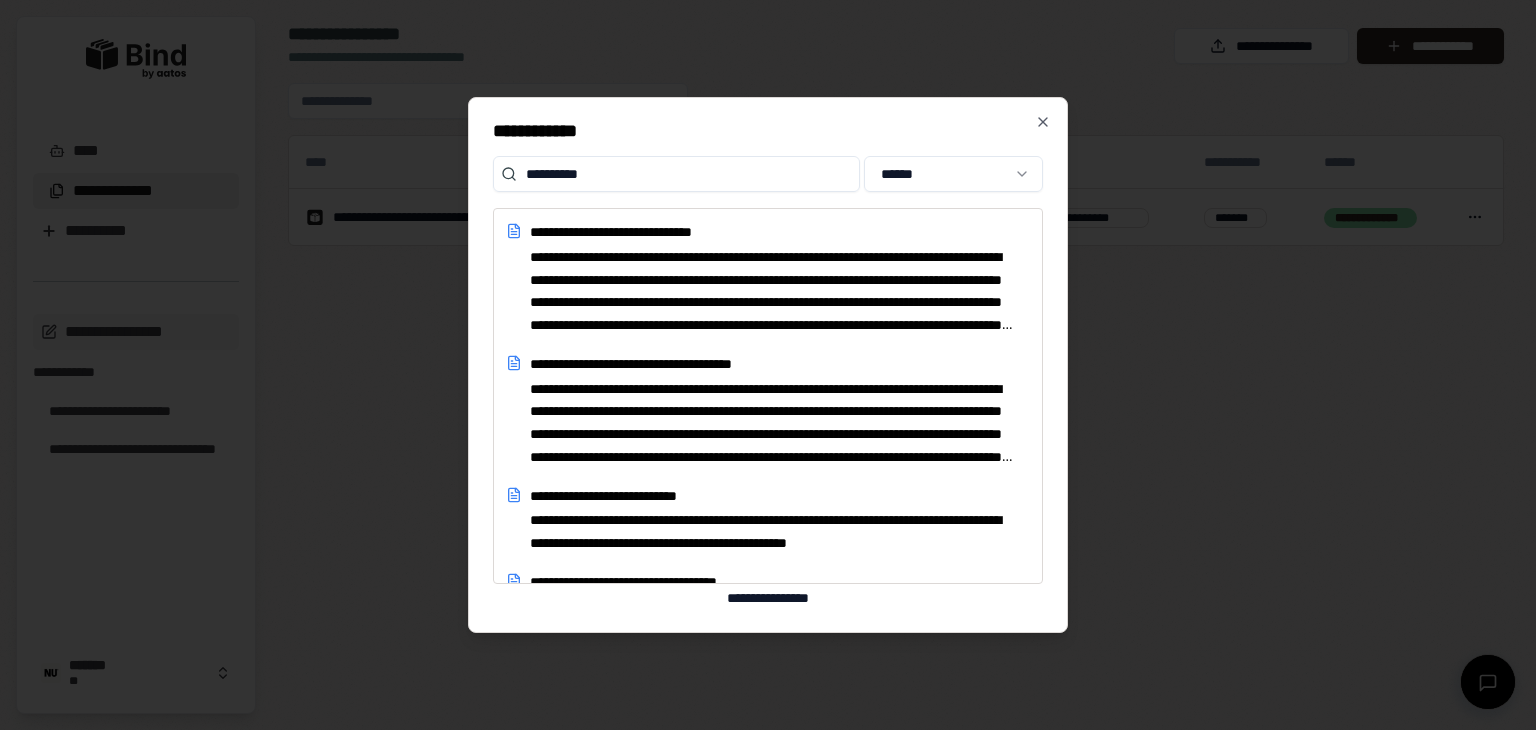 type on "*********" 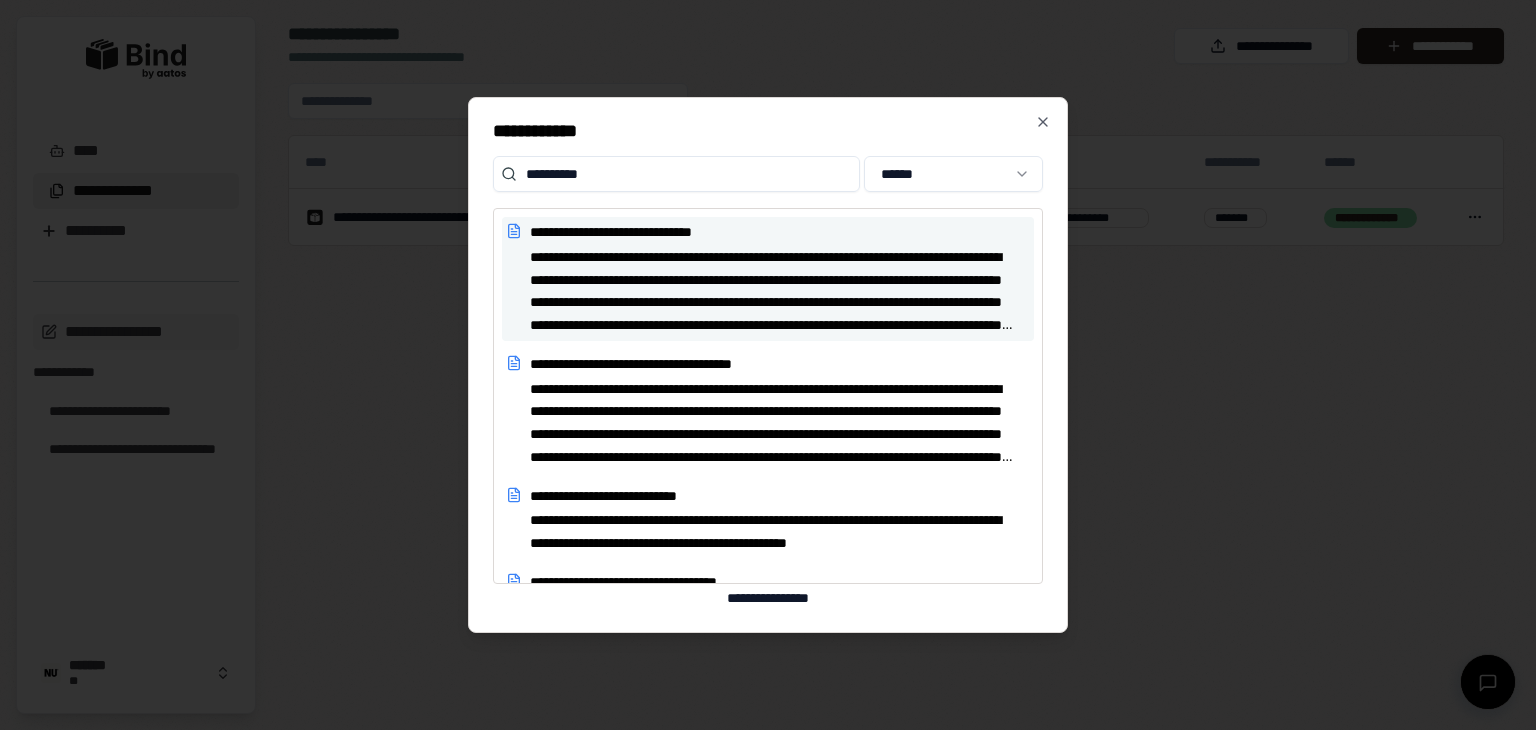 click on "**********" at bounding box center (773, 291) 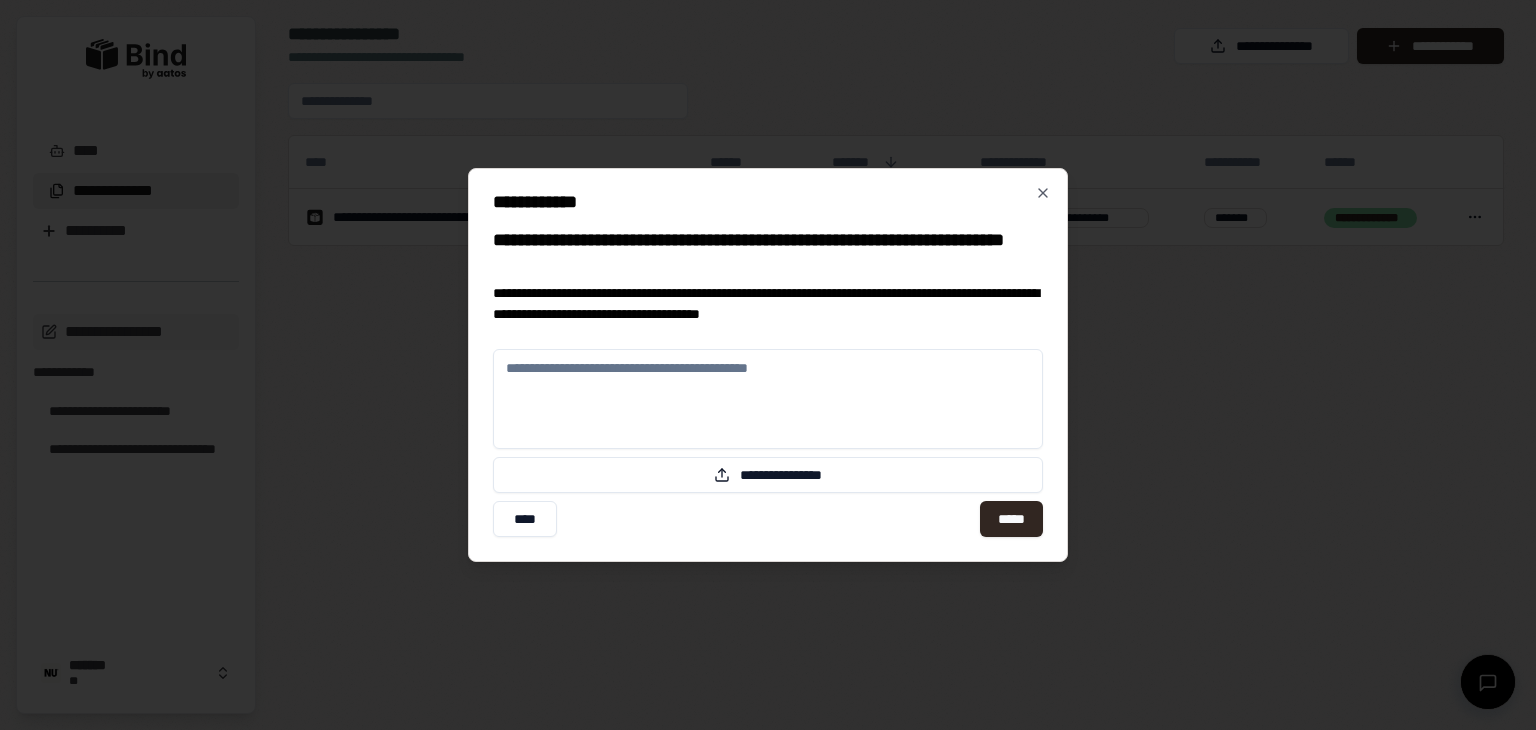 click at bounding box center (768, 399) 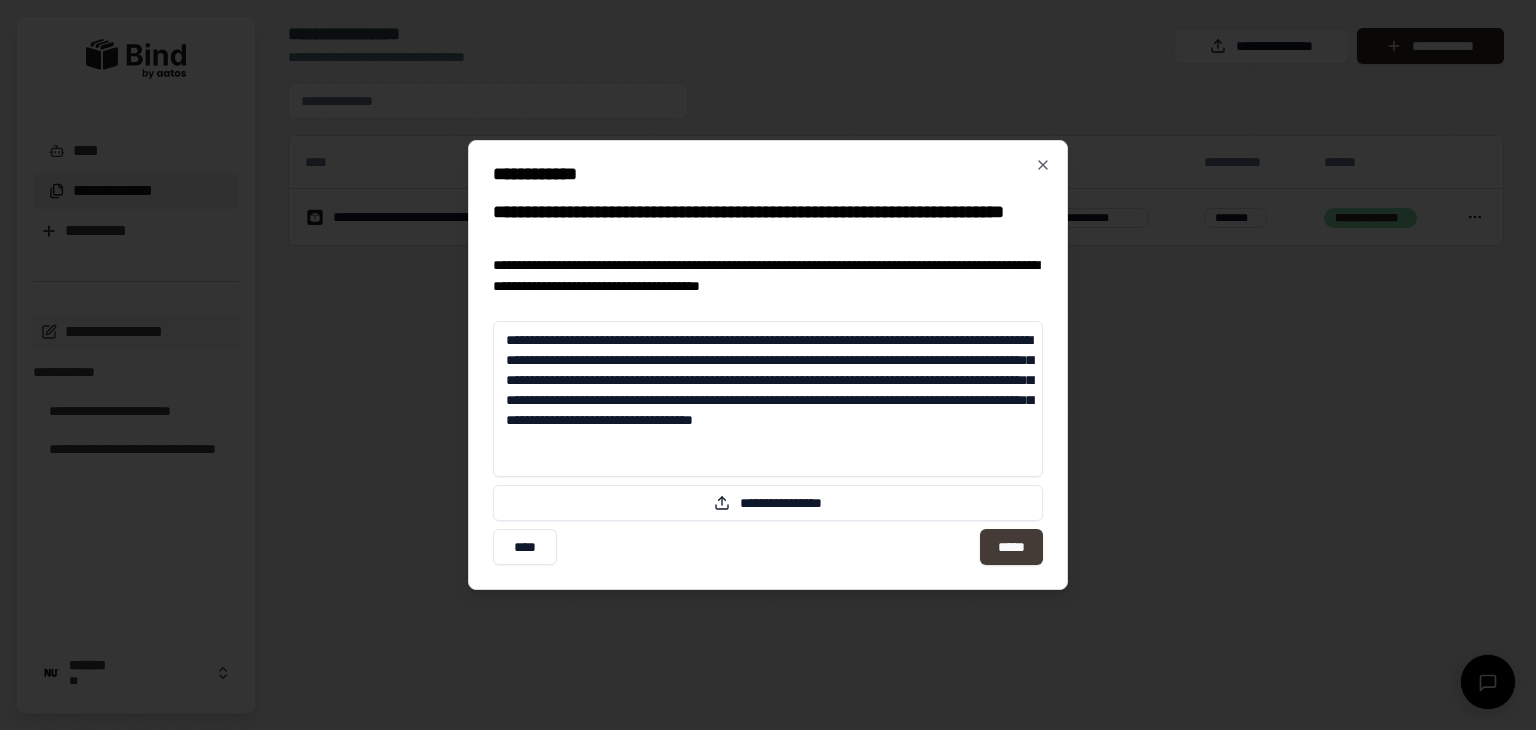 type on "**********" 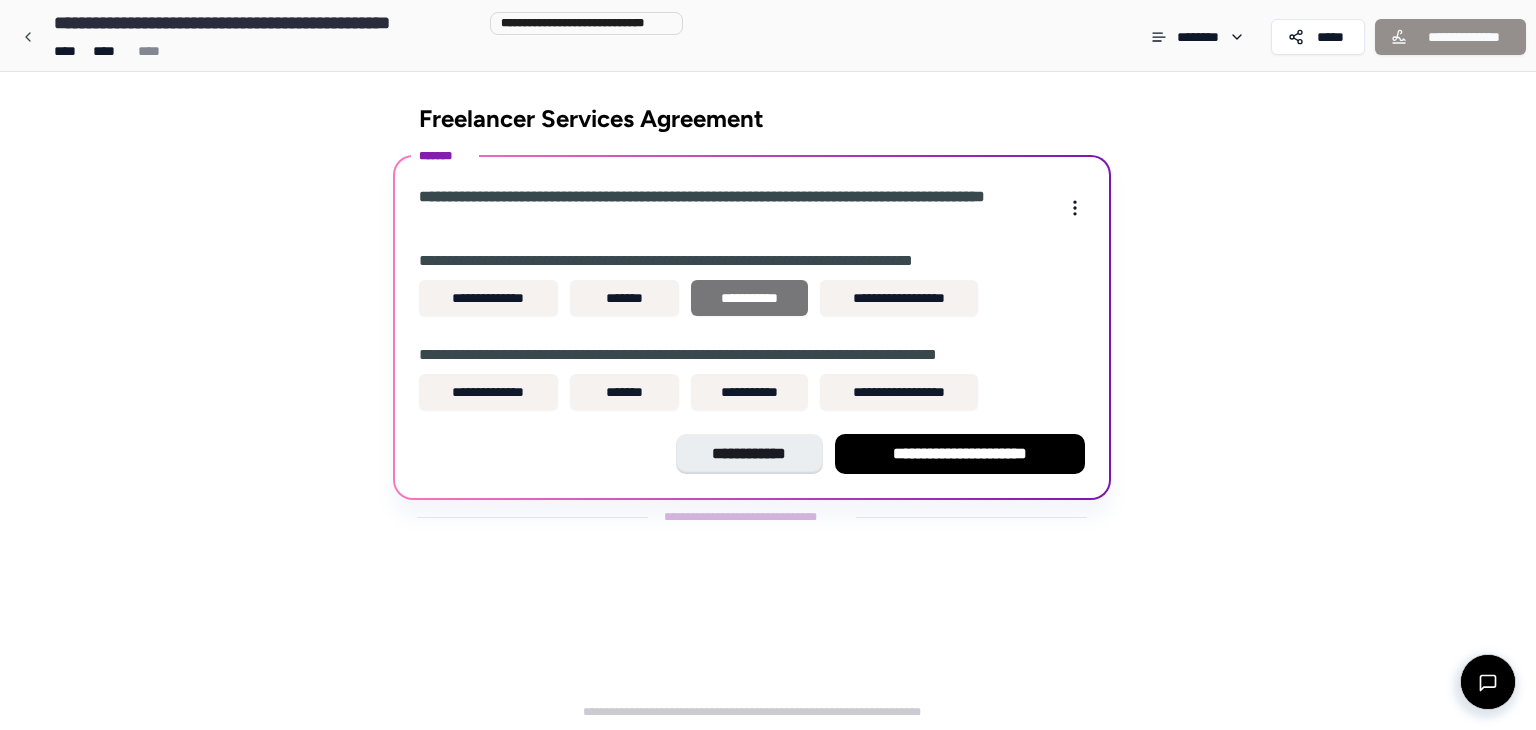 click on "**********" at bounding box center [749, 298] 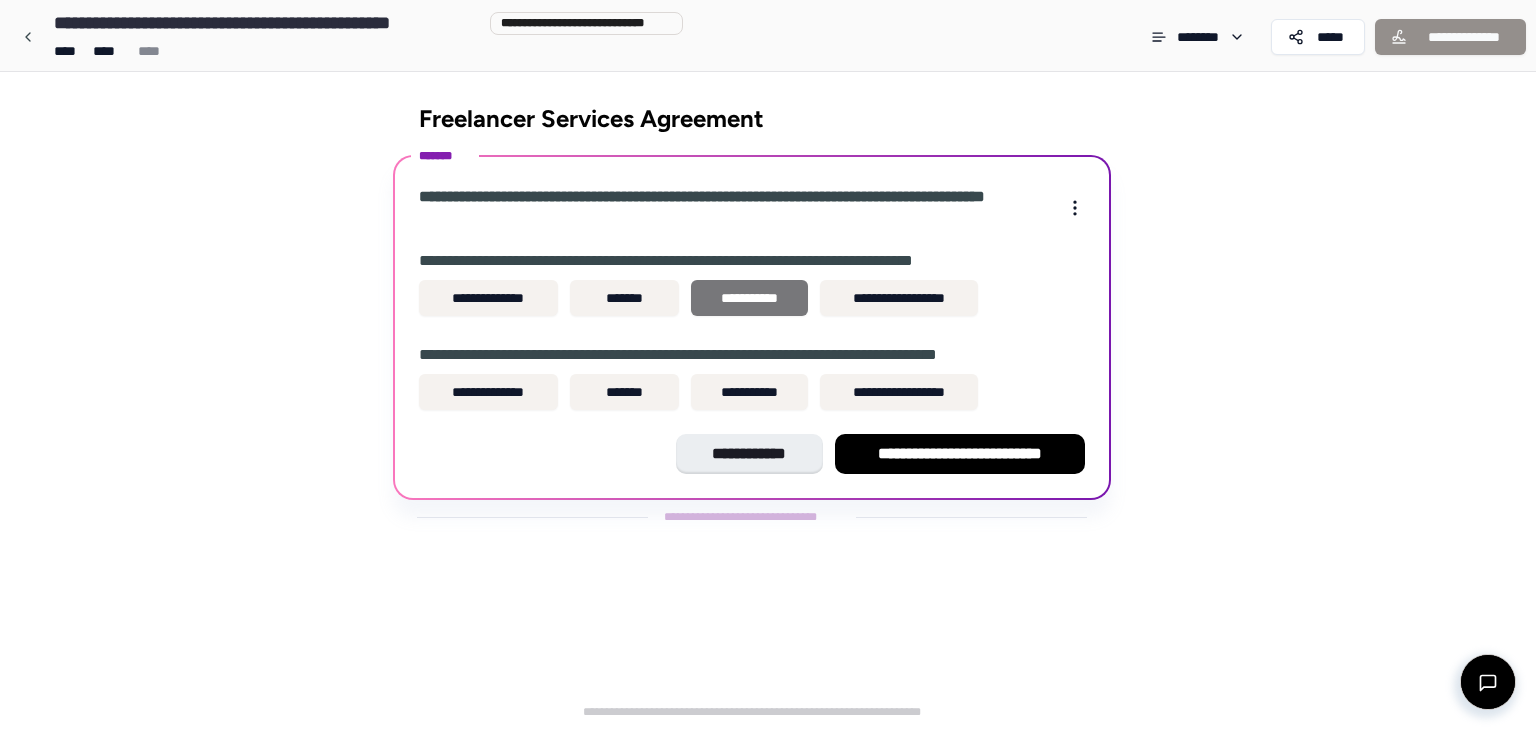 type 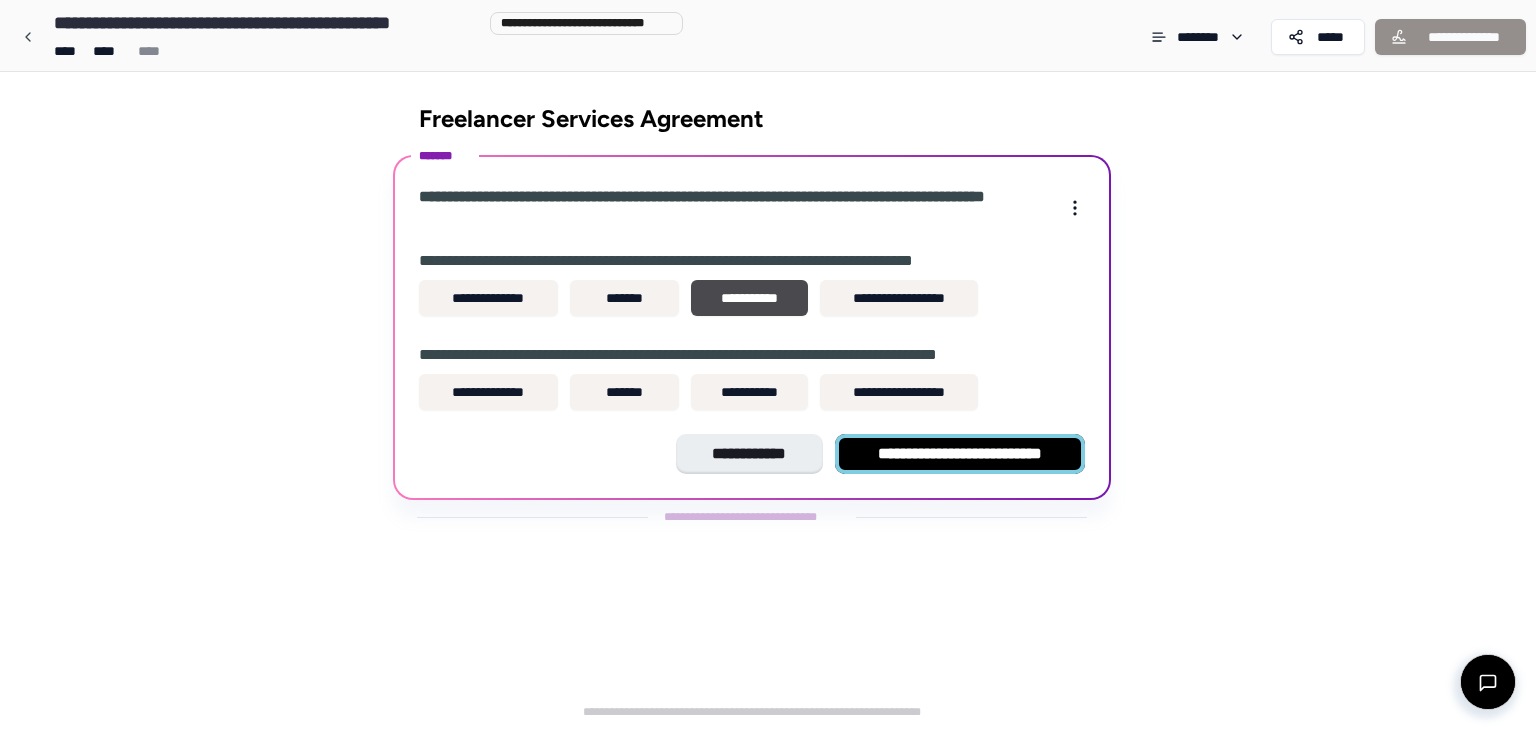 click on "**********" at bounding box center [960, 454] 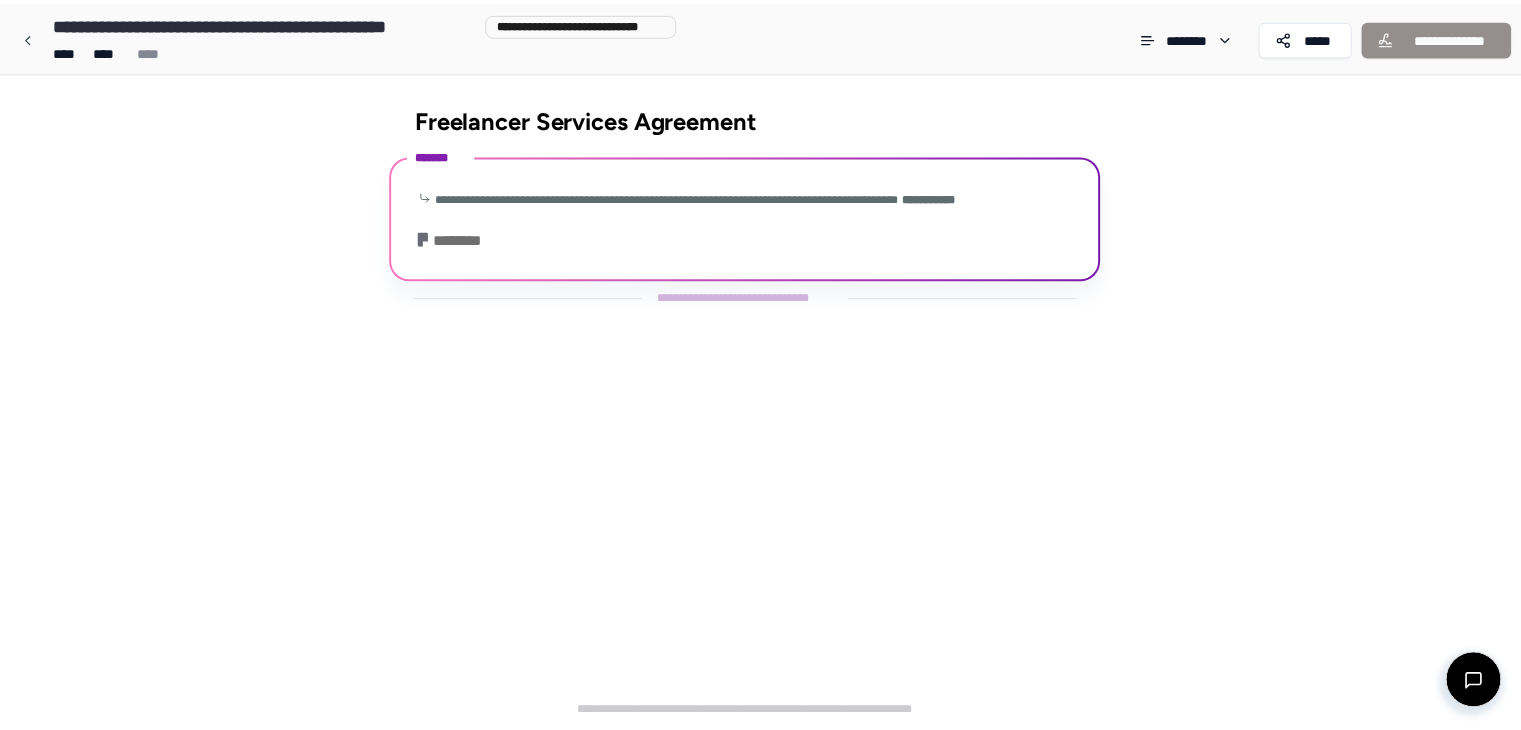 scroll, scrollTop: 6, scrollLeft: 0, axis: vertical 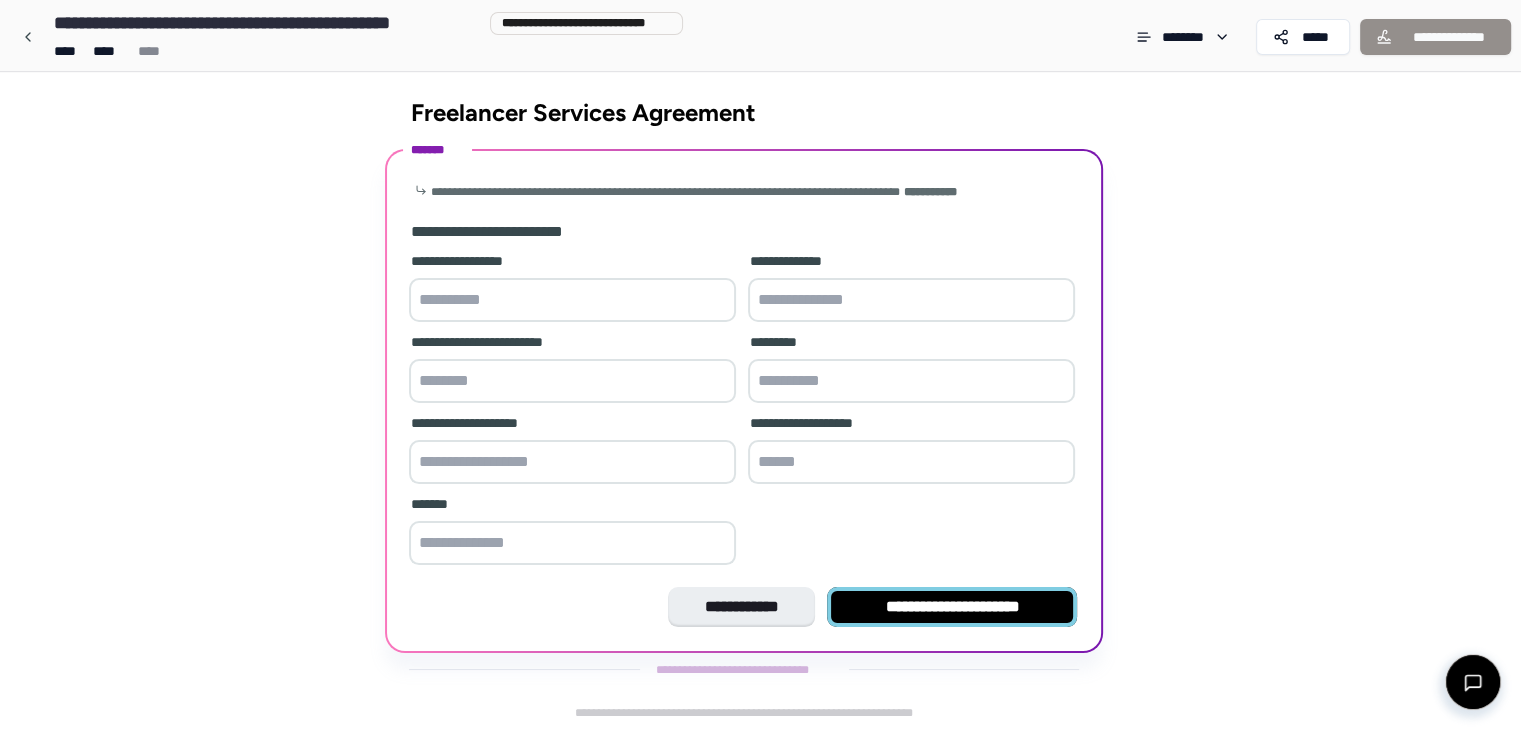 click on "**********" at bounding box center (952, 607) 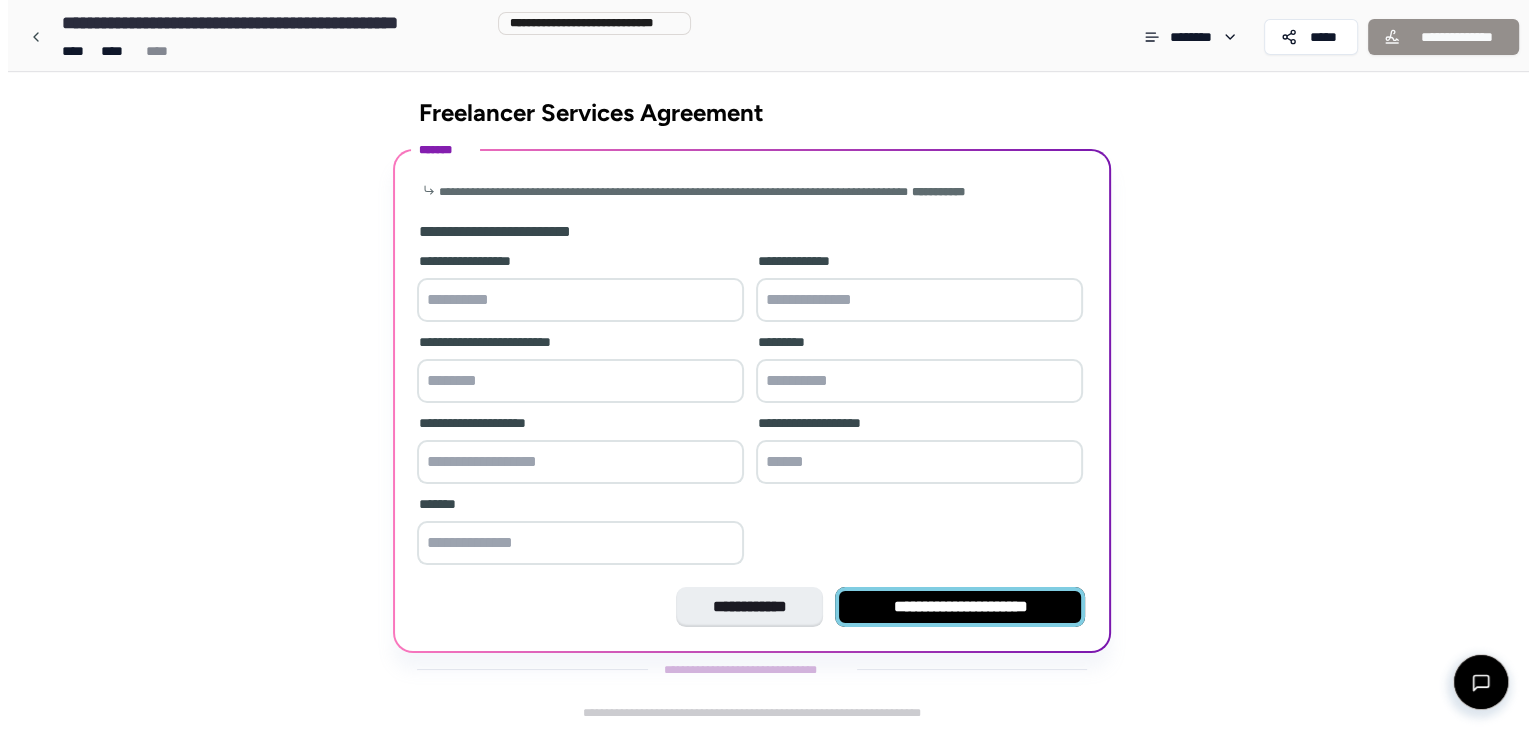 scroll, scrollTop: 0, scrollLeft: 0, axis: both 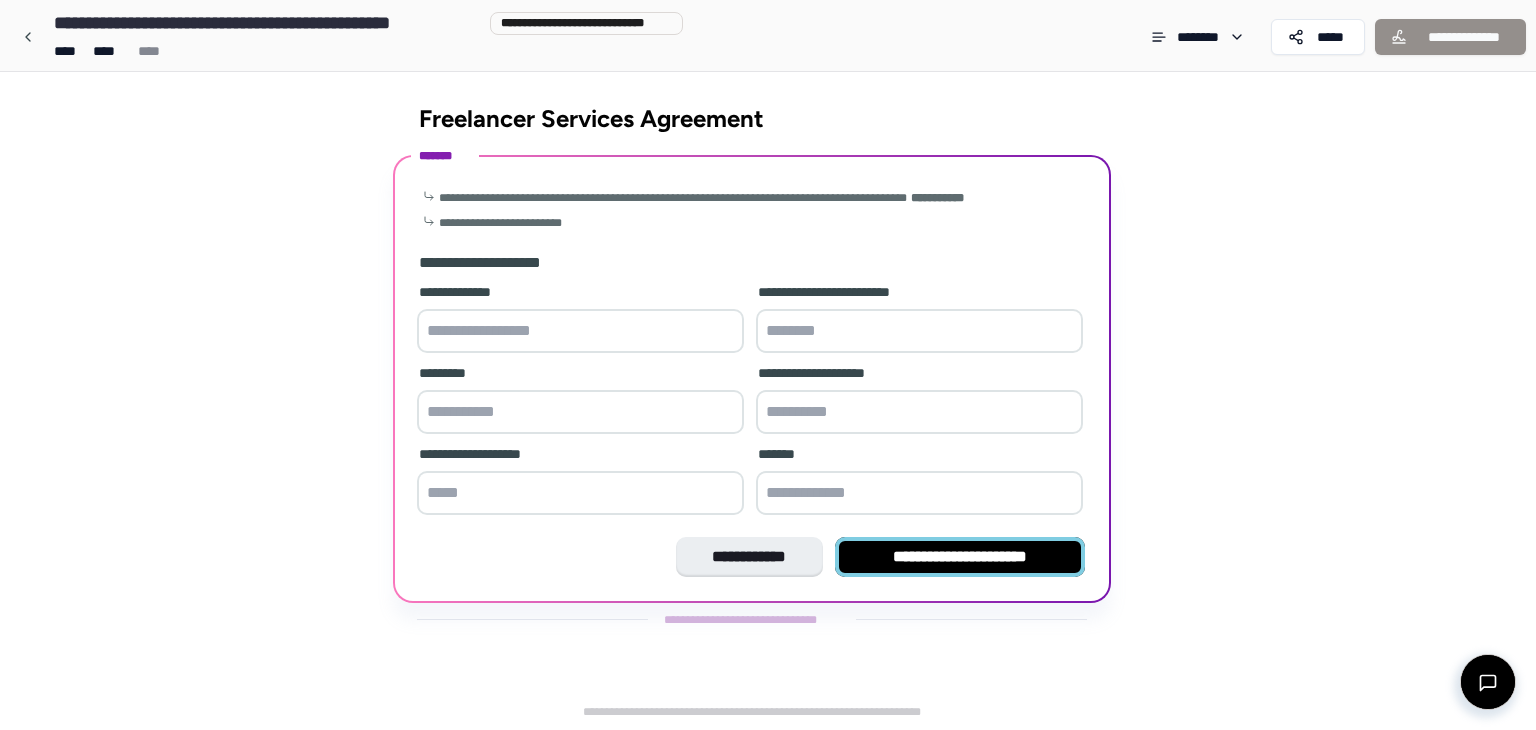 click on "**********" at bounding box center [960, 557] 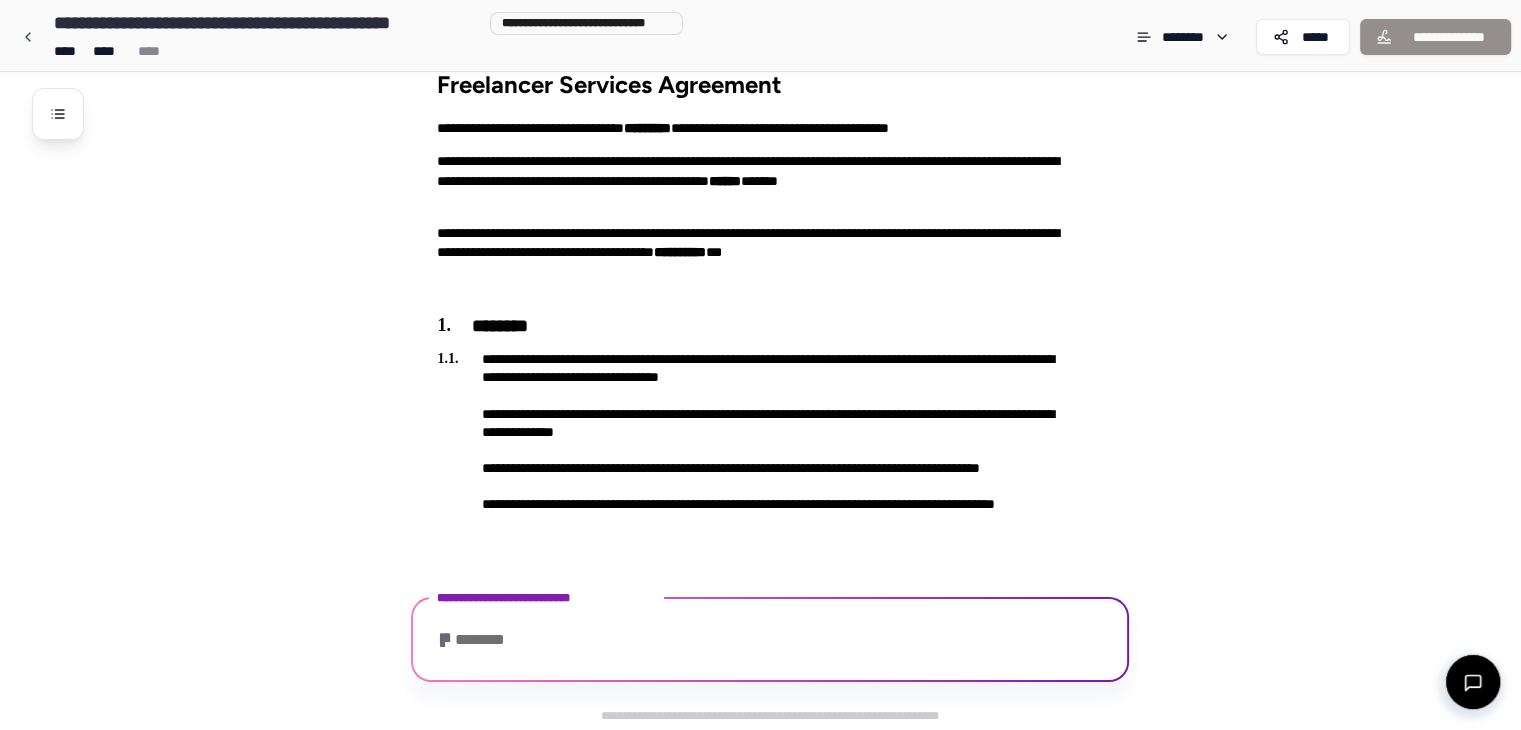 scroll, scrollTop: 276, scrollLeft: 0, axis: vertical 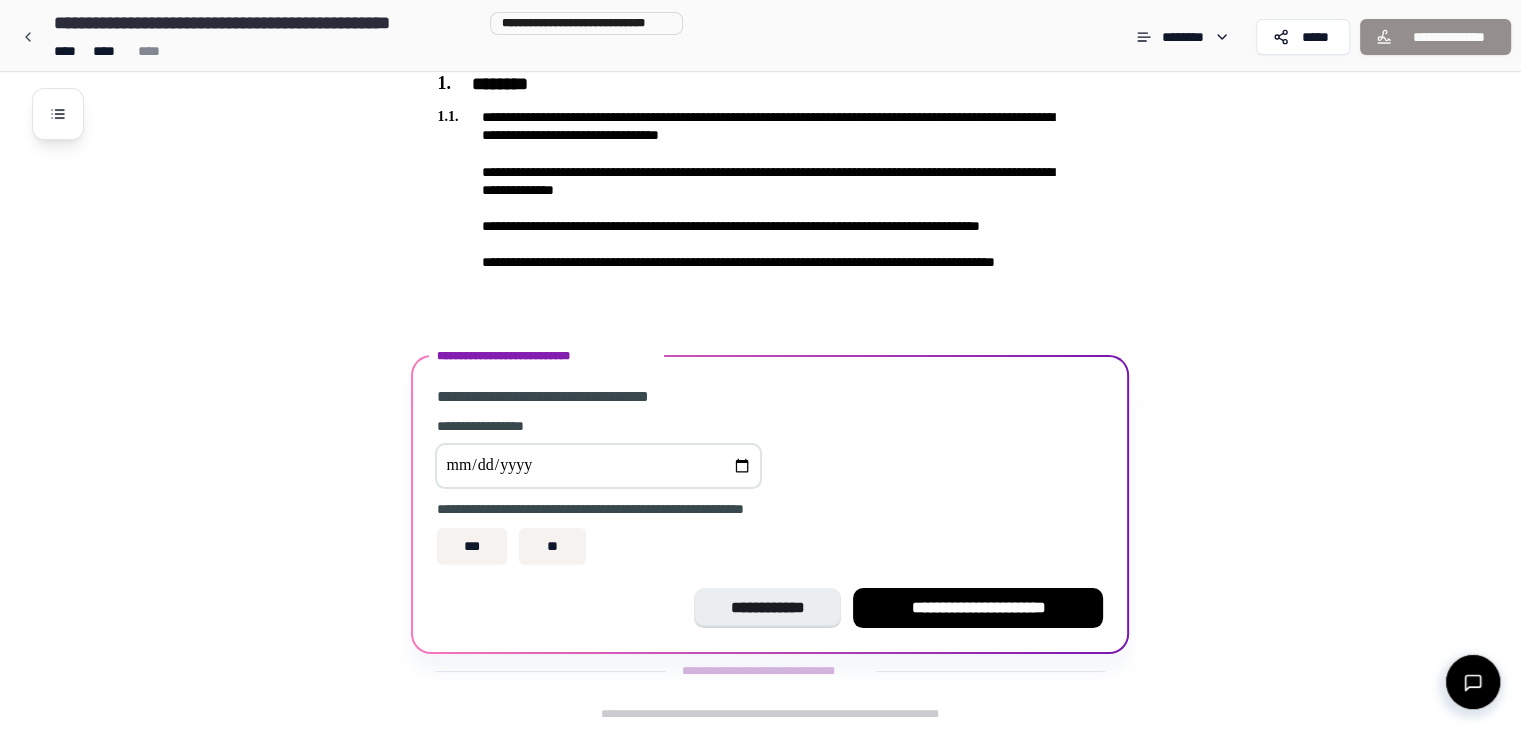 click on "**********" at bounding box center (770, 504) 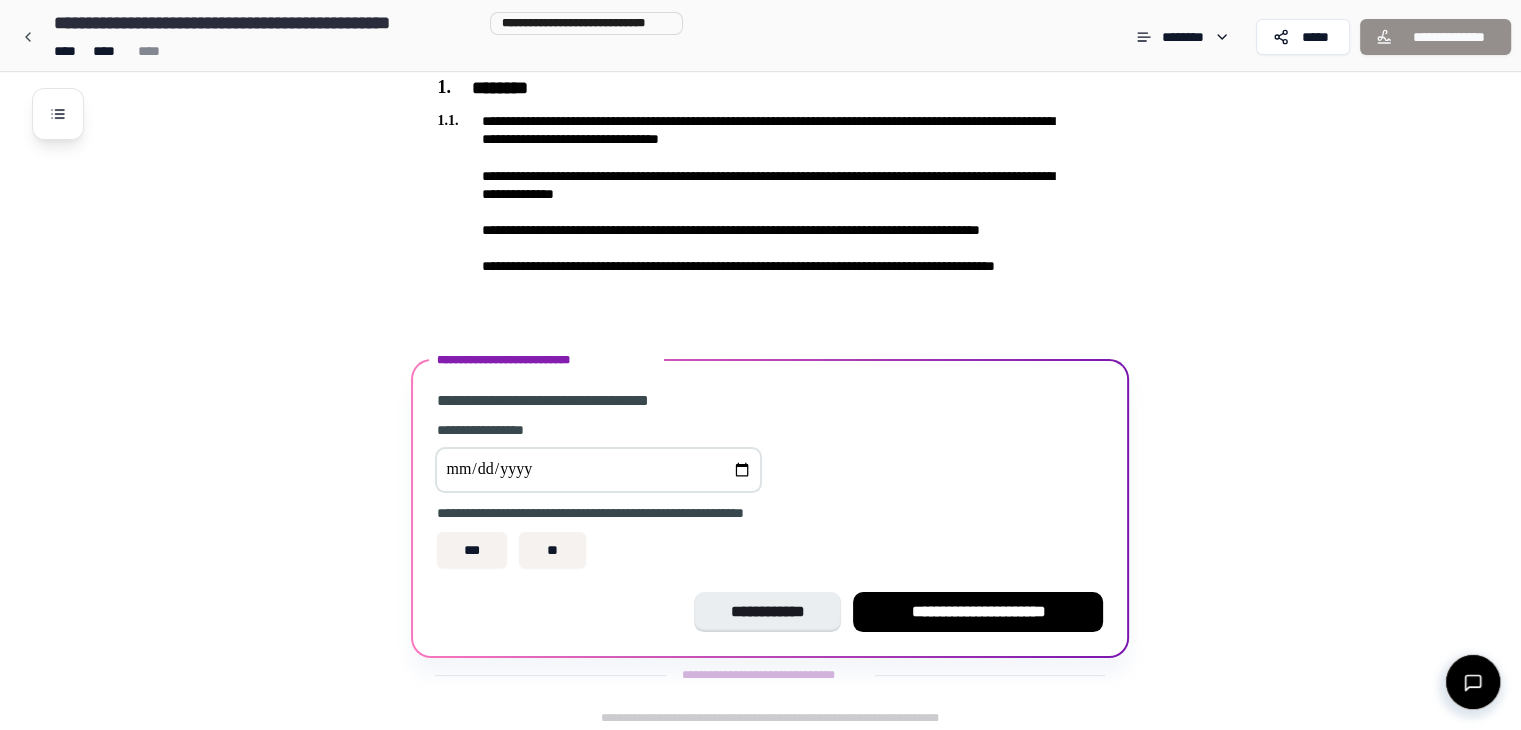 scroll, scrollTop: 276, scrollLeft: 0, axis: vertical 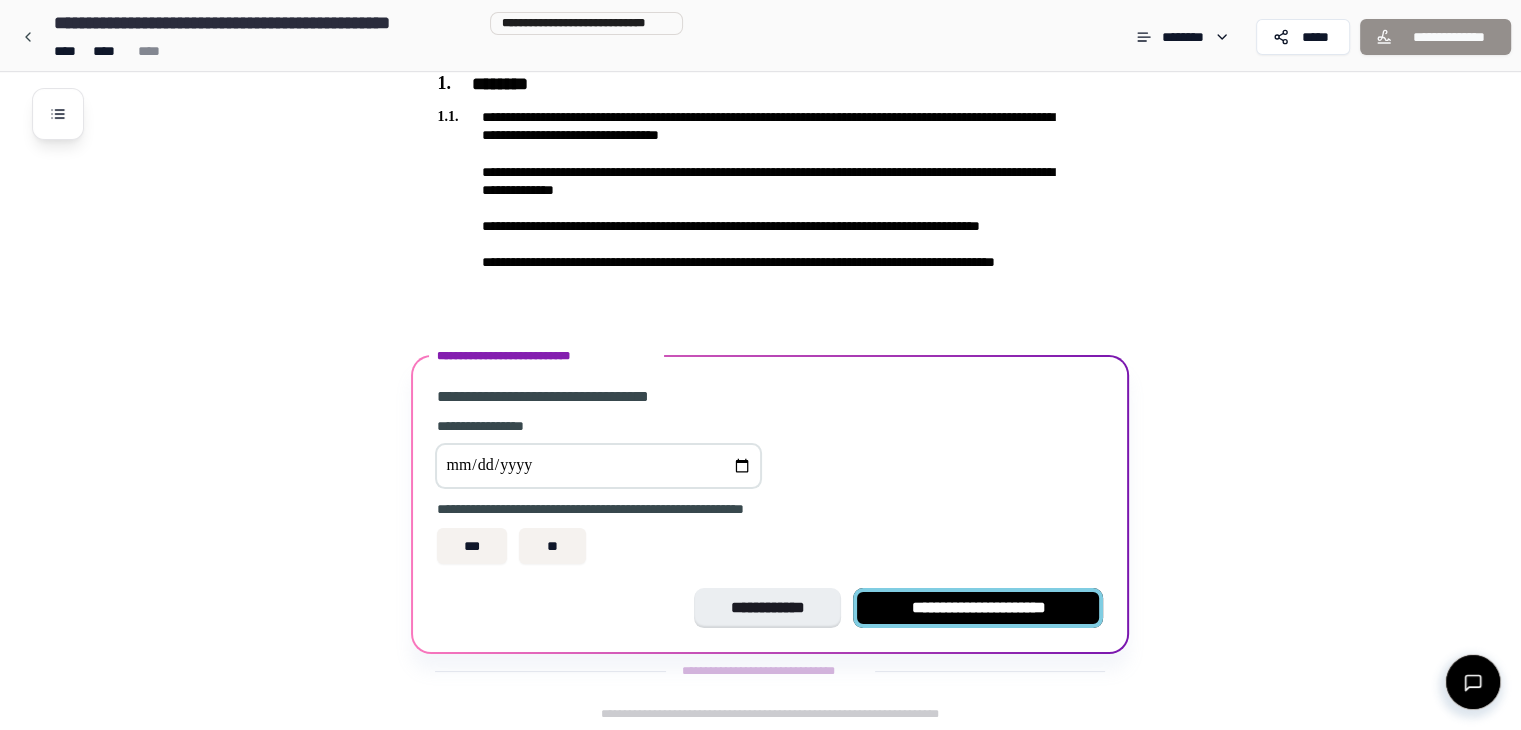 click on "**********" at bounding box center [978, 608] 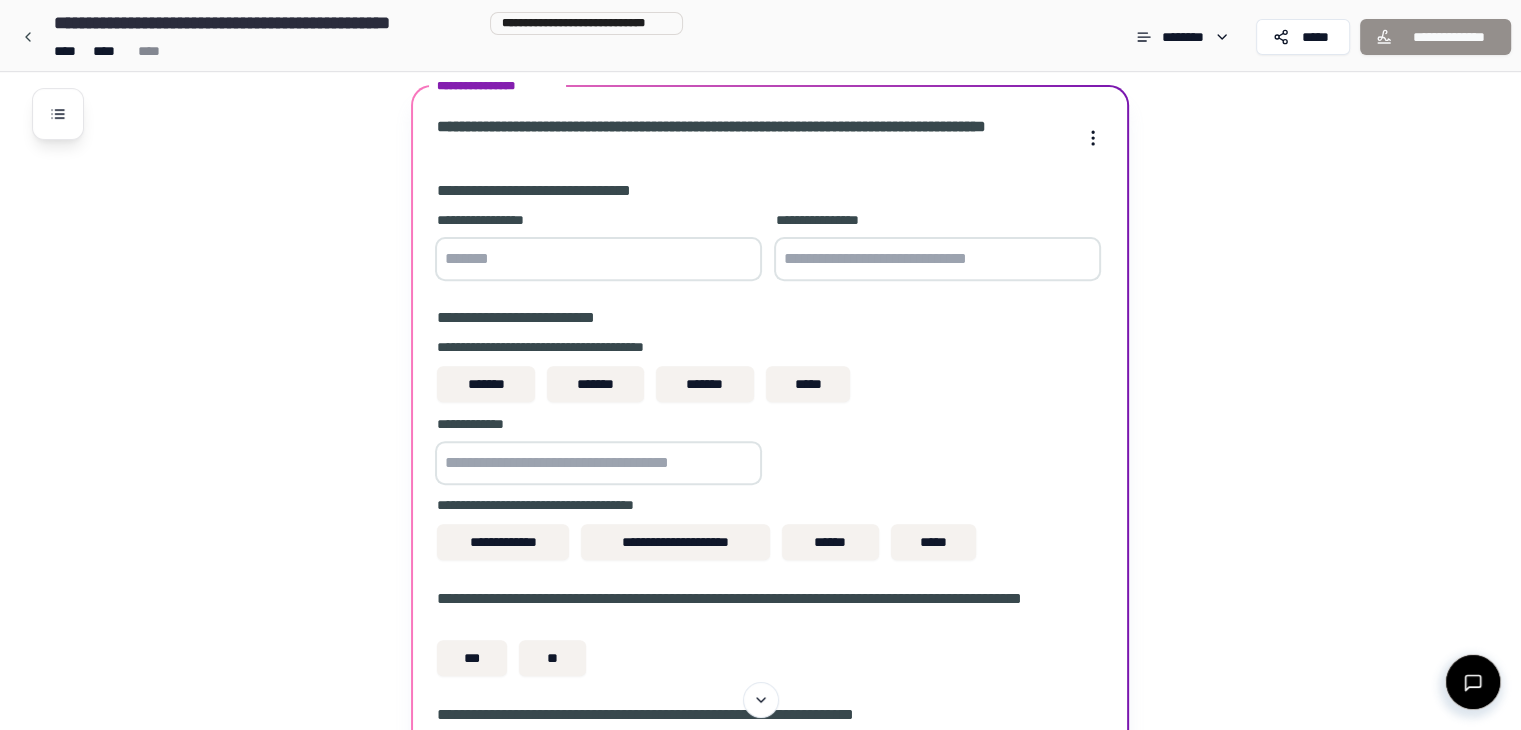 scroll, scrollTop: 692, scrollLeft: 0, axis: vertical 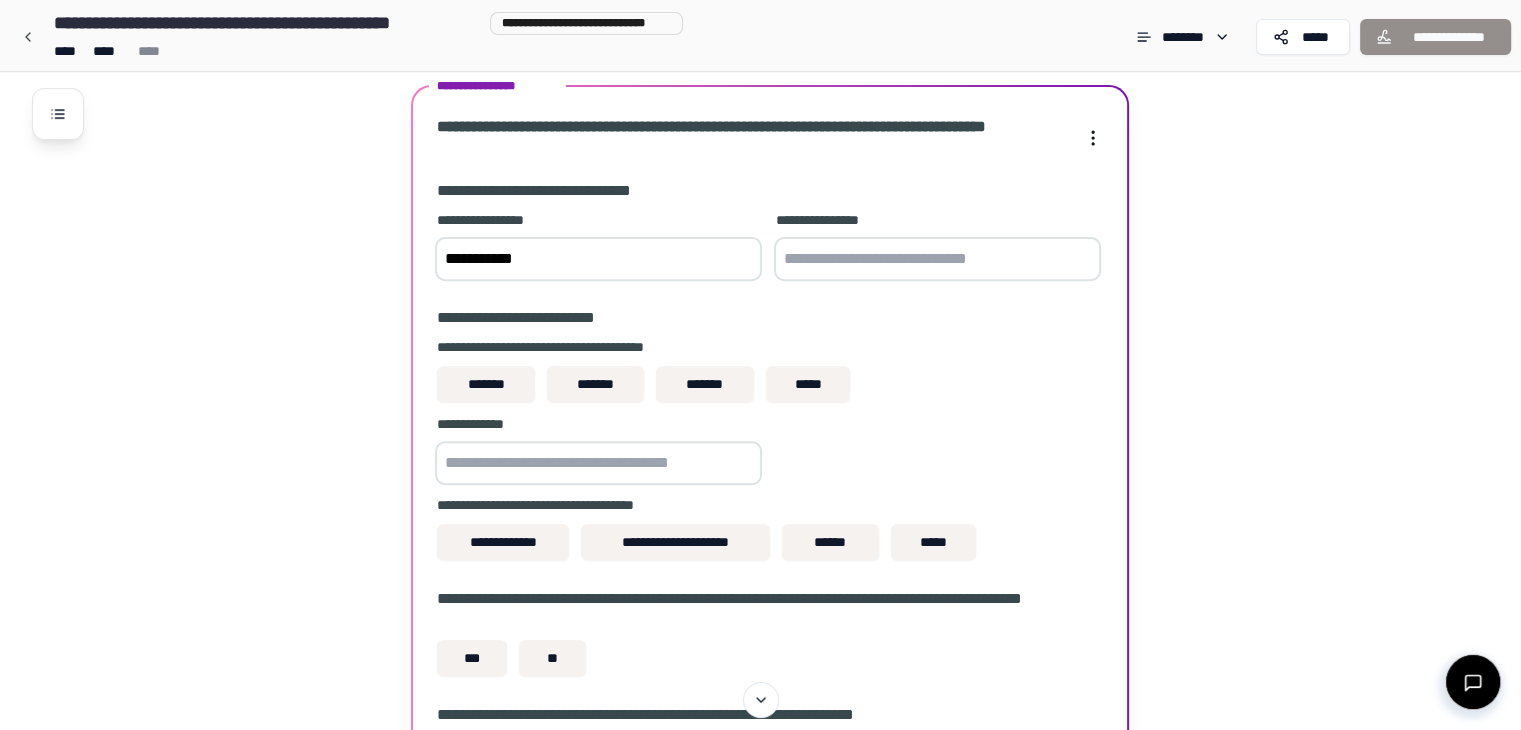 type on "**********" 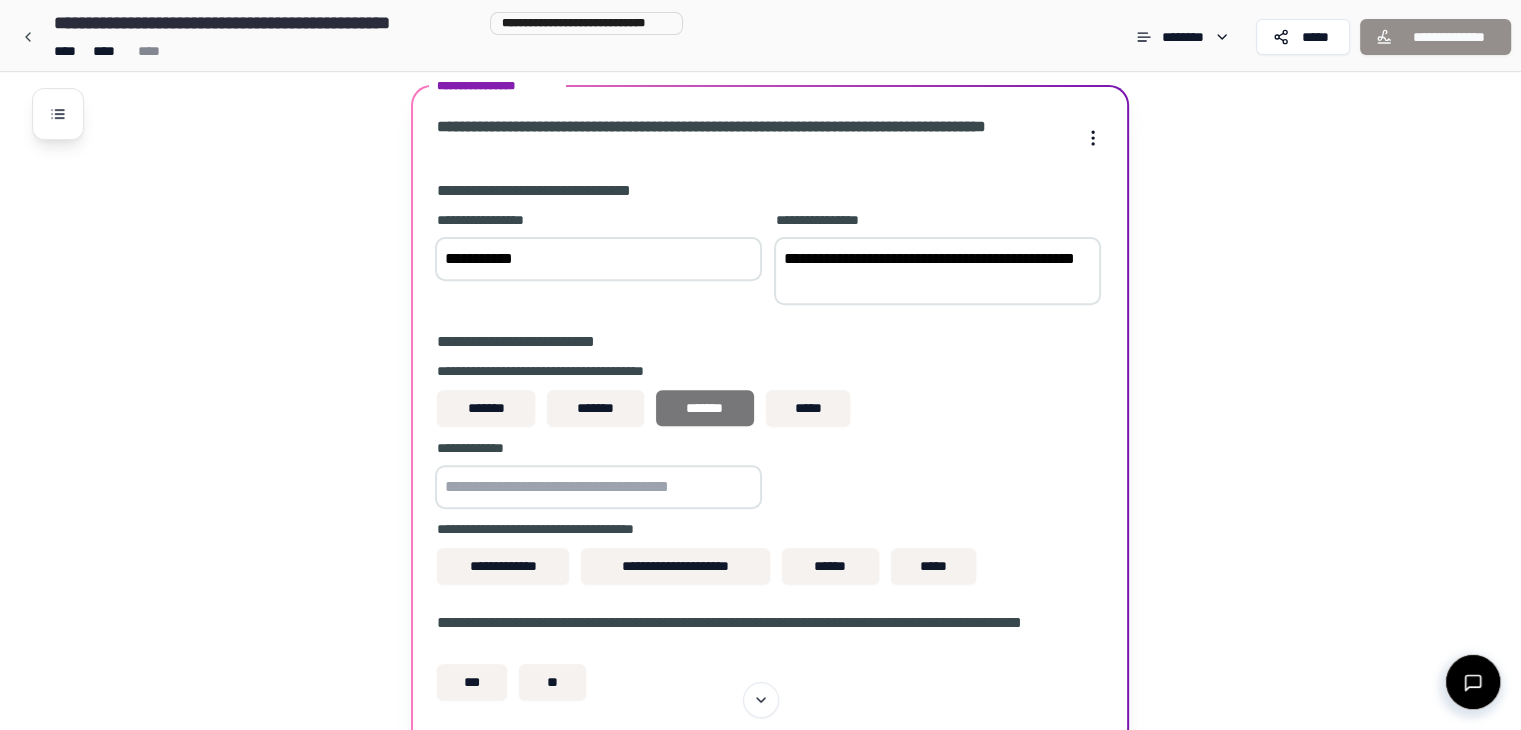 type on "**********" 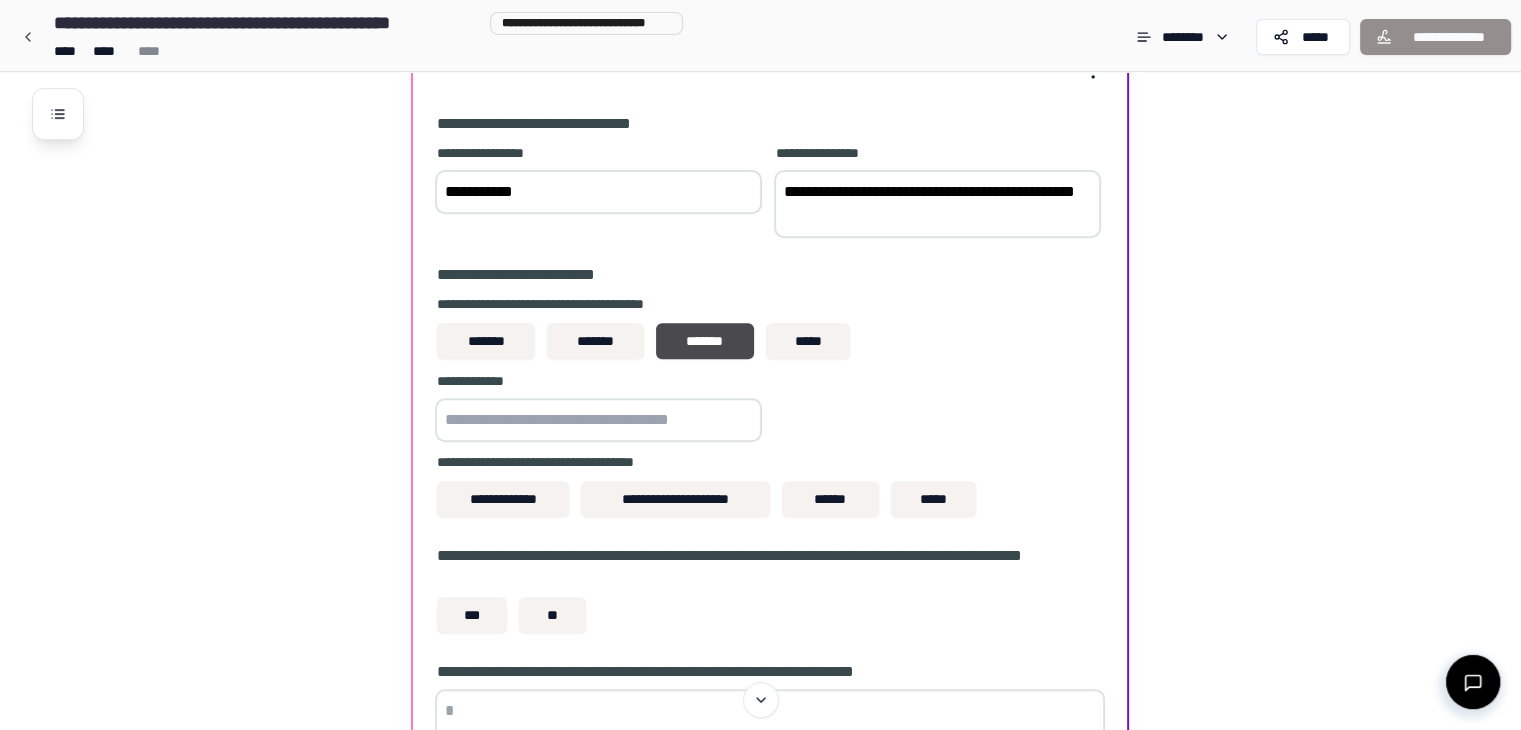 scroll, scrollTop: 760, scrollLeft: 0, axis: vertical 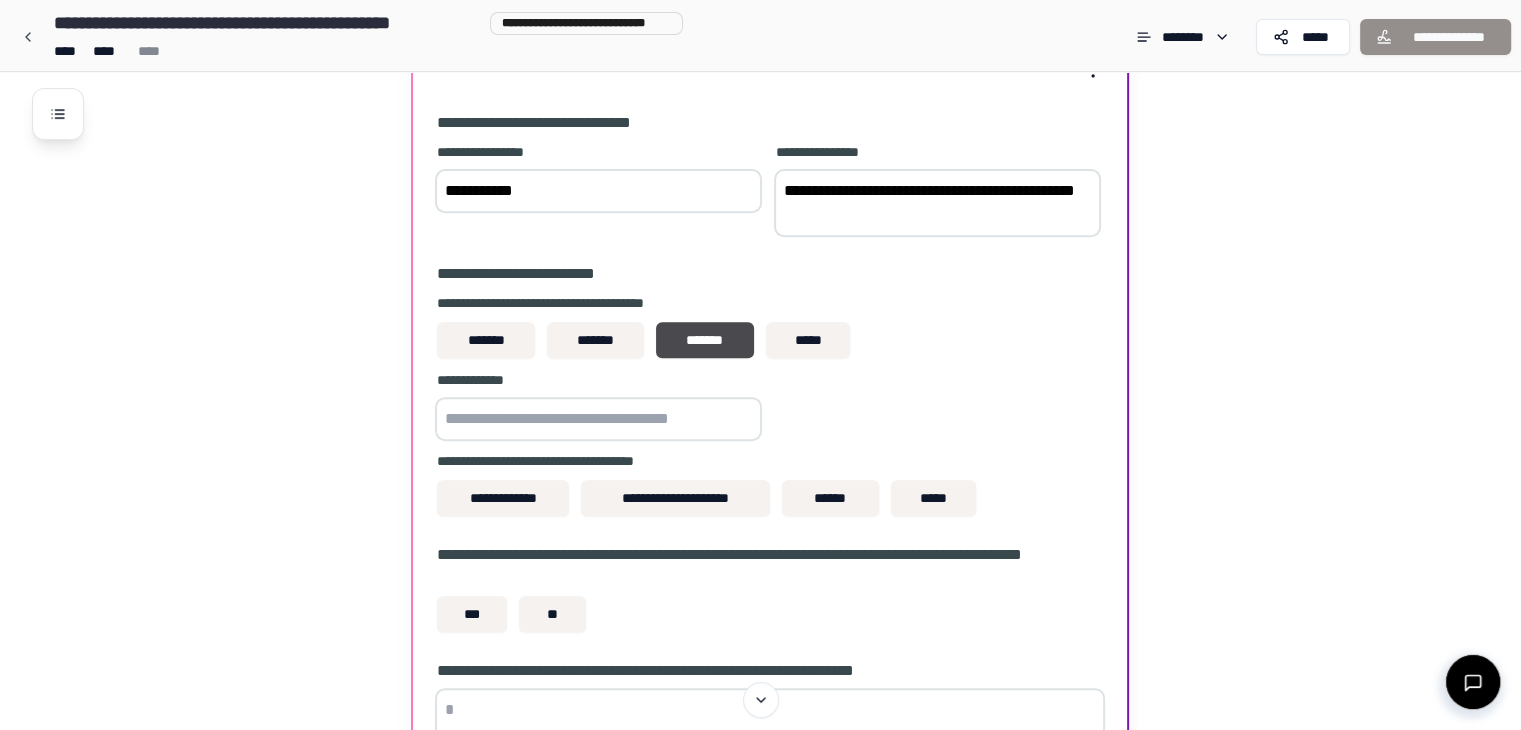 type 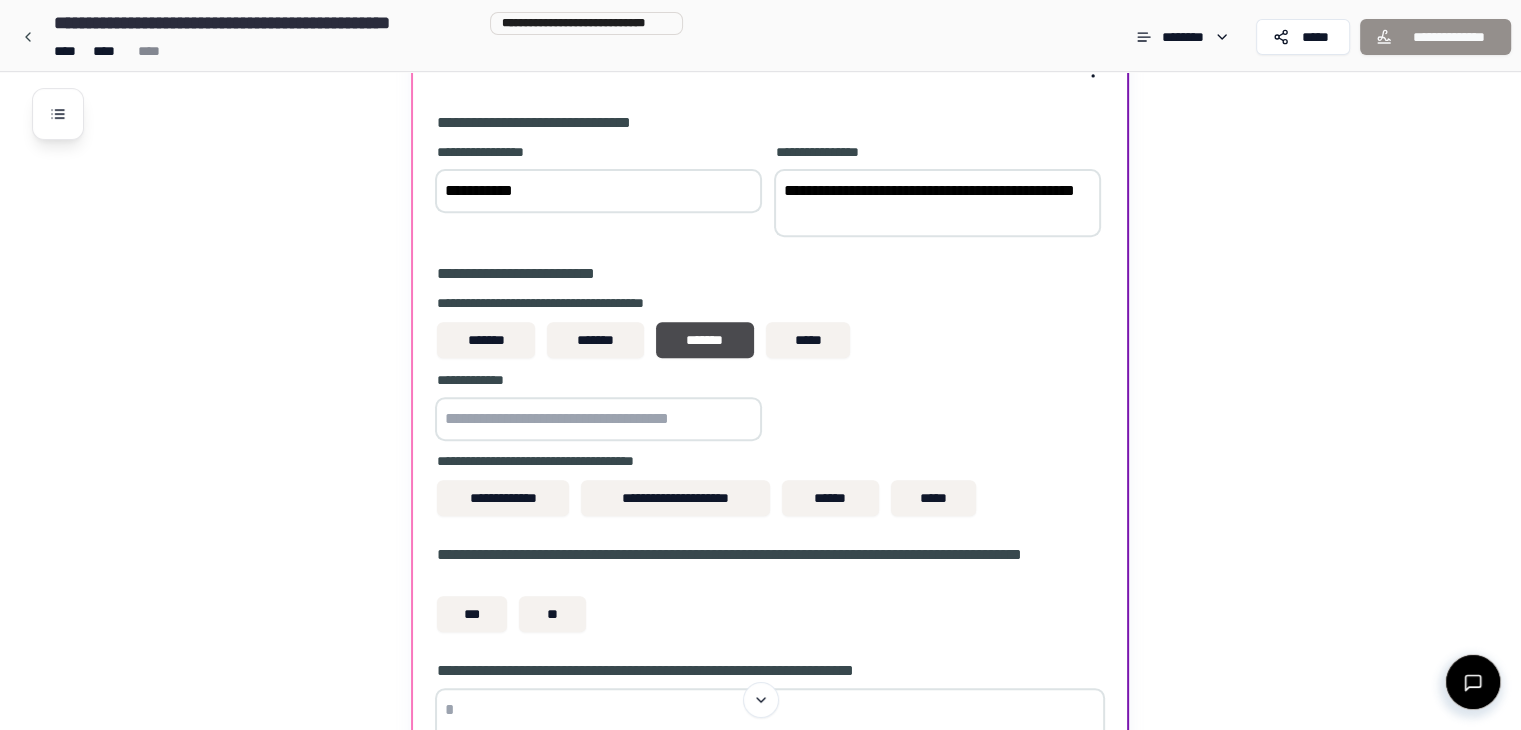 click at bounding box center (598, 419) 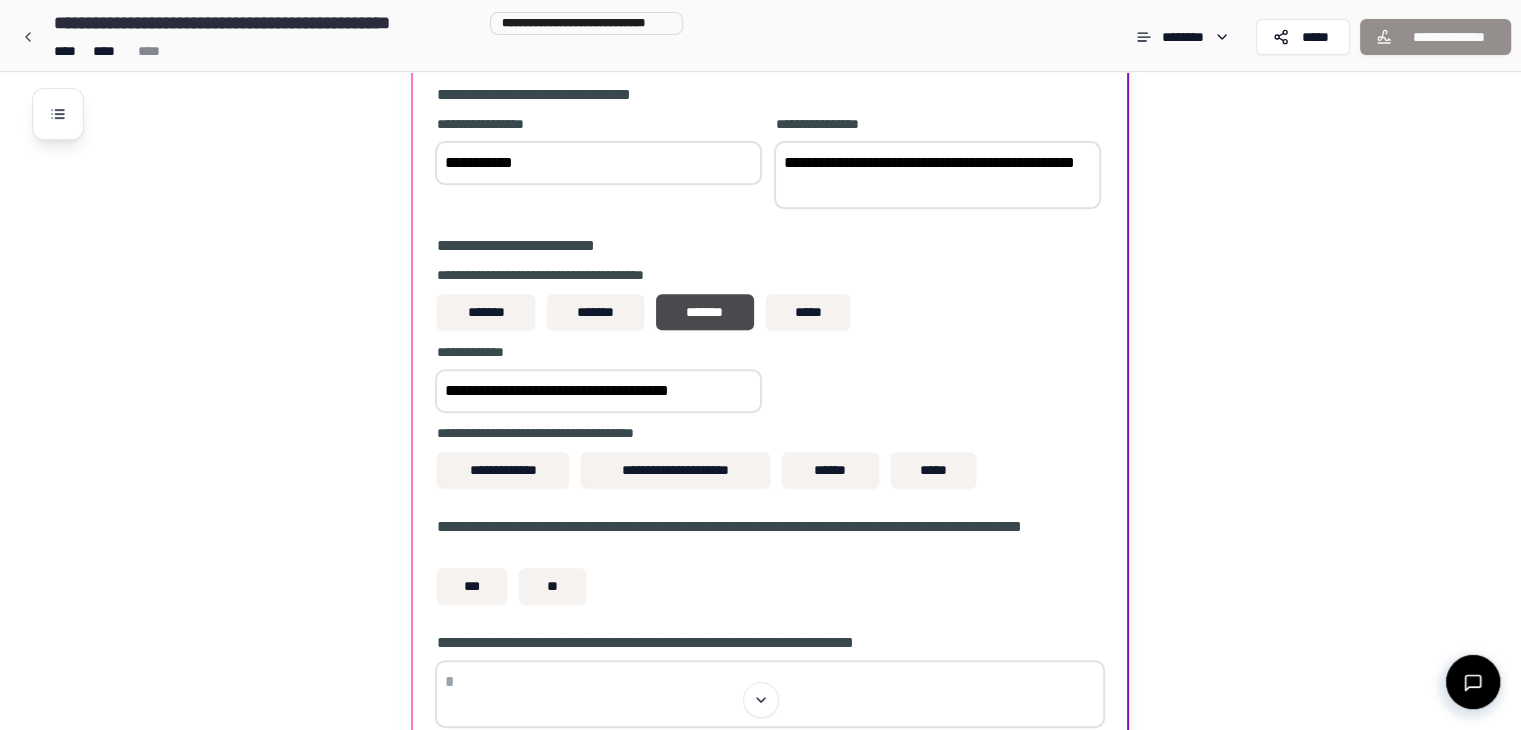 scroll, scrollTop: 795, scrollLeft: 0, axis: vertical 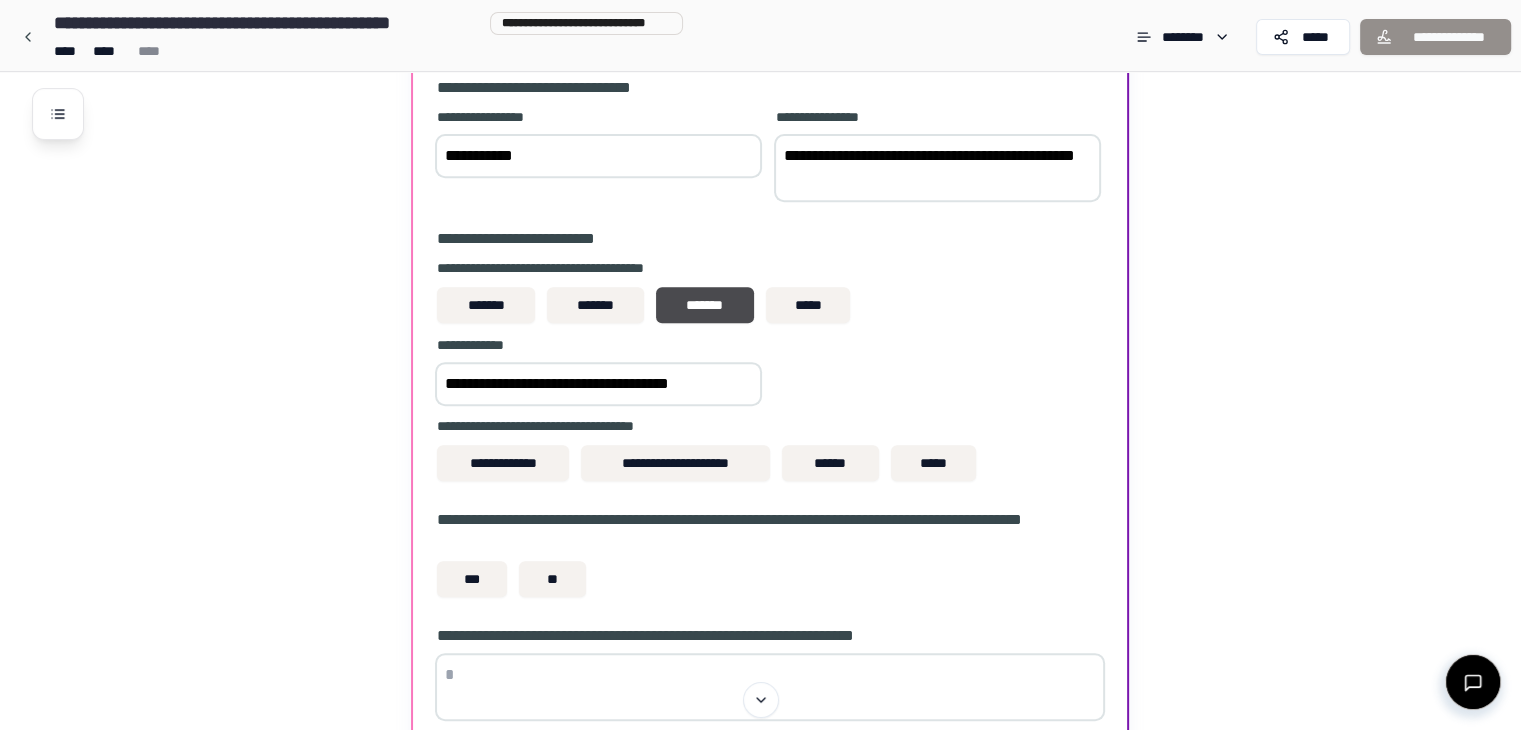 type on "**********" 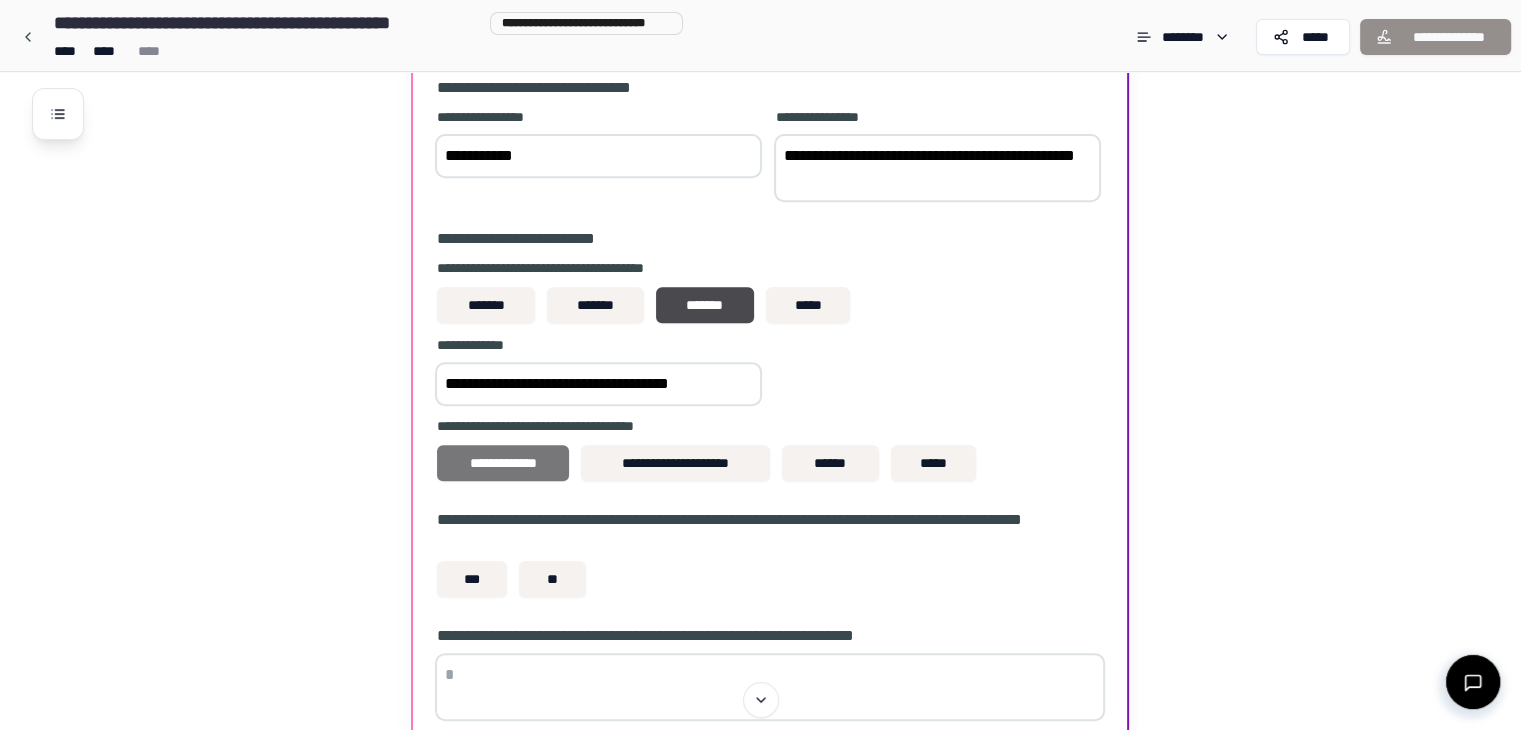 click on "**********" at bounding box center [503, 463] 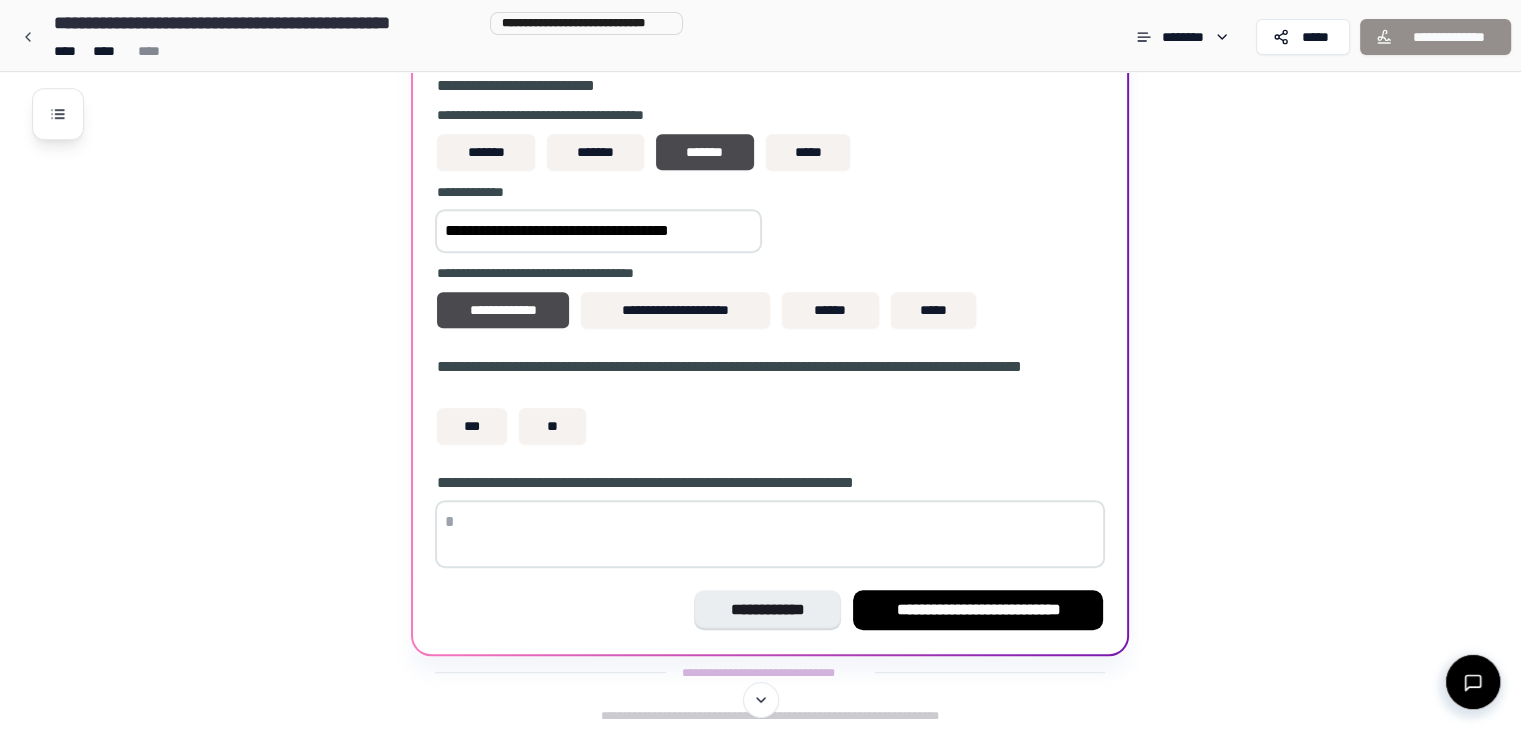 scroll, scrollTop: 948, scrollLeft: 0, axis: vertical 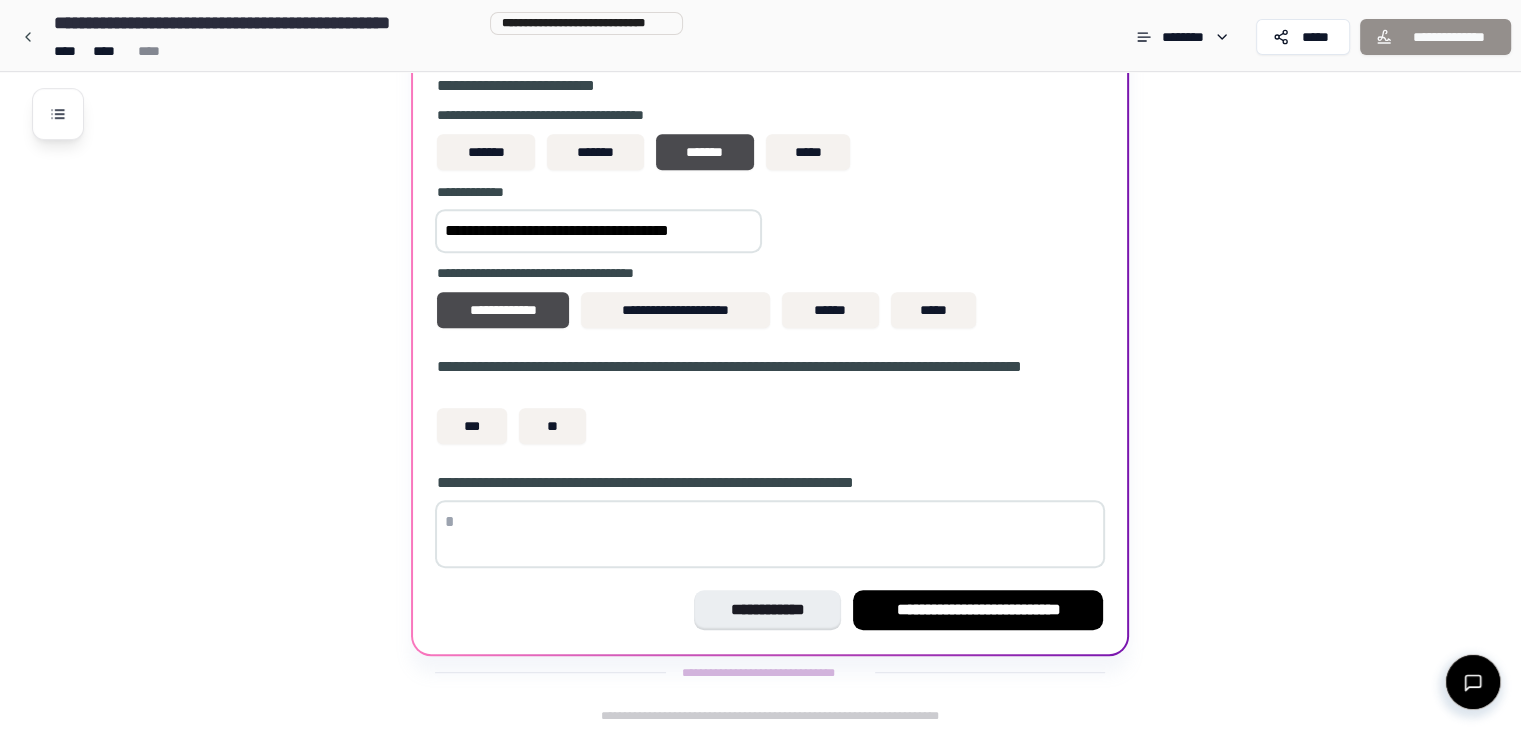 type 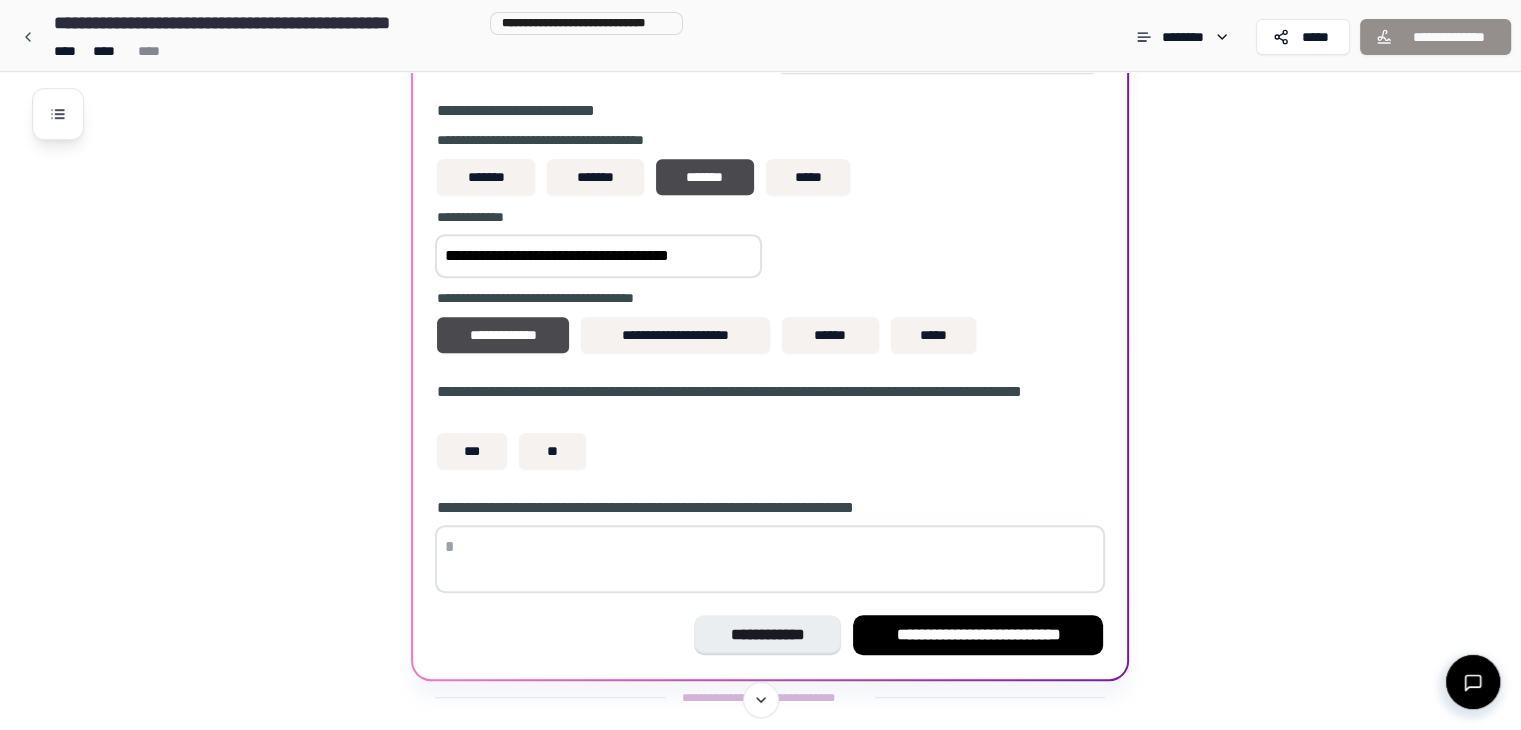 scroll, scrollTop: 948, scrollLeft: 0, axis: vertical 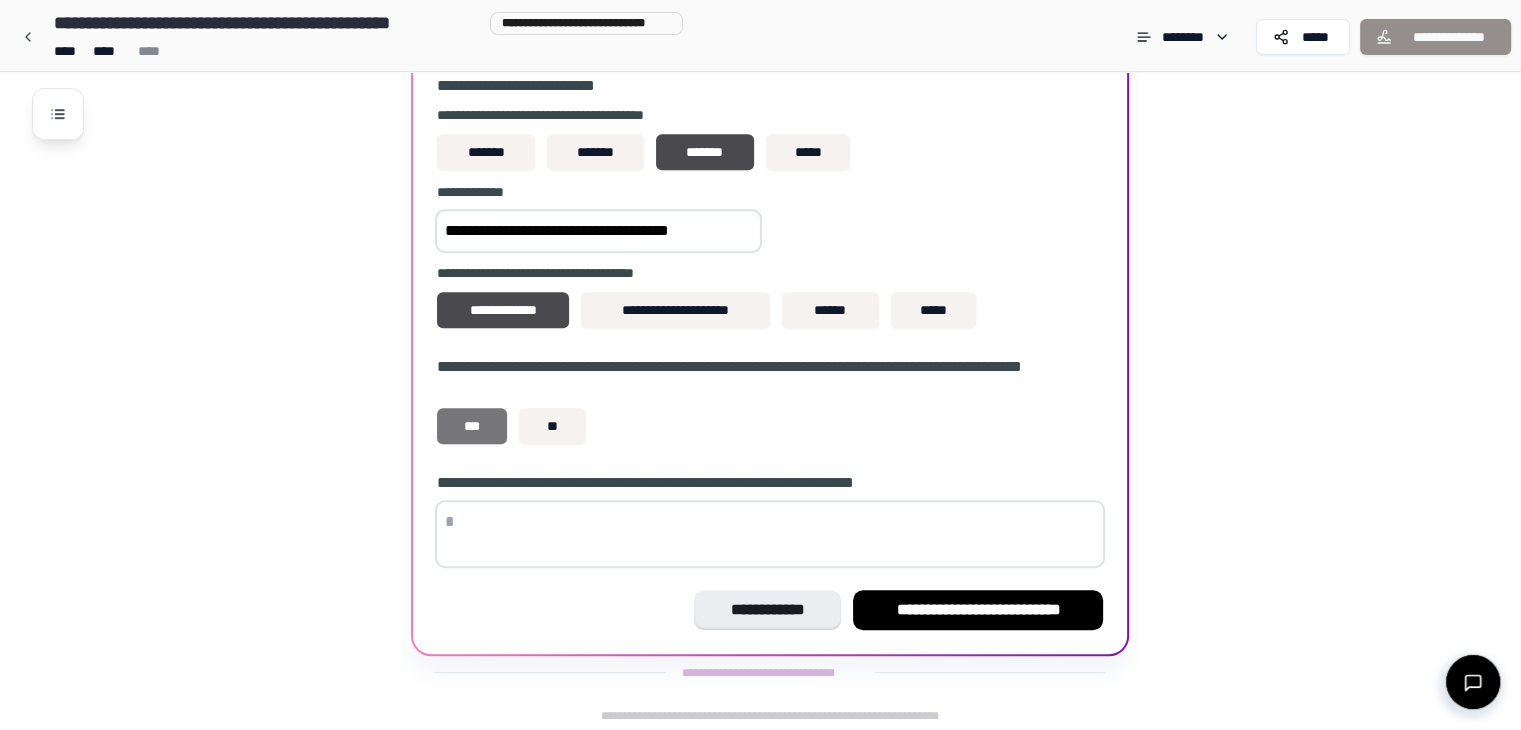 click on "***" at bounding box center (472, 426) 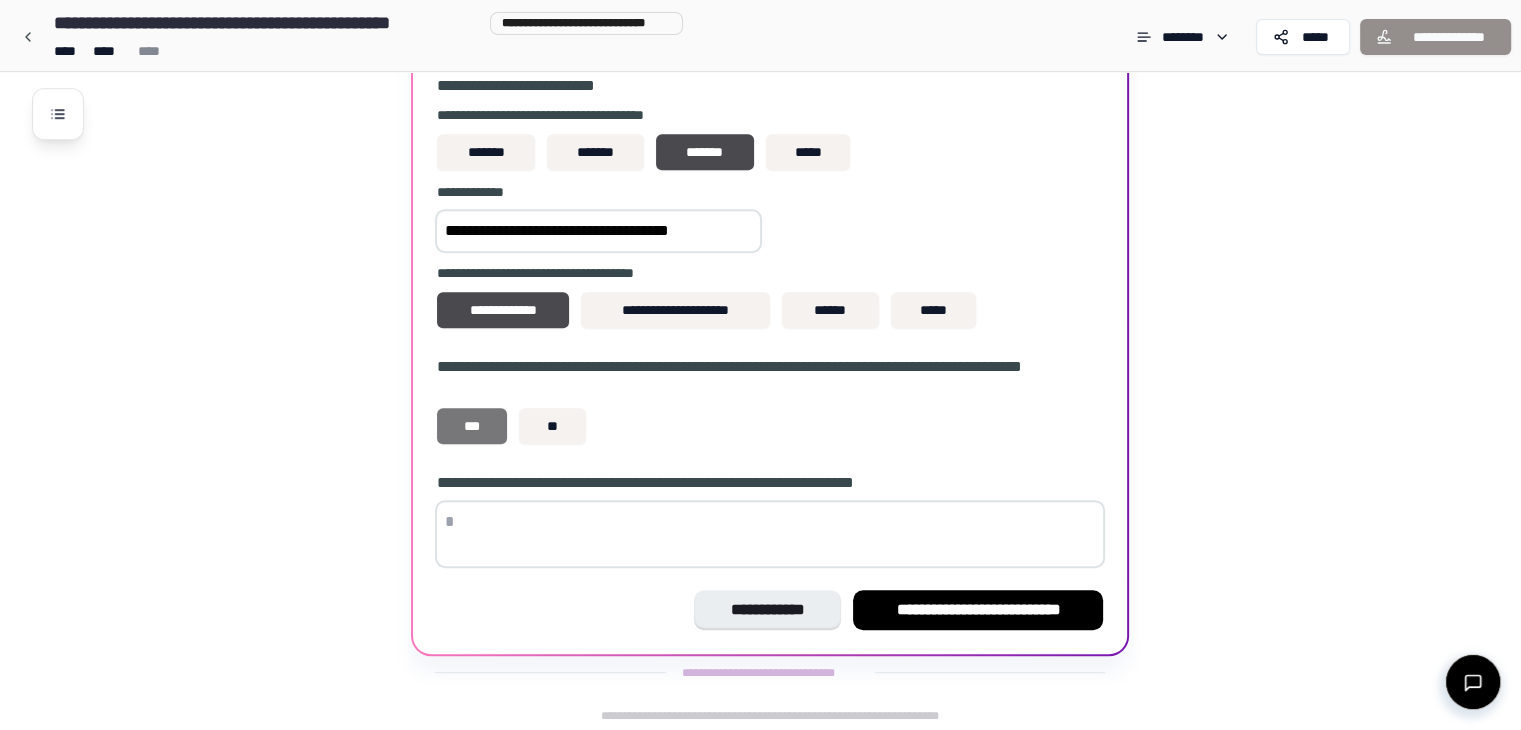 type 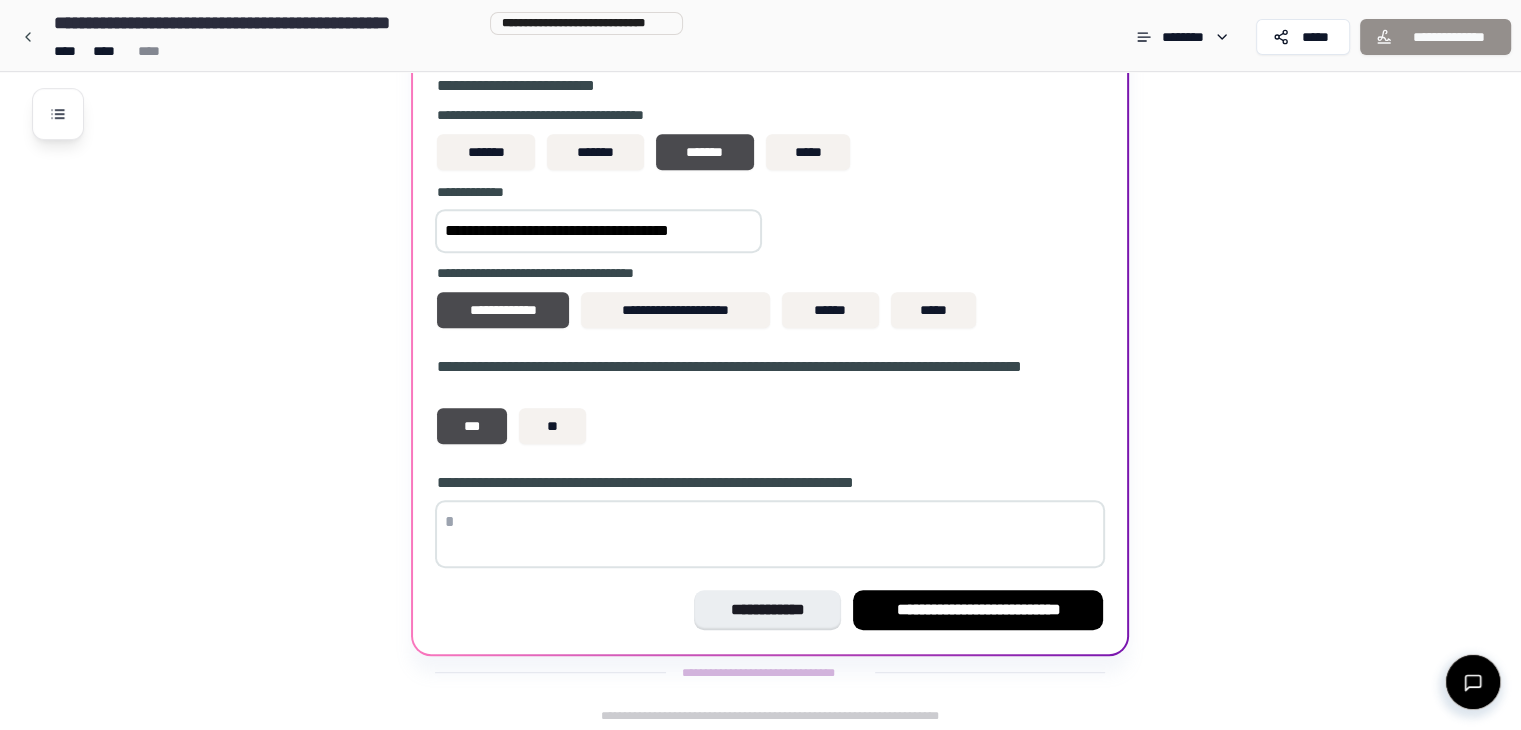 click at bounding box center (770, 534) 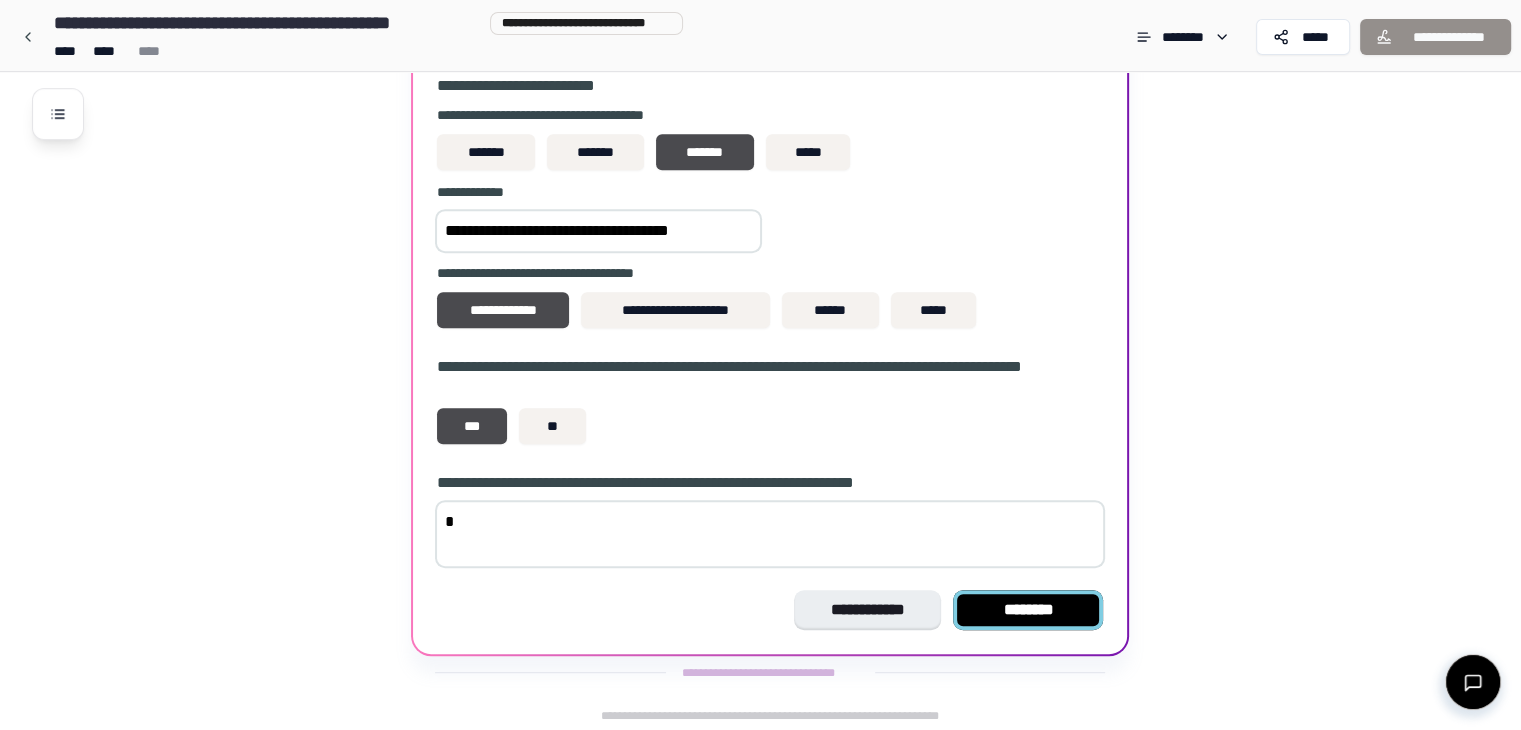 type on "*" 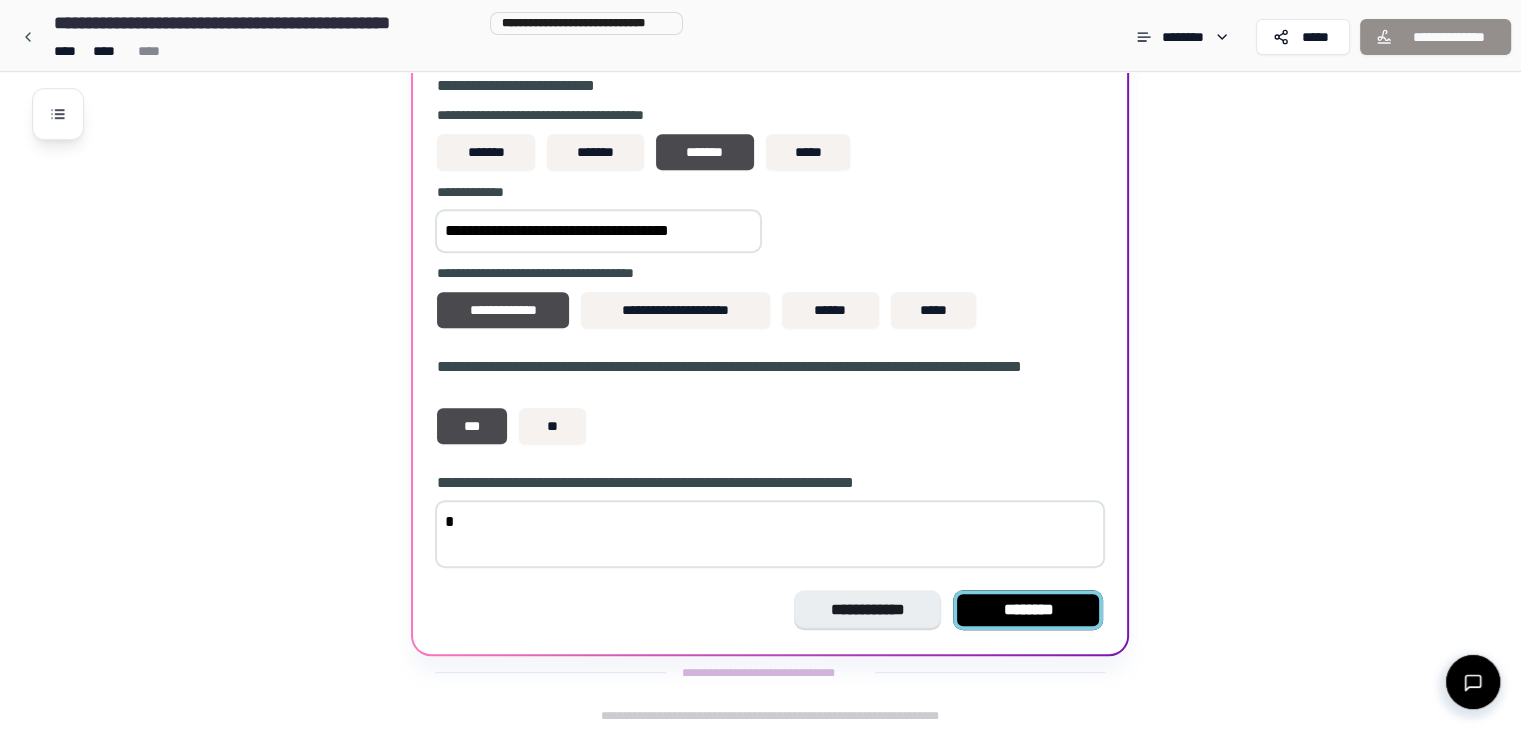 click on "********" at bounding box center [1028, 610] 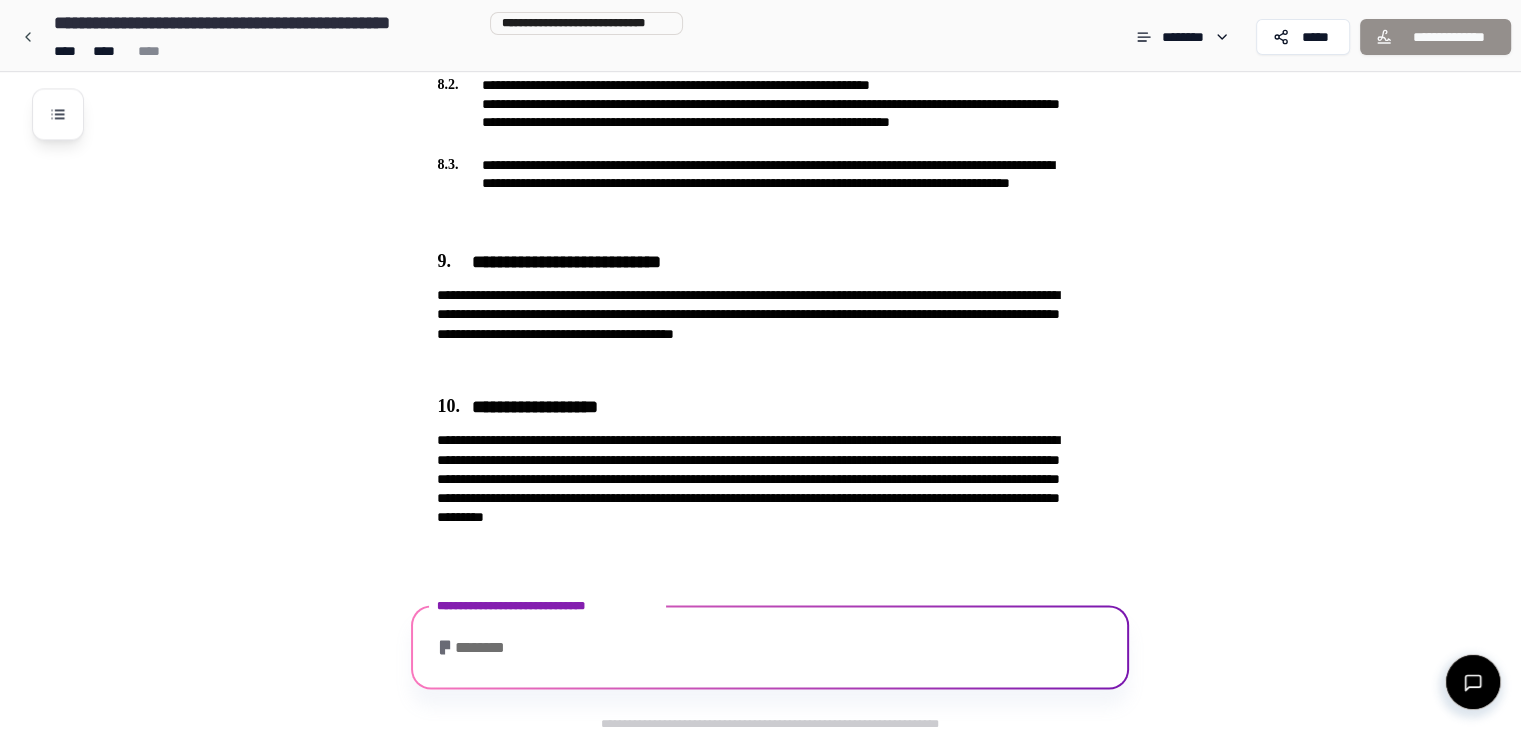 scroll, scrollTop: 3292, scrollLeft: 0, axis: vertical 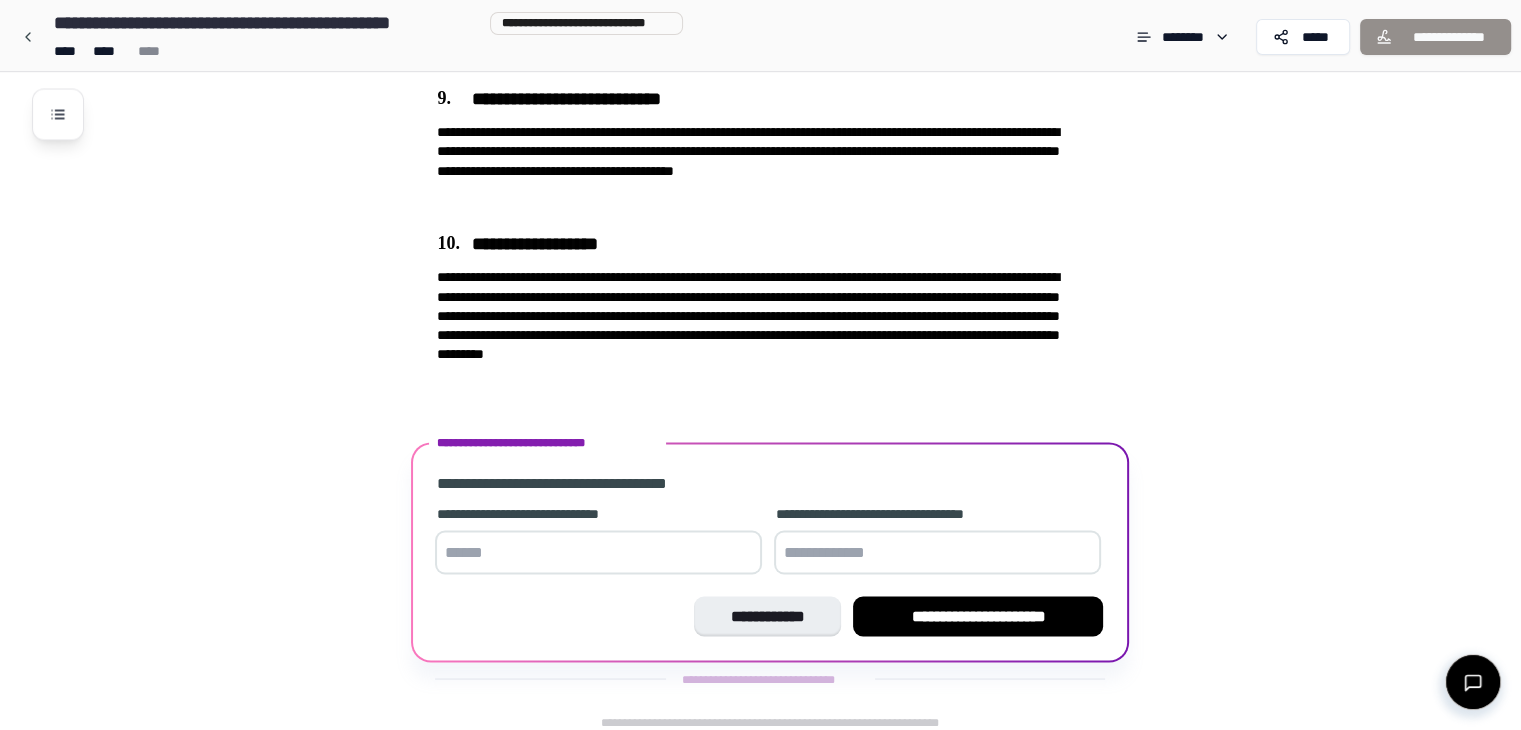 click at bounding box center (598, 552) 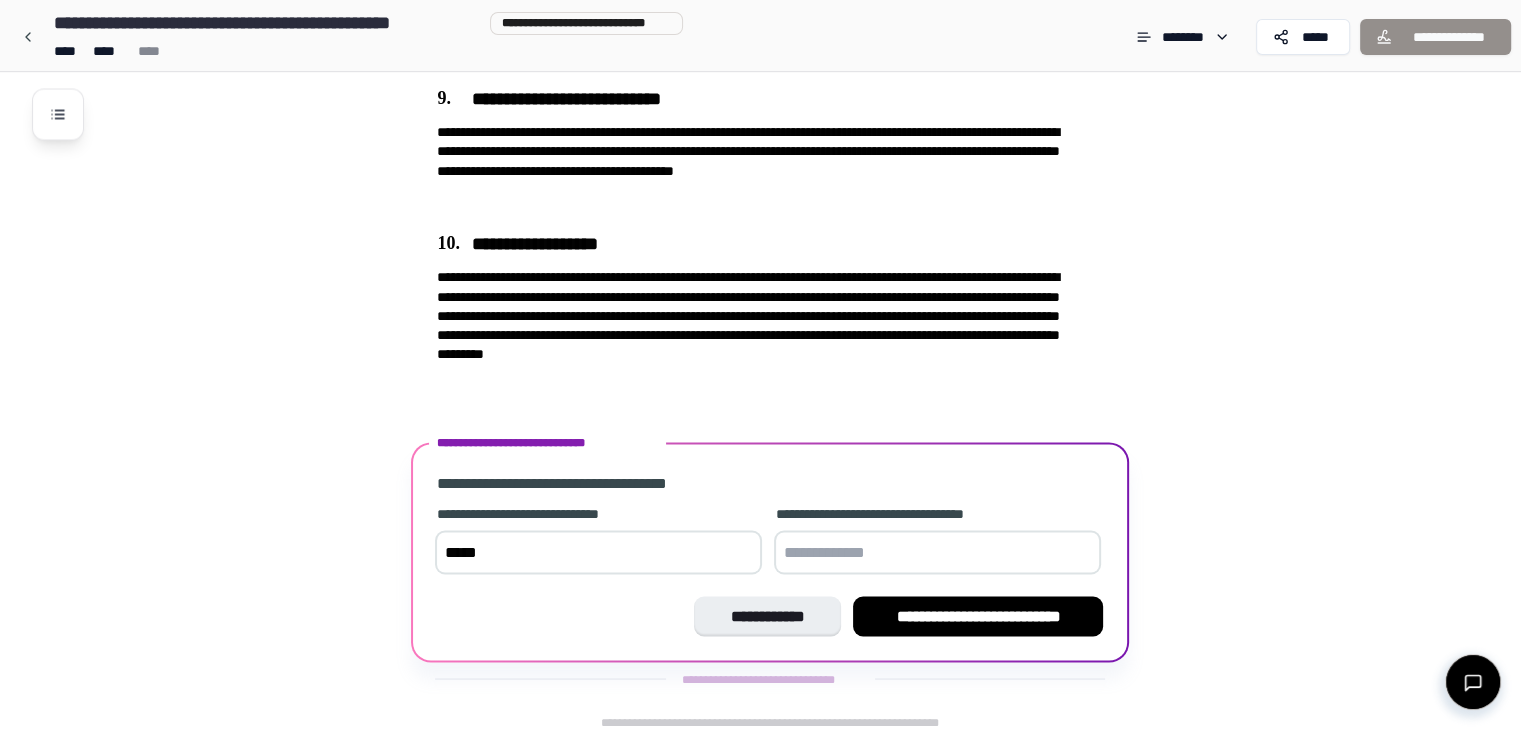 type on "*****" 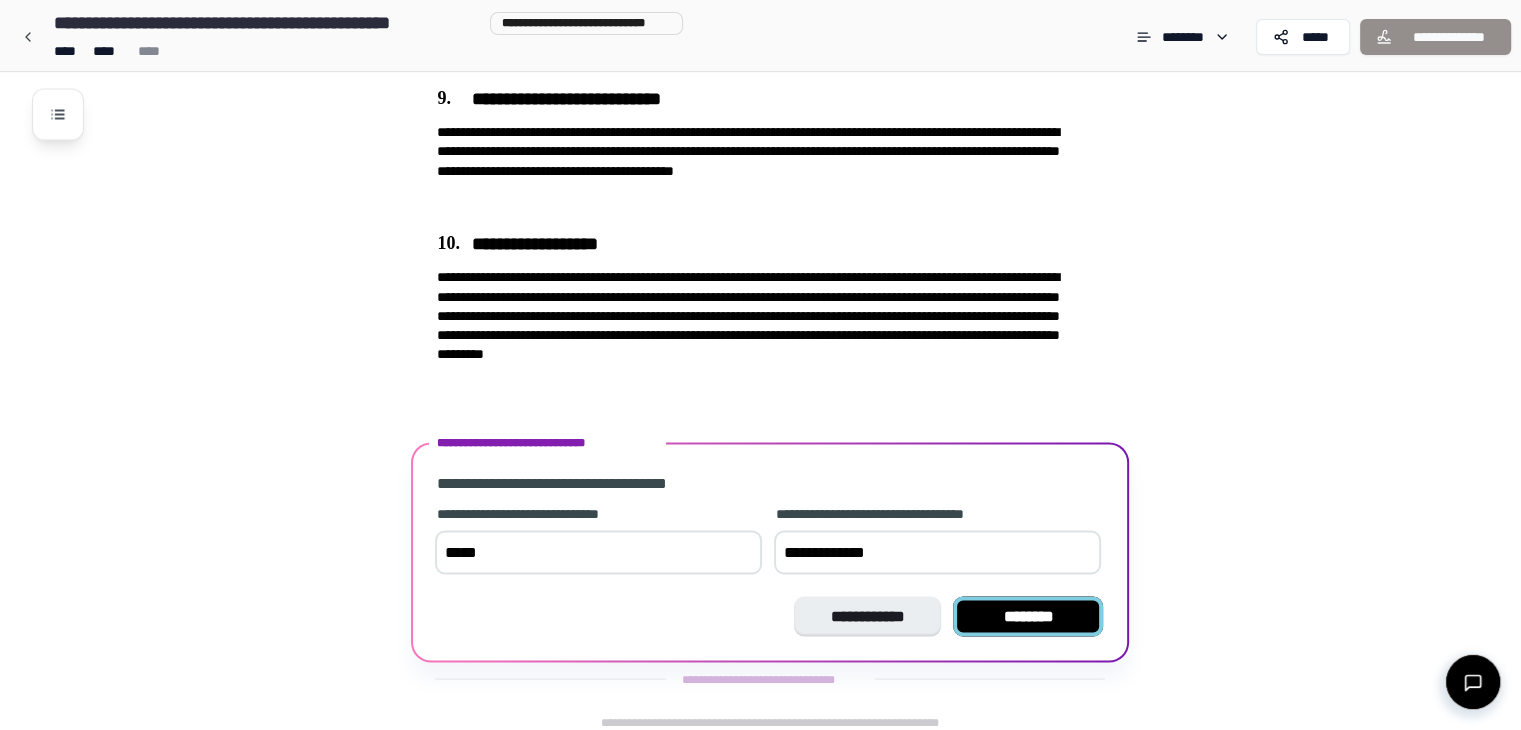 type on "**********" 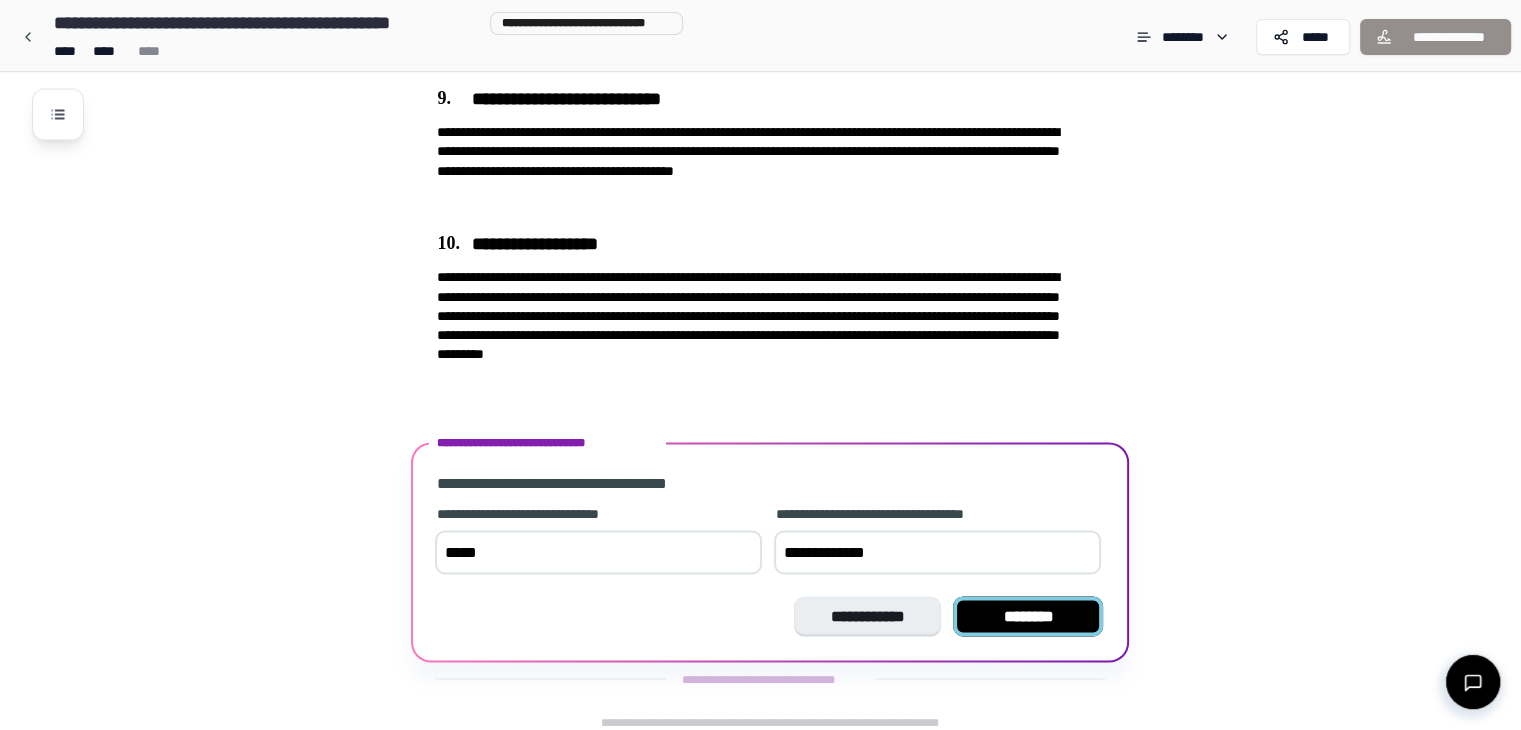 click on "********" at bounding box center (1028, 616) 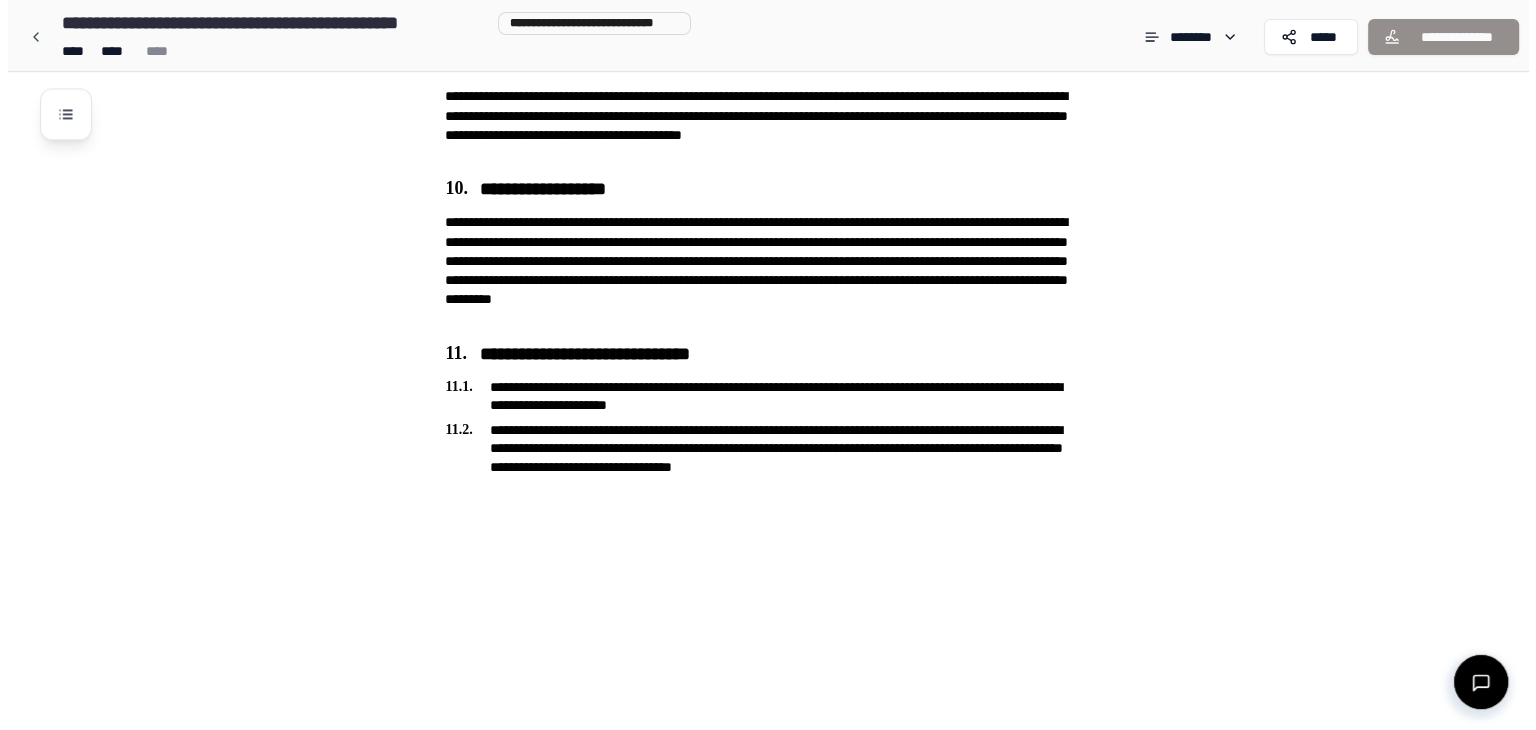 scroll, scrollTop: 3439, scrollLeft: 0, axis: vertical 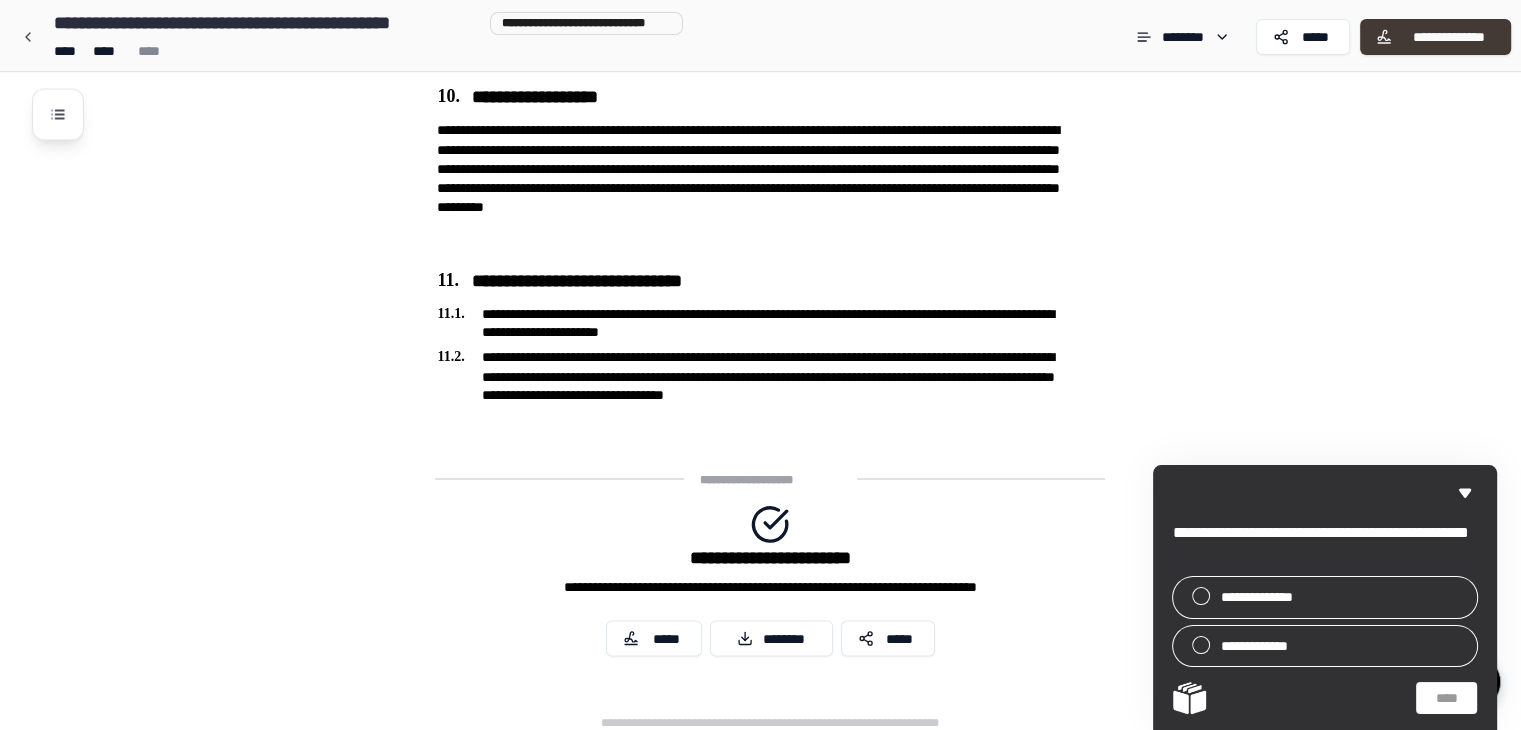 click on "**********" at bounding box center (1448, 37) 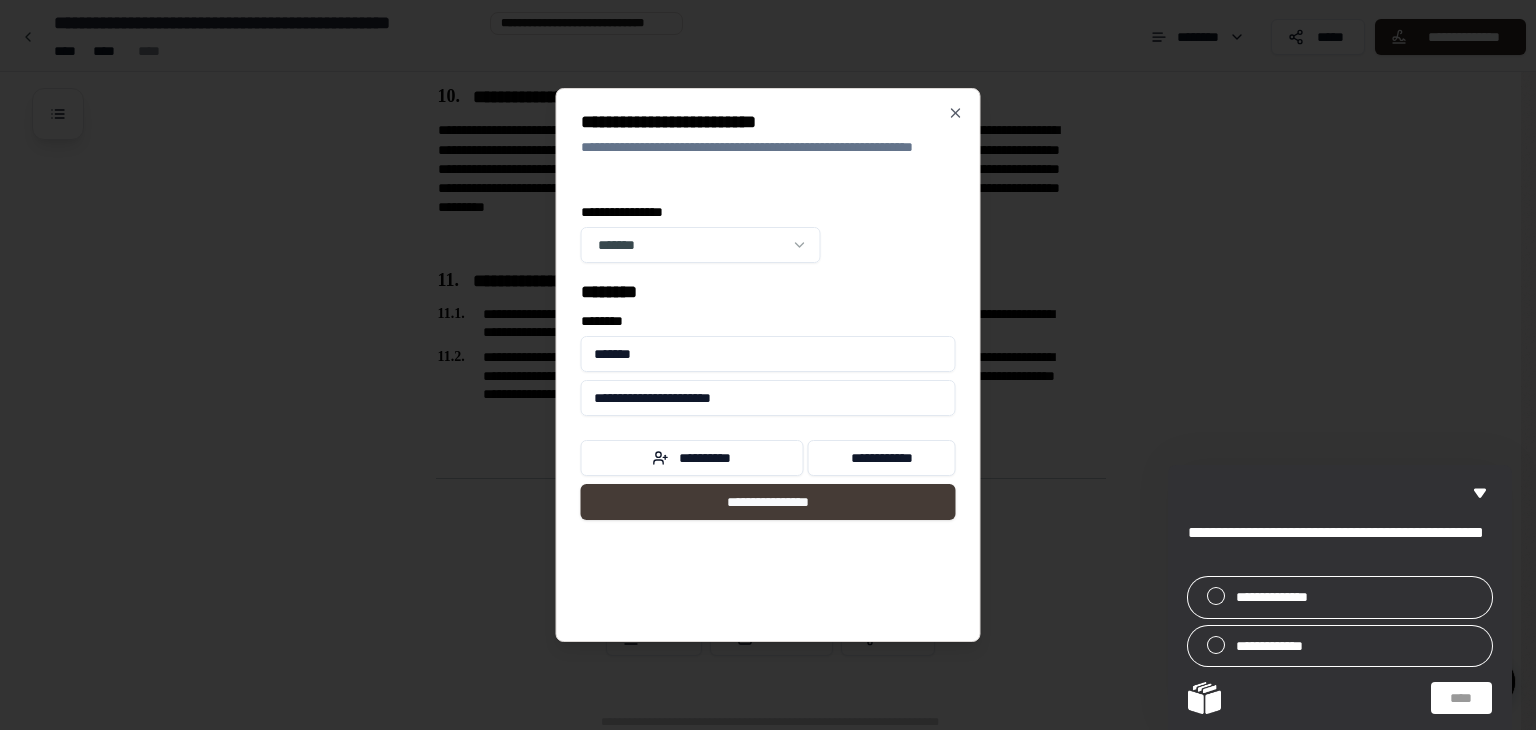click on "**********" at bounding box center [768, 502] 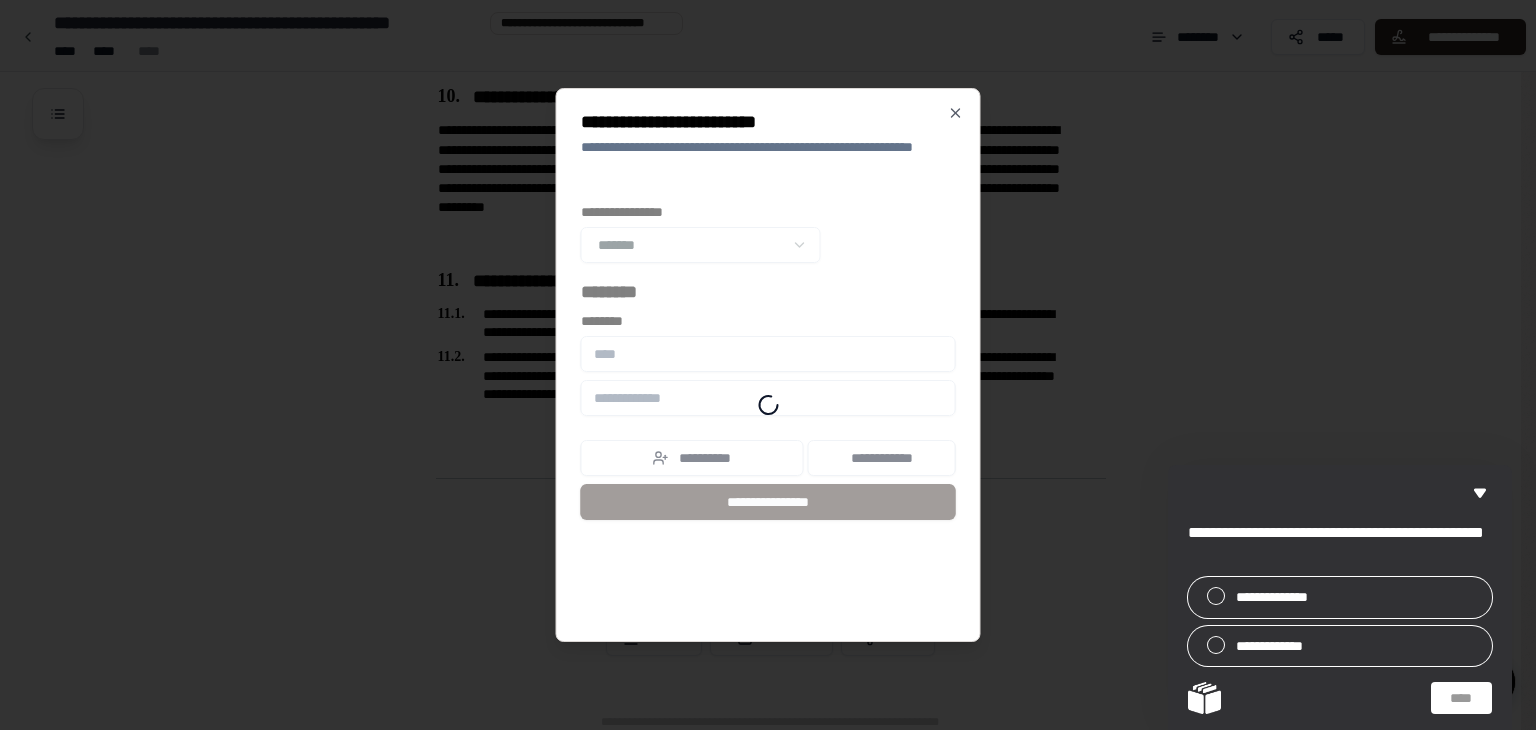 scroll, scrollTop: 3676, scrollLeft: 0, axis: vertical 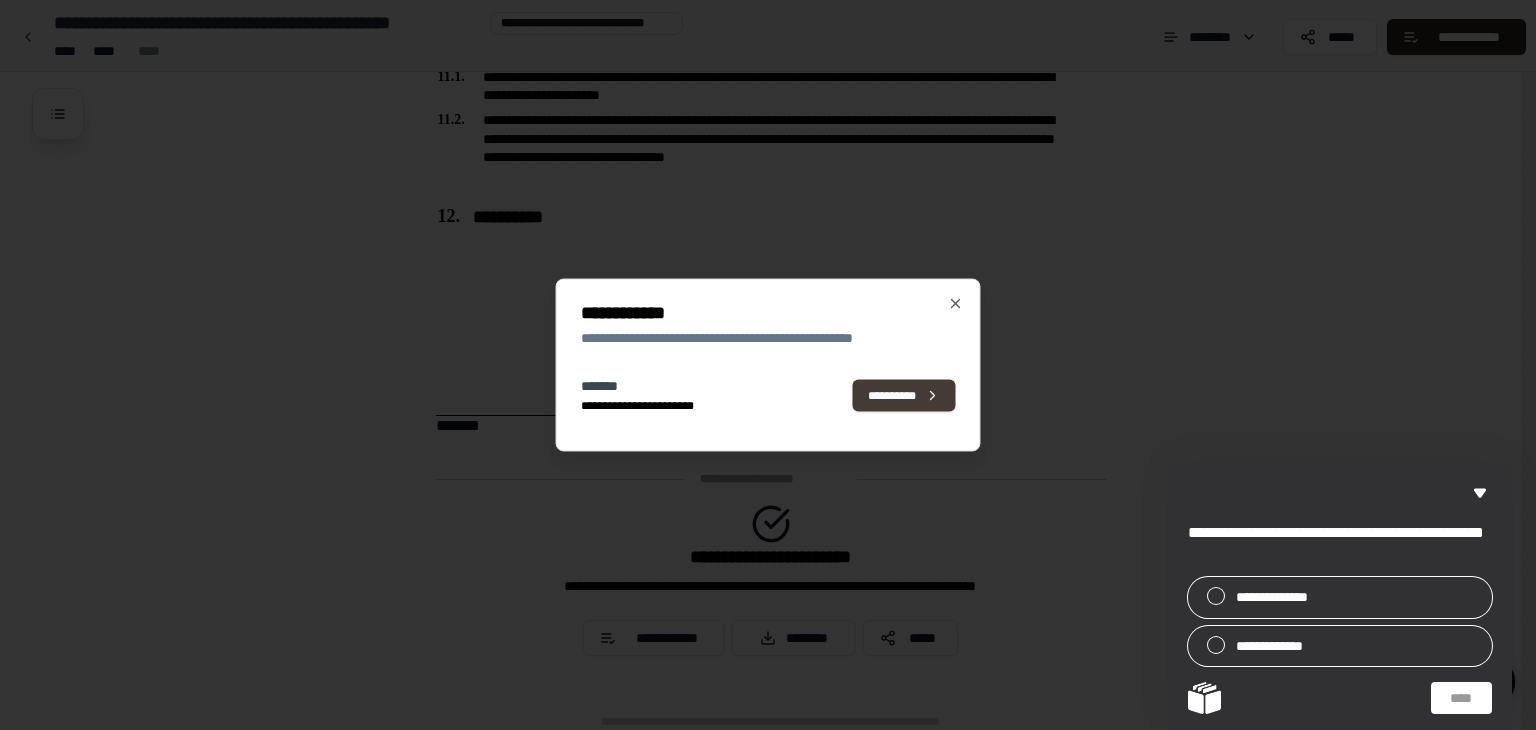 click on "**********" at bounding box center (904, 395) 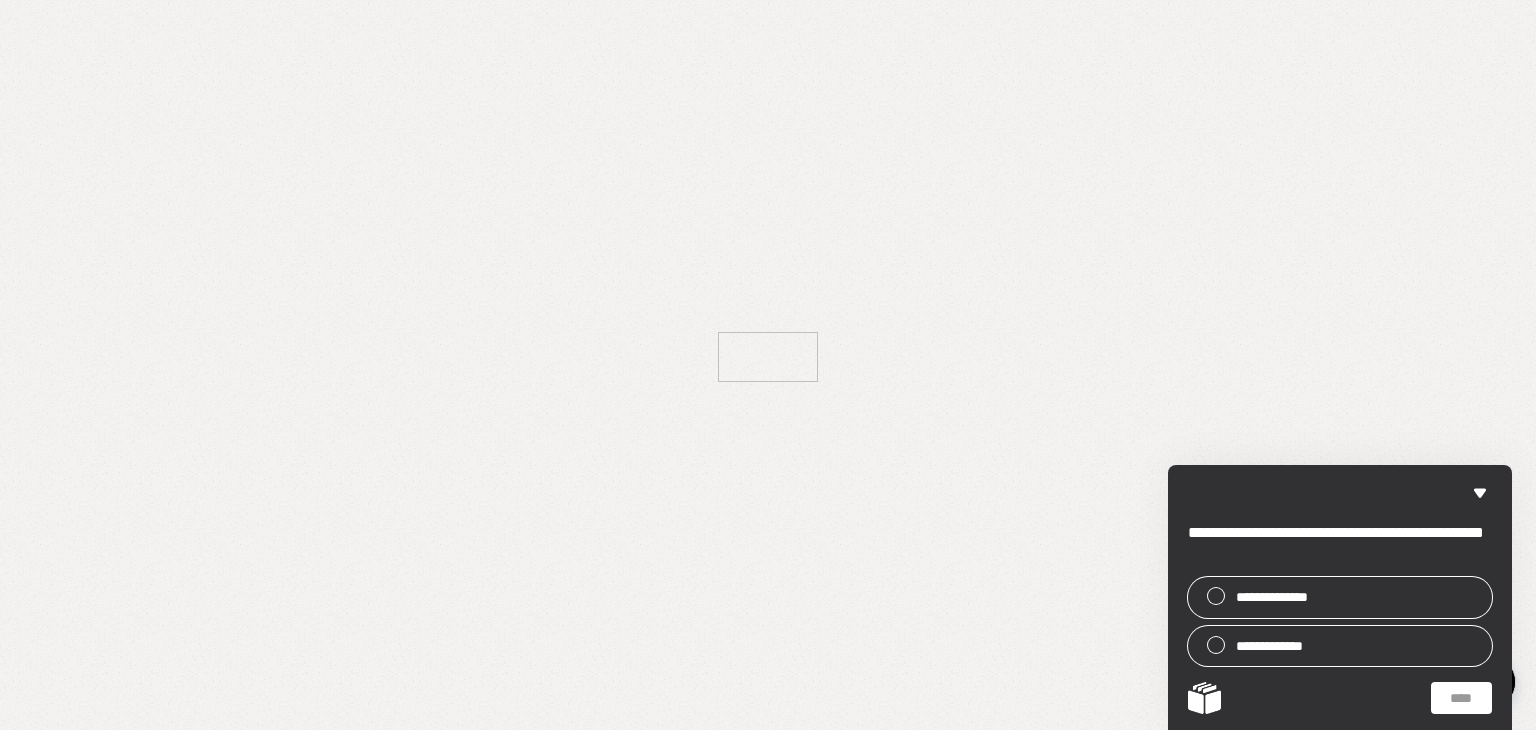 scroll, scrollTop: 0, scrollLeft: 0, axis: both 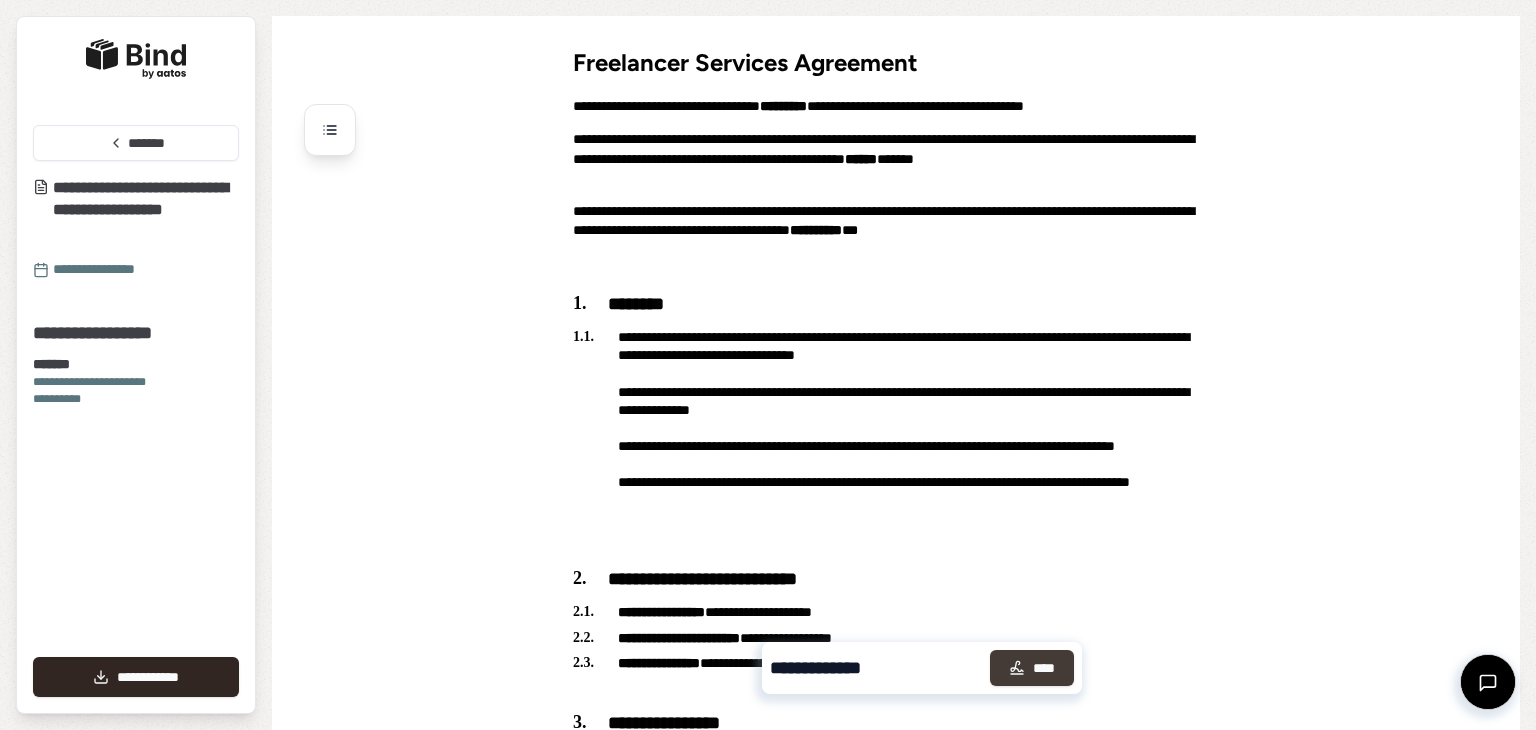 click on "****" at bounding box center [1032, 668] 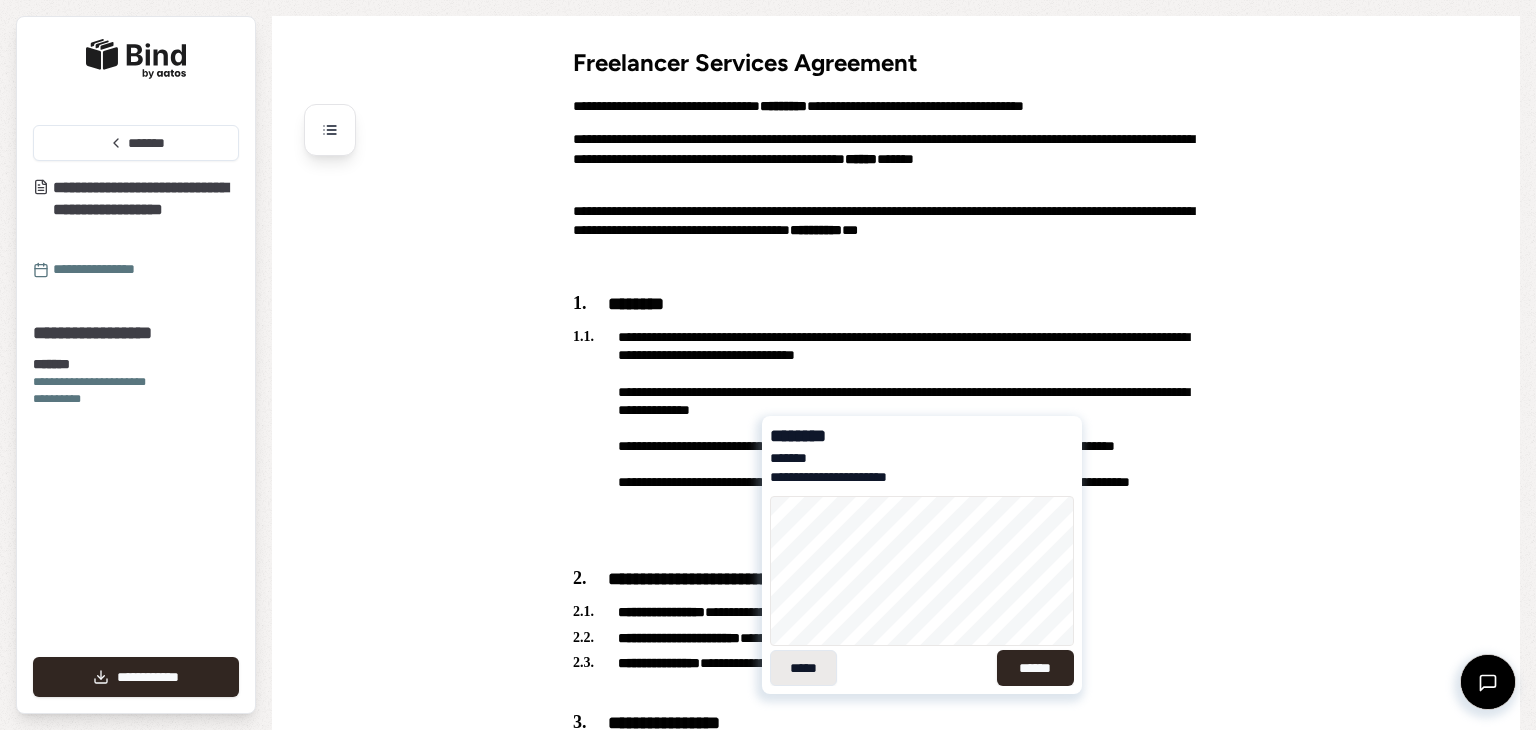 click on "*****" at bounding box center (803, 668) 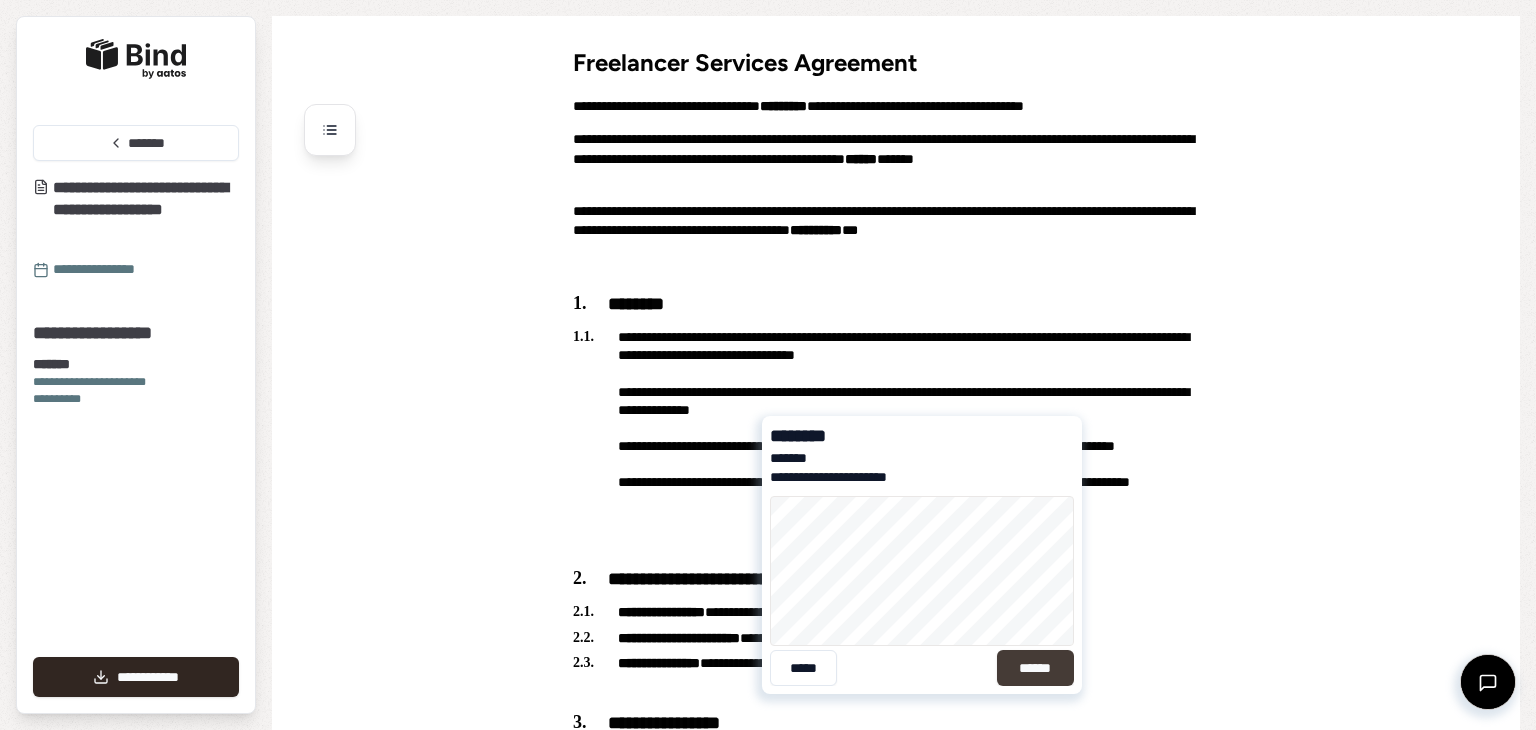 click on "******" at bounding box center [1035, 668] 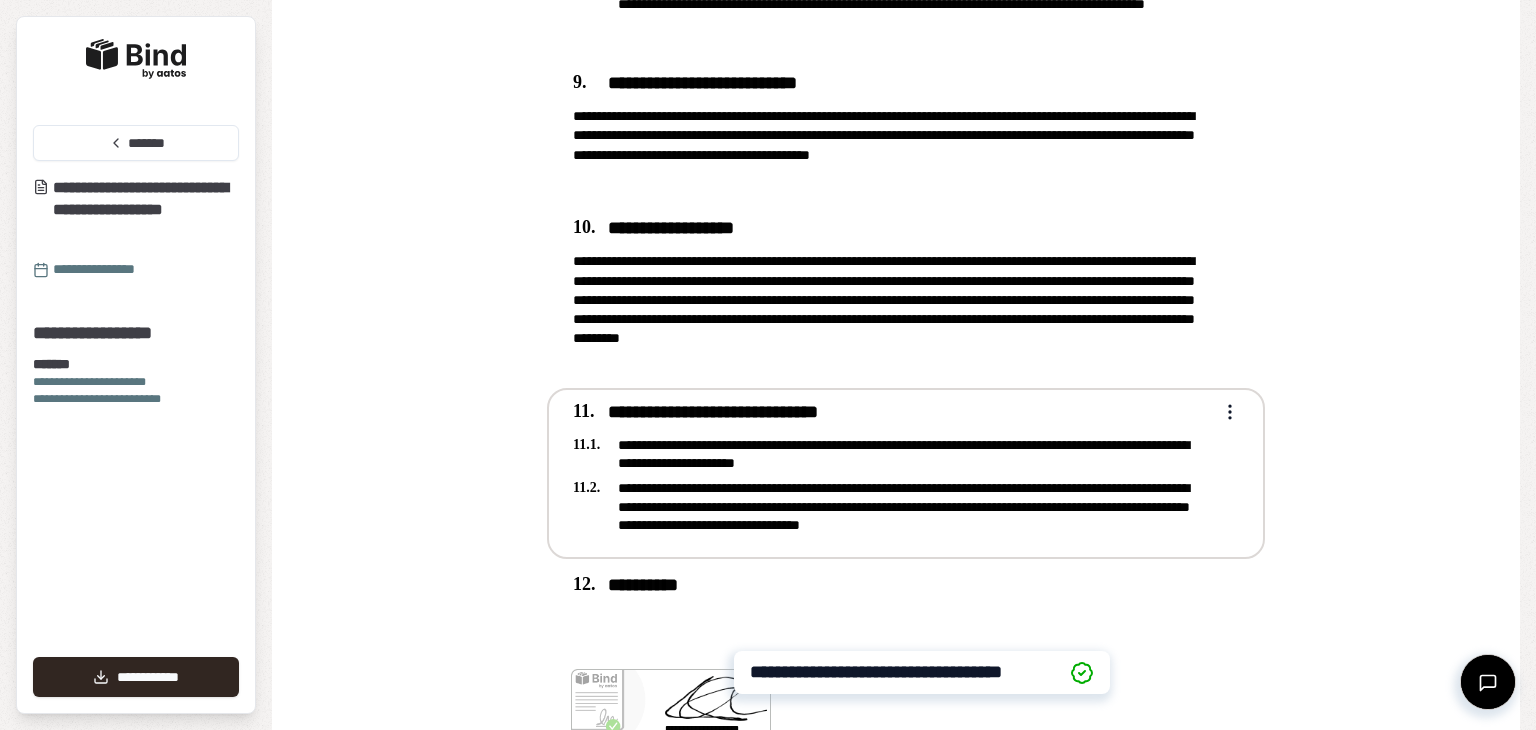 scroll, scrollTop: 3383, scrollLeft: 0, axis: vertical 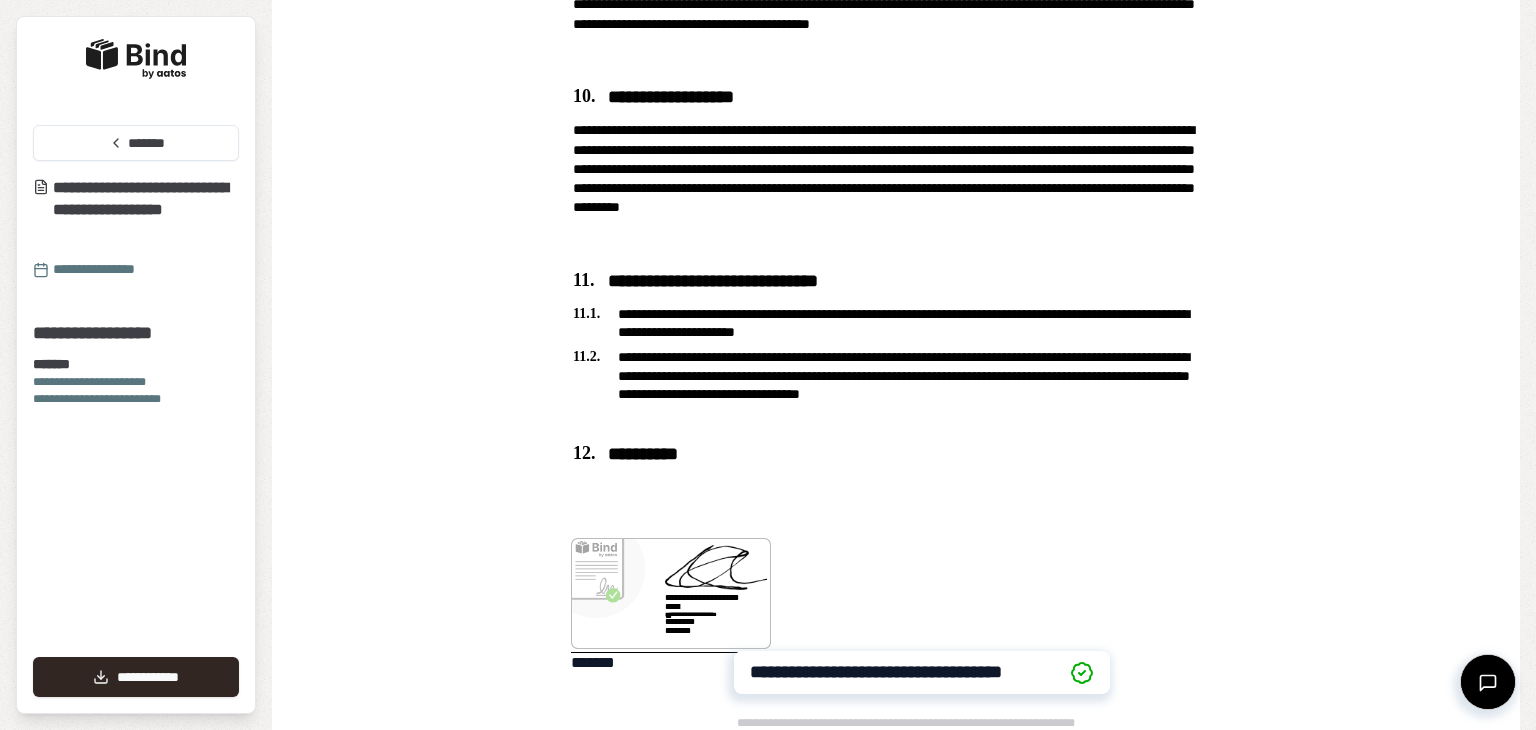 click on "*******" at bounding box center [671, 663] 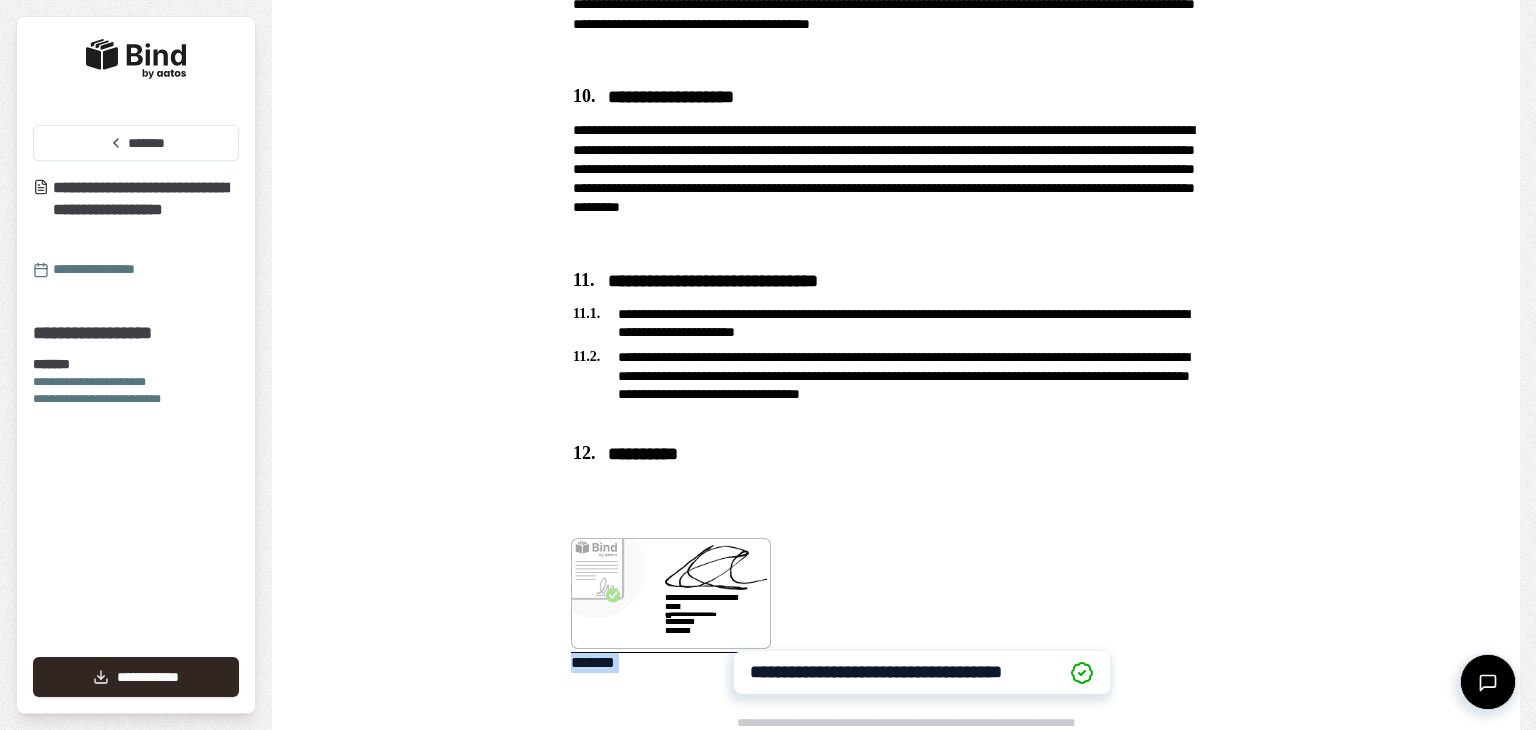click on "*******" at bounding box center (671, 663) 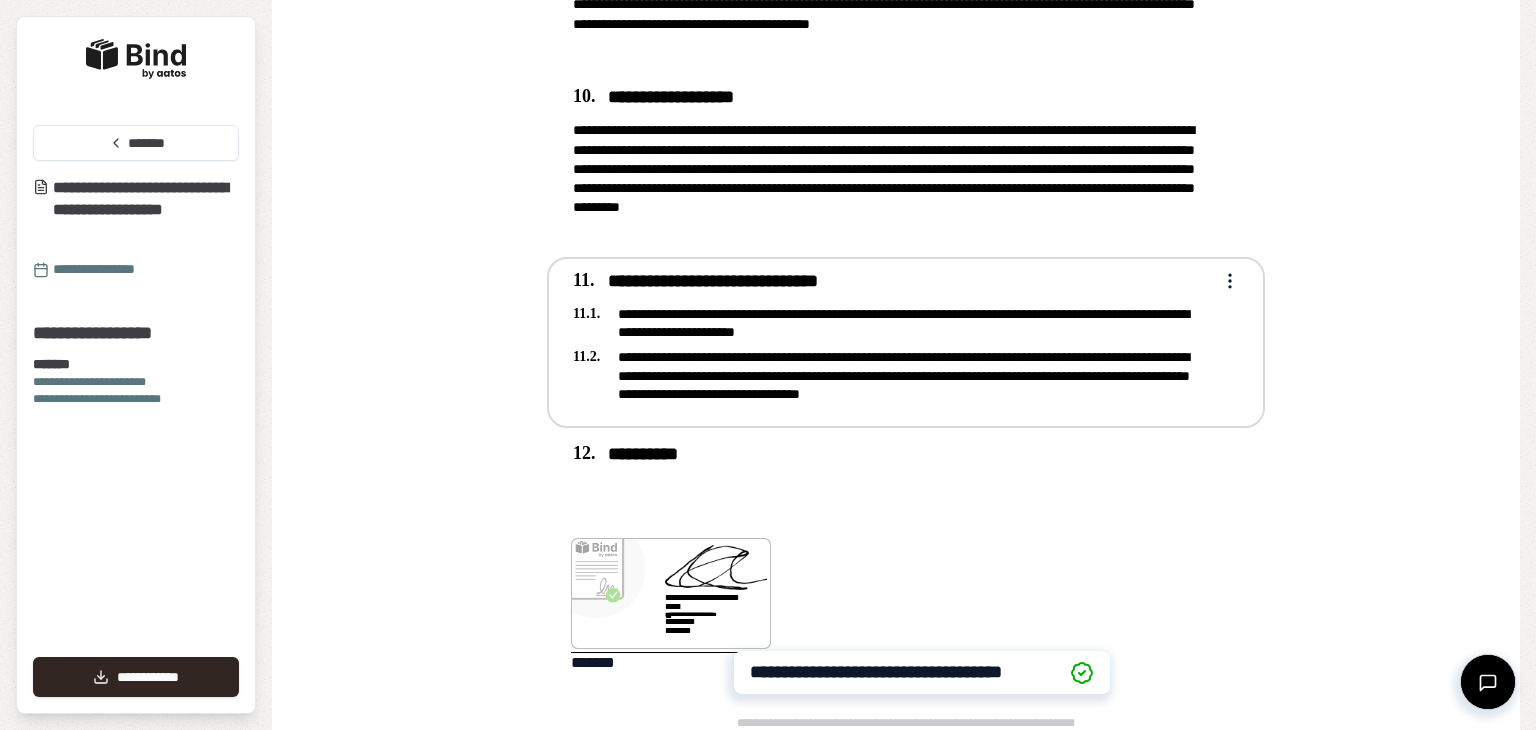 click on "**********" at bounding box center [906, 342] 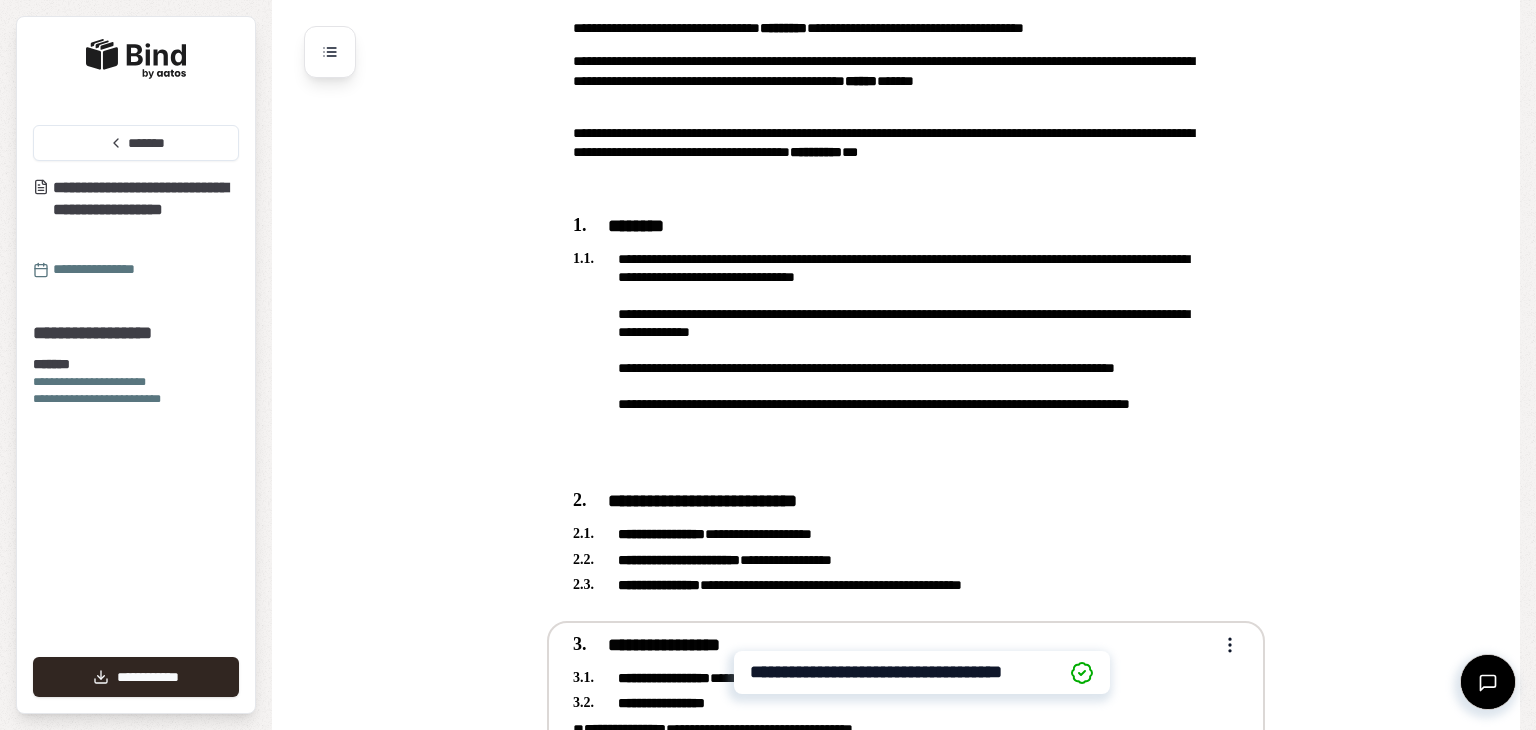 scroll, scrollTop: 0, scrollLeft: 0, axis: both 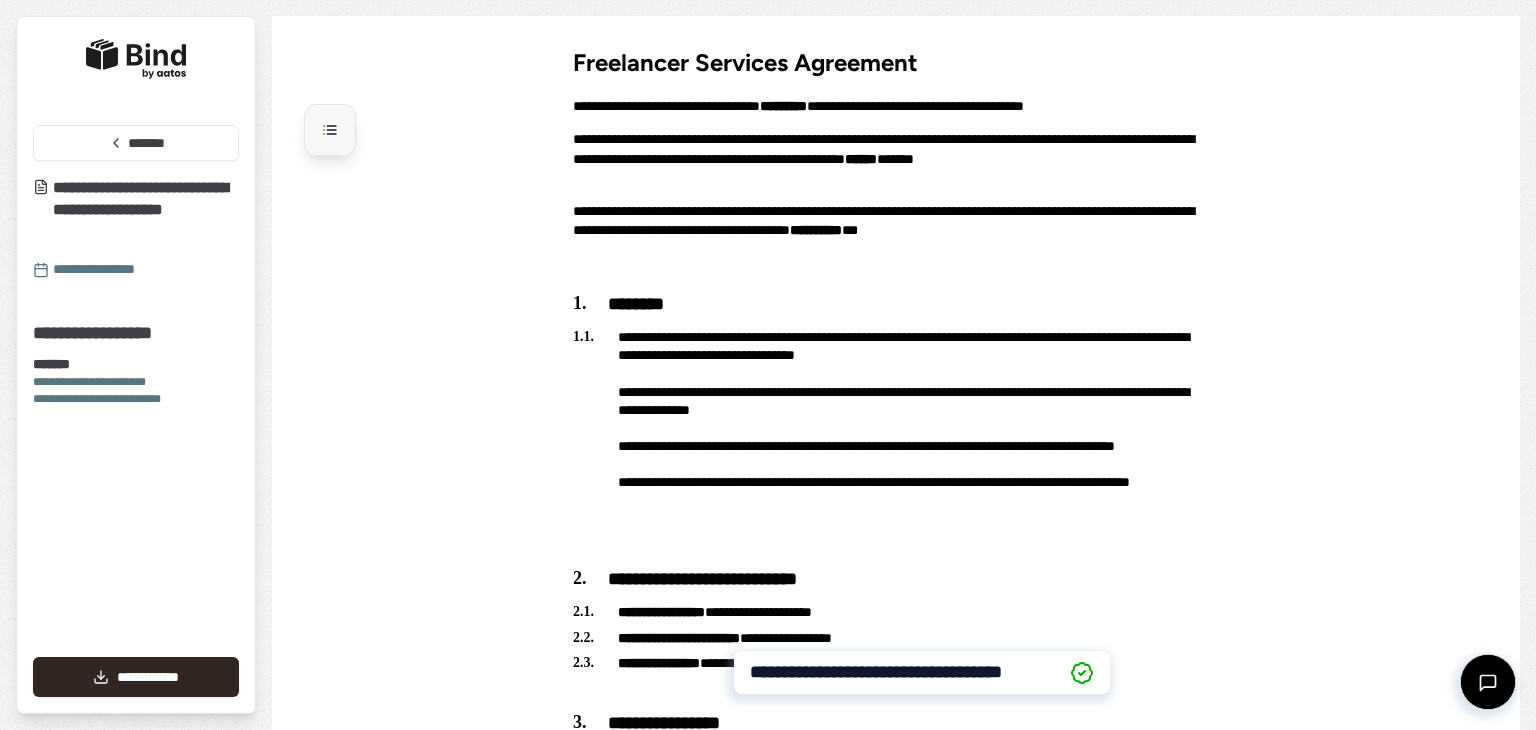 click at bounding box center (330, 130) 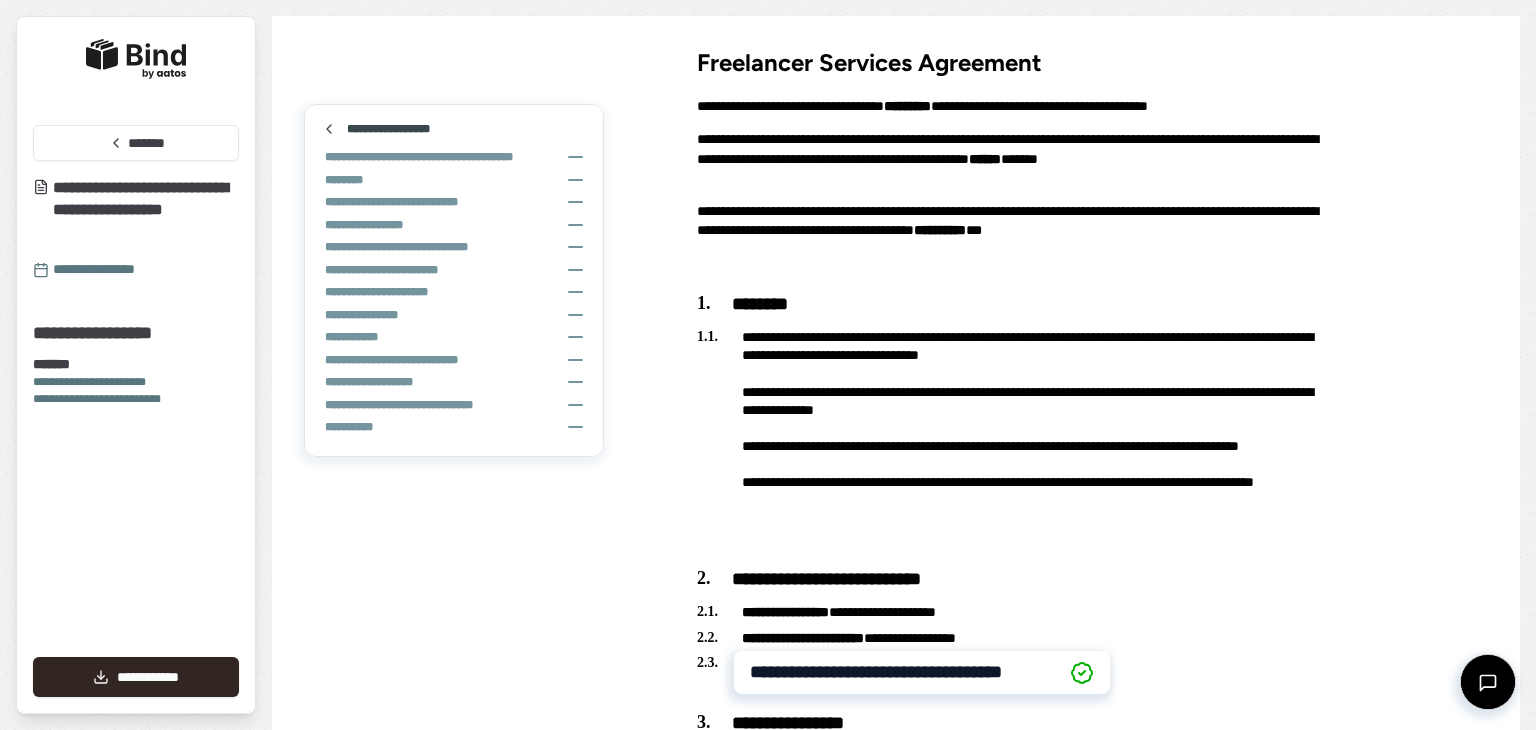 click at bounding box center [329, 129] 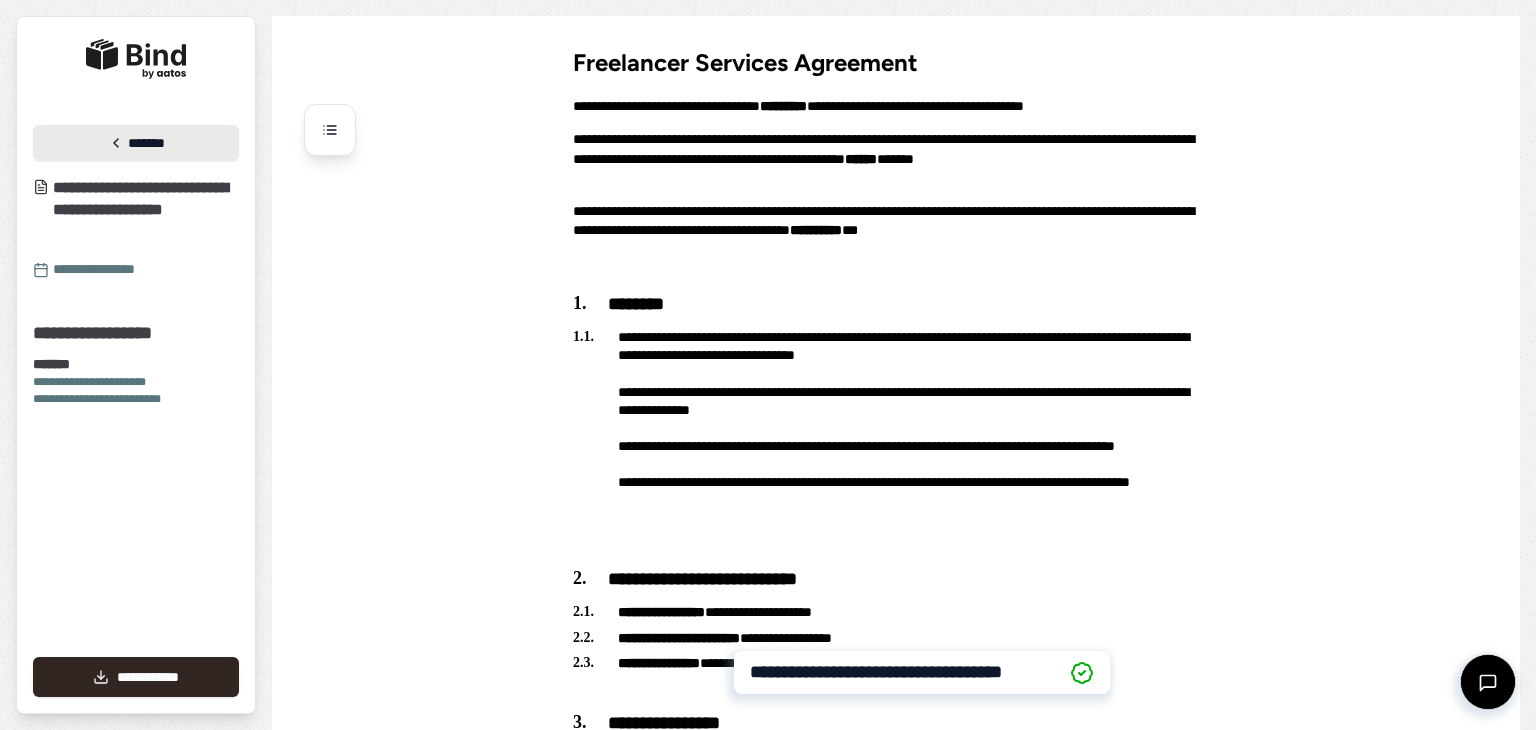 click on "*******" at bounding box center (136, 143) 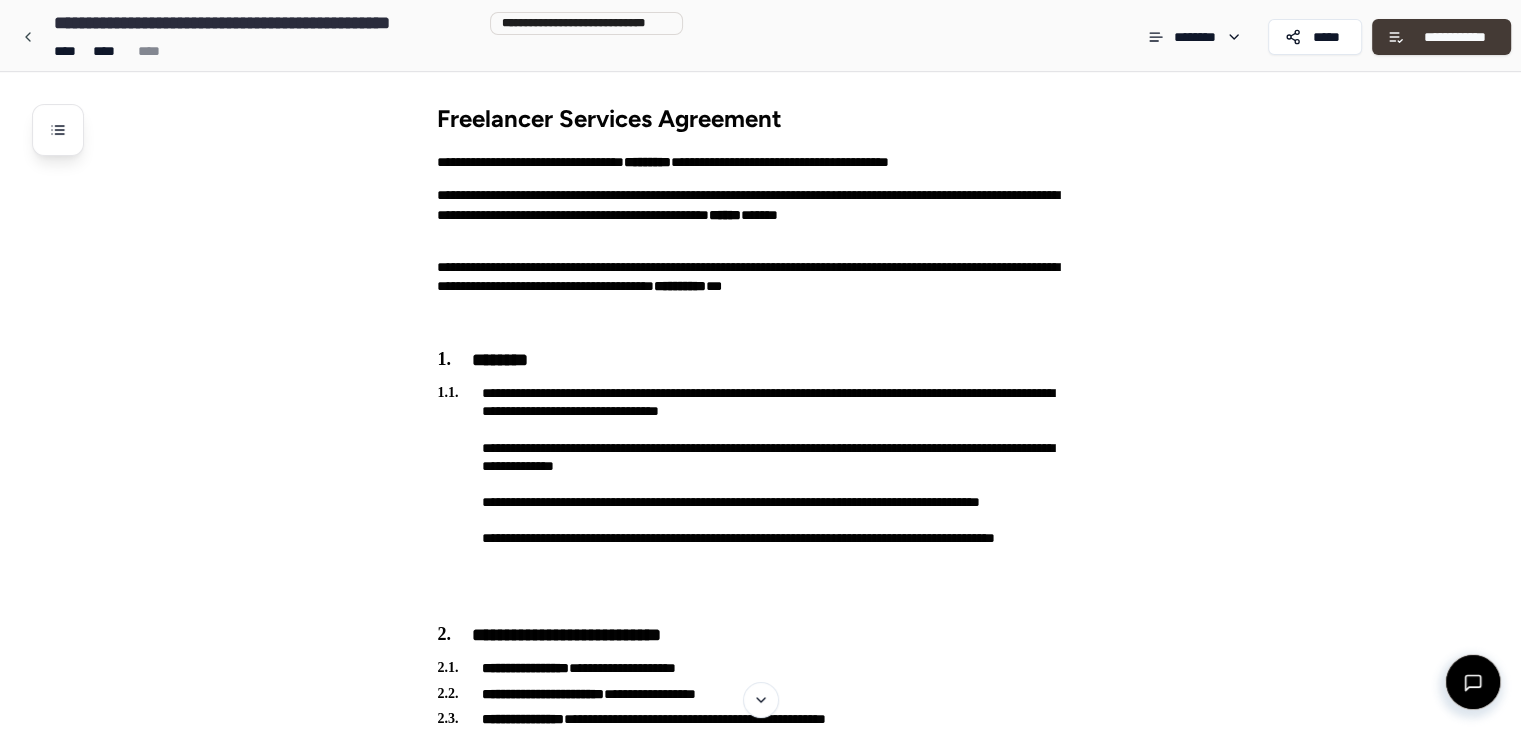 click on "**********" at bounding box center (1441, 37) 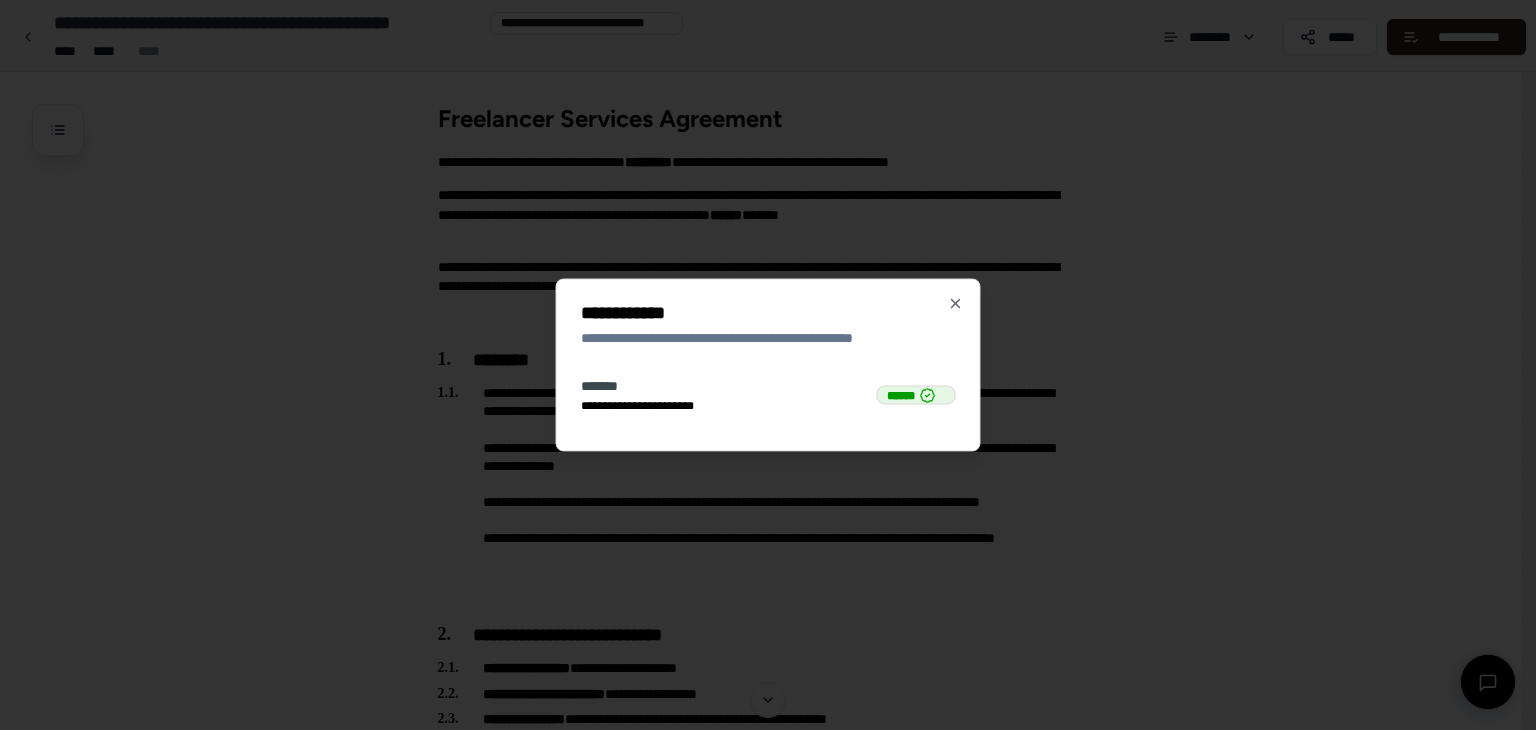 click on "**********" at bounding box center (768, 395) 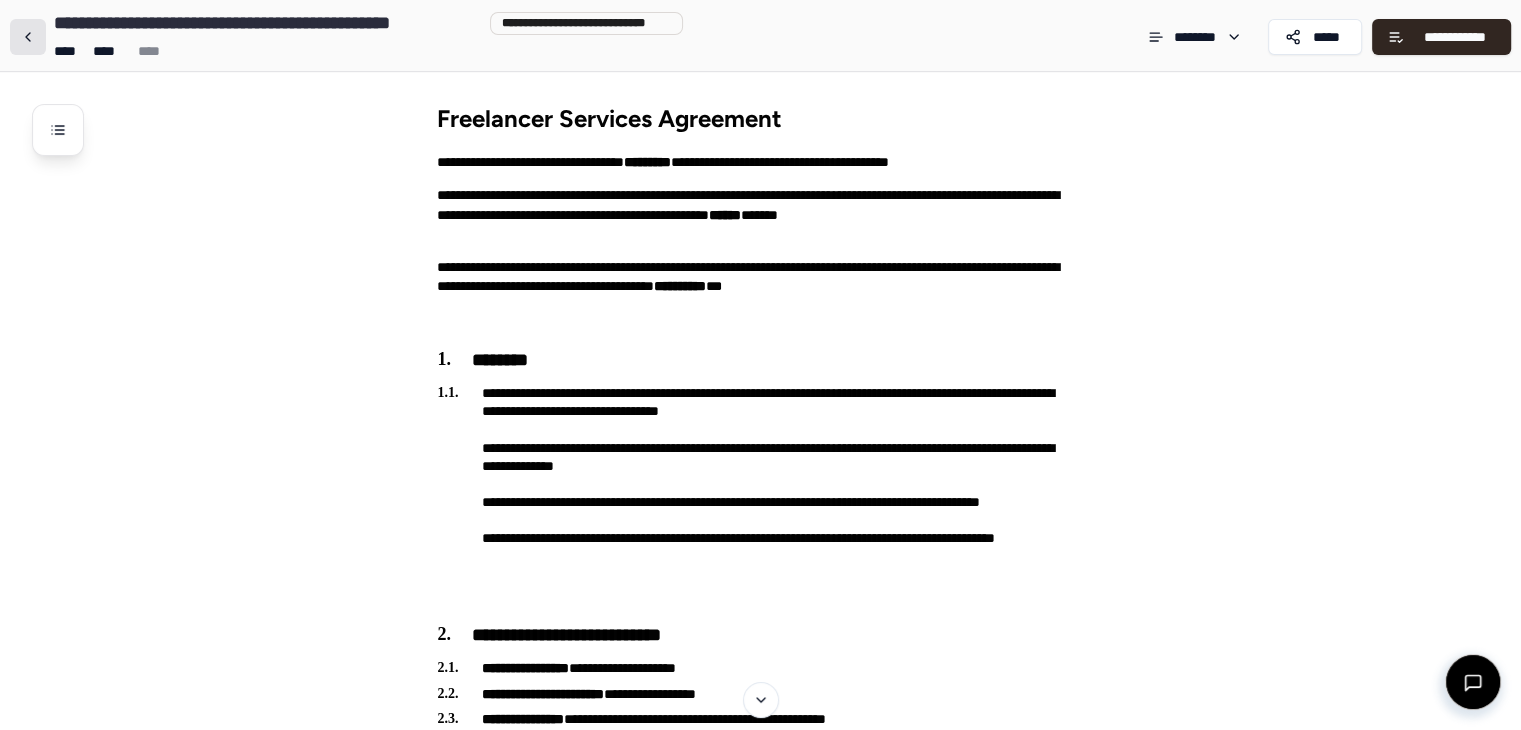 click at bounding box center (28, 37) 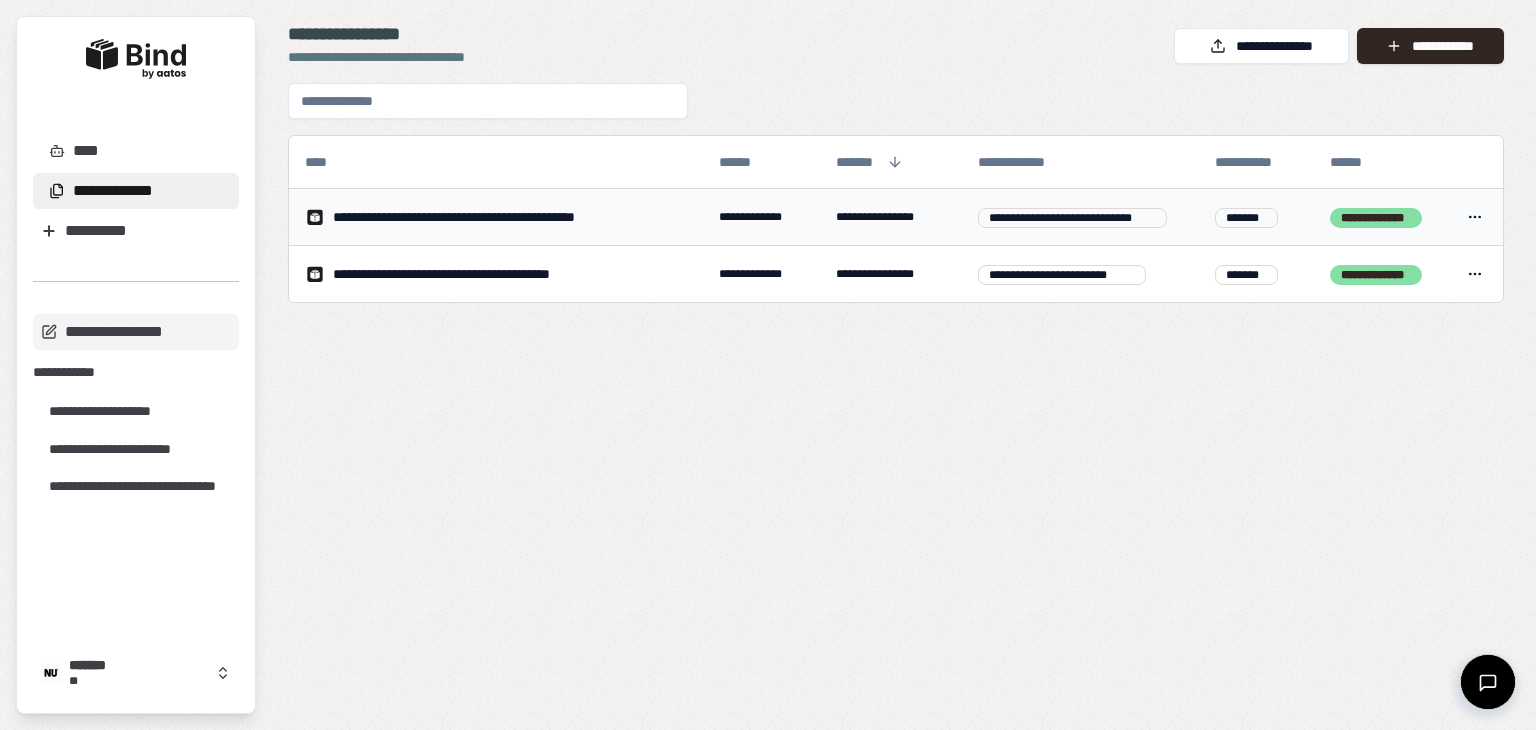 click on "**********" at bounding box center (496, 217) 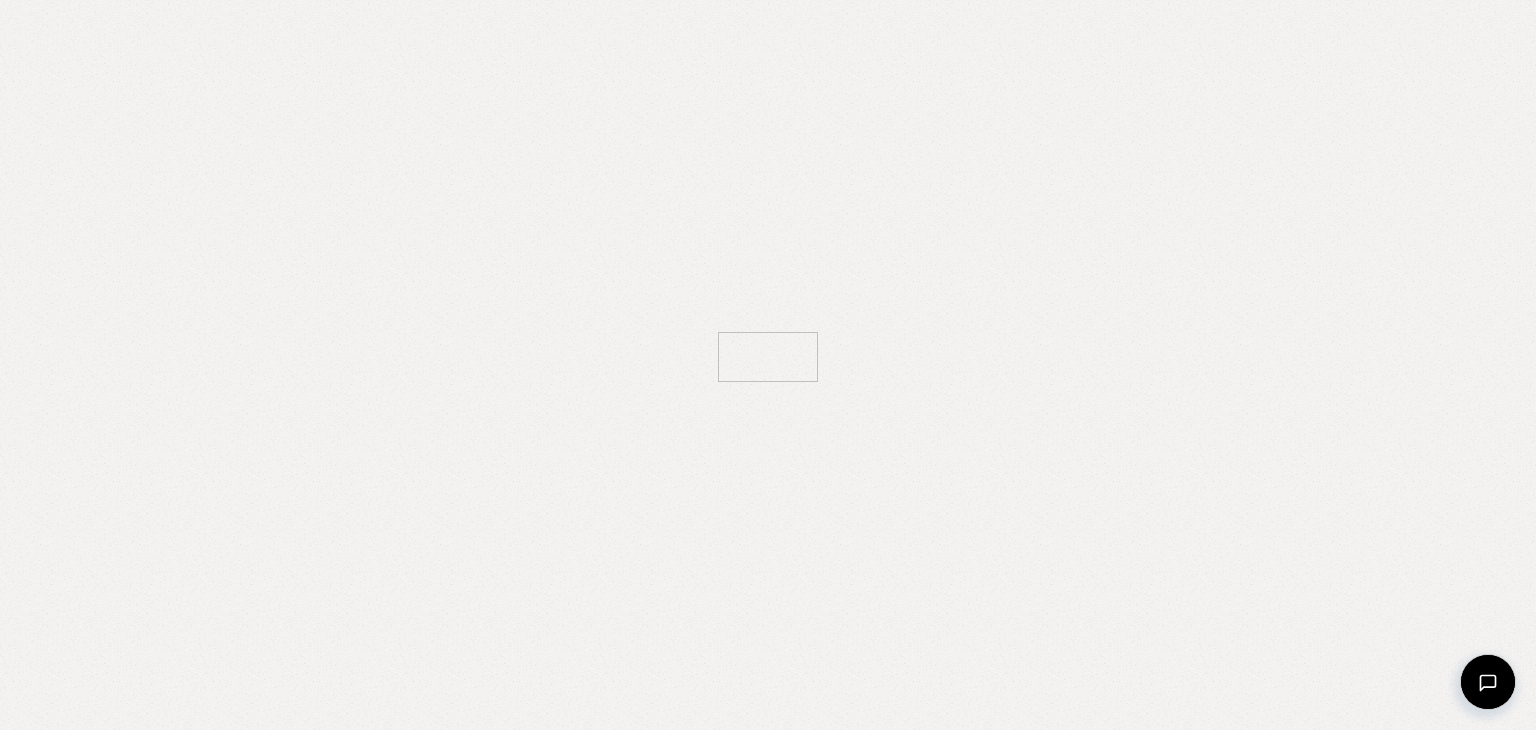 click at bounding box center (768, 365) 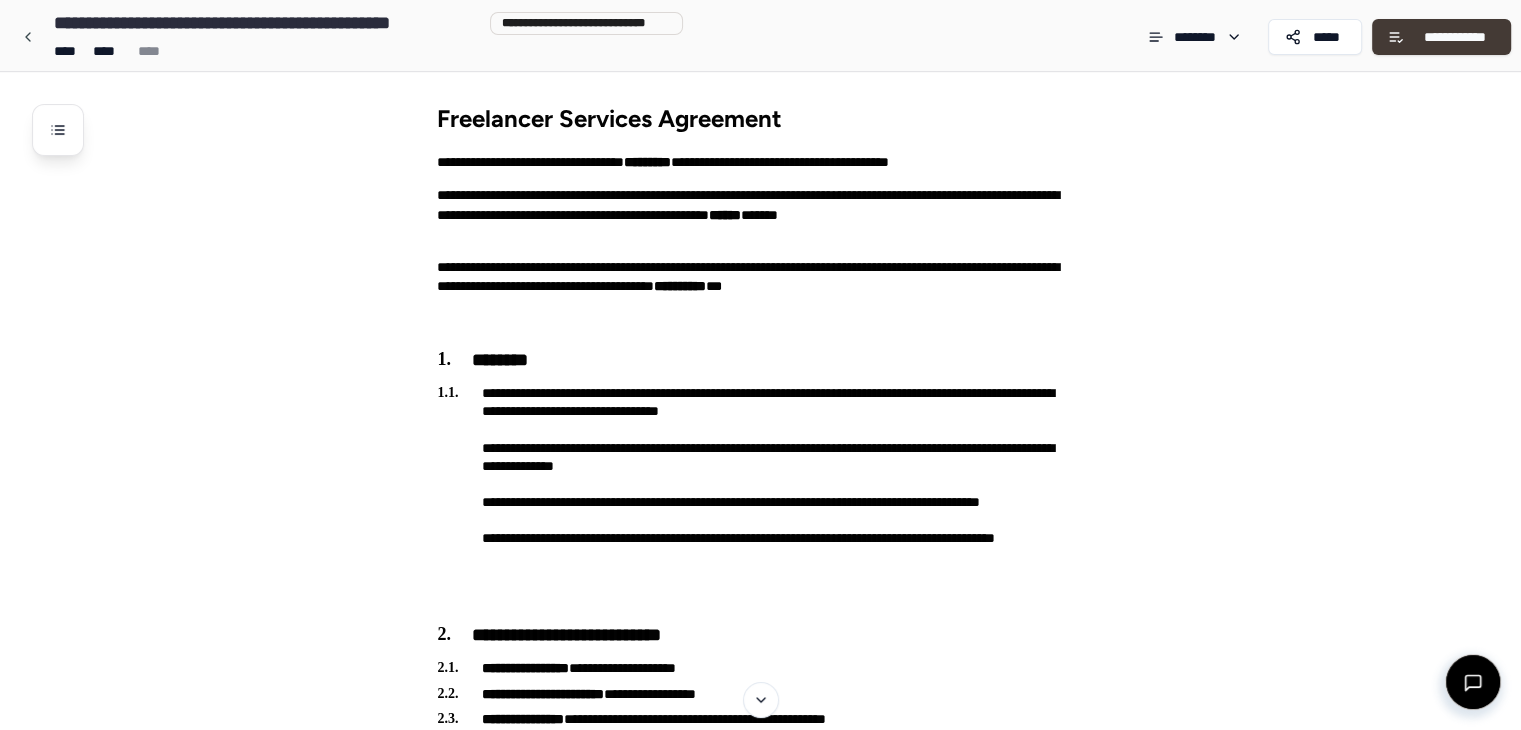 click on "**********" at bounding box center (1454, 37) 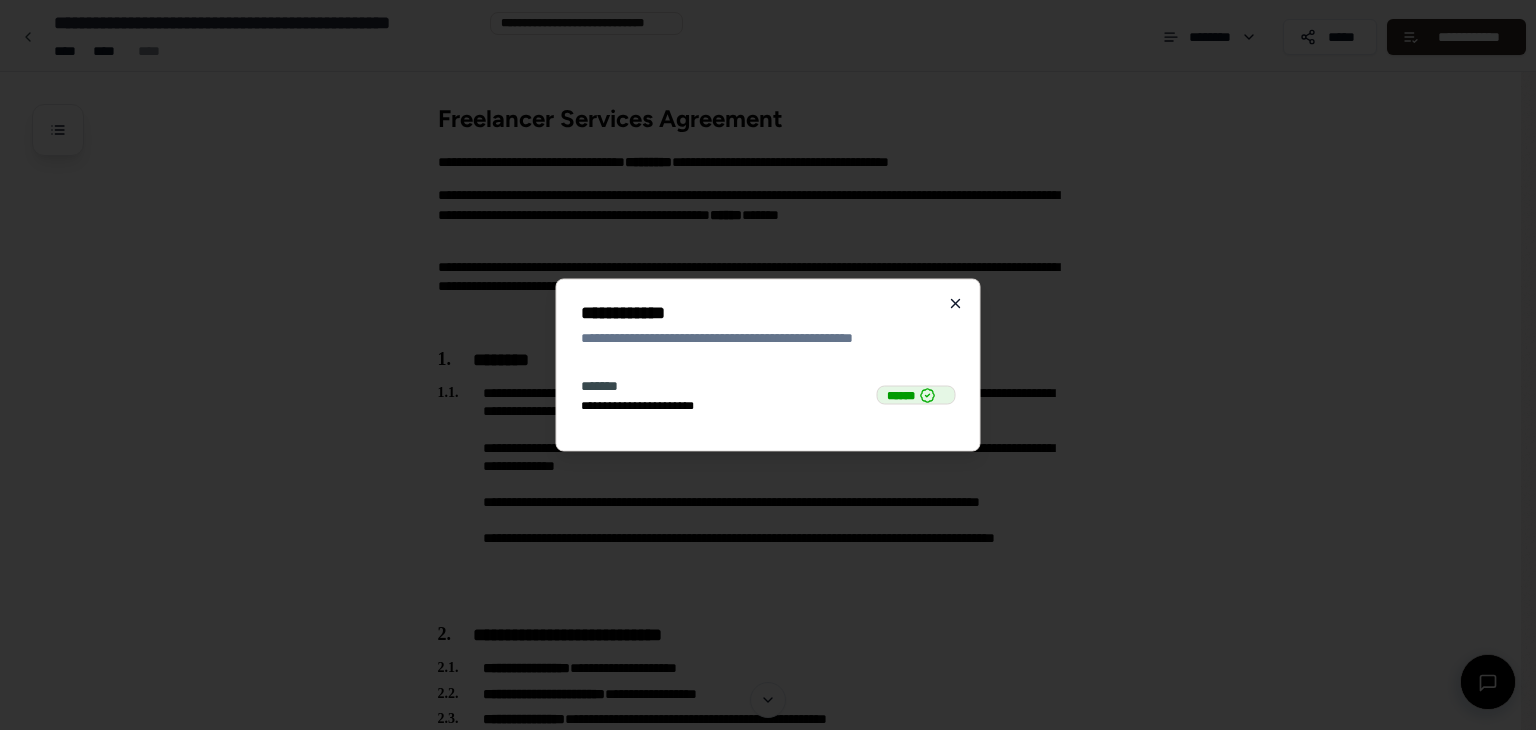 click 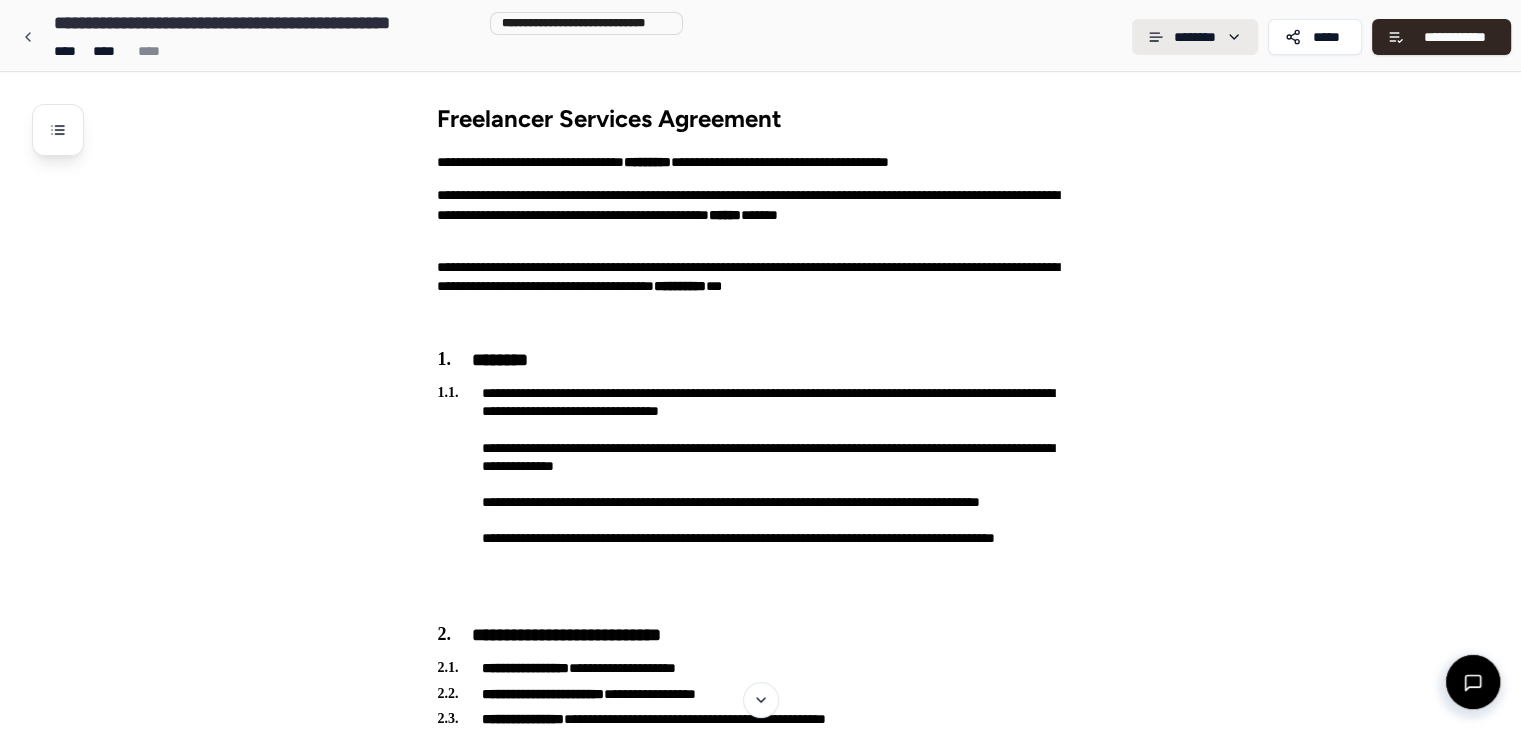 click on "**********" at bounding box center [760, 2202] 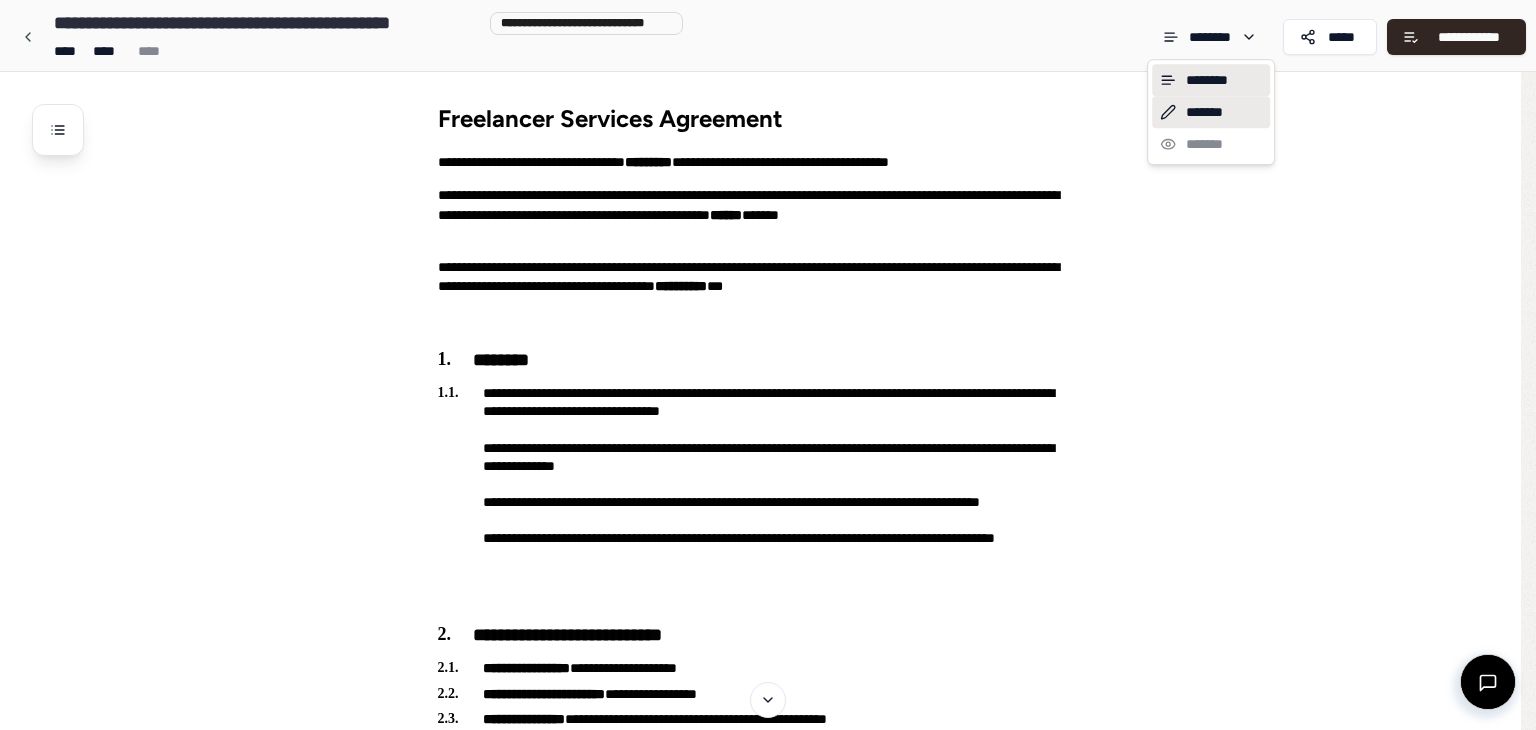 click on "*******" at bounding box center [1211, 112] 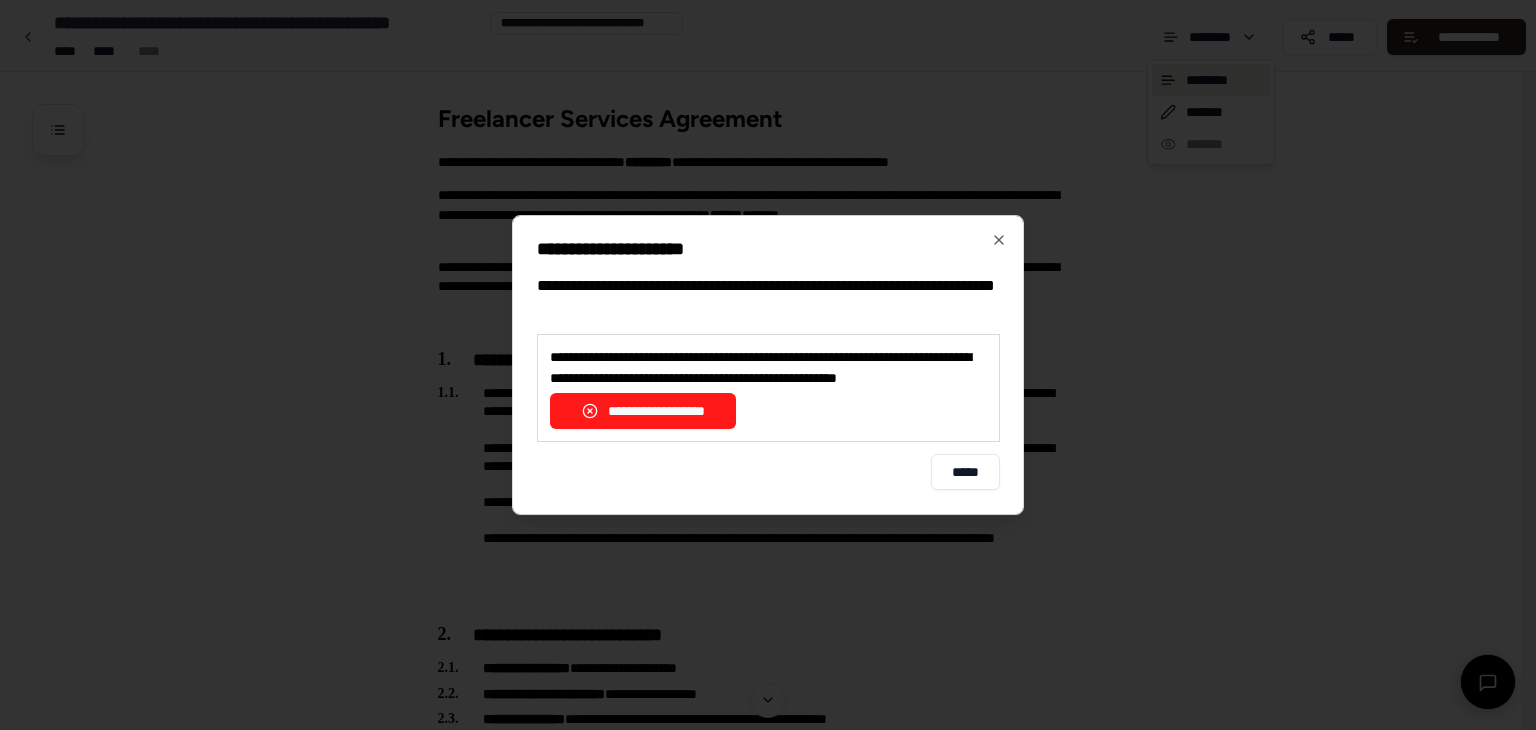 click on "**********" at bounding box center (643, 411) 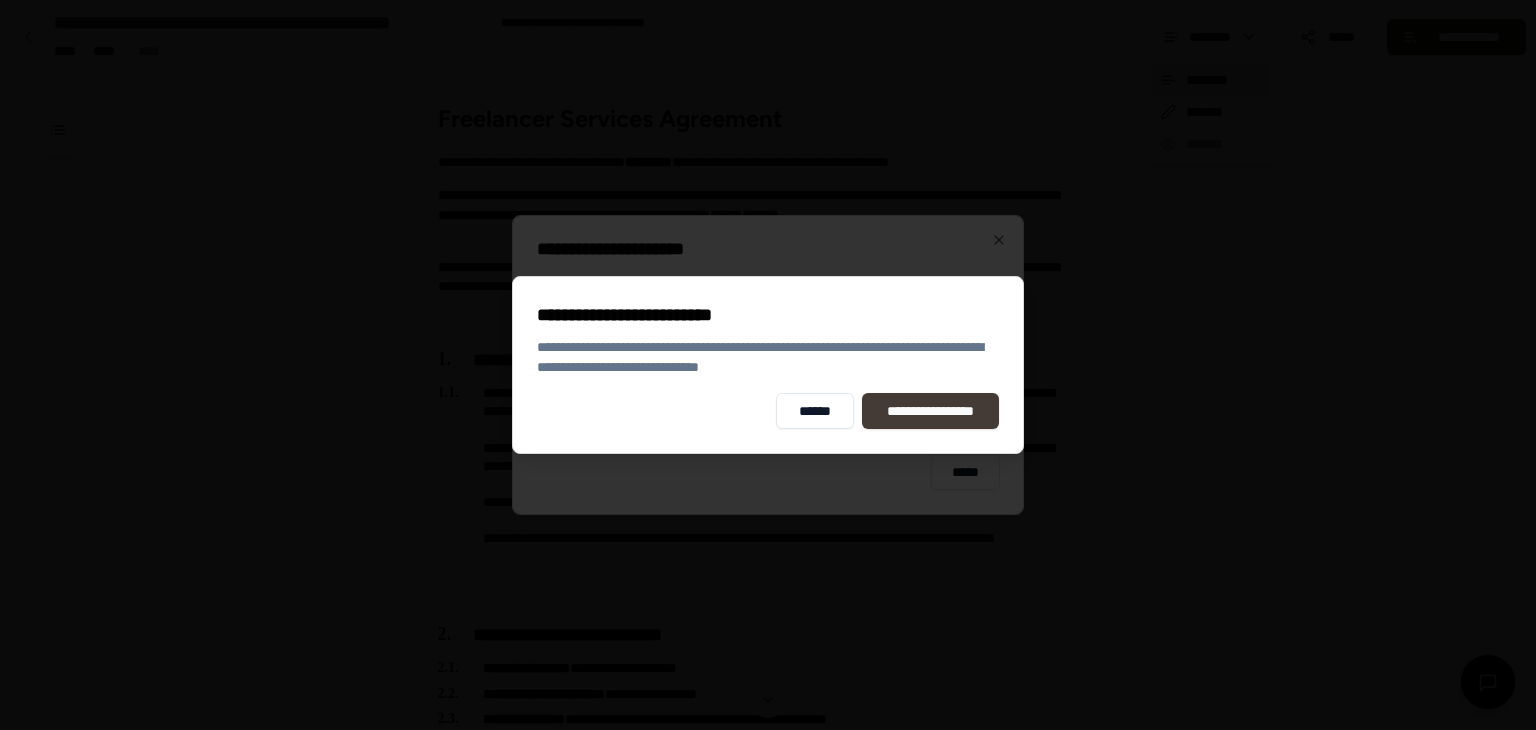 click on "**********" at bounding box center [931, 411] 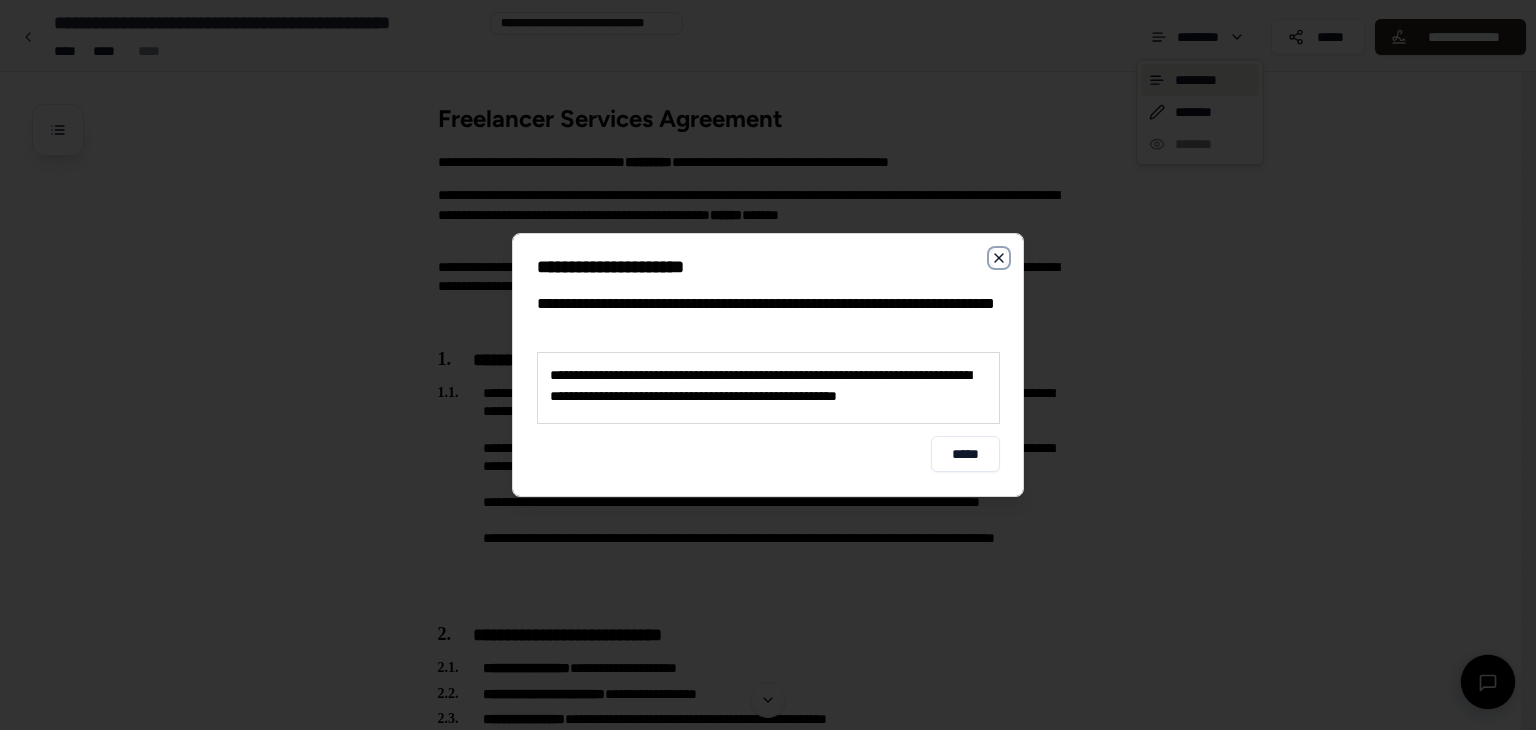 click 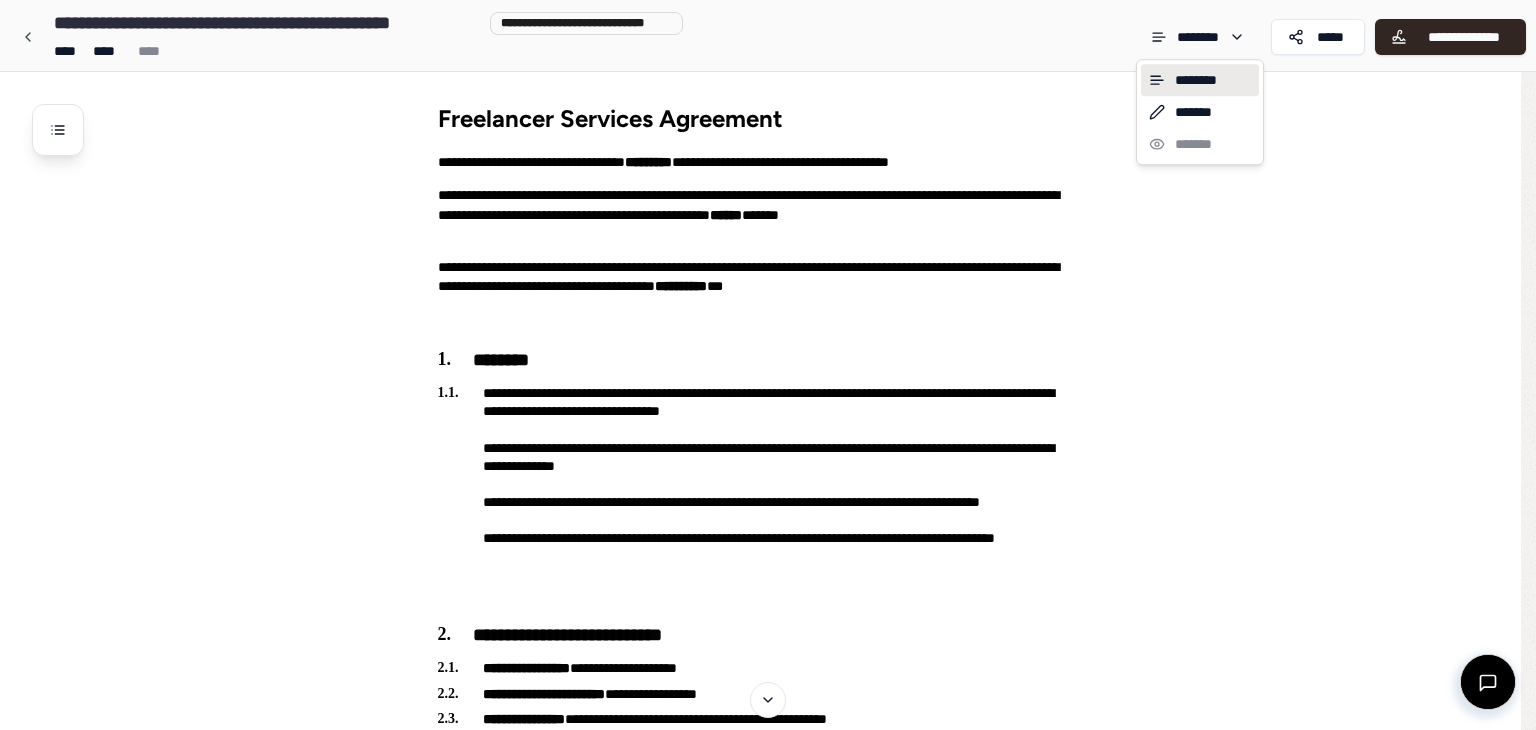 click on "**********" at bounding box center (768, 2084) 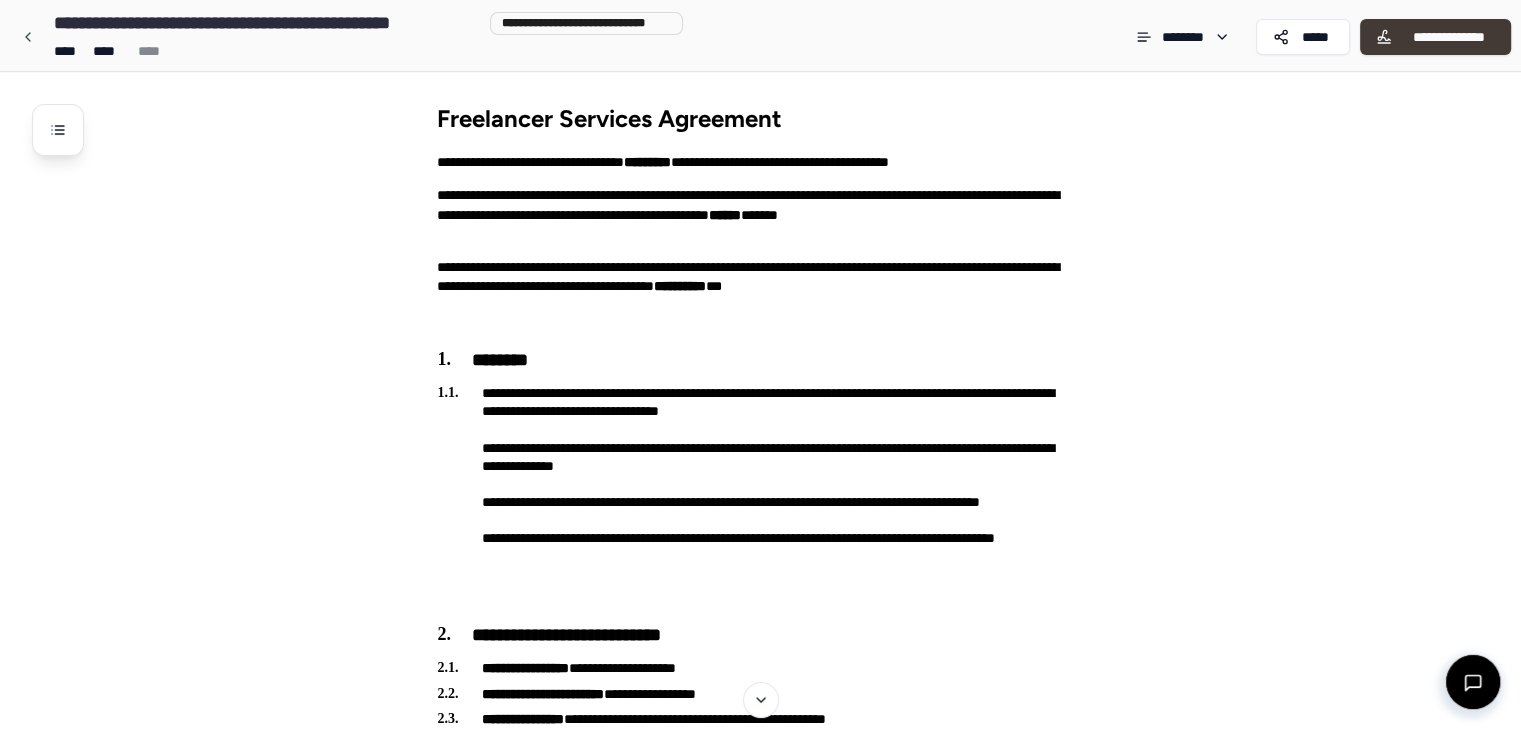 click on "**********" at bounding box center (1448, 37) 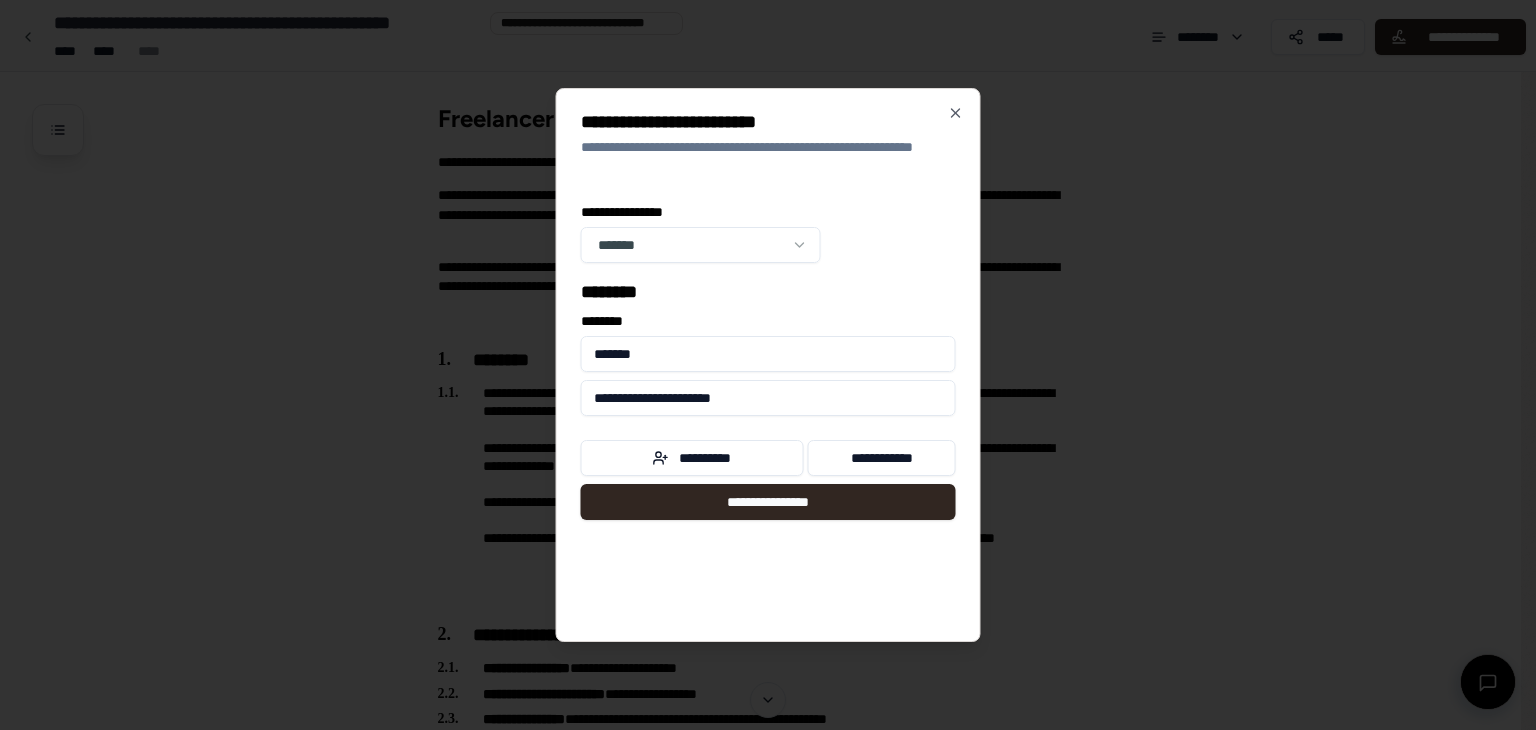 click on "*******" at bounding box center [768, 354] 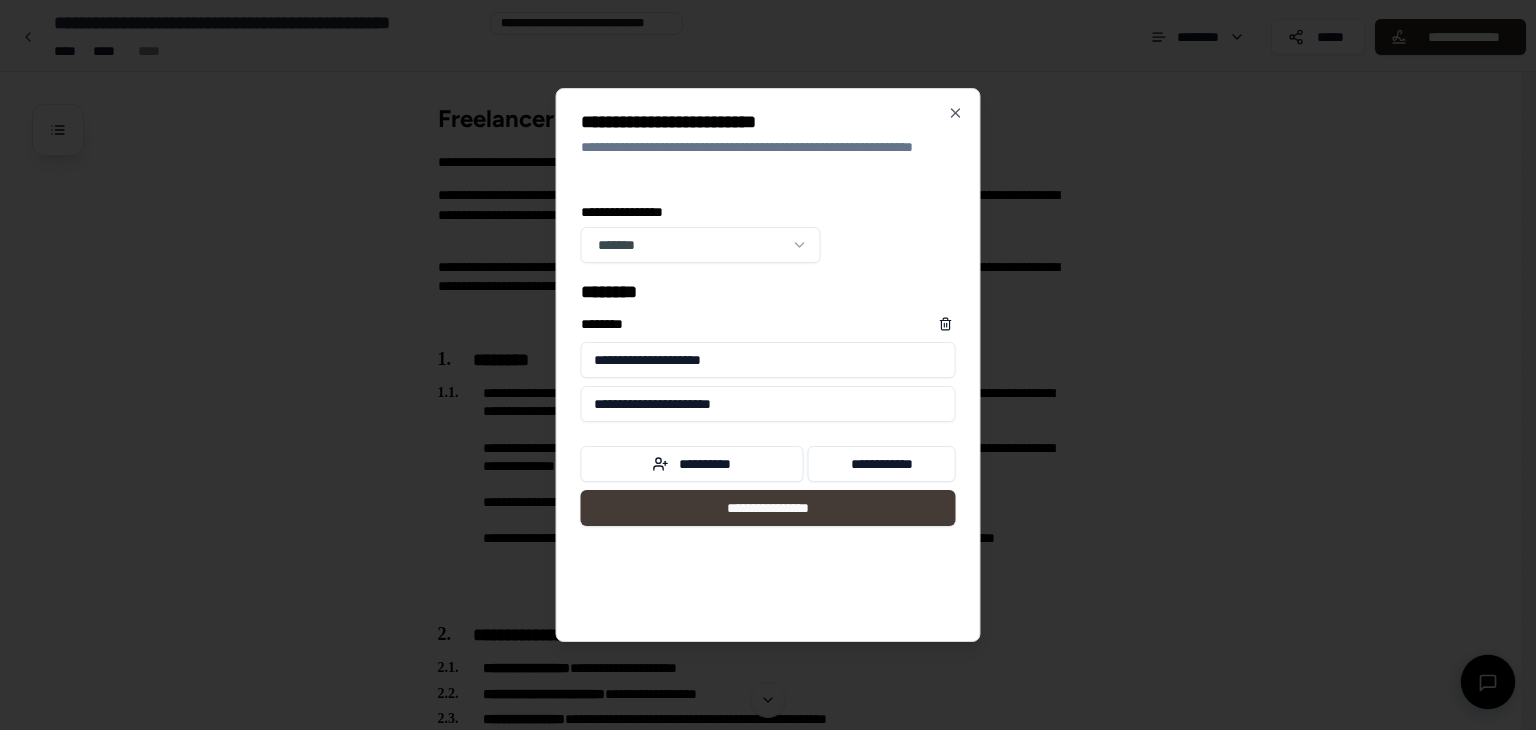 type on "**********" 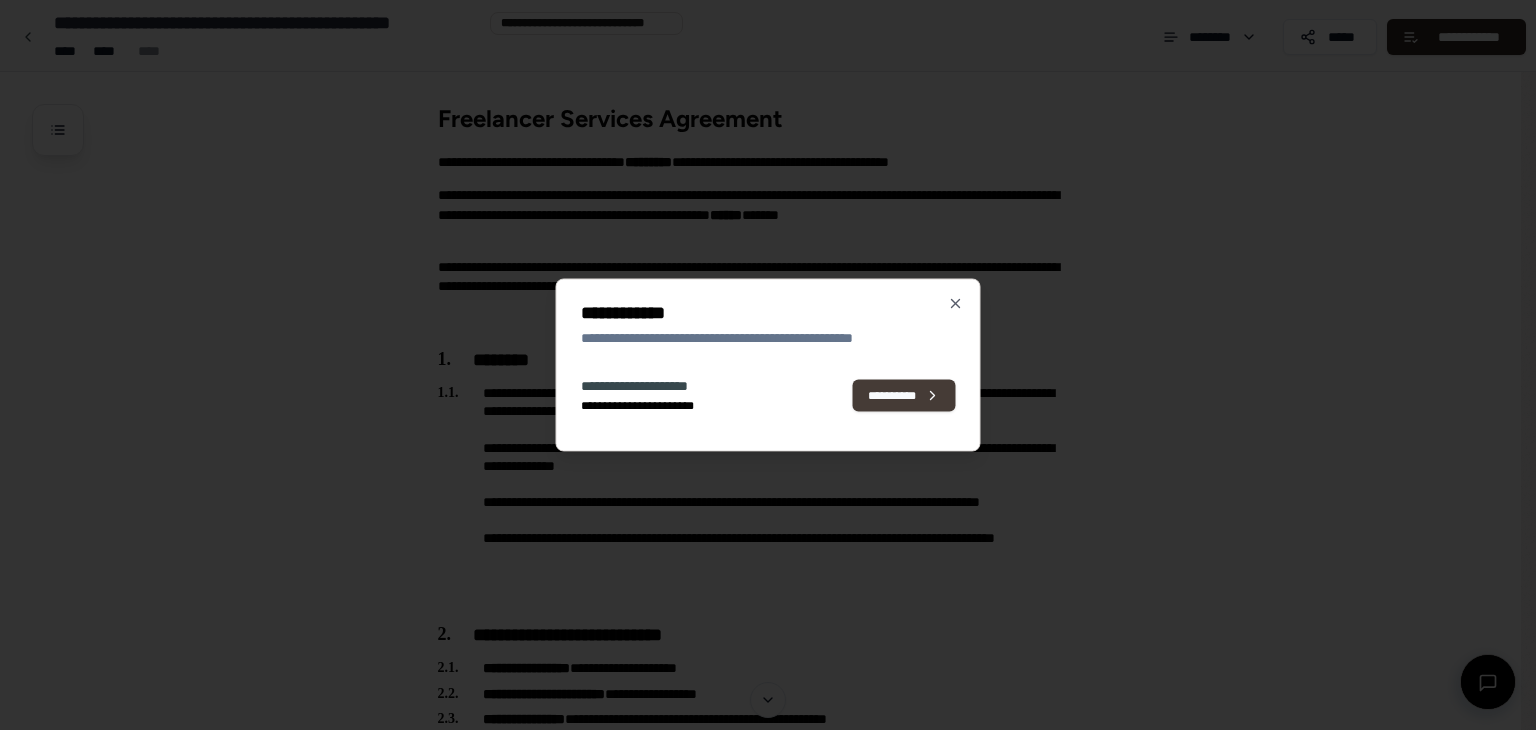 click on "**********" at bounding box center (904, 395) 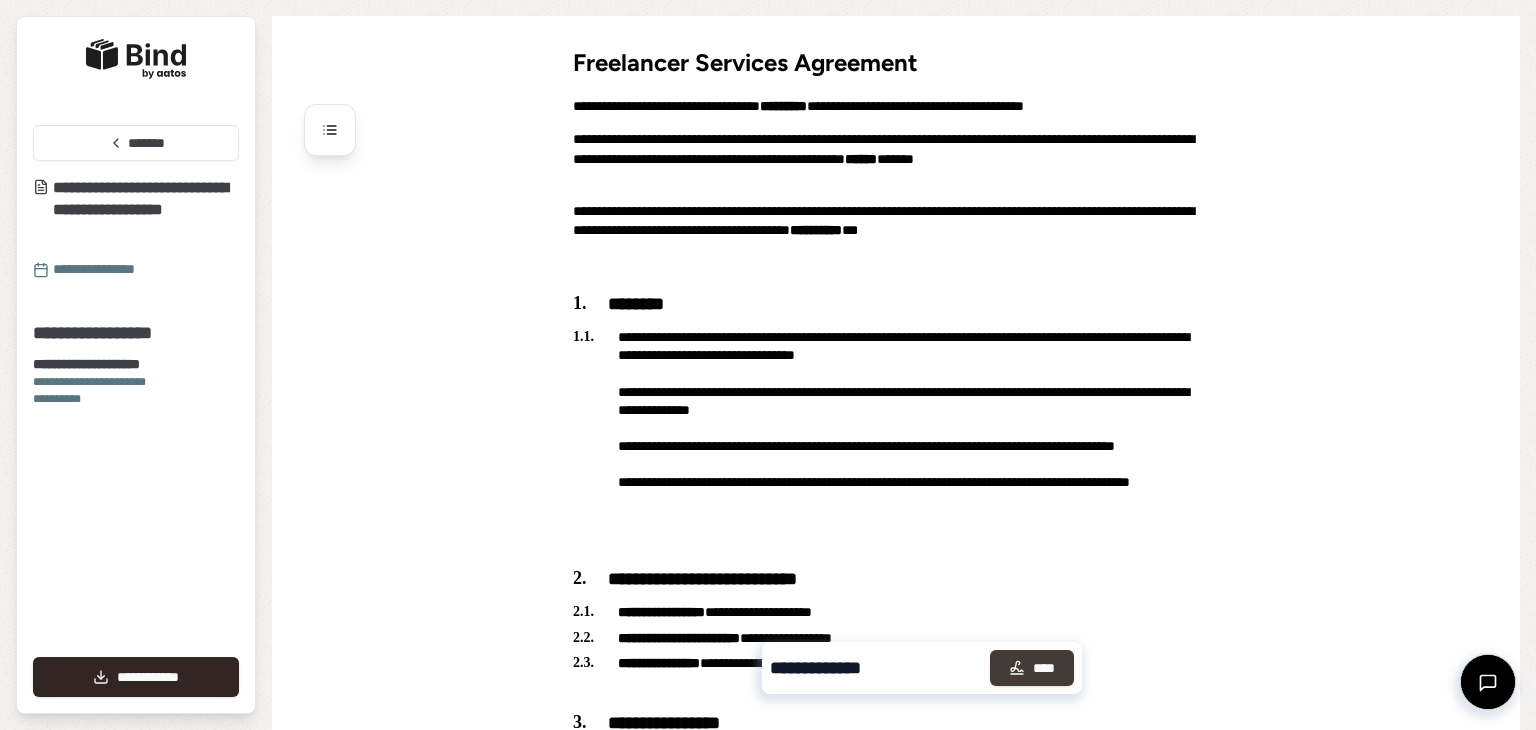 click on "****" at bounding box center (1032, 668) 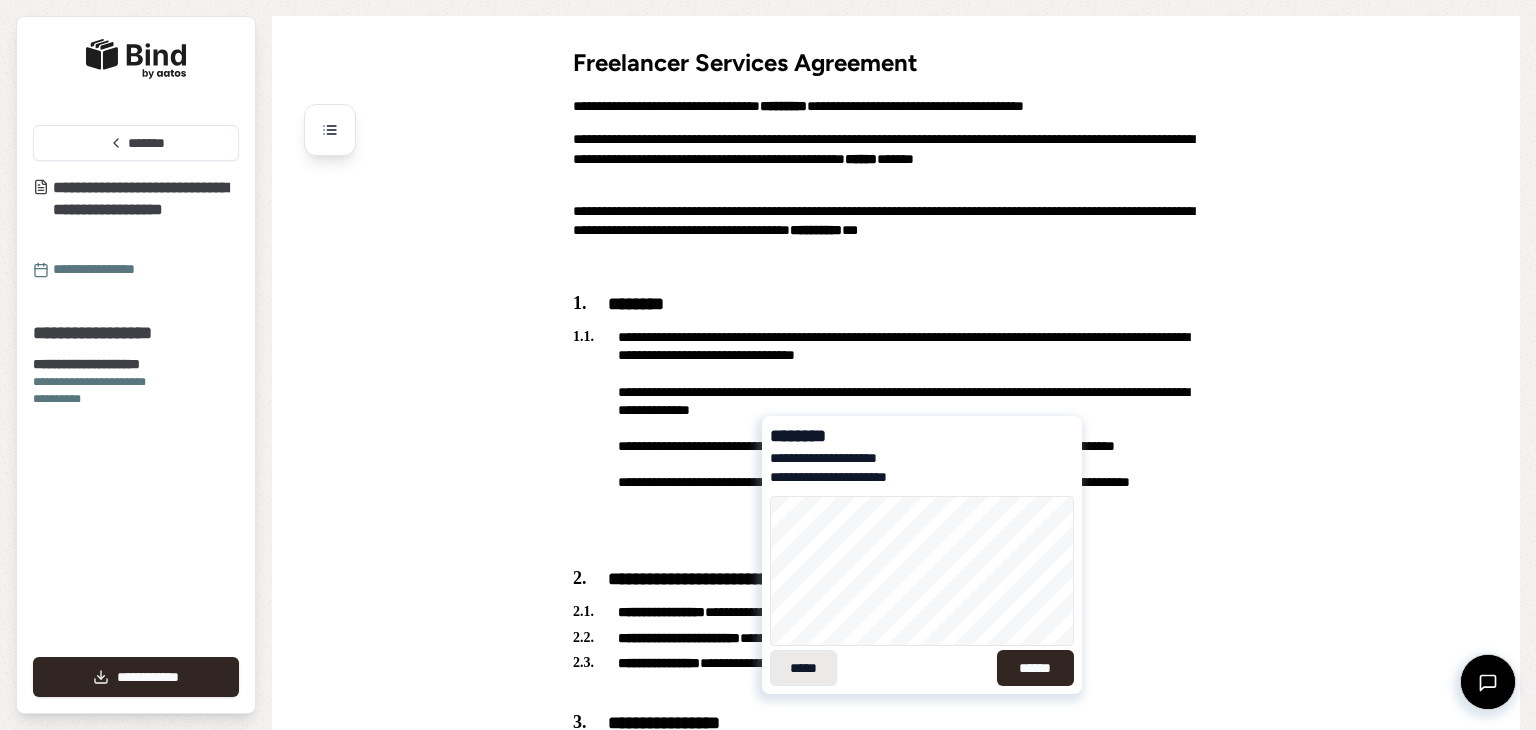 click on "*****" at bounding box center [803, 668] 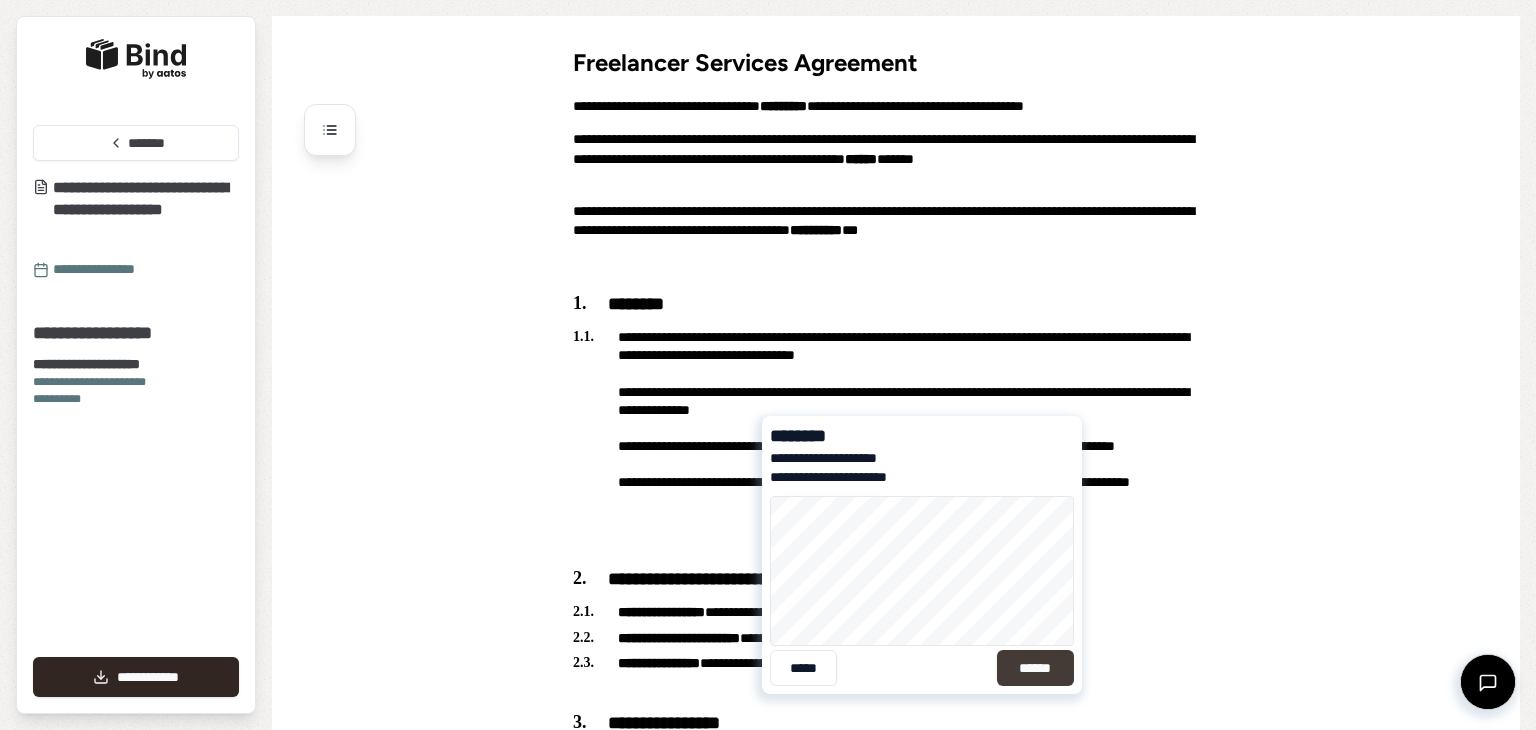click on "******" at bounding box center [1035, 668] 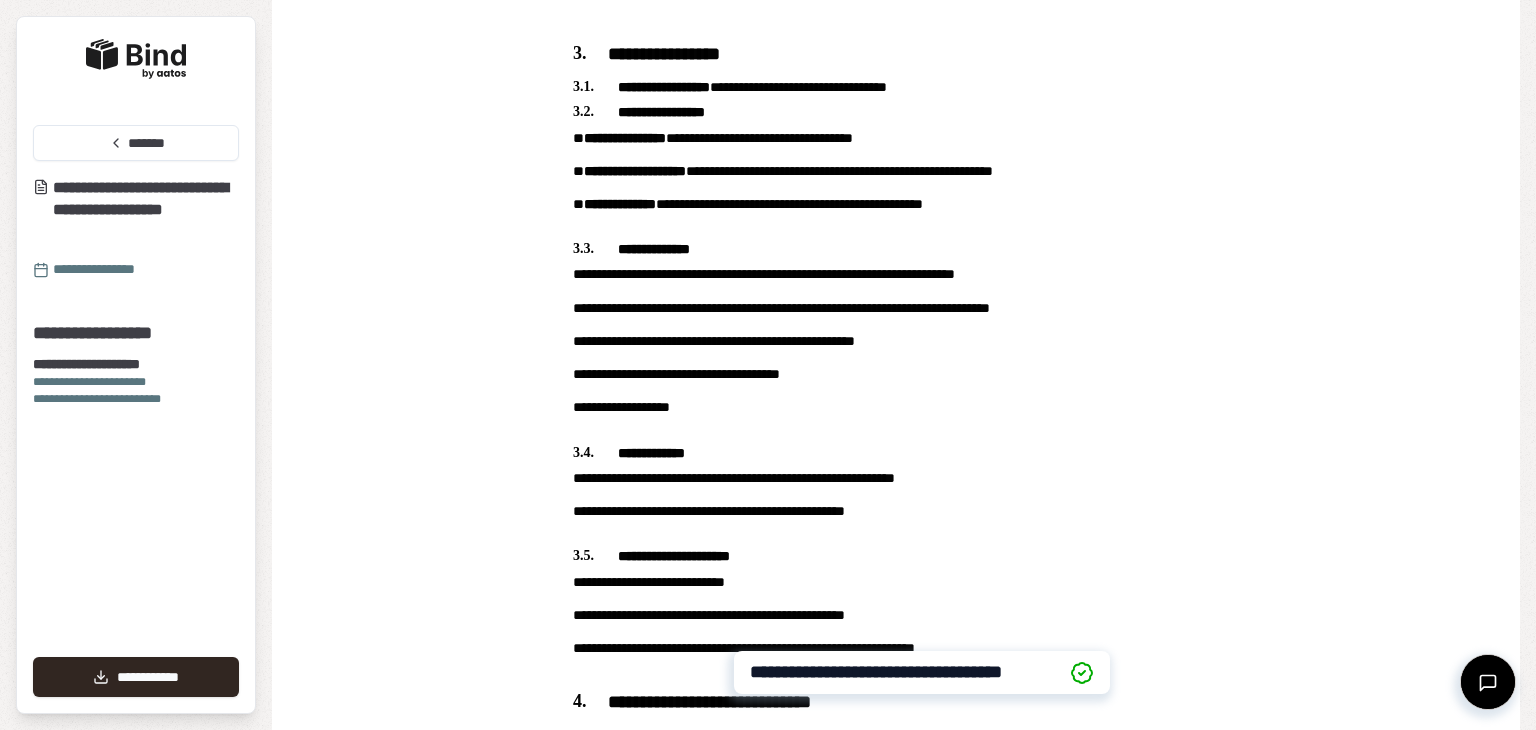 scroll, scrollTop: 0, scrollLeft: 0, axis: both 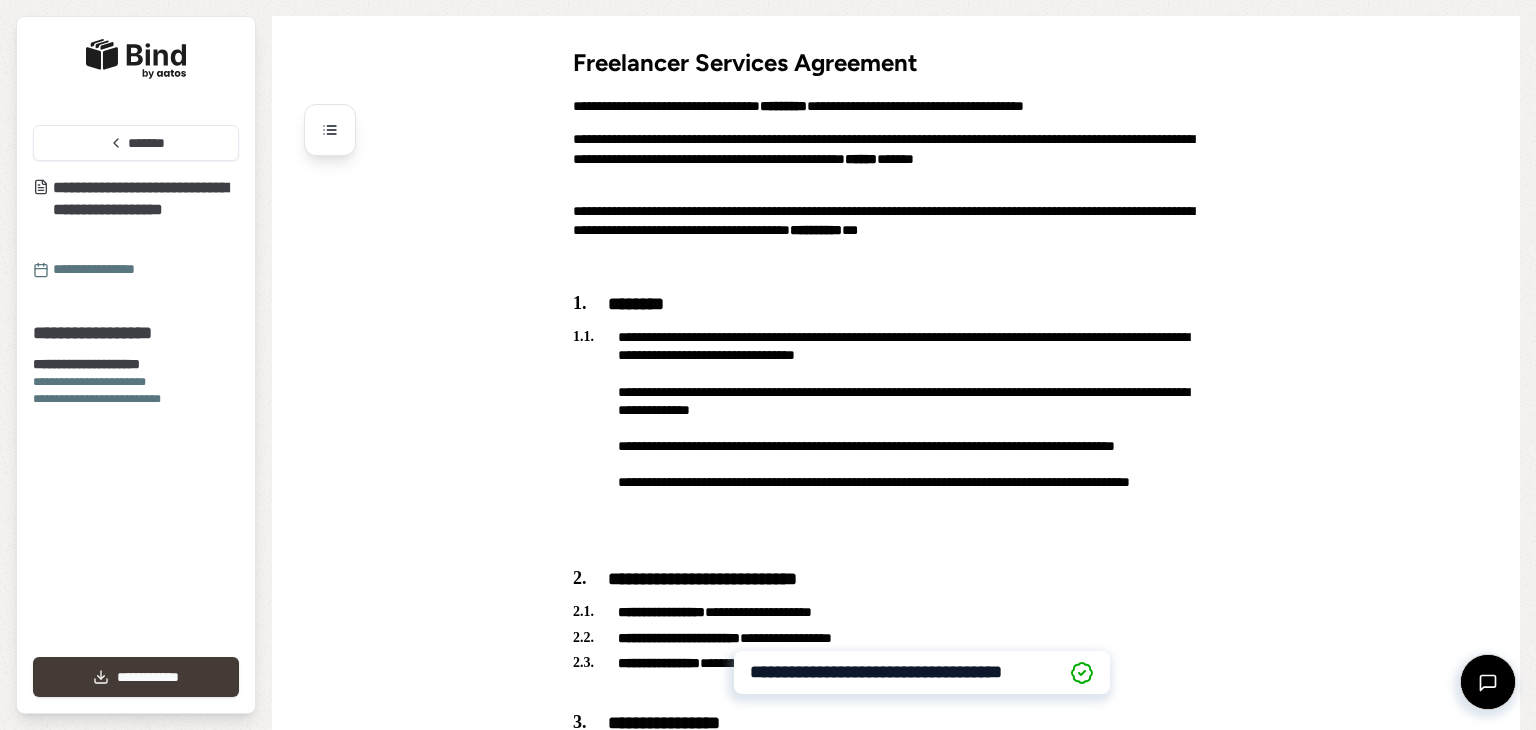 click on "**********" at bounding box center [136, 677] 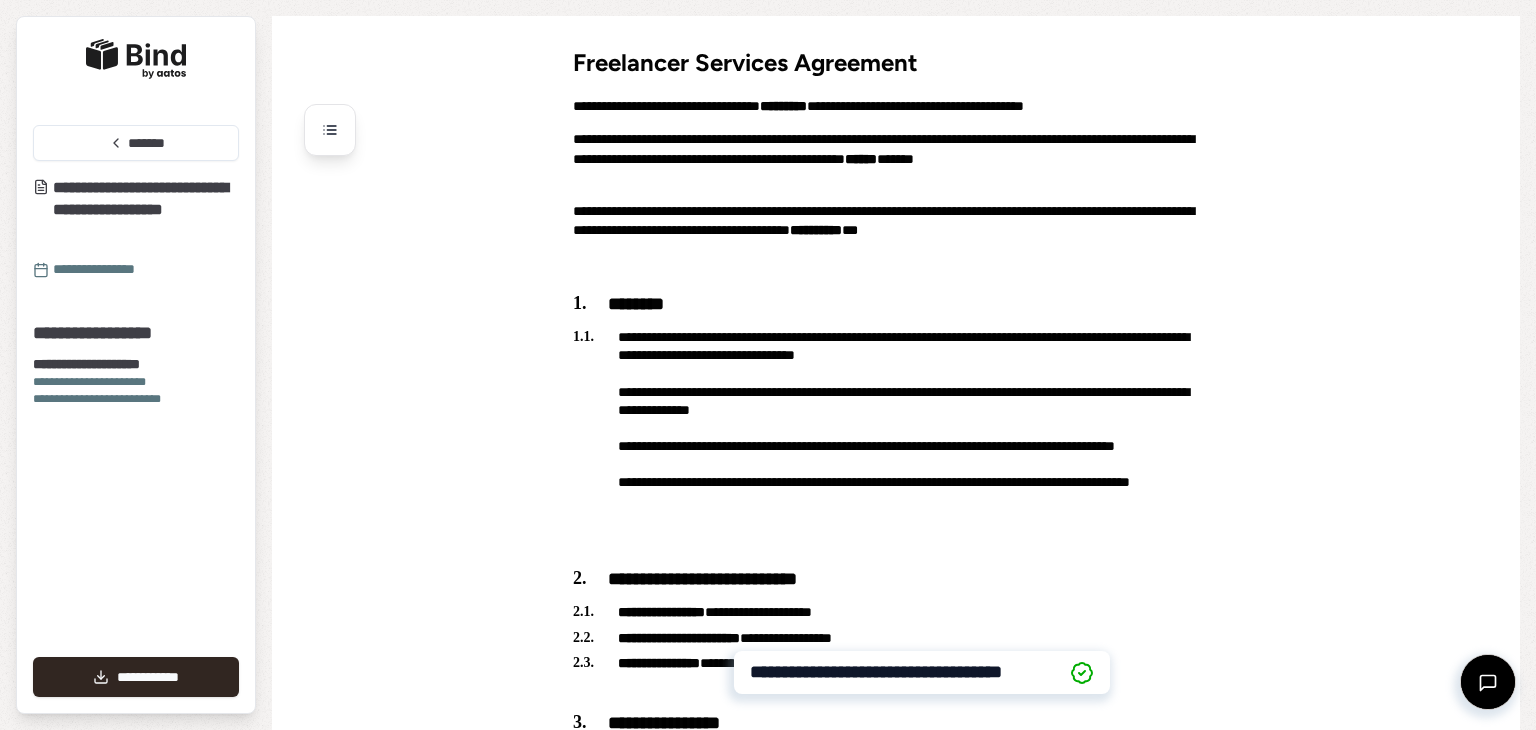 click on "**********" at bounding box center [922, 2070] 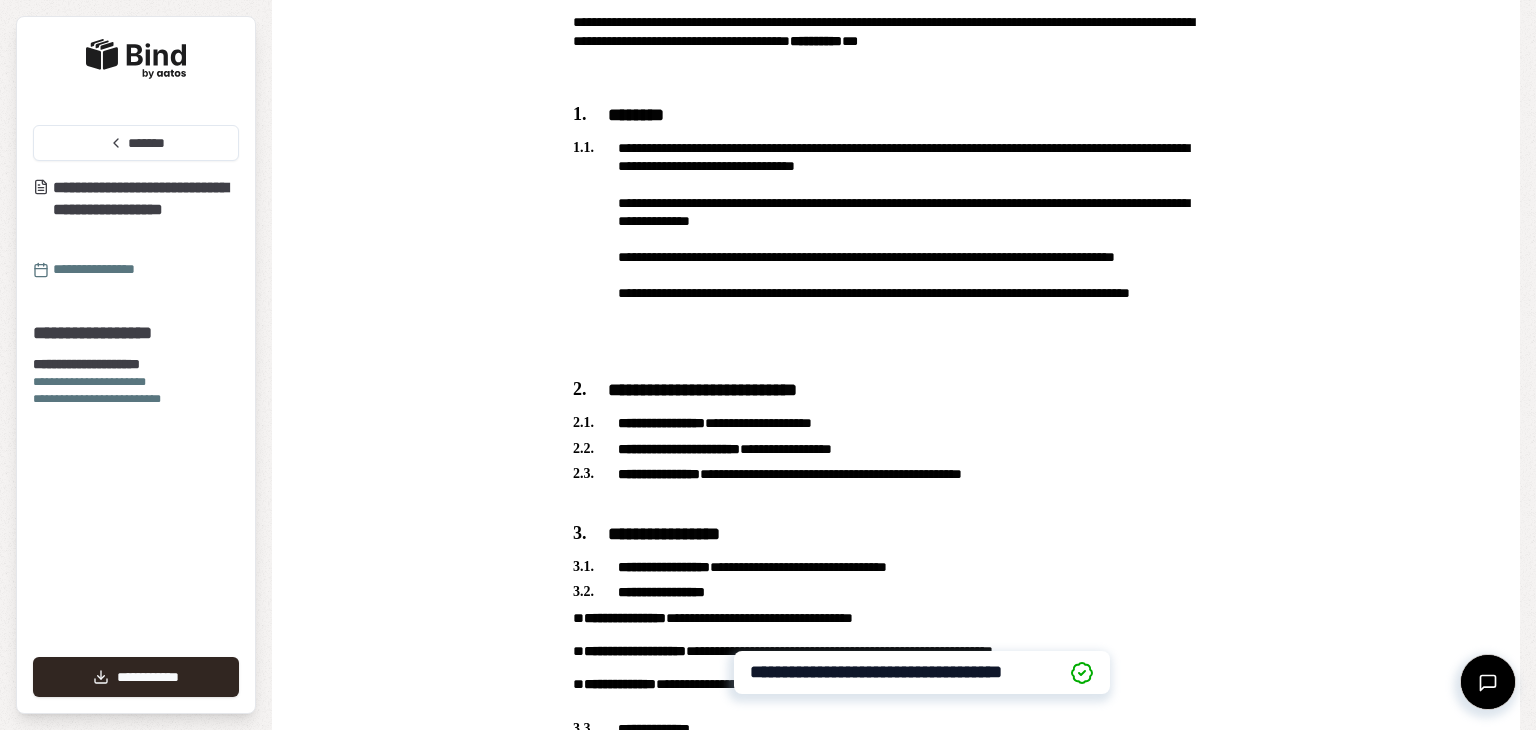 scroll, scrollTop: 0, scrollLeft: 0, axis: both 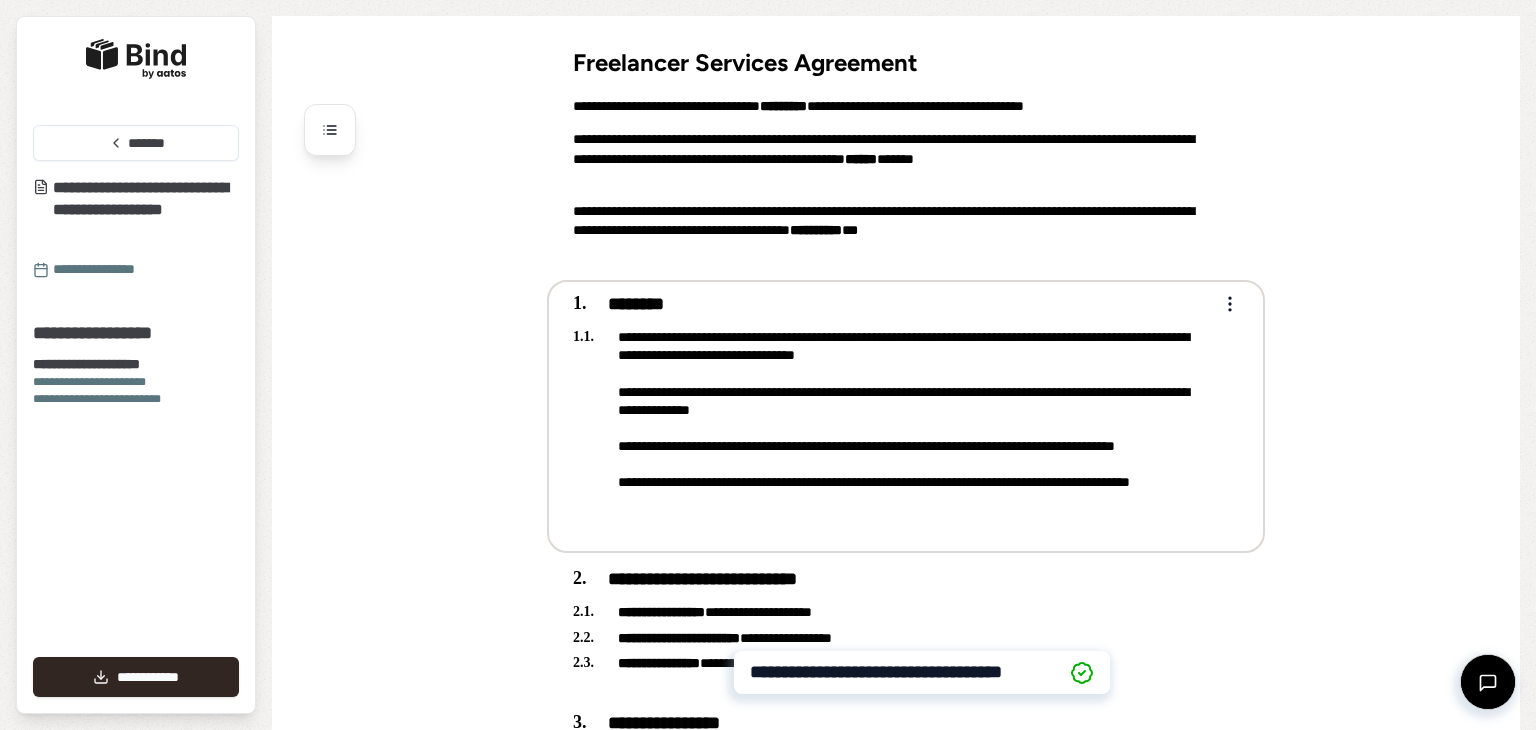 click on "**********" at bounding box center (892, 428) 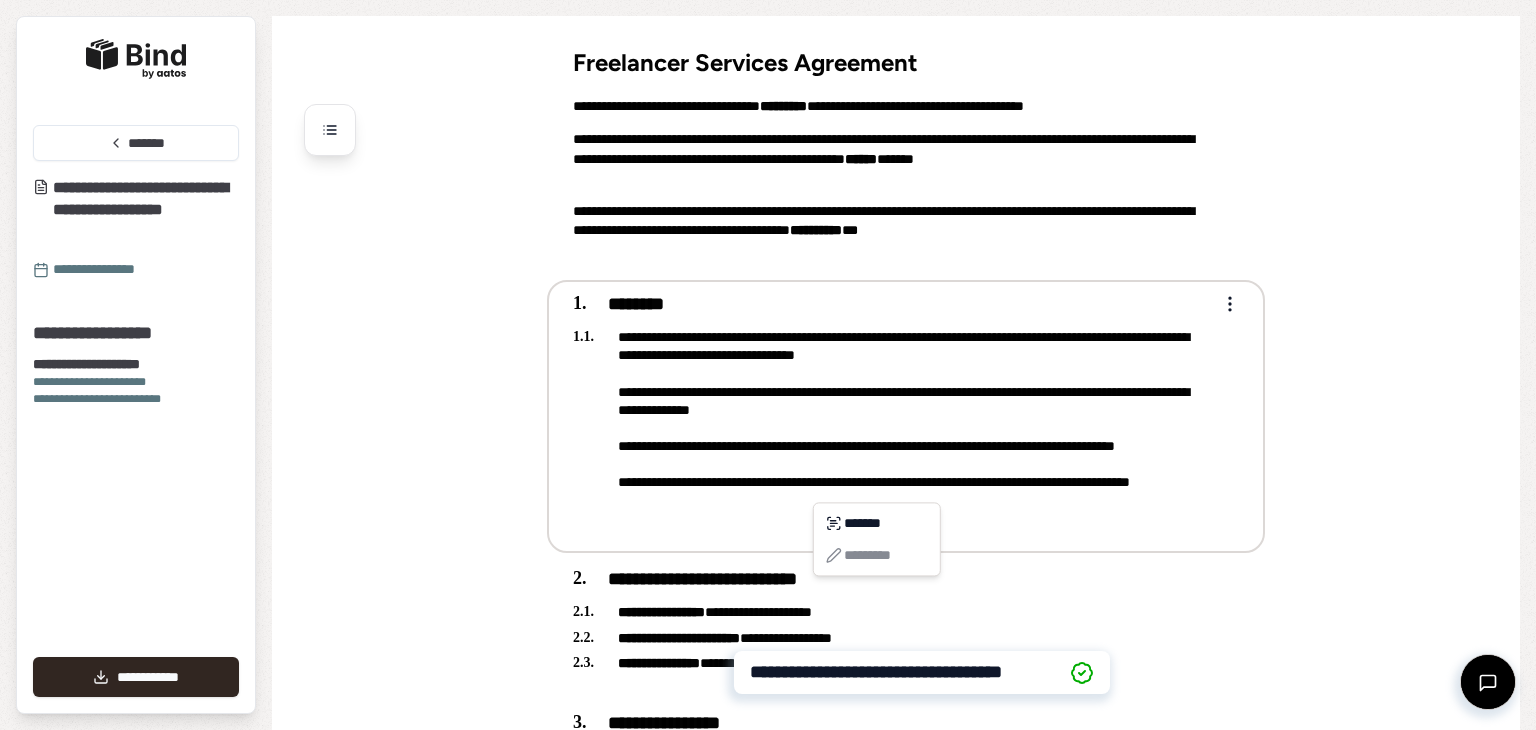 click on "**********" at bounding box center (768, 365) 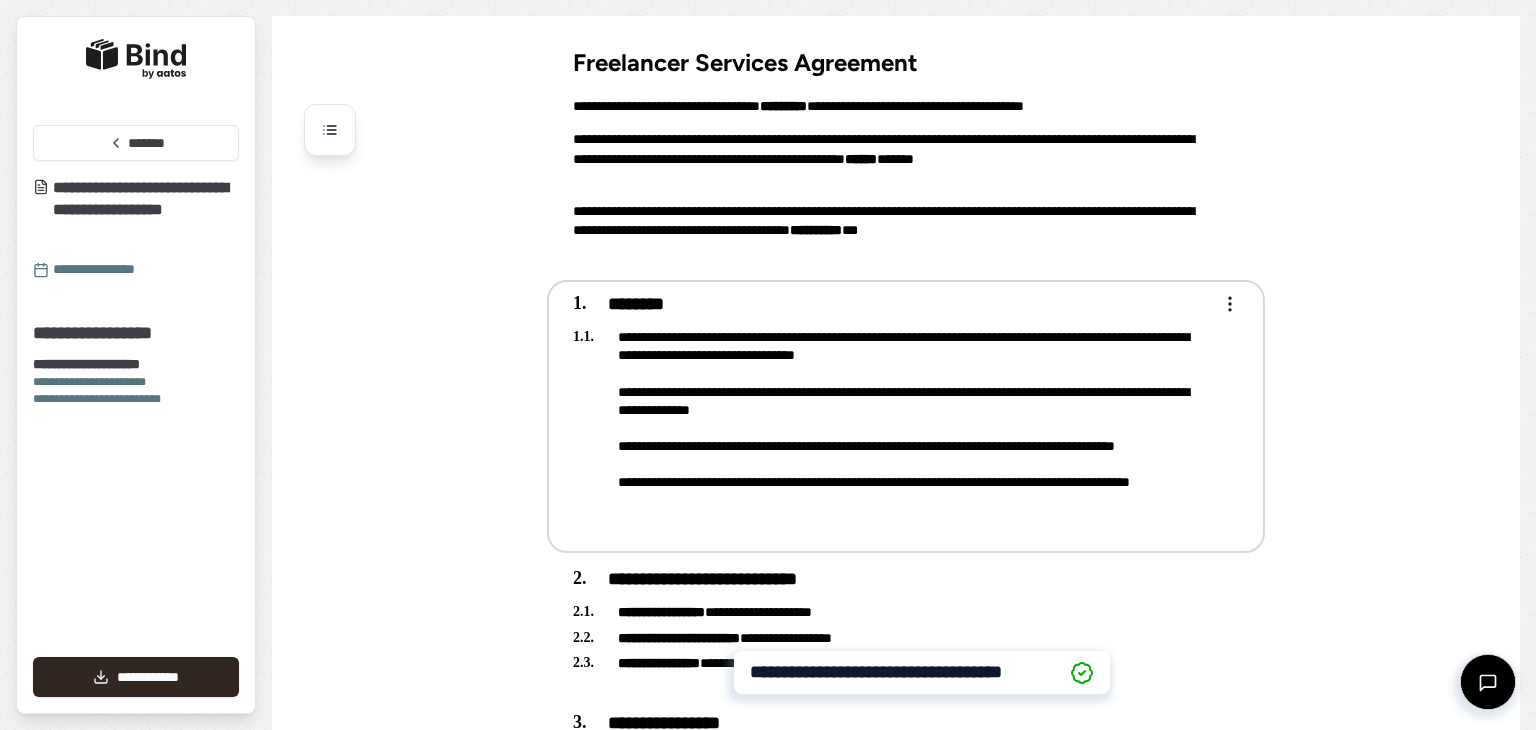 click on "**********" at bounding box center [892, 428] 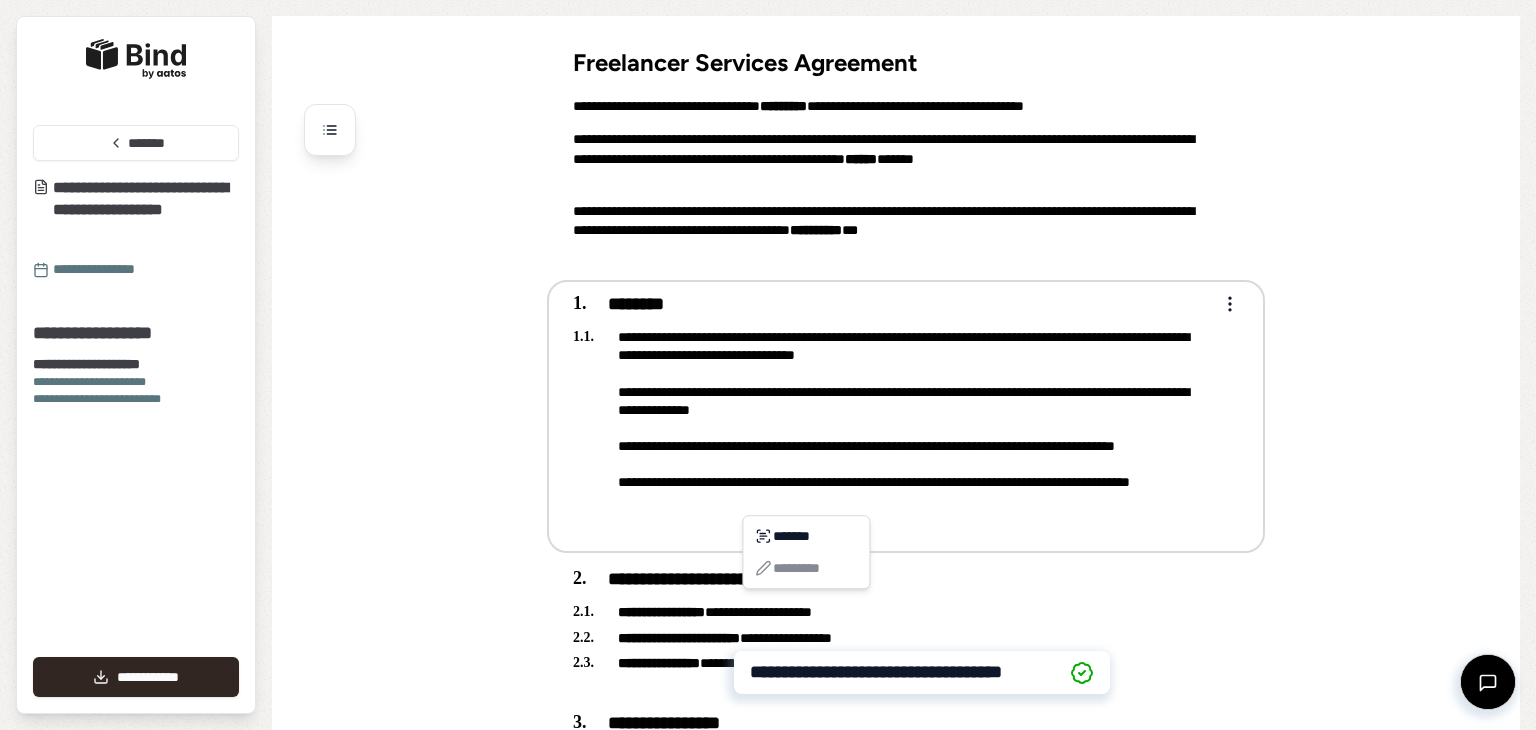click on "******* *********" at bounding box center (806, 552) 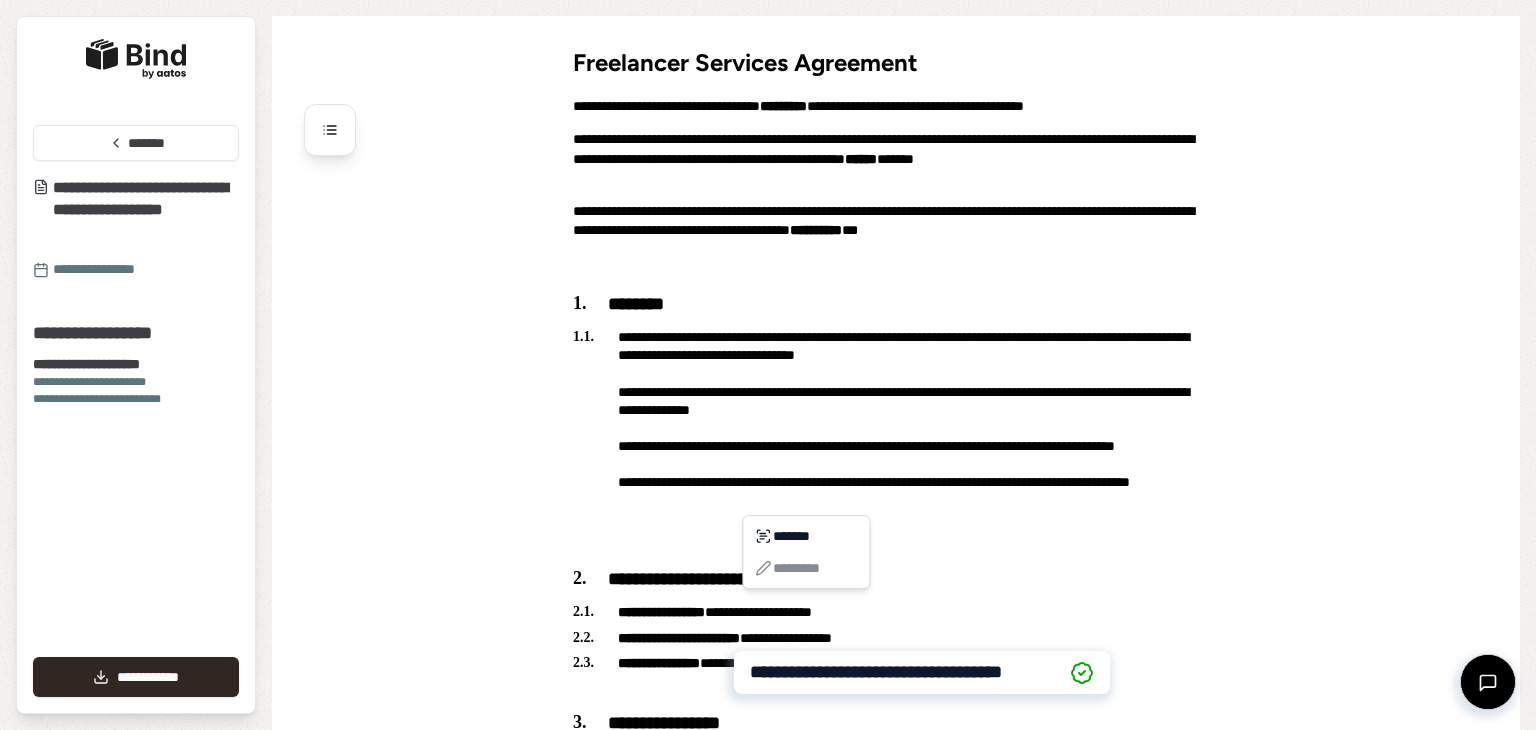 click on "**********" at bounding box center [768, 365] 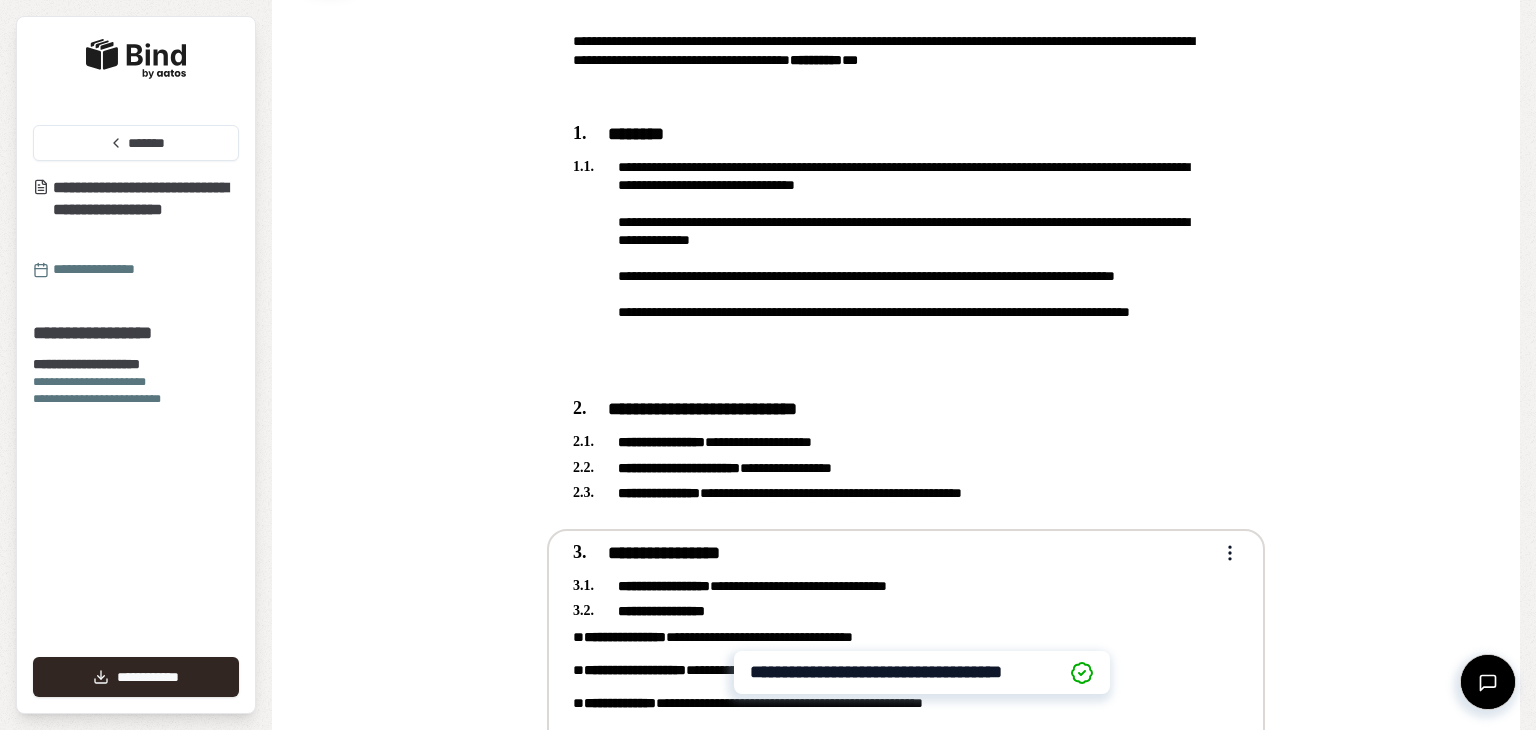 scroll, scrollTop: 0, scrollLeft: 0, axis: both 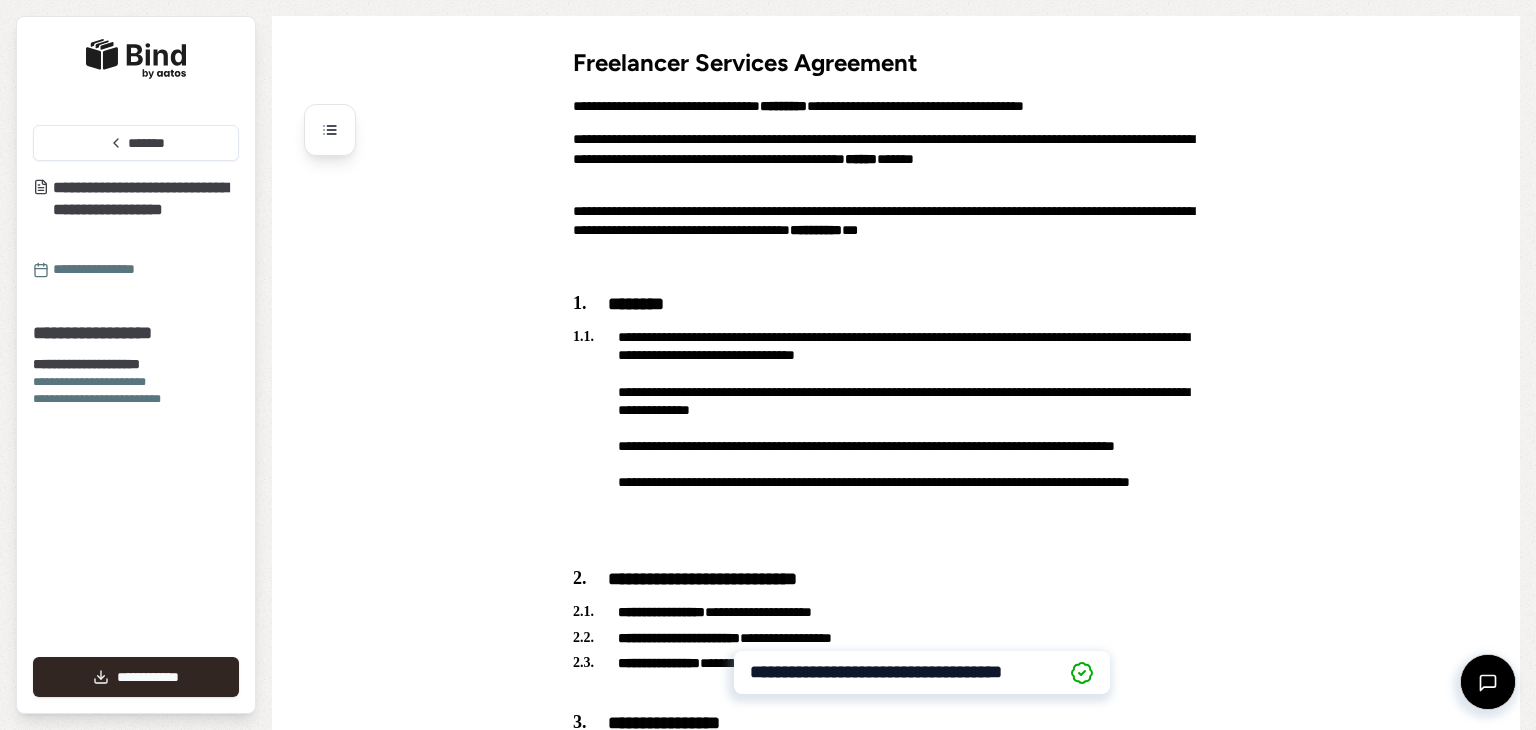 click on "**********" at bounding box center (922, 2070) 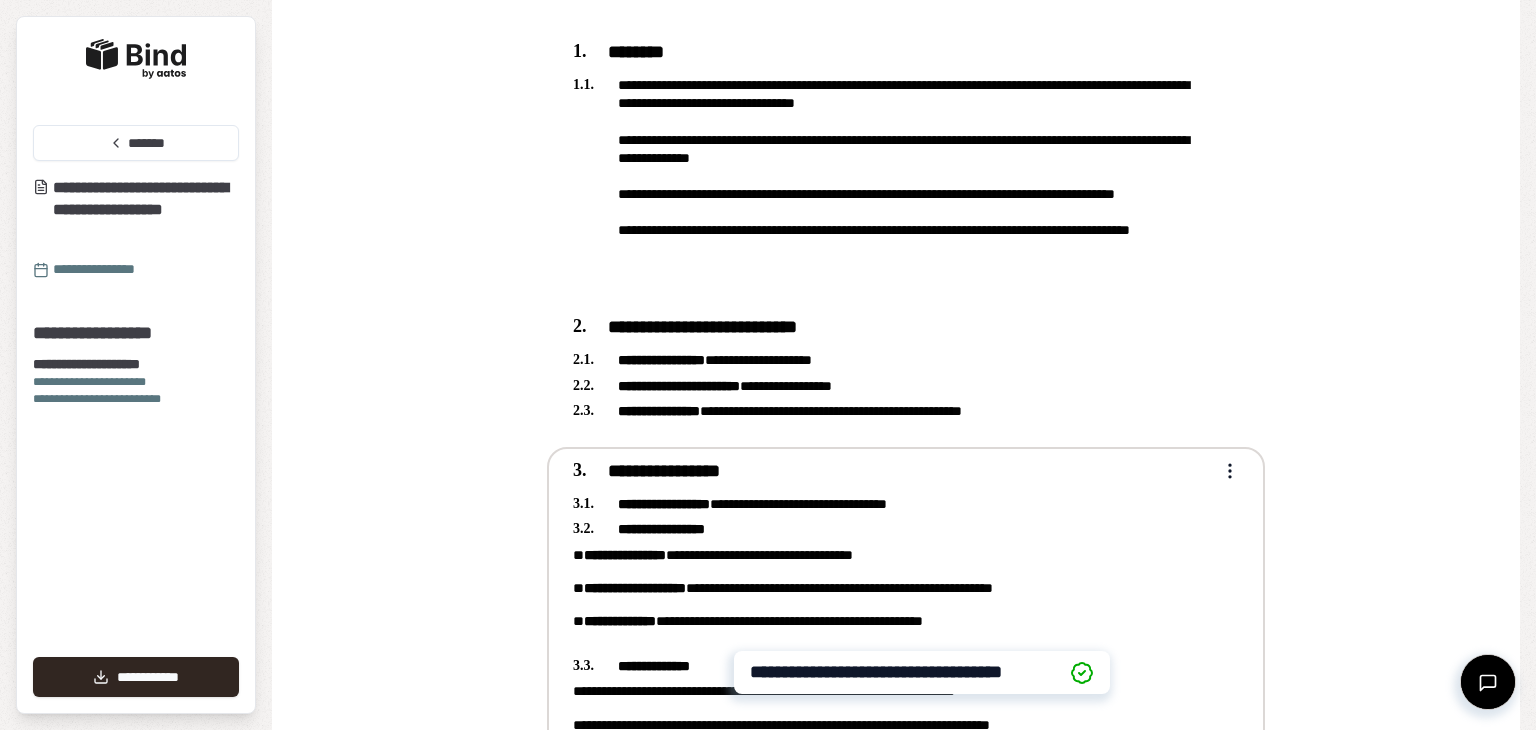 scroll, scrollTop: 0, scrollLeft: 0, axis: both 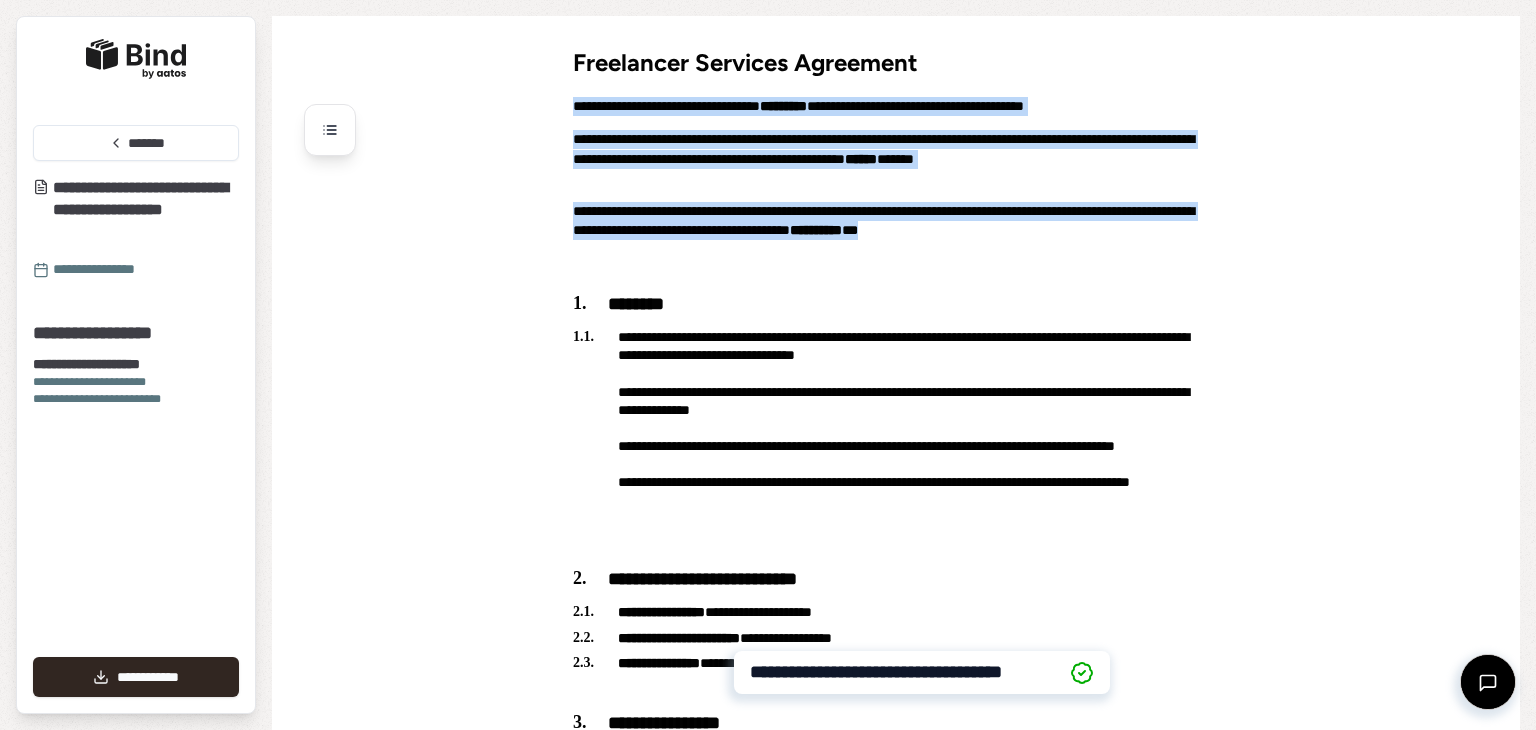 drag, startPoint x: 1264, startPoint y: 116, endPoint x: 1387, endPoint y: 133, distance: 124.16924 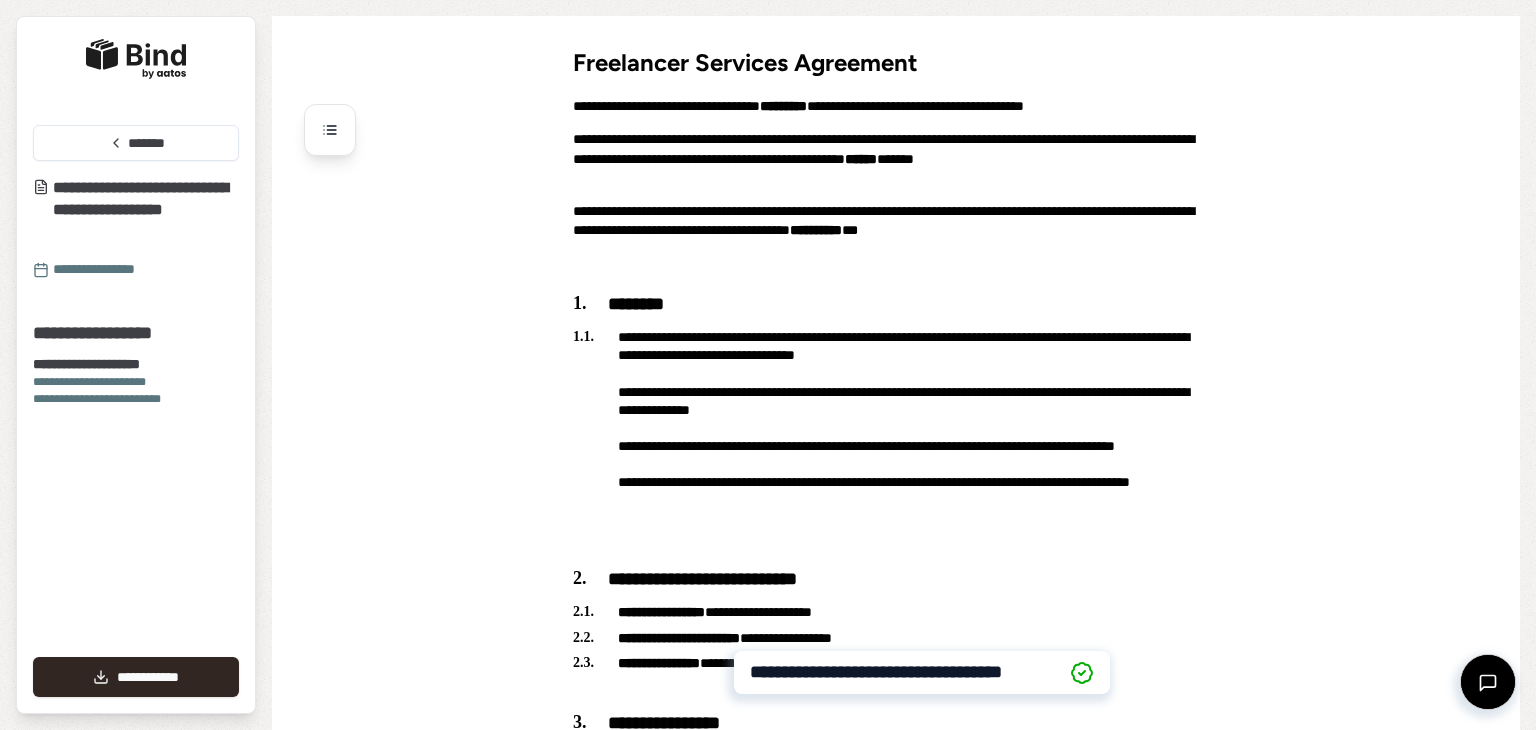 click on "**********" at bounding box center (922, 2070) 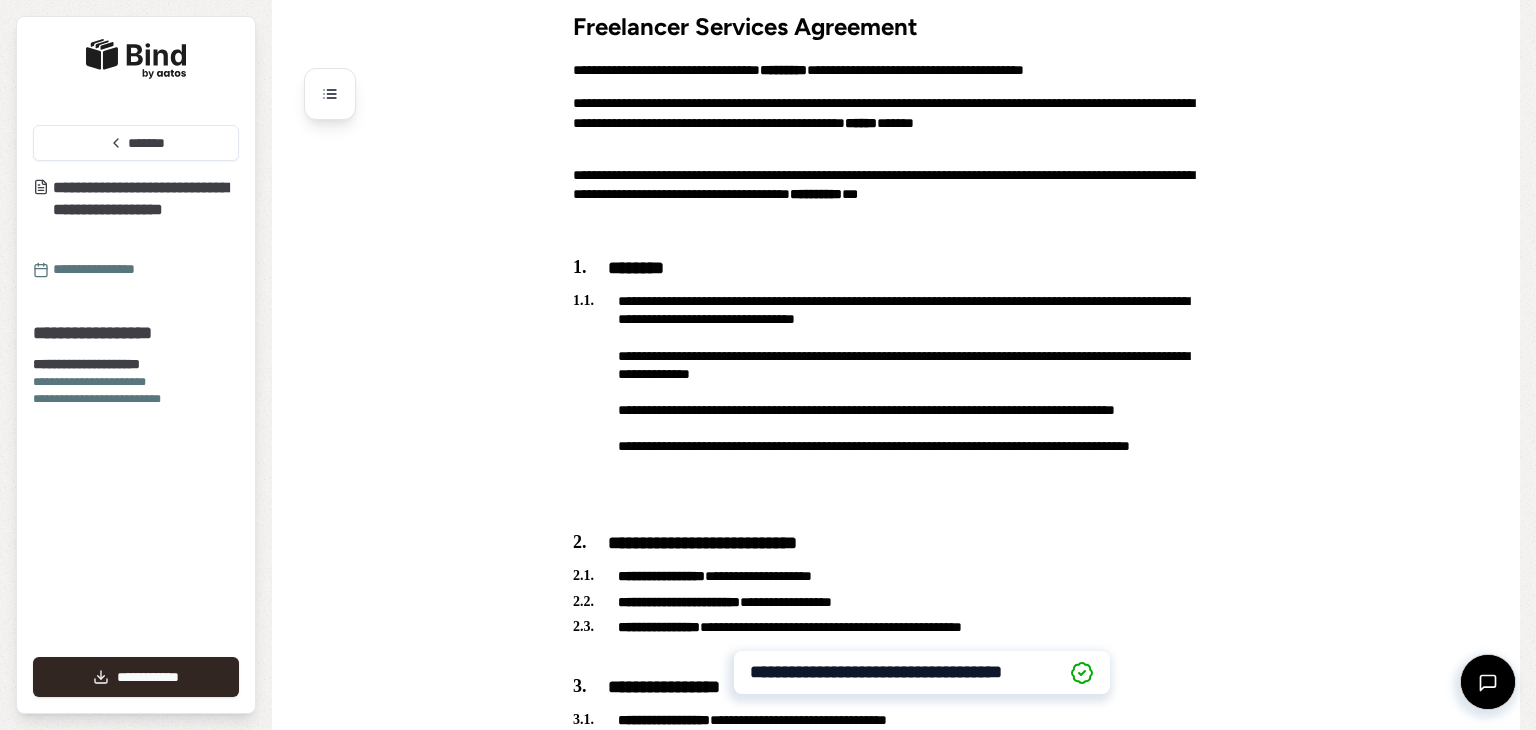 scroll, scrollTop: 0, scrollLeft: 0, axis: both 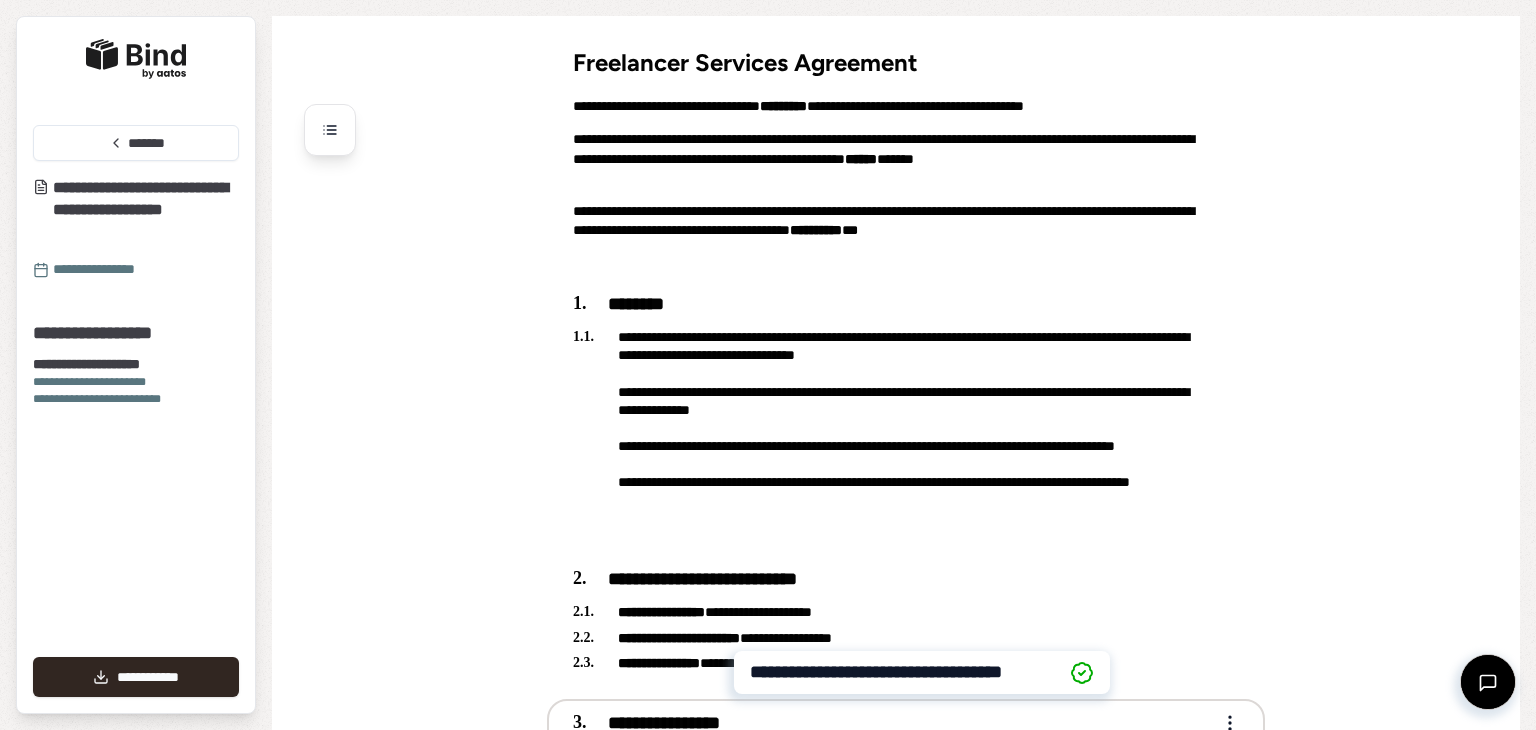 click at bounding box center (136, 59) 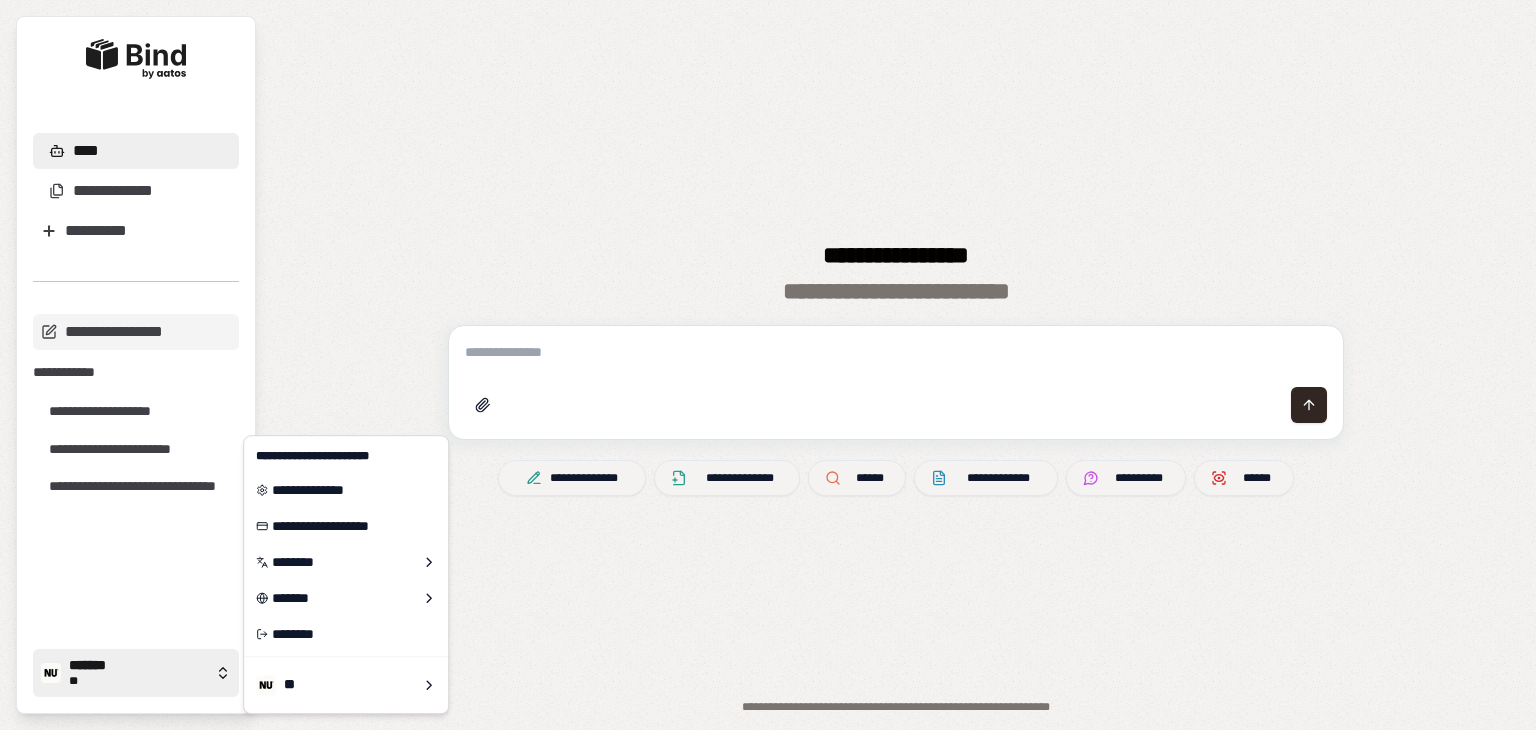 click on "*******" at bounding box center (138, 666) 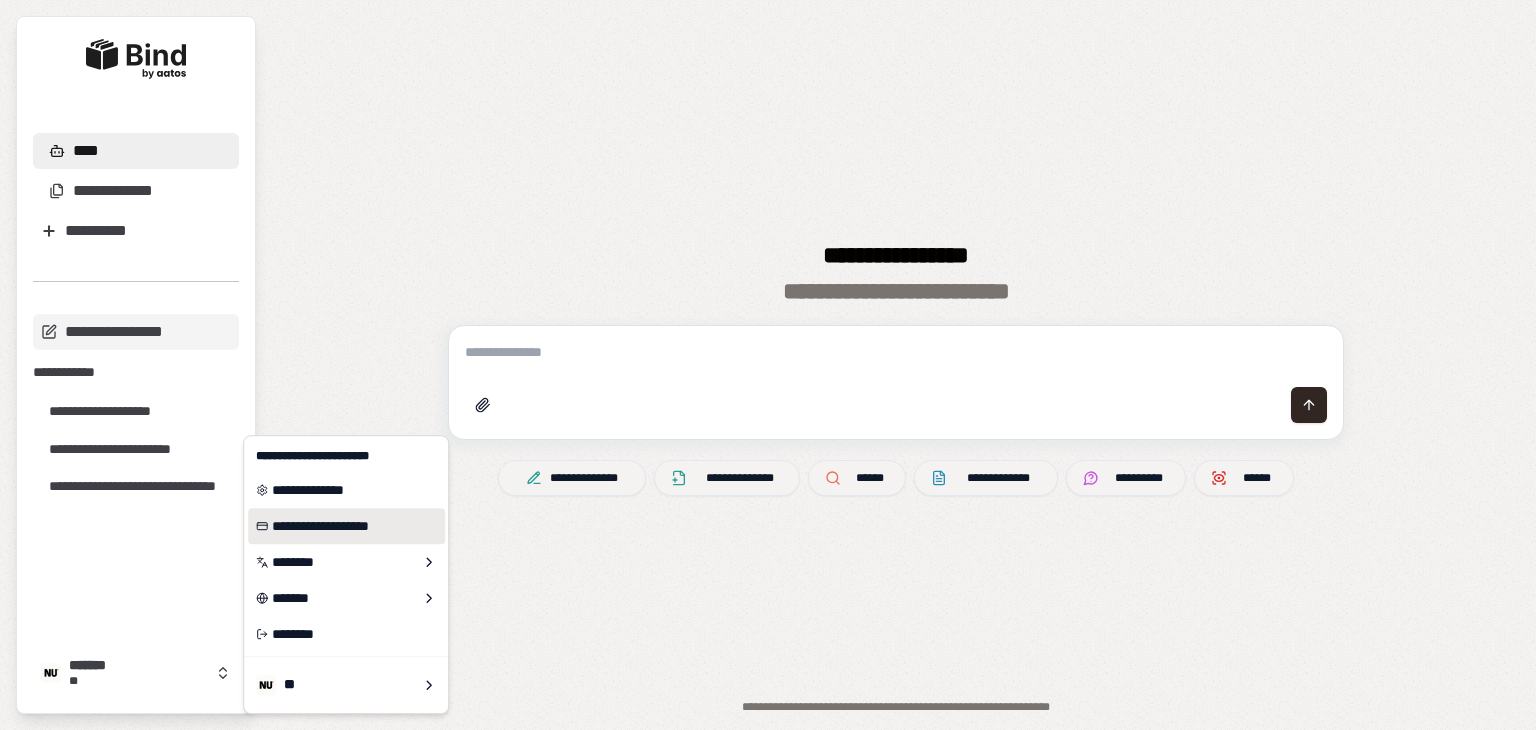 click on "**********" at bounding box center [346, 526] 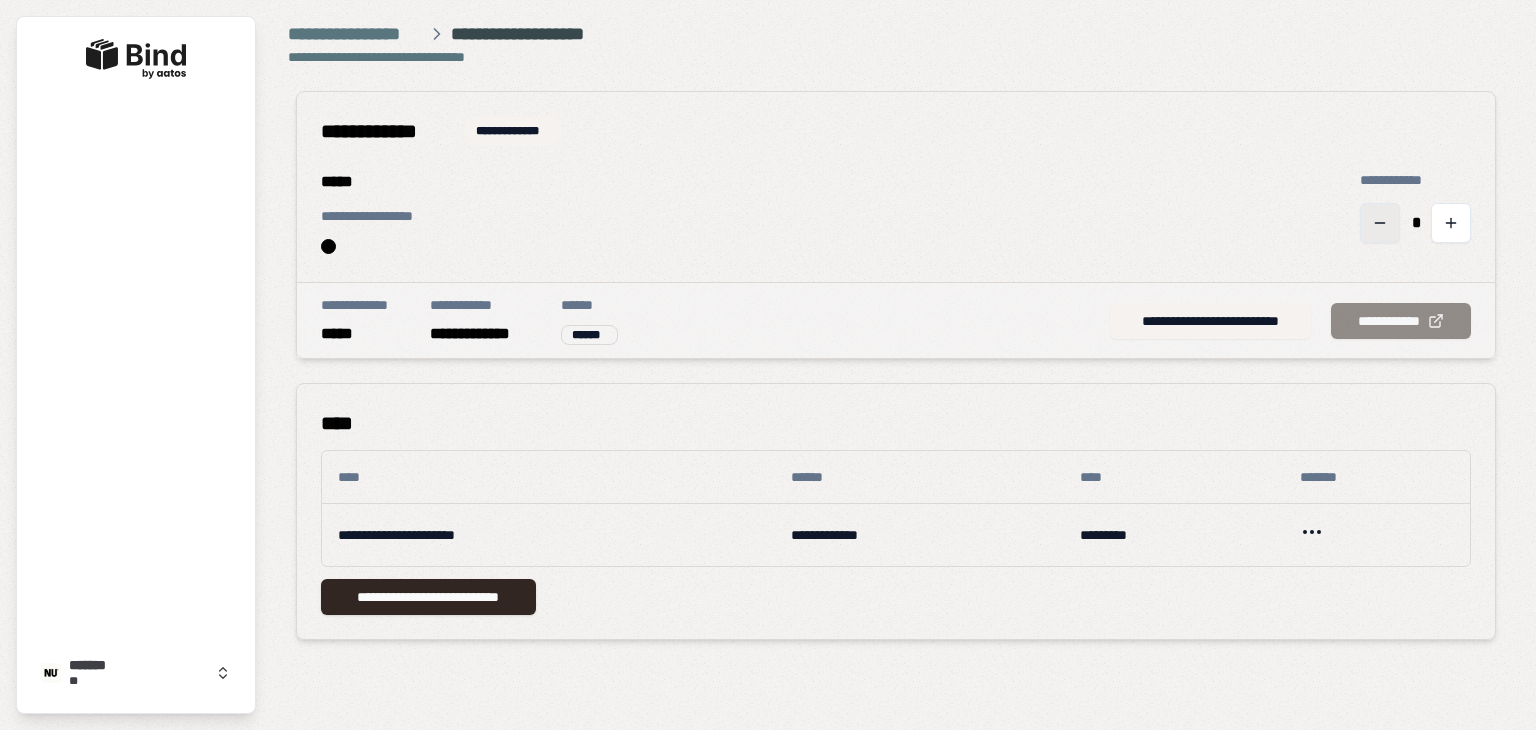 click at bounding box center [1380, 223] 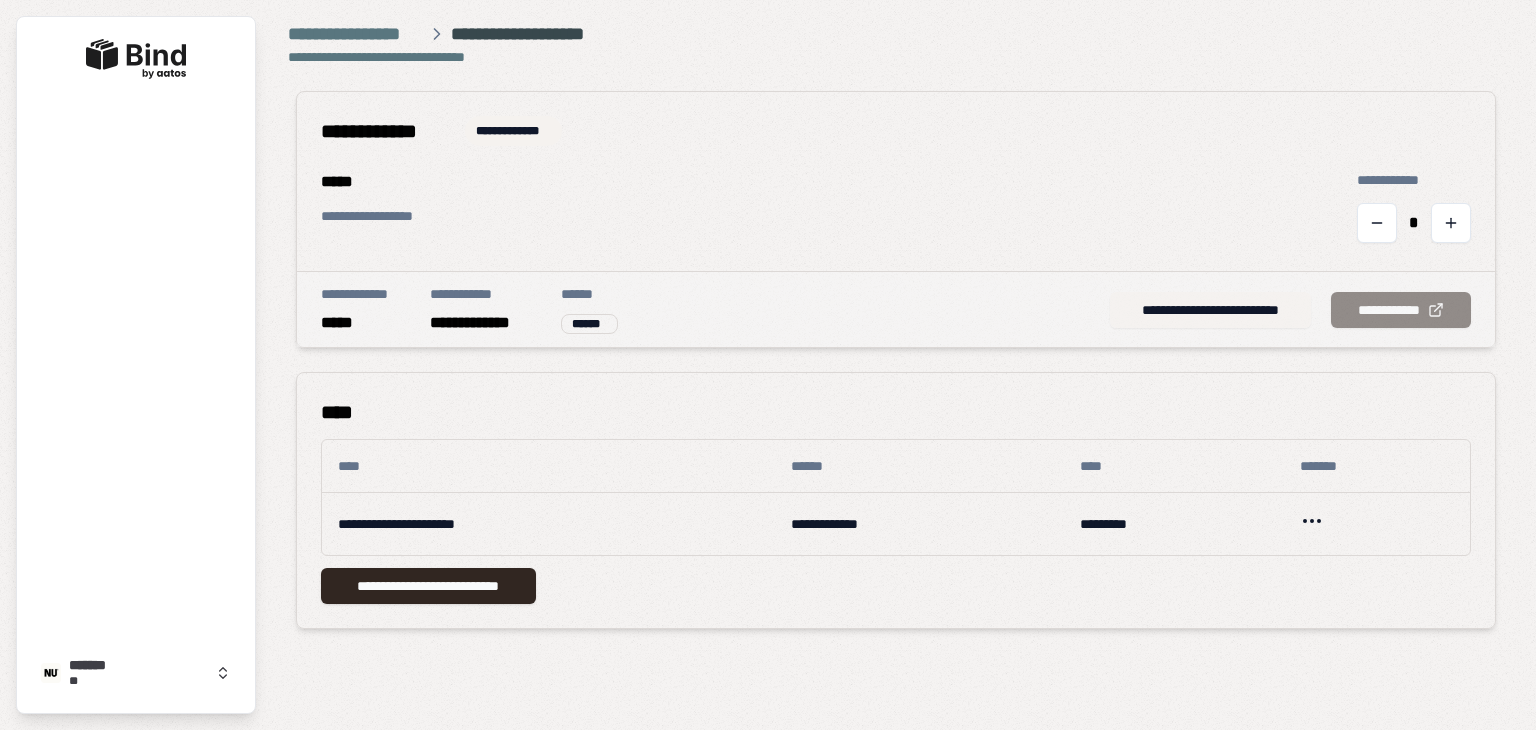 click on "**********" at bounding box center (1210, 310) 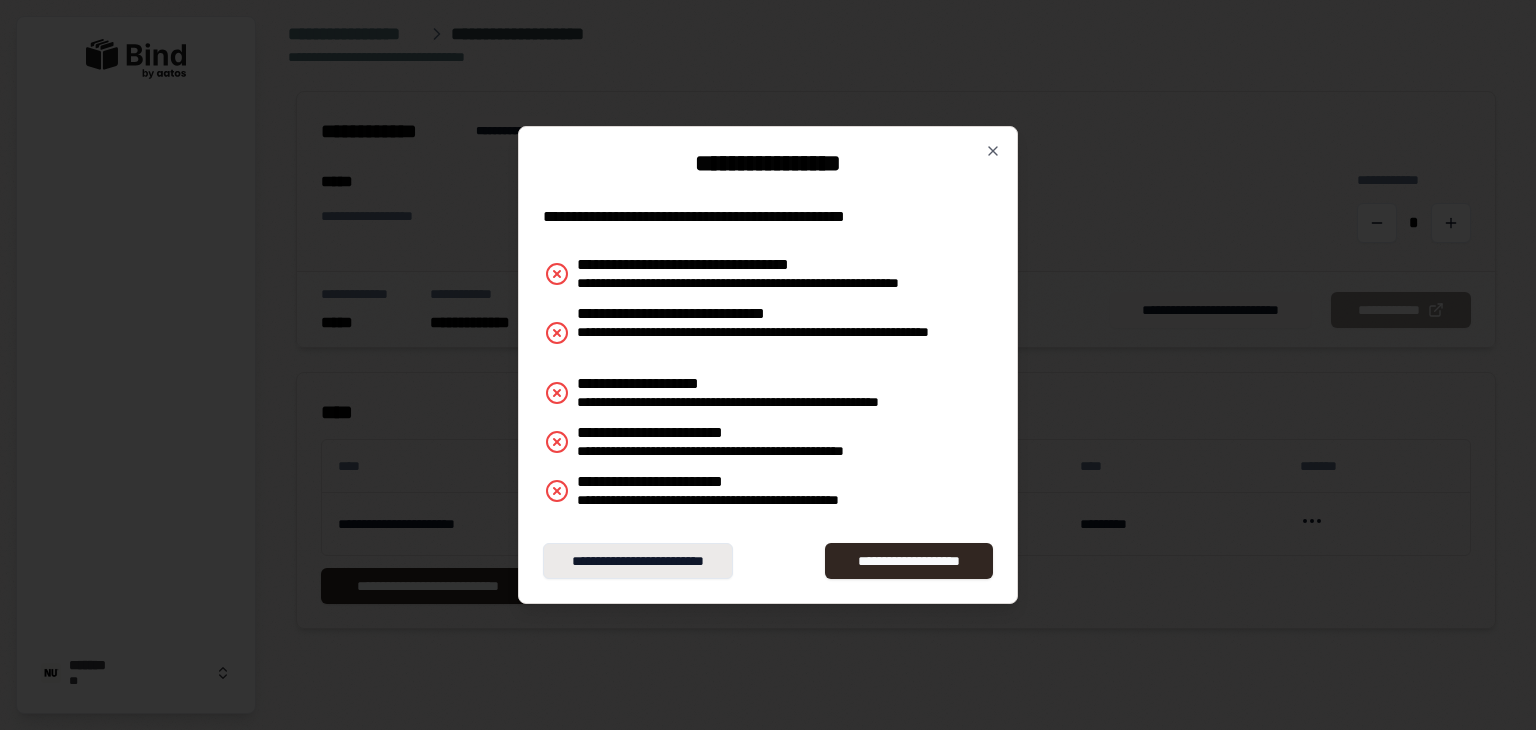 click on "**********" at bounding box center (638, 561) 